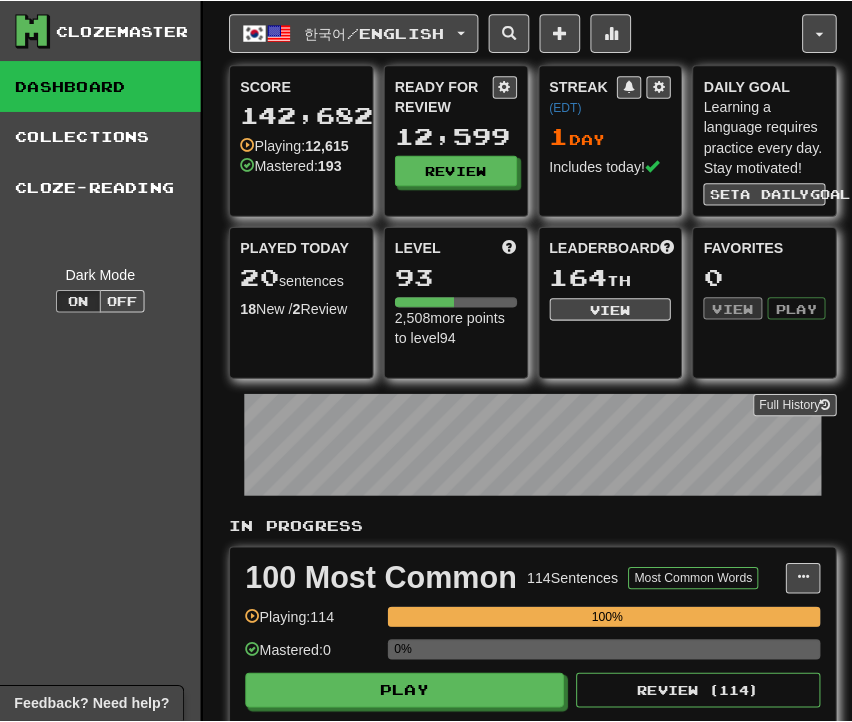 scroll, scrollTop: 1300, scrollLeft: 0, axis: vertical 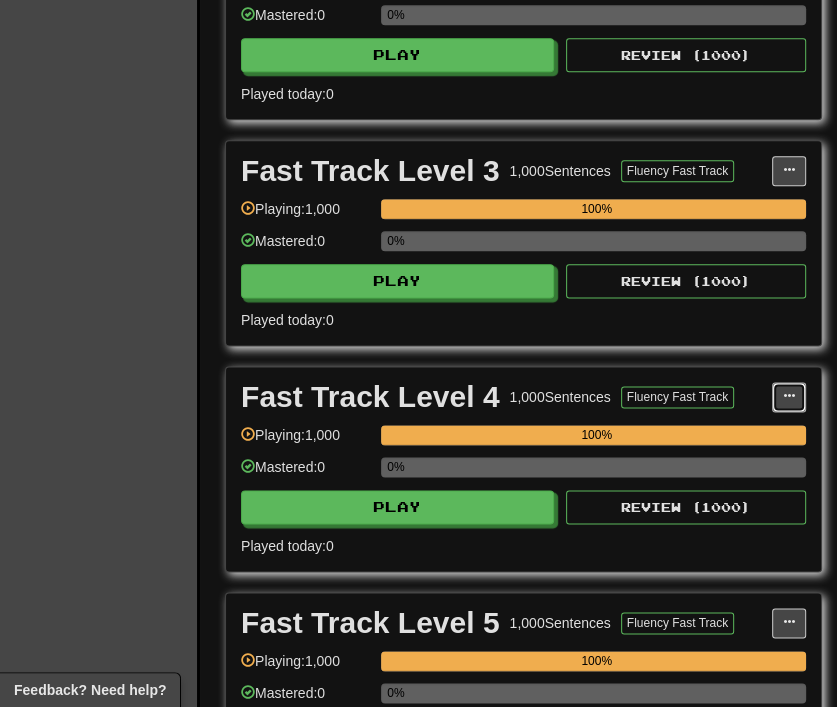 click at bounding box center (789, 397) 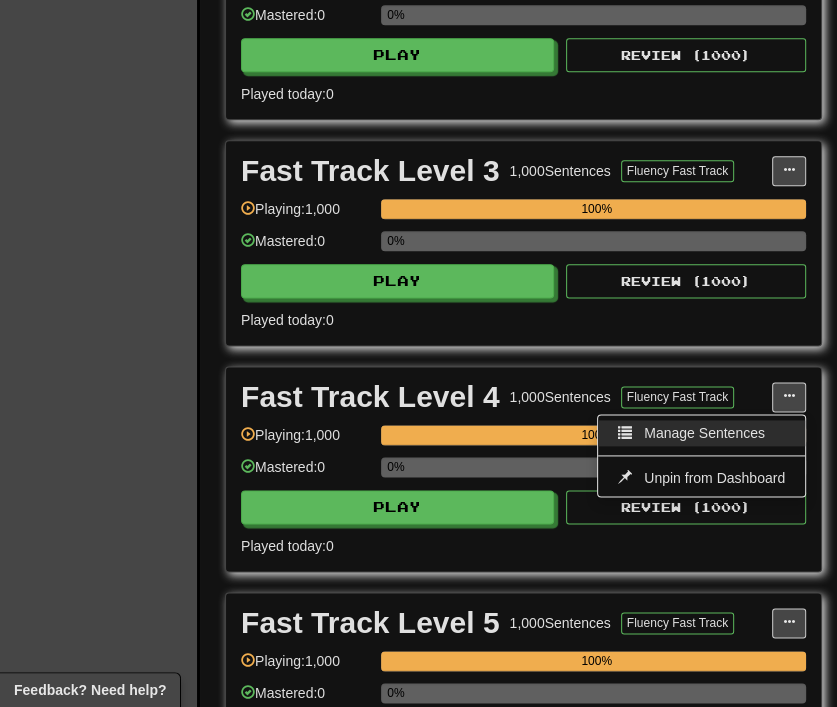 click on "Manage Sentences" at bounding box center (701, 433) 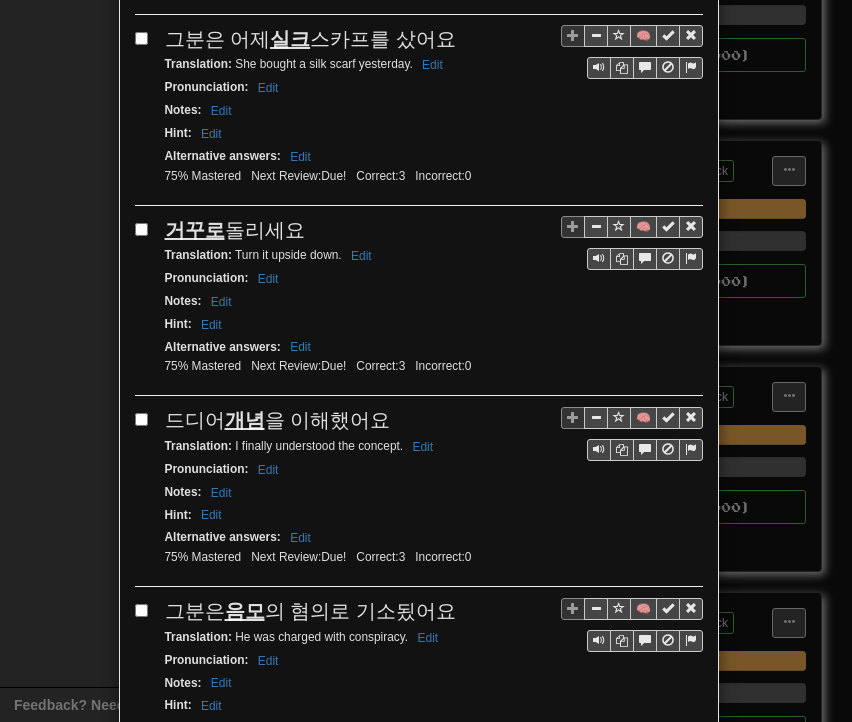 scroll, scrollTop: 3539, scrollLeft: 0, axis: vertical 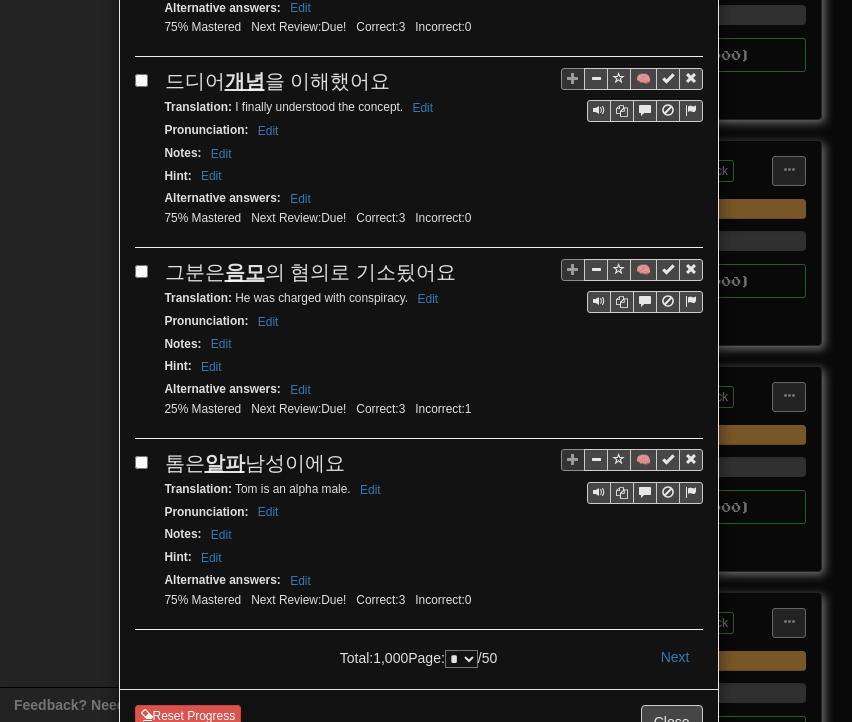 click on "* * * * * * * * * ** ** ** ** ** ** ** ** ** ** ** ** ** ** ** ** ** ** ** ** ** ** ** ** ** ** ** ** ** ** ** ** ** ** ** ** ** ** ** ** **" at bounding box center [461, 659] 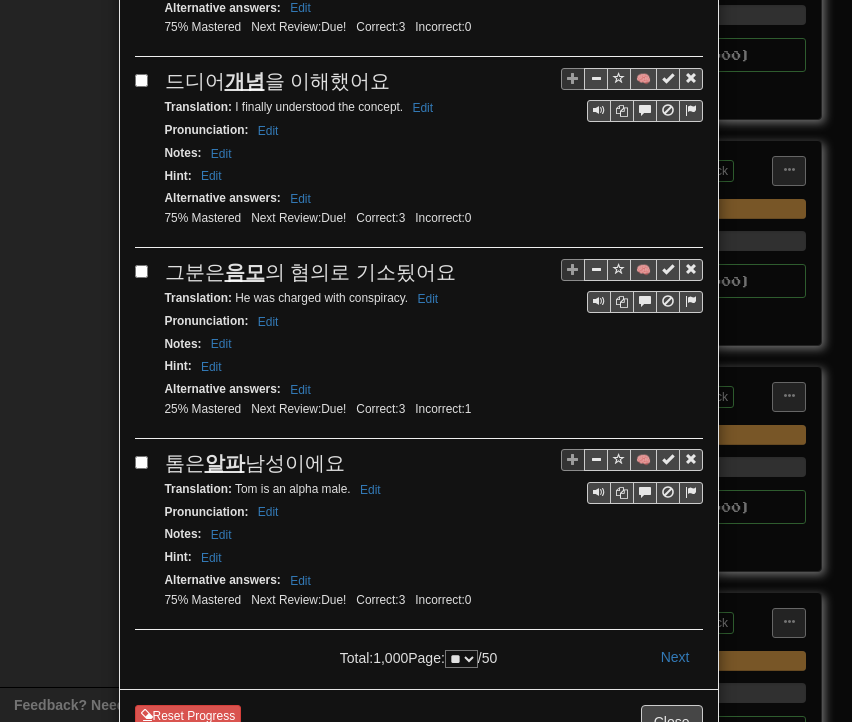 scroll, scrollTop: 0, scrollLeft: 0, axis: both 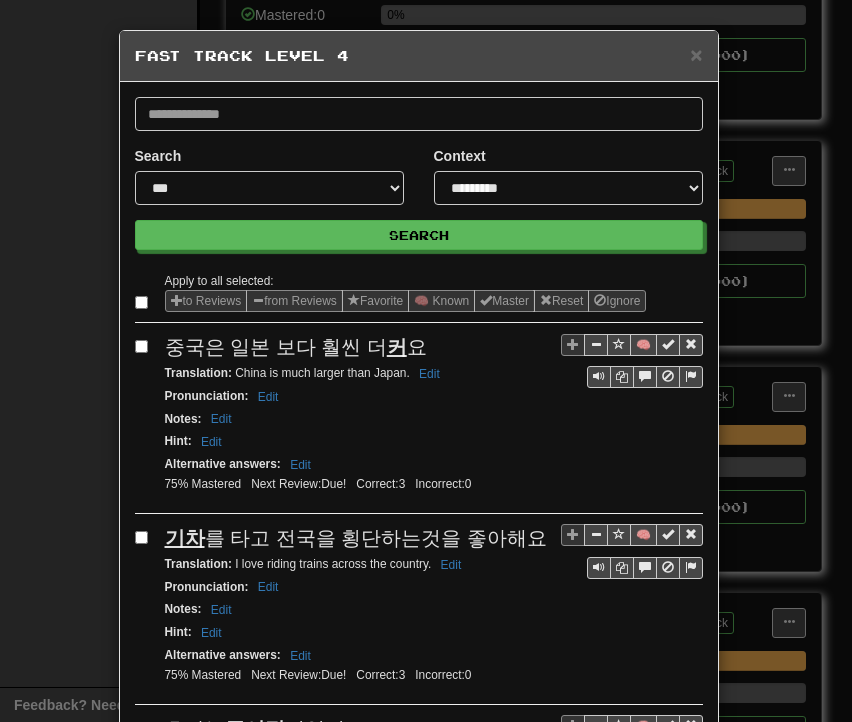 select on "**" 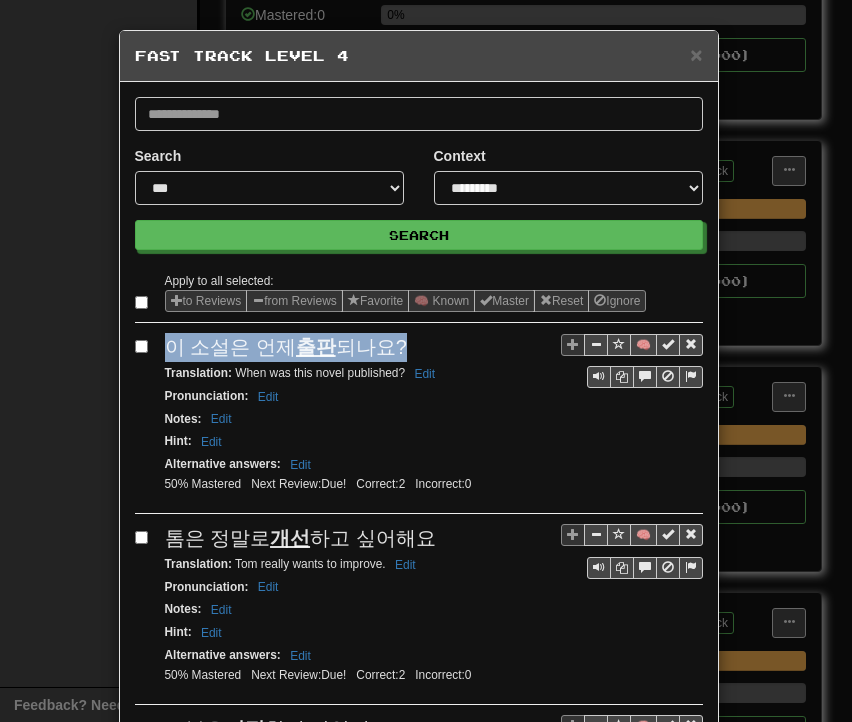 drag, startPoint x: 162, startPoint y: 344, endPoint x: 419, endPoint y: 325, distance: 257.7014 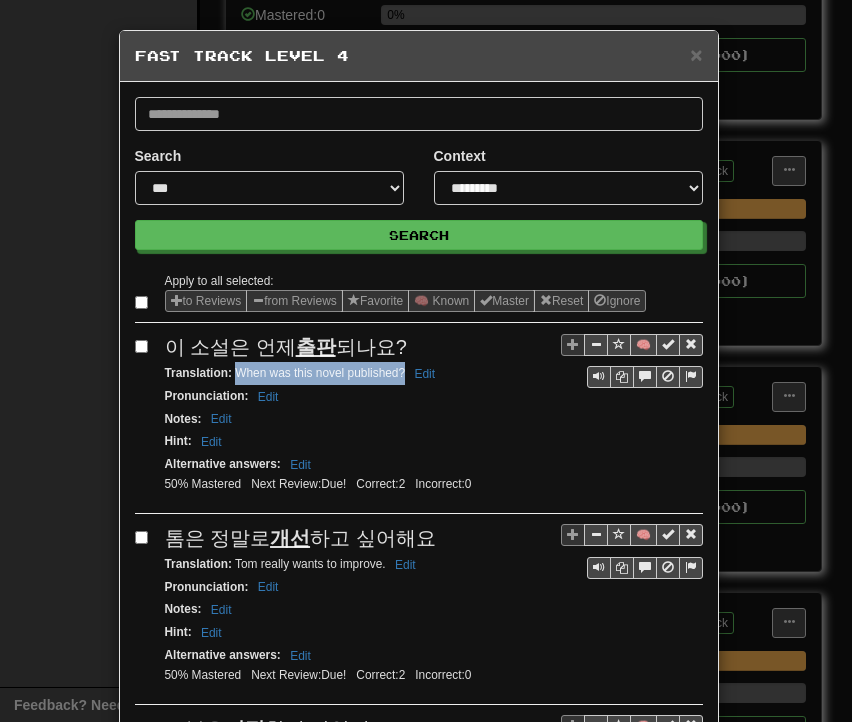 drag, startPoint x: 228, startPoint y: 369, endPoint x: 397, endPoint y: 371, distance: 169.01184 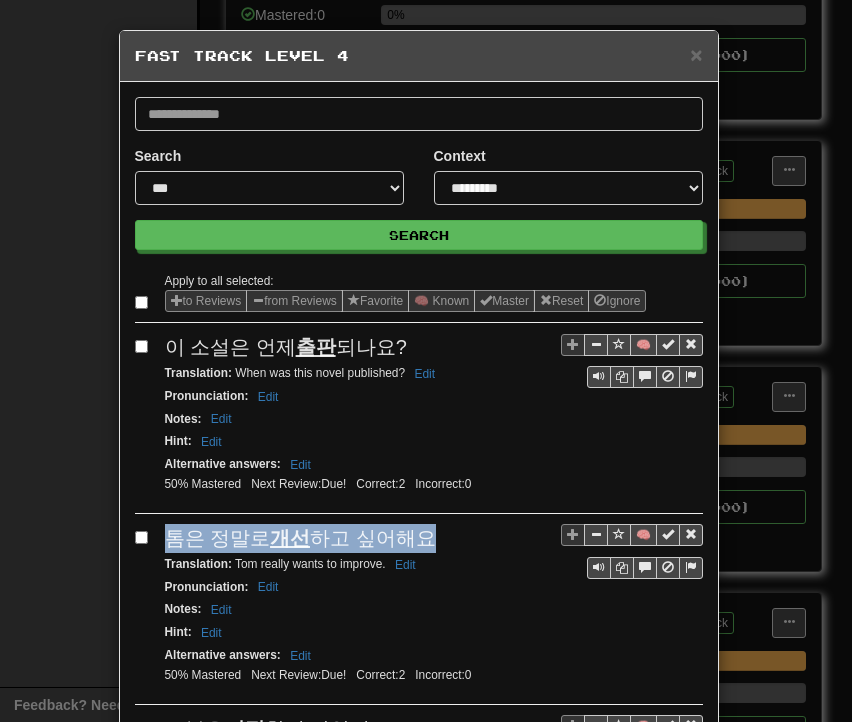 drag, startPoint x: 163, startPoint y: 539, endPoint x: 424, endPoint y: 525, distance: 261.3752 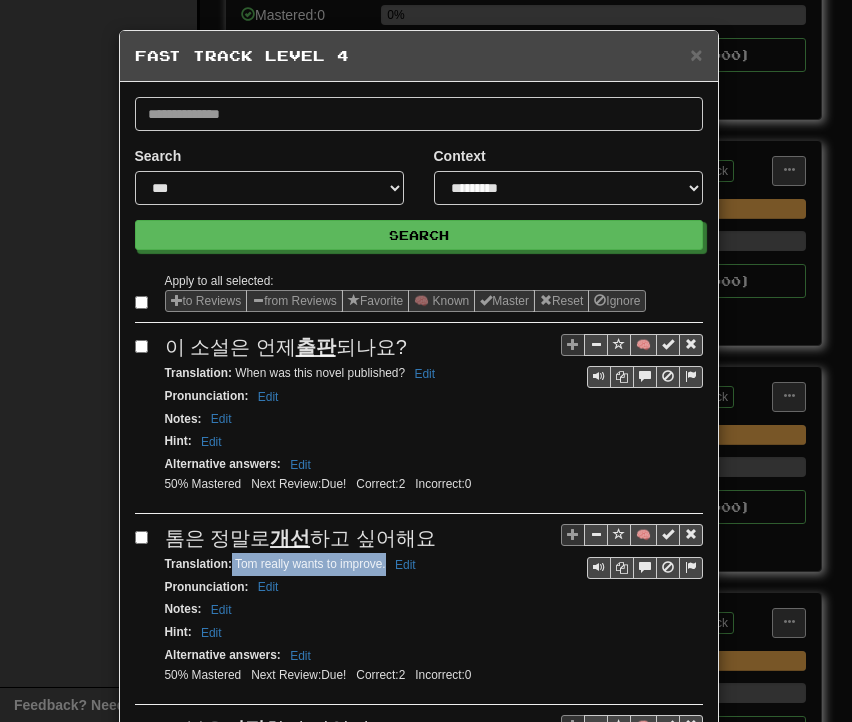 drag, startPoint x: 225, startPoint y: 558, endPoint x: 377, endPoint y: 561, distance: 152.0296 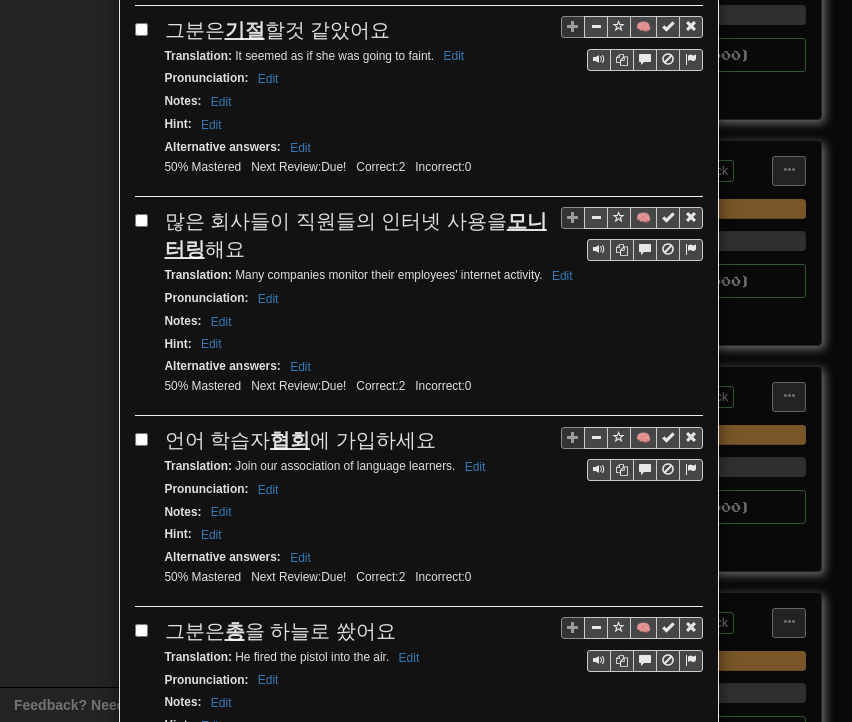scroll, scrollTop: 700, scrollLeft: 0, axis: vertical 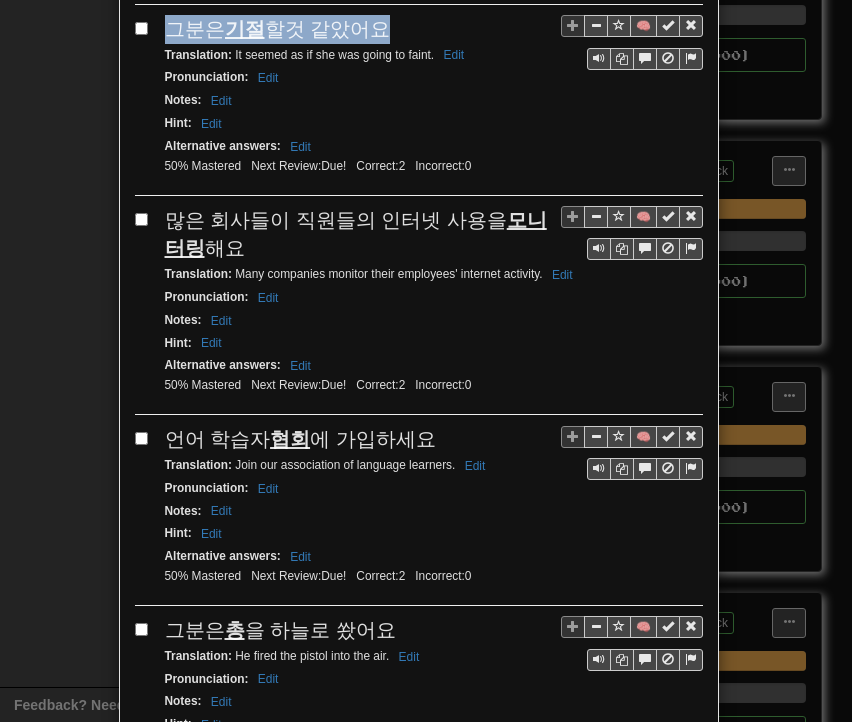 drag, startPoint x: 164, startPoint y: 26, endPoint x: 368, endPoint y: 25, distance: 204.00246 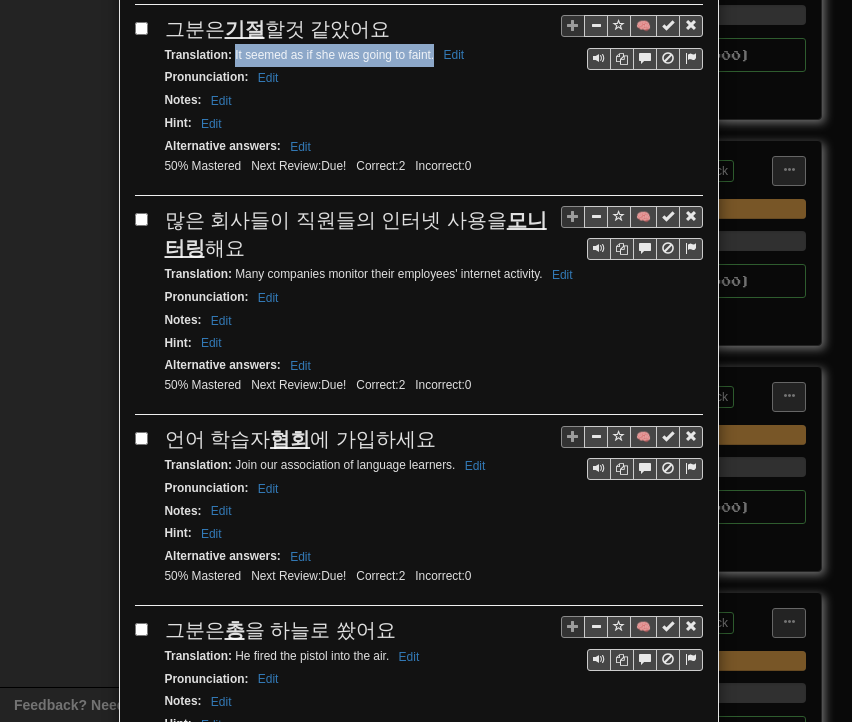 drag, startPoint x: 227, startPoint y: 48, endPoint x: 425, endPoint y: 48, distance: 198 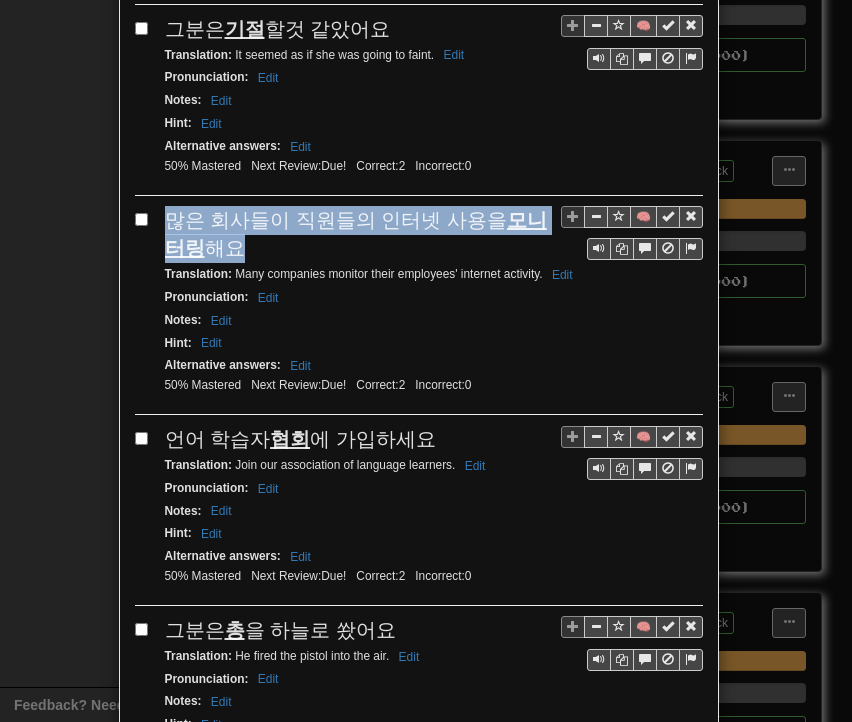 drag, startPoint x: 163, startPoint y: 204, endPoint x: 232, endPoint y: 230, distance: 73.736015 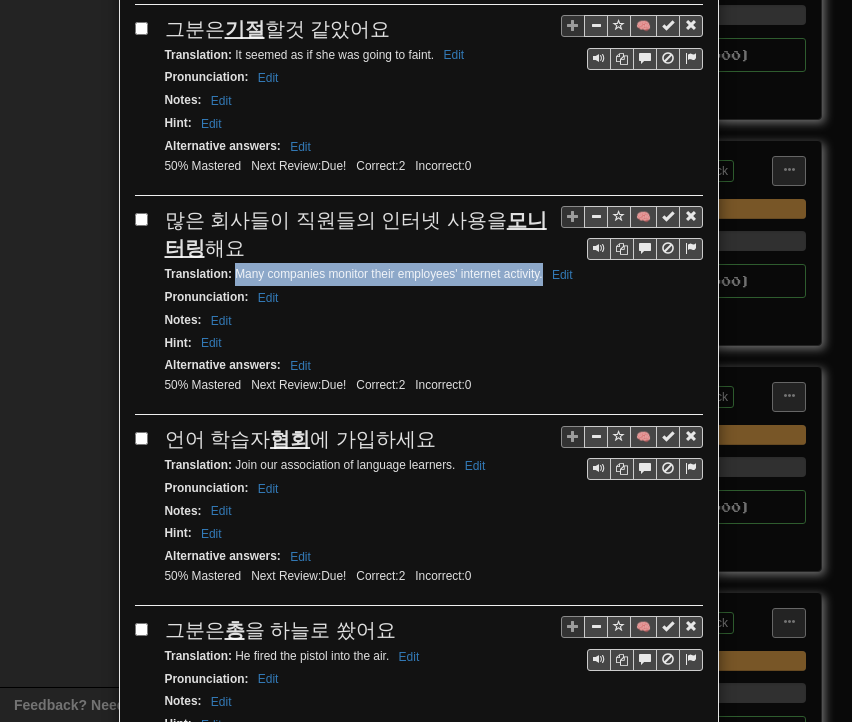 drag, startPoint x: 228, startPoint y: 256, endPoint x: 534, endPoint y: 265, distance: 306.13232 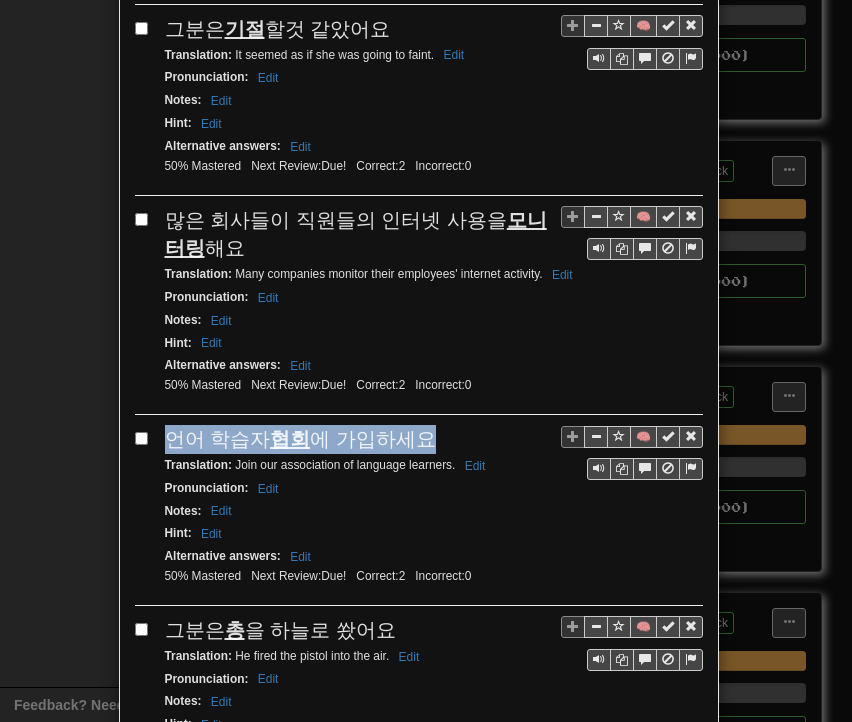 drag, startPoint x: 161, startPoint y: 419, endPoint x: 424, endPoint y: 407, distance: 263.27362 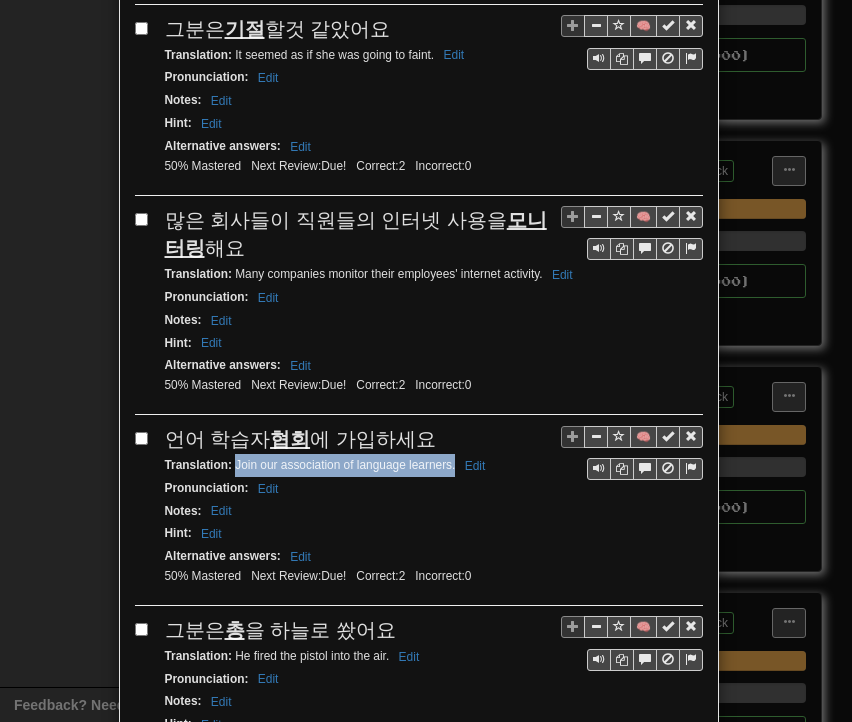 drag, startPoint x: 227, startPoint y: 449, endPoint x: 446, endPoint y: 443, distance: 219.08218 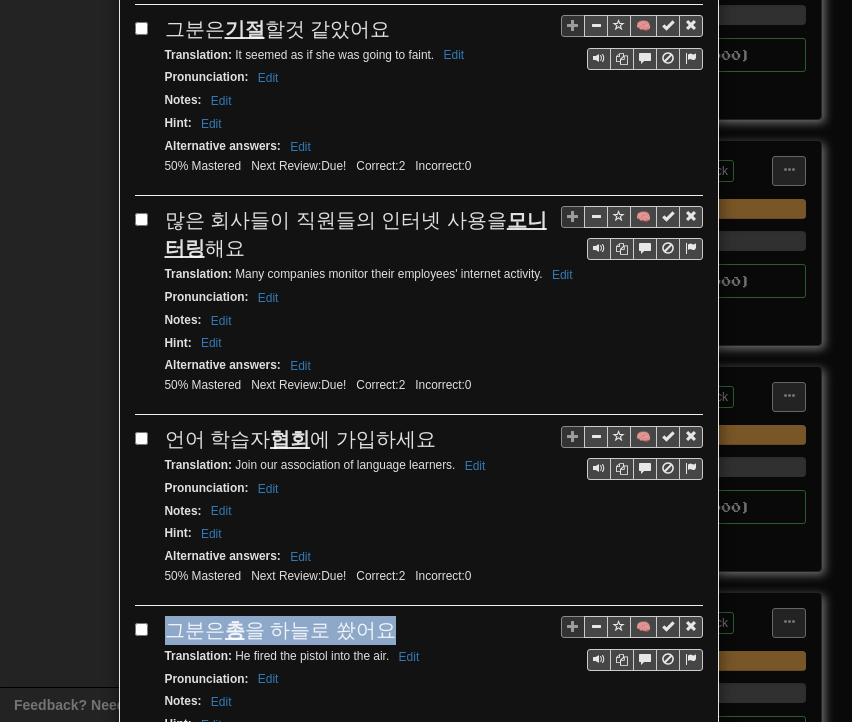 drag, startPoint x: 159, startPoint y: 612, endPoint x: 444, endPoint y: 602, distance: 285.17538 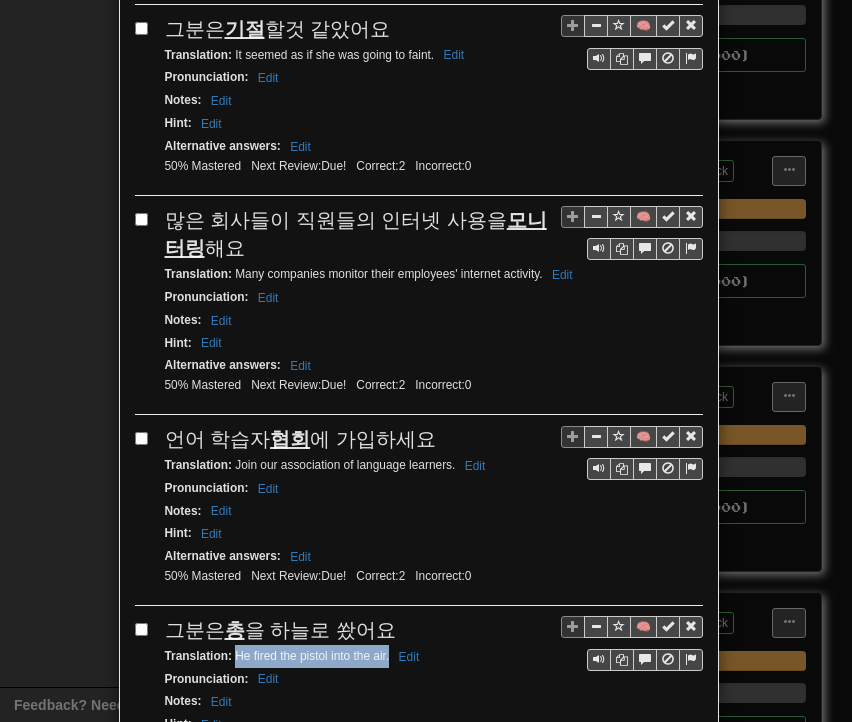 drag, startPoint x: 226, startPoint y: 635, endPoint x: 376, endPoint y: 635, distance: 150 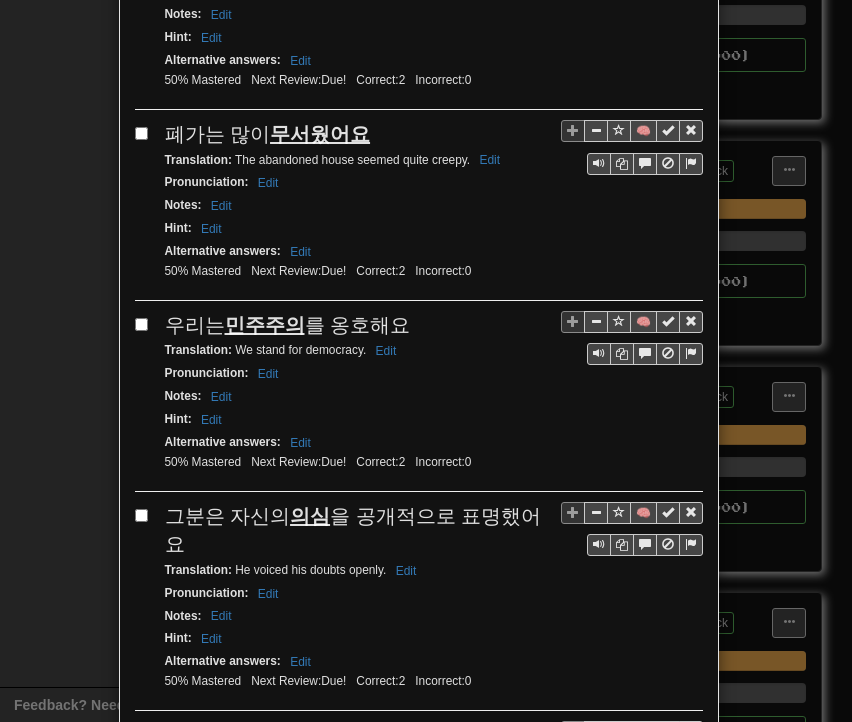 scroll, scrollTop: 1400, scrollLeft: 0, axis: vertical 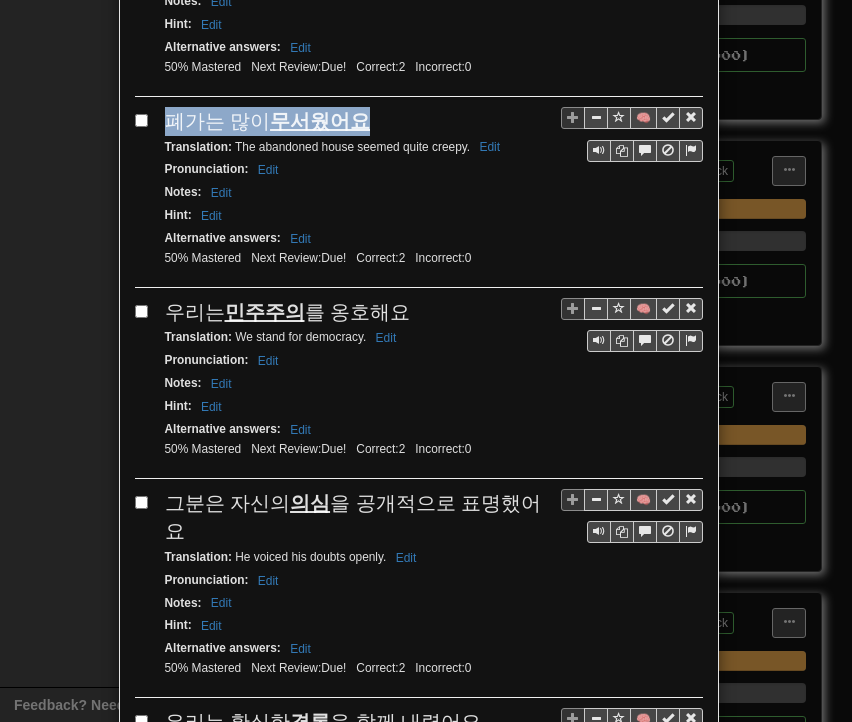 drag, startPoint x: 158, startPoint y: 95, endPoint x: 363, endPoint y: 89, distance: 205.08778 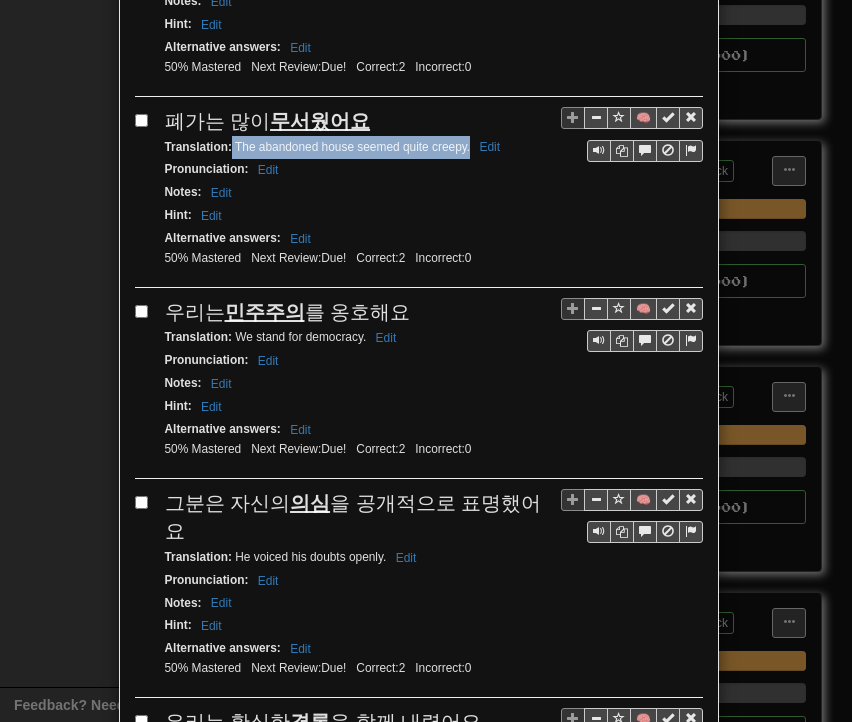drag, startPoint x: 225, startPoint y: 117, endPoint x: 463, endPoint y: 119, distance: 238.0084 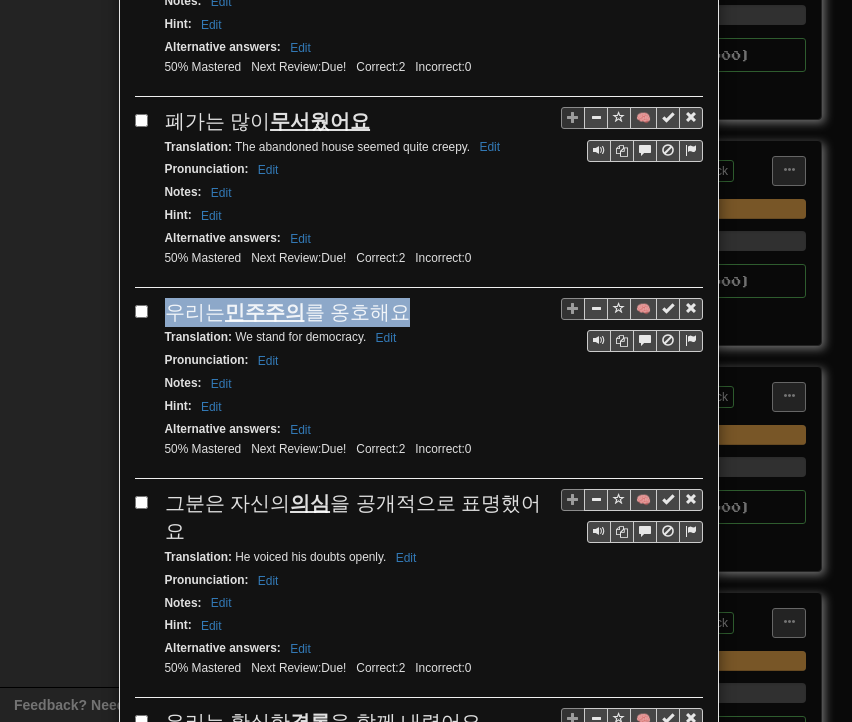 drag, startPoint x: 161, startPoint y: 278, endPoint x: 409, endPoint y: 281, distance: 248.01814 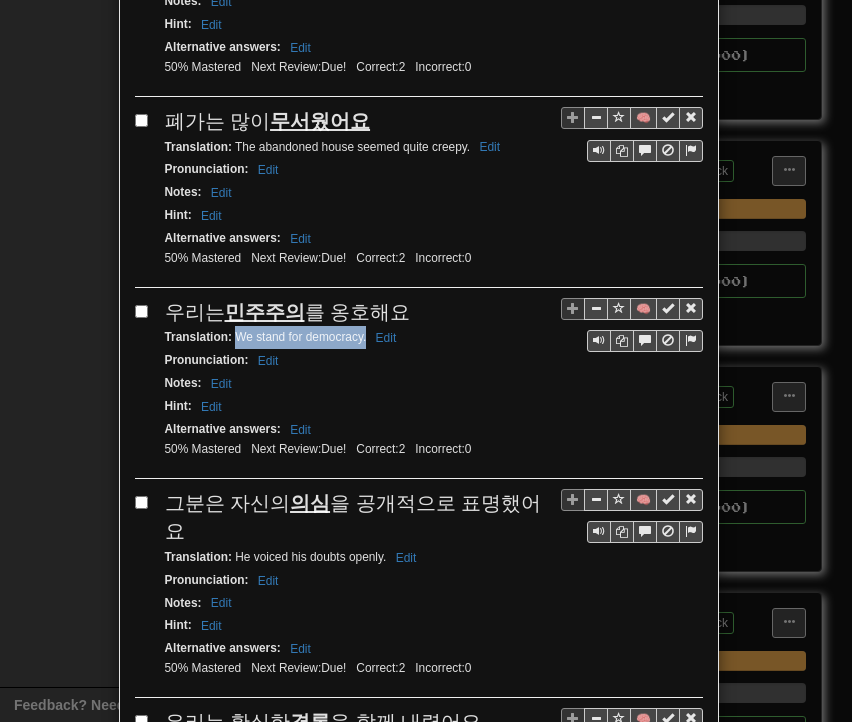 drag, startPoint x: 228, startPoint y: 305, endPoint x: 358, endPoint y: 311, distance: 130.13838 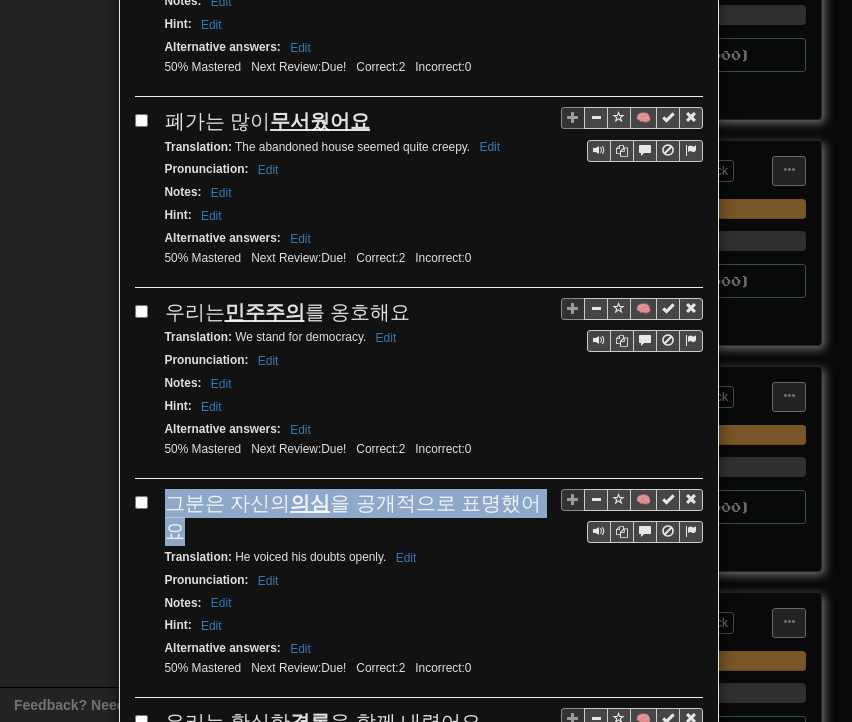 drag, startPoint x: 160, startPoint y: 469, endPoint x: 524, endPoint y: 470, distance: 364.00137 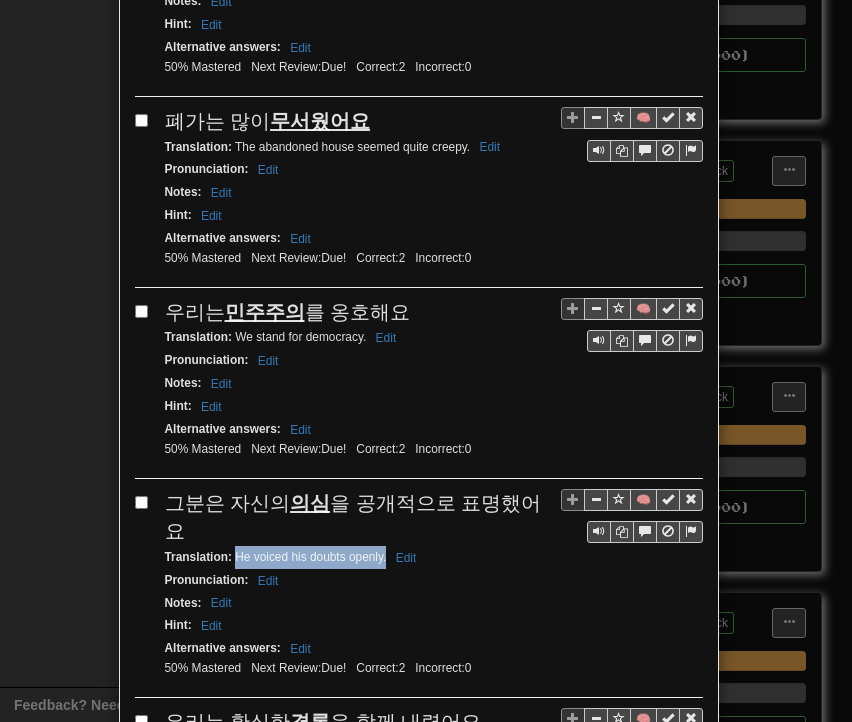 drag, startPoint x: 228, startPoint y: 495, endPoint x: 379, endPoint y: 494, distance: 151.00331 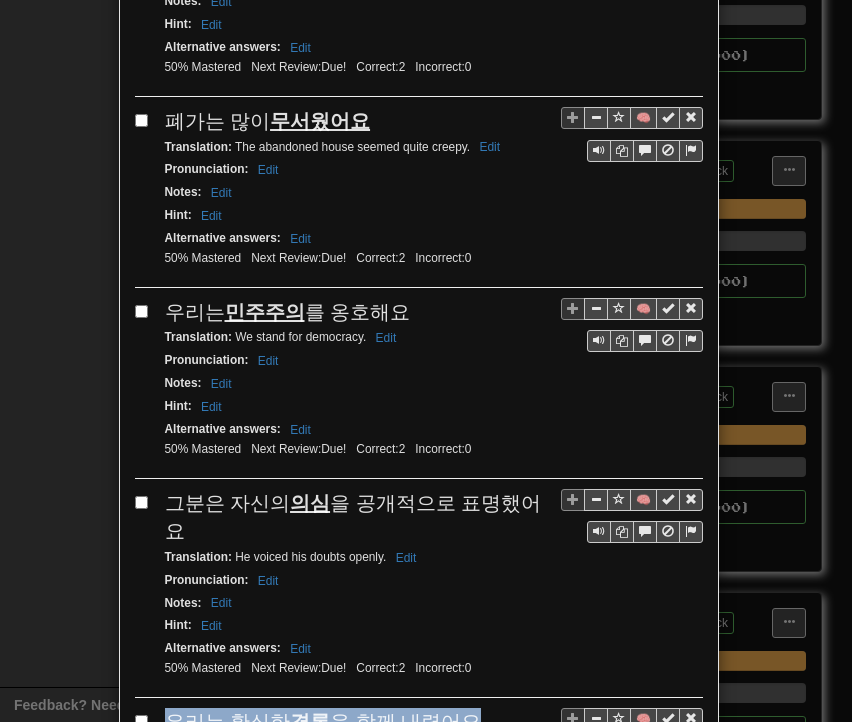 drag, startPoint x: 160, startPoint y: 656, endPoint x: 470, endPoint y: 653, distance: 310.01453 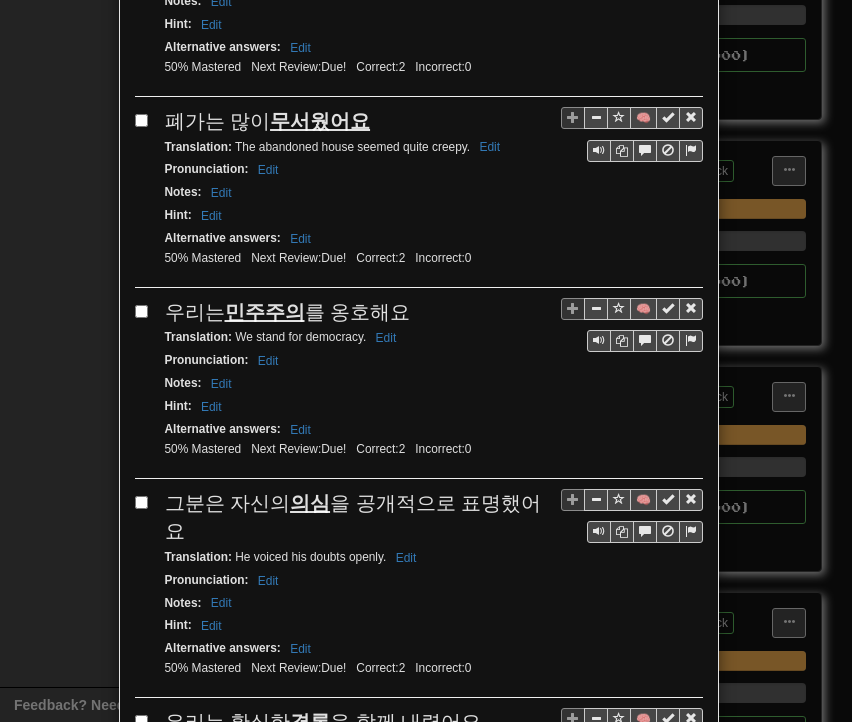 drag, startPoint x: 226, startPoint y: 680, endPoint x: 452, endPoint y: 683, distance: 226.01991 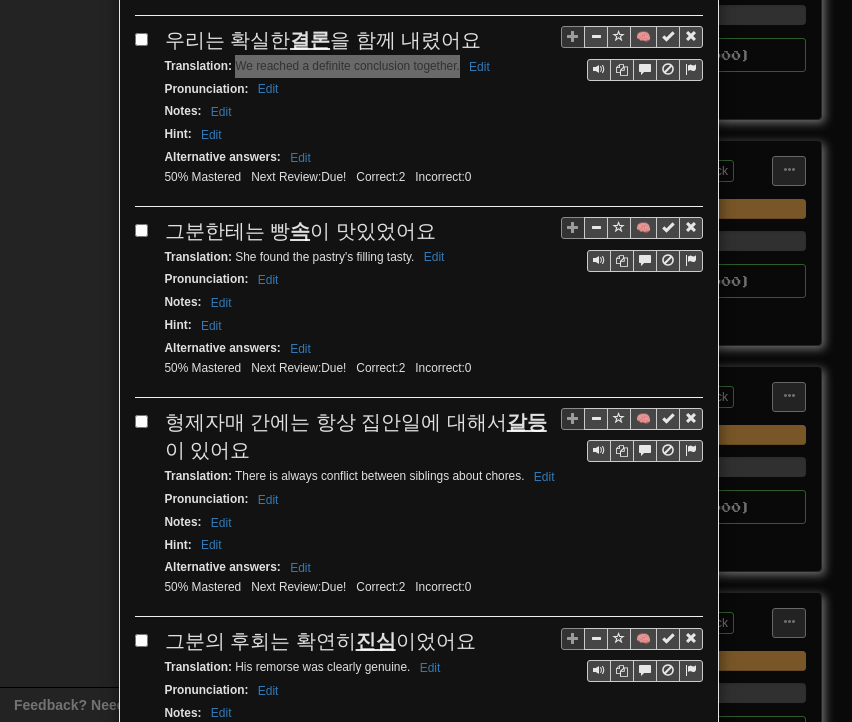 scroll, scrollTop: 2200, scrollLeft: 0, axis: vertical 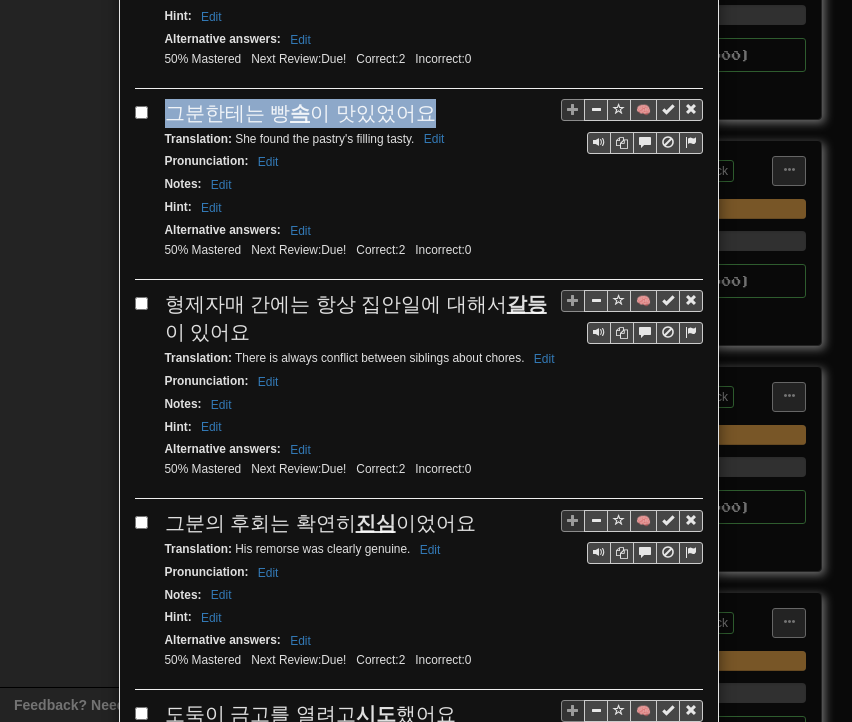 drag, startPoint x: 157, startPoint y: 41, endPoint x: 422, endPoint y: 34, distance: 265.09244 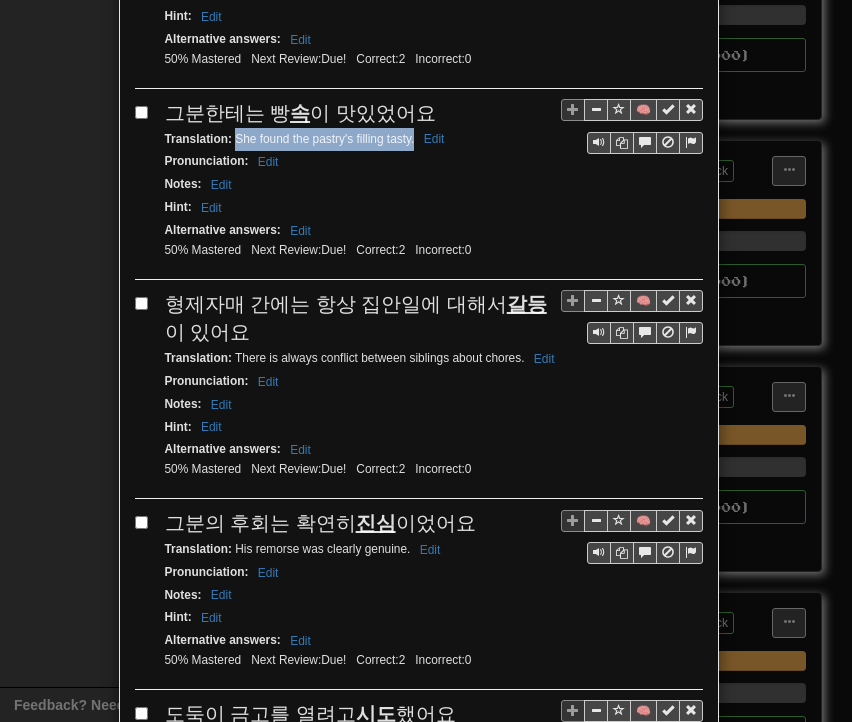 drag, startPoint x: 228, startPoint y: 73, endPoint x: 406, endPoint y: 67, distance: 178.10109 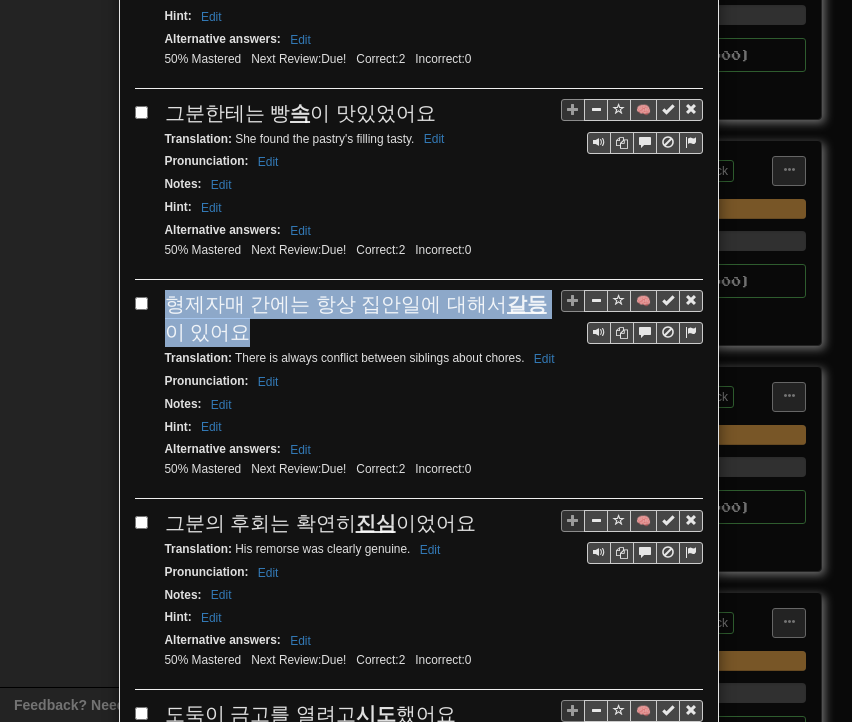 drag, startPoint x: 162, startPoint y: 225, endPoint x: 225, endPoint y: 251, distance: 68.154236 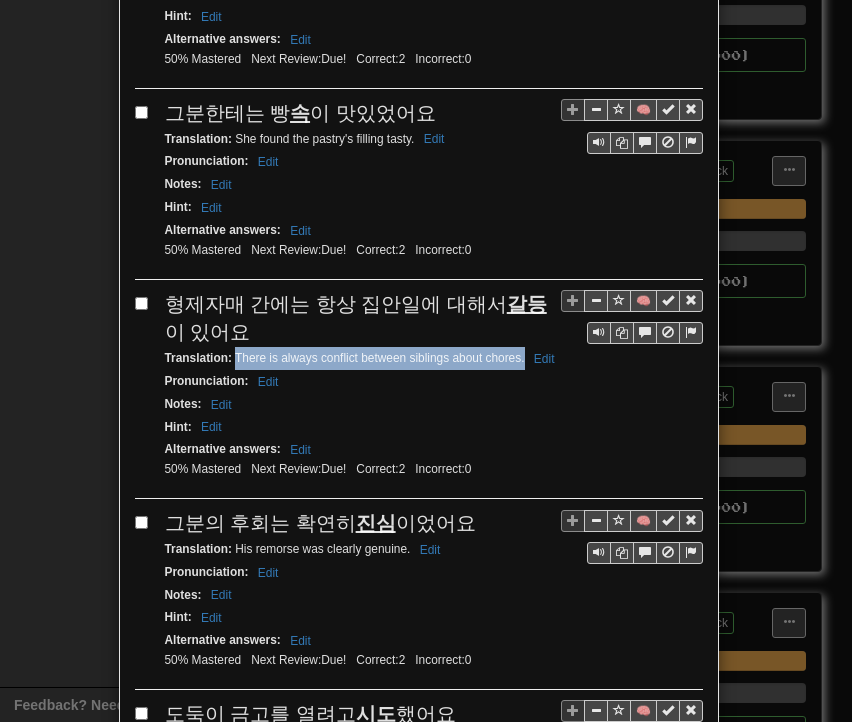 drag, startPoint x: 235, startPoint y: 281, endPoint x: 516, endPoint y: 287, distance: 281.06406 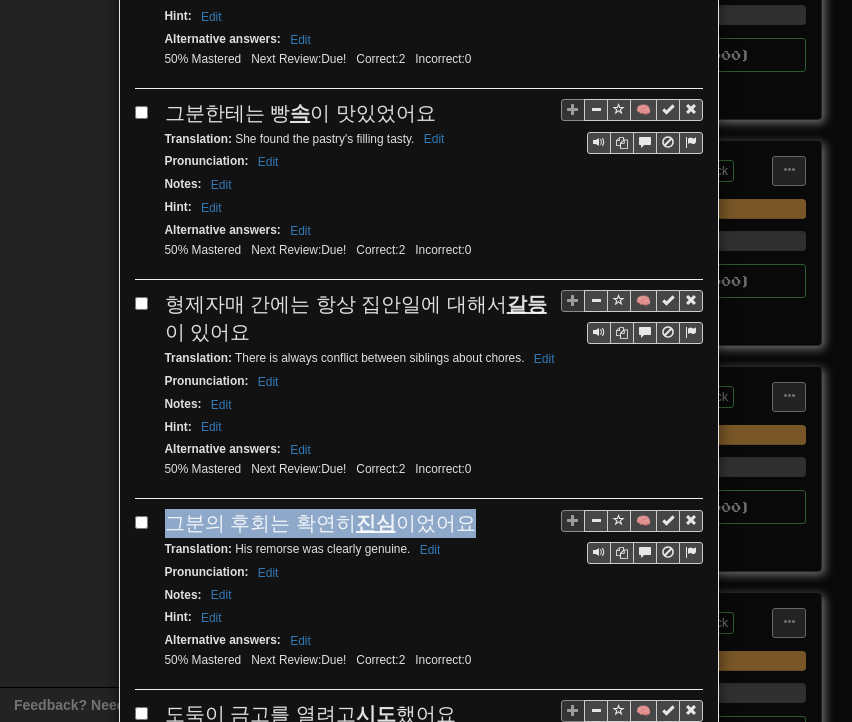 drag, startPoint x: 160, startPoint y: 449, endPoint x: 414, endPoint y: 441, distance: 254.12595 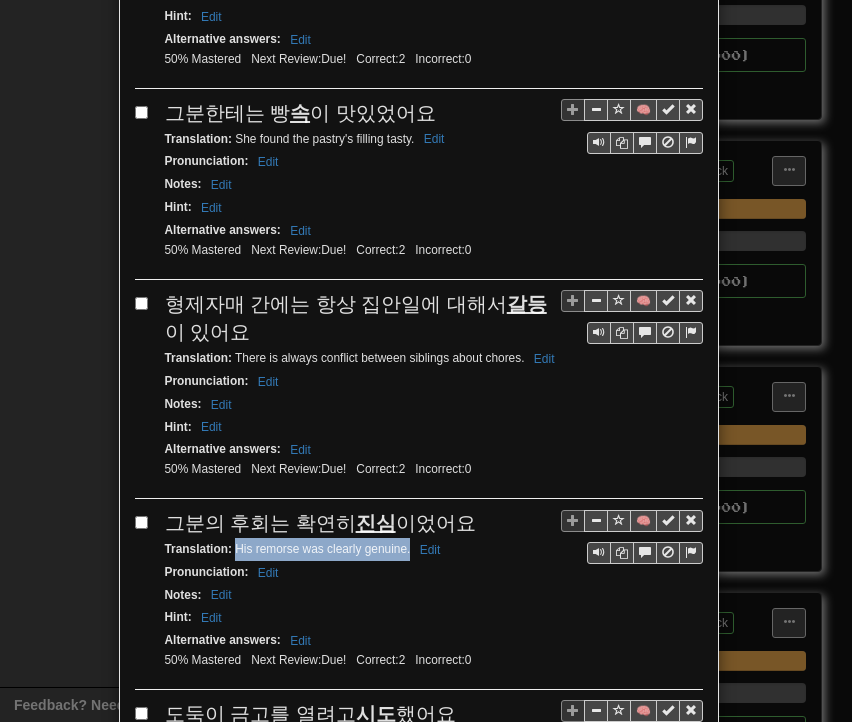 drag, startPoint x: 227, startPoint y: 468, endPoint x: 401, endPoint y: 471, distance: 174.02586 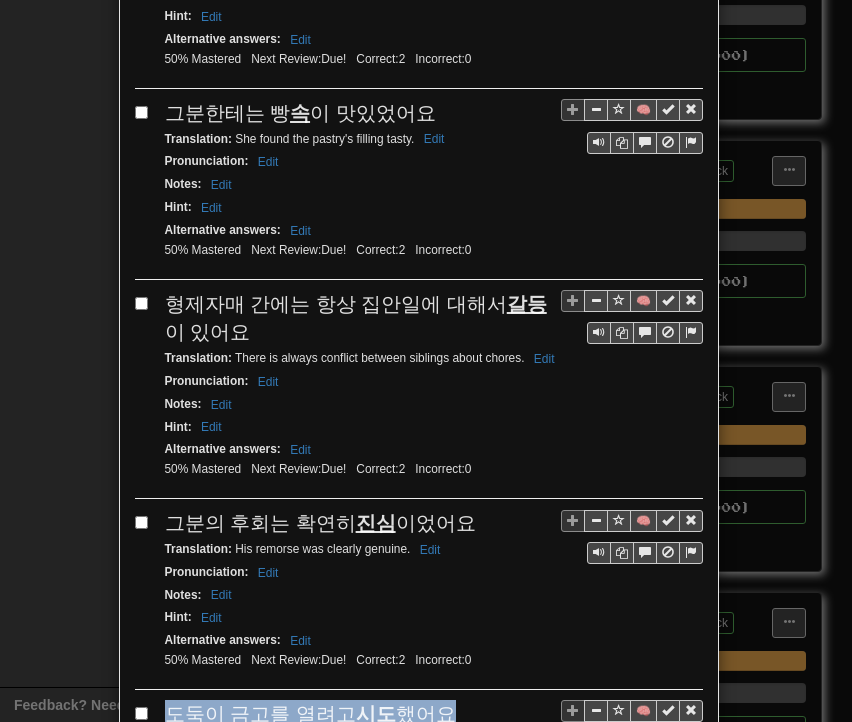 drag, startPoint x: 159, startPoint y: 635, endPoint x: 431, endPoint y: 625, distance: 272.18375 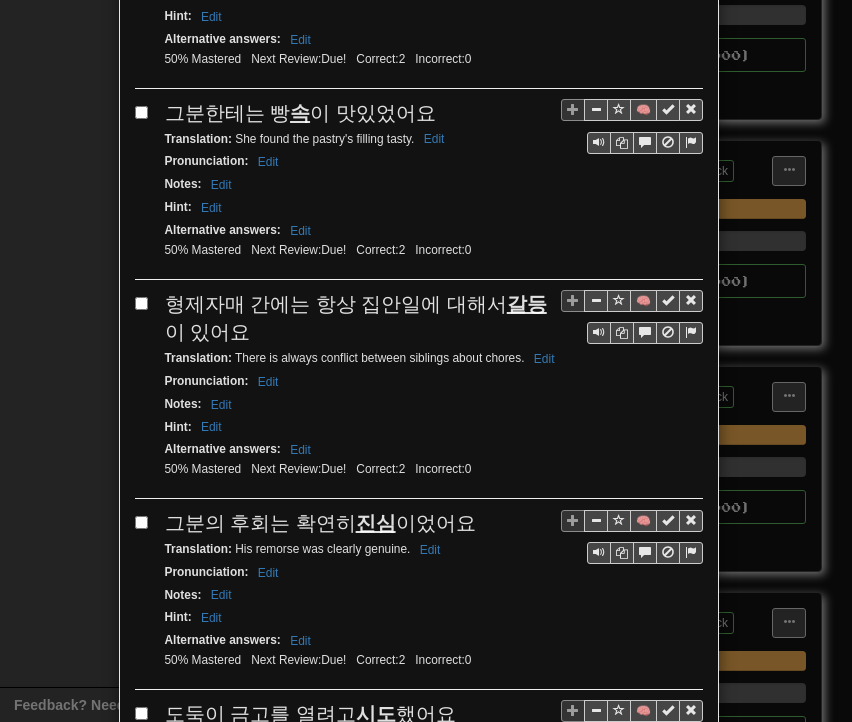 drag, startPoint x: 226, startPoint y: 657, endPoint x: 420, endPoint y: 661, distance: 194.04123 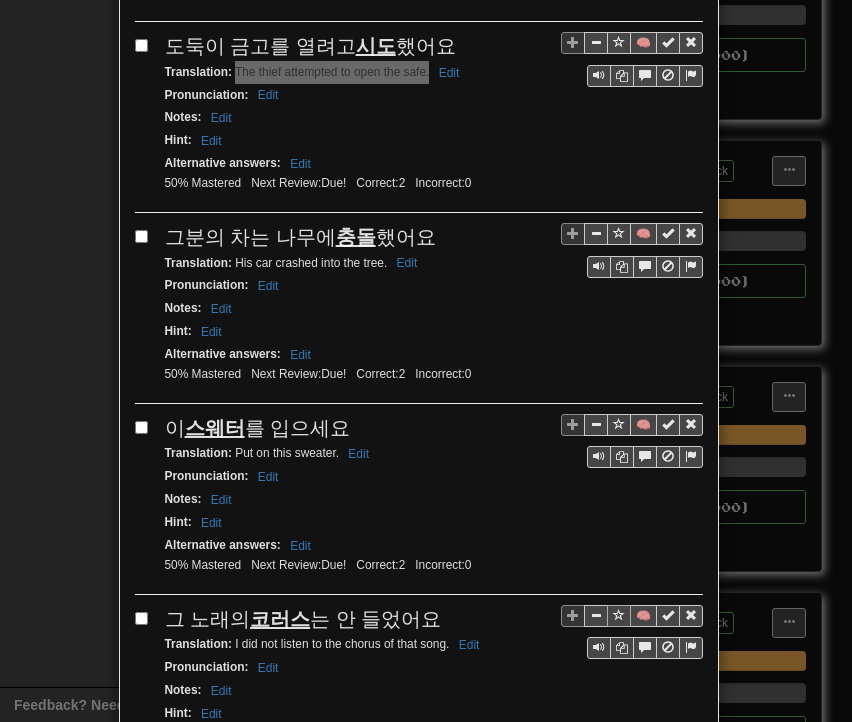 scroll, scrollTop: 2900, scrollLeft: 0, axis: vertical 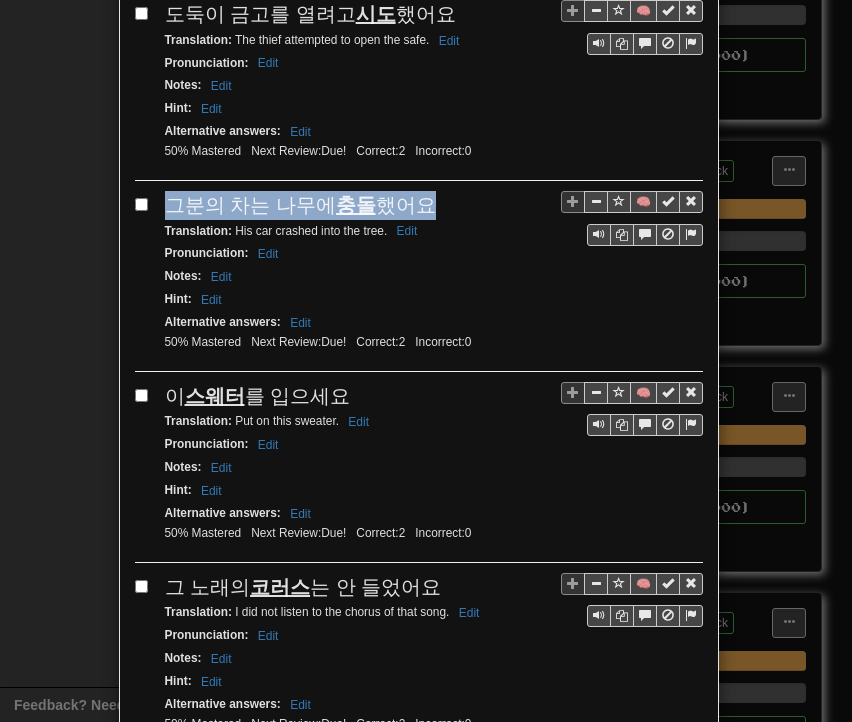 drag, startPoint x: 160, startPoint y: 121, endPoint x: 415, endPoint y: 123, distance: 255.00784 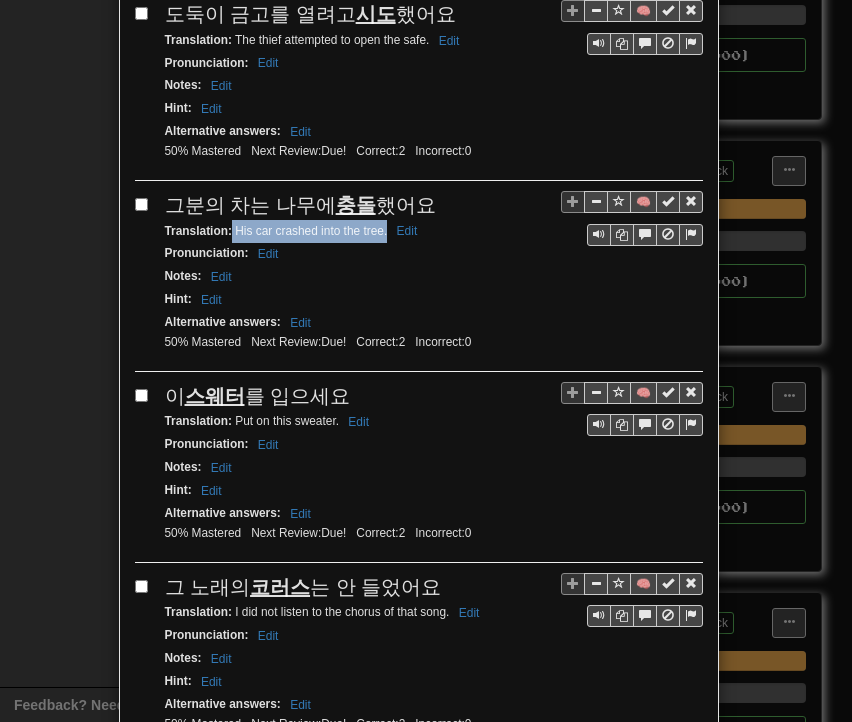 drag, startPoint x: 224, startPoint y: 142, endPoint x: 377, endPoint y: 149, distance: 153.16005 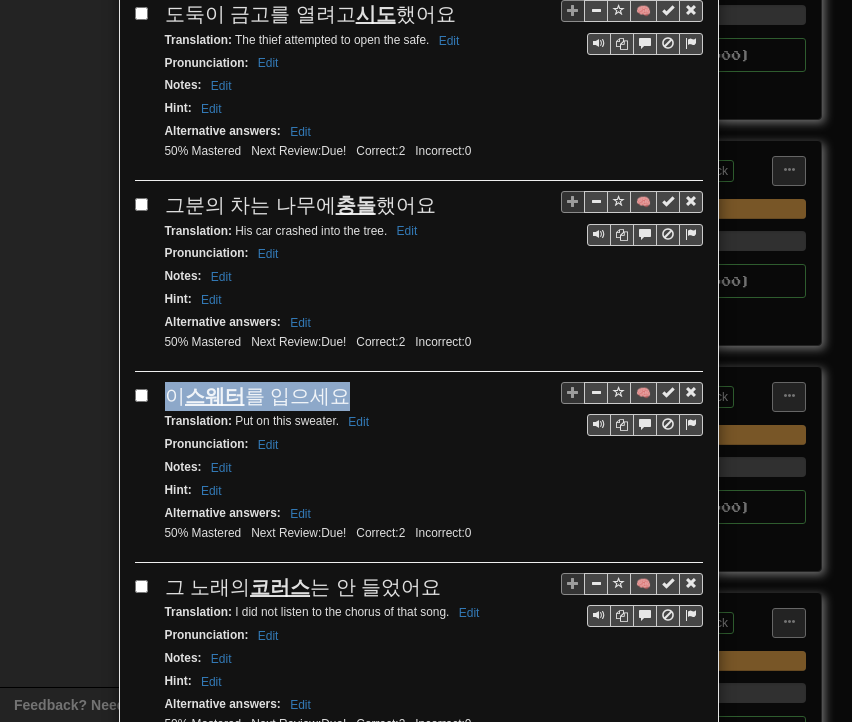 drag, startPoint x: 161, startPoint y: 305, endPoint x: 360, endPoint y: 301, distance: 199.04019 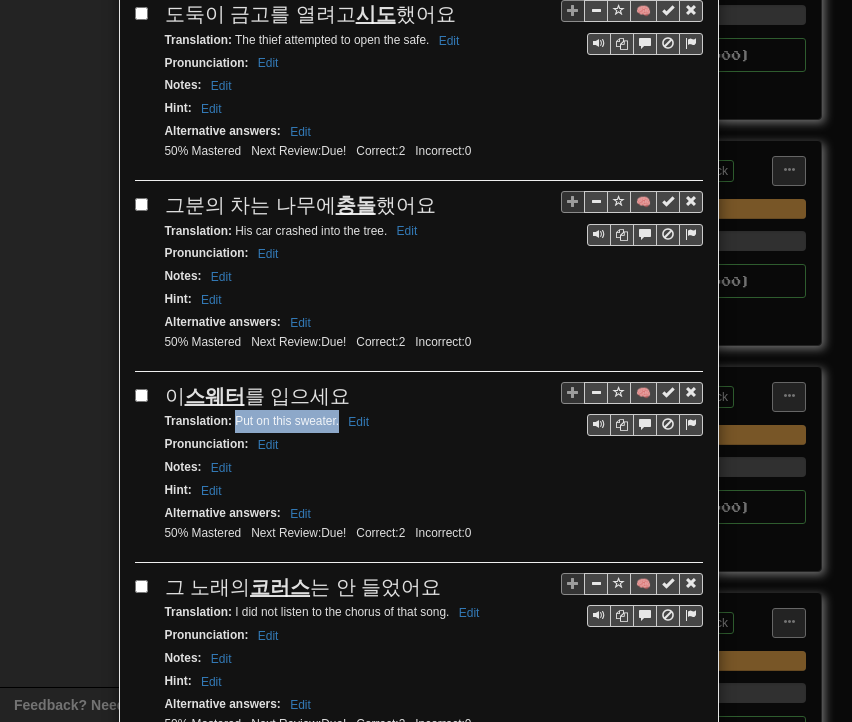 drag, startPoint x: 228, startPoint y: 330, endPoint x: 332, endPoint y: 339, distance: 104.388695 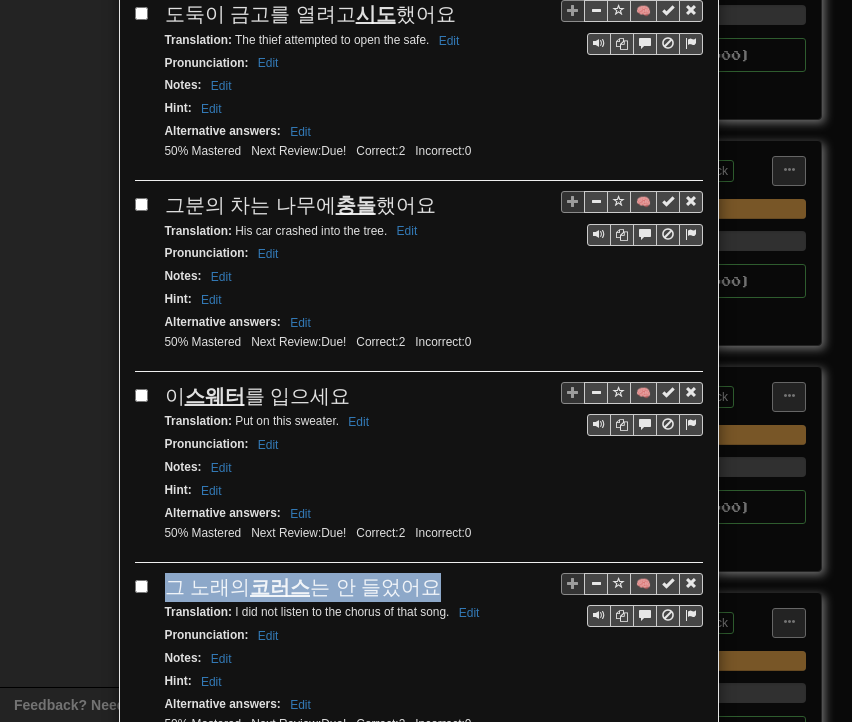 drag, startPoint x: 165, startPoint y: 494, endPoint x: 432, endPoint y: 487, distance: 267.09174 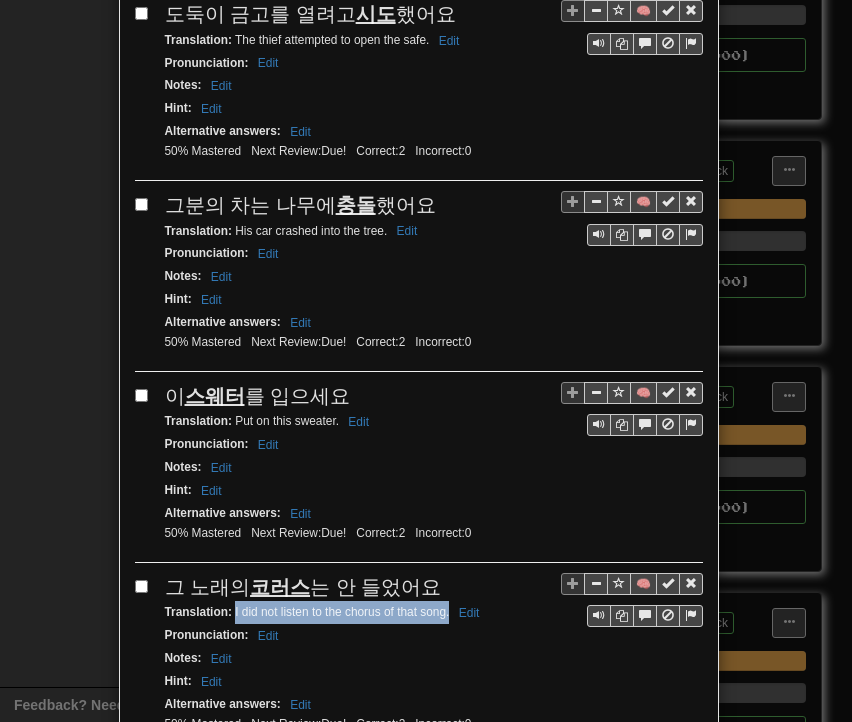 drag, startPoint x: 227, startPoint y: 520, endPoint x: 441, endPoint y: 524, distance: 214.03738 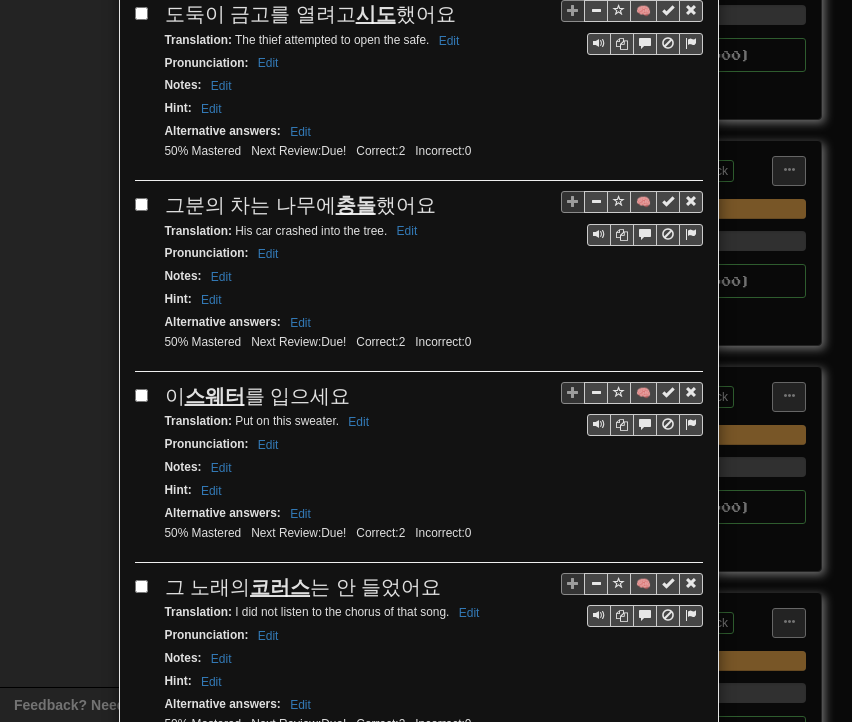 drag, startPoint x: 166, startPoint y: 685, endPoint x: 434, endPoint y: 671, distance: 268.36542 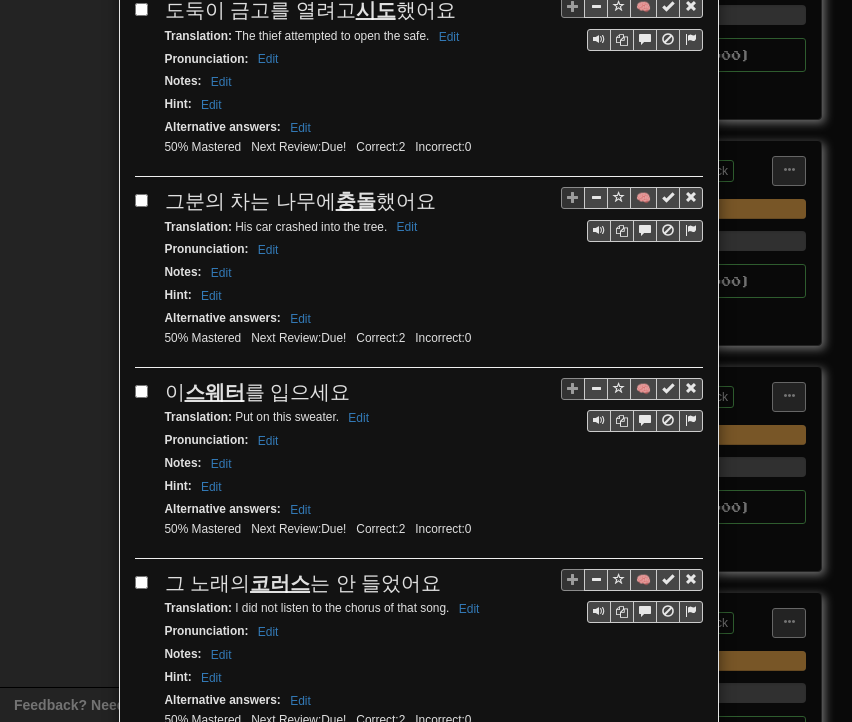 drag, startPoint x: 227, startPoint y: 705, endPoint x: 403, endPoint y: 706, distance: 176.00284 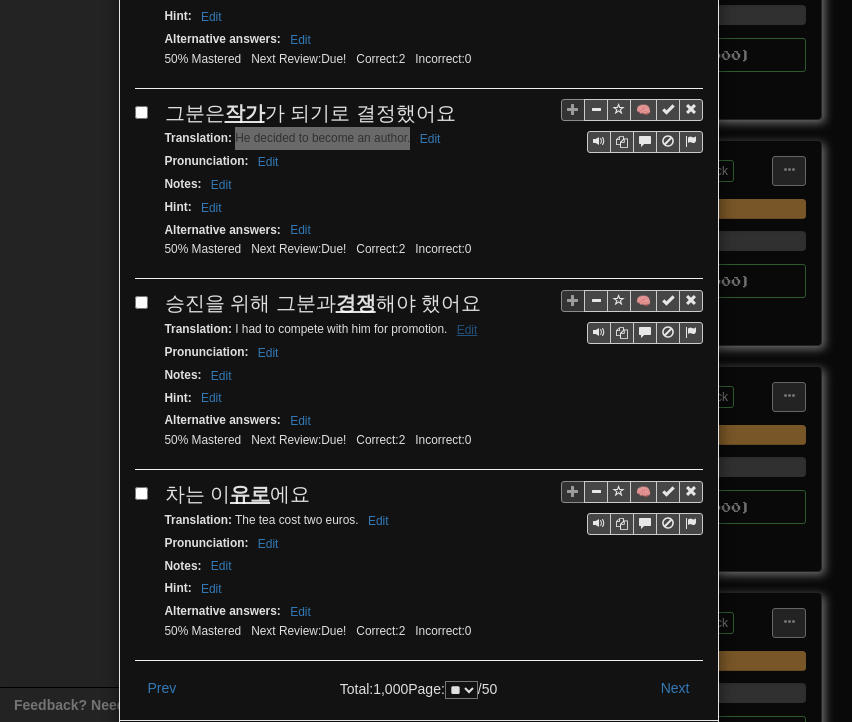 scroll, scrollTop: 3568, scrollLeft: 0, axis: vertical 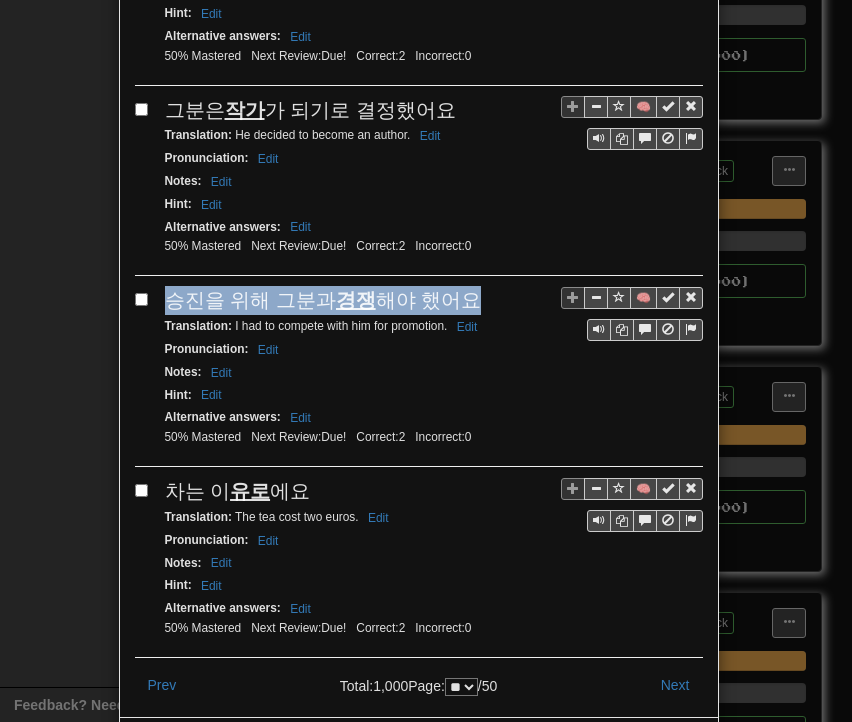 drag, startPoint x: 158, startPoint y: 197, endPoint x: 455, endPoint y: 183, distance: 297.32977 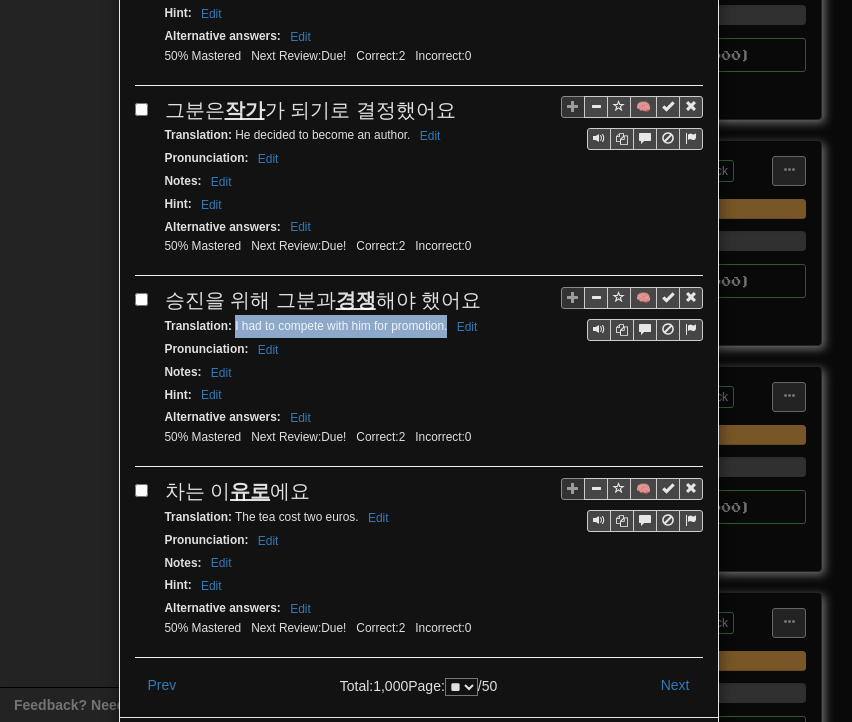 drag, startPoint x: 226, startPoint y: 225, endPoint x: 440, endPoint y: 228, distance: 214.02103 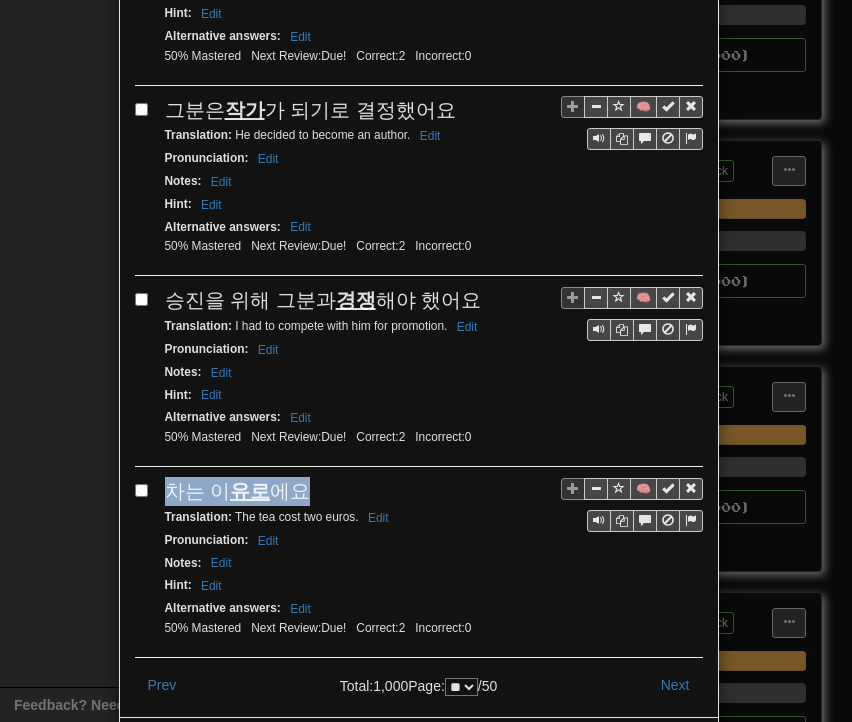 drag, startPoint x: 168, startPoint y: 385, endPoint x: 303, endPoint y: 388, distance: 135.03333 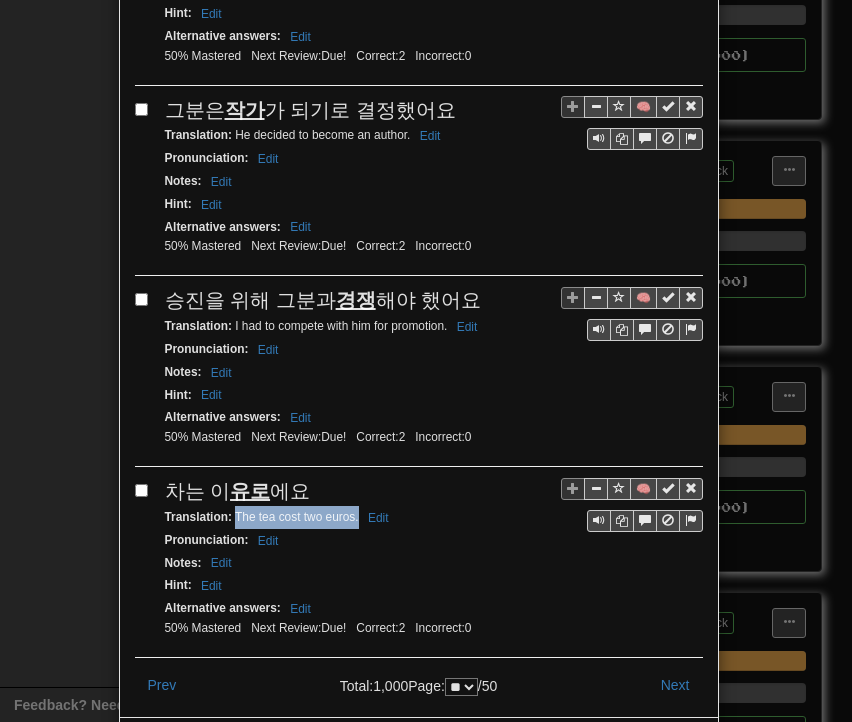 drag, startPoint x: 227, startPoint y: 410, endPoint x: 350, endPoint y: 411, distance: 123.00407 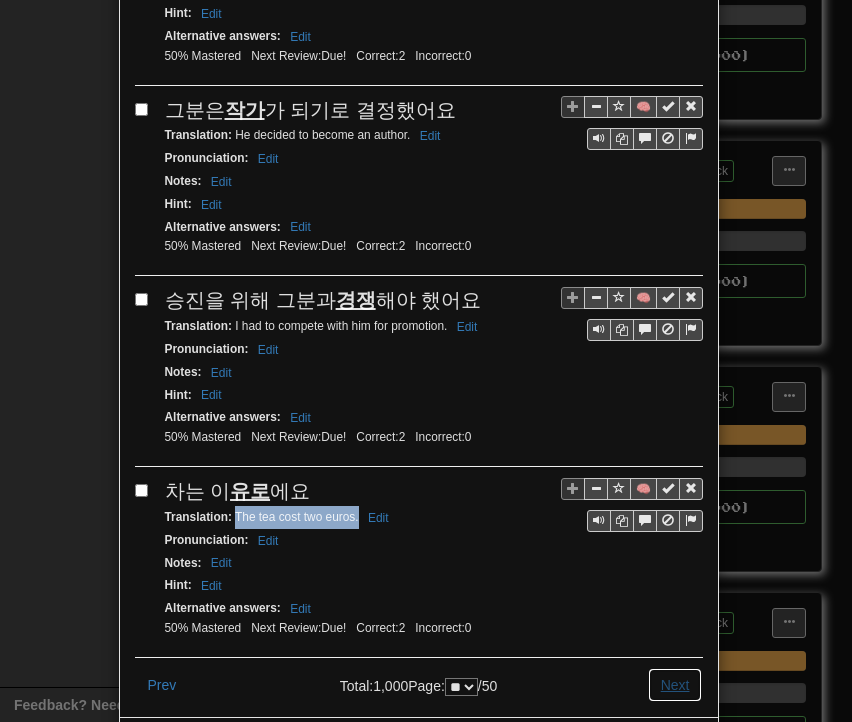 click on "Next" at bounding box center (675, 685) 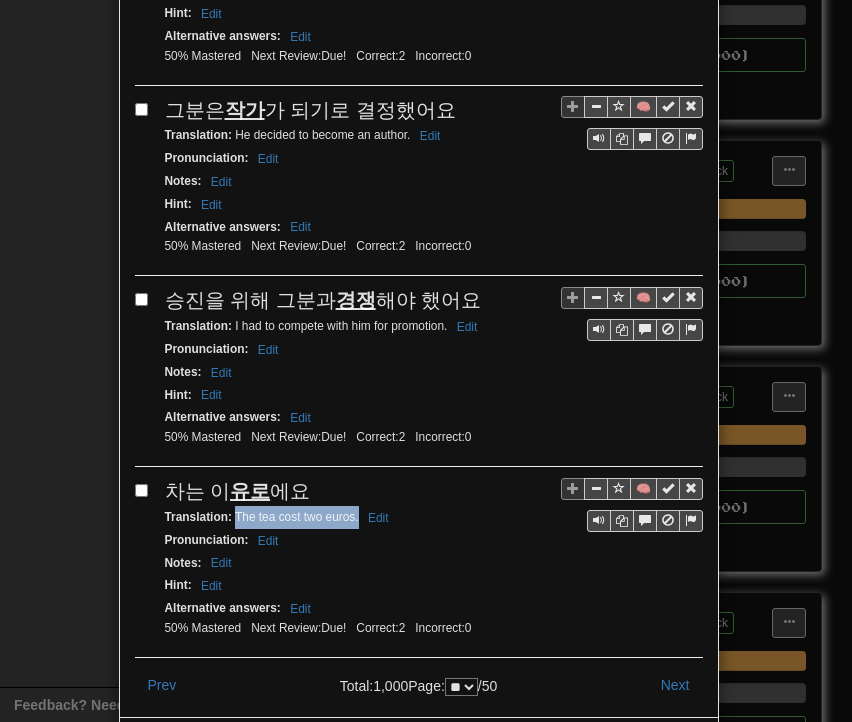 scroll, scrollTop: 0, scrollLeft: 0, axis: both 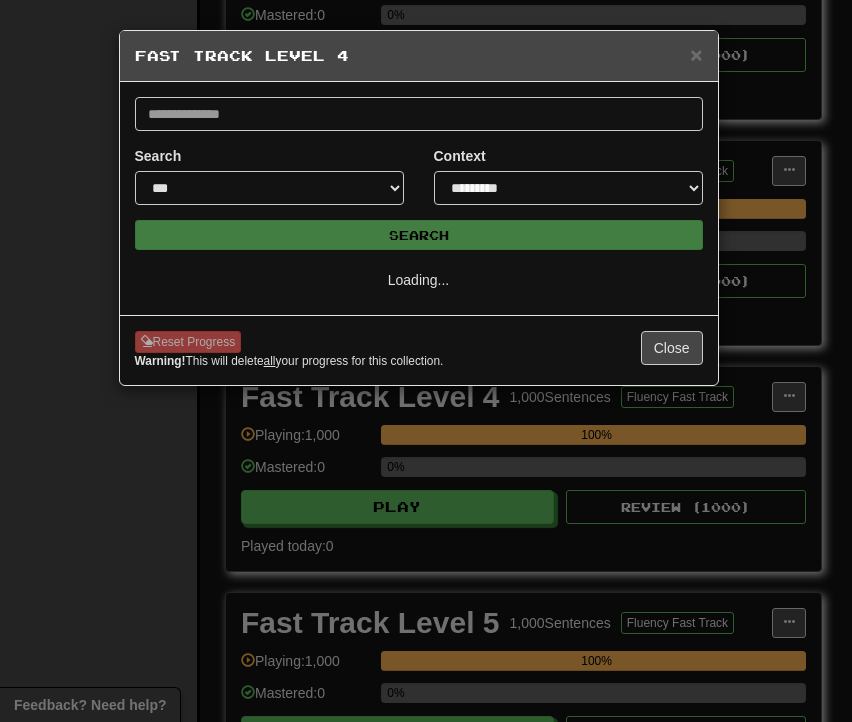 select on "**" 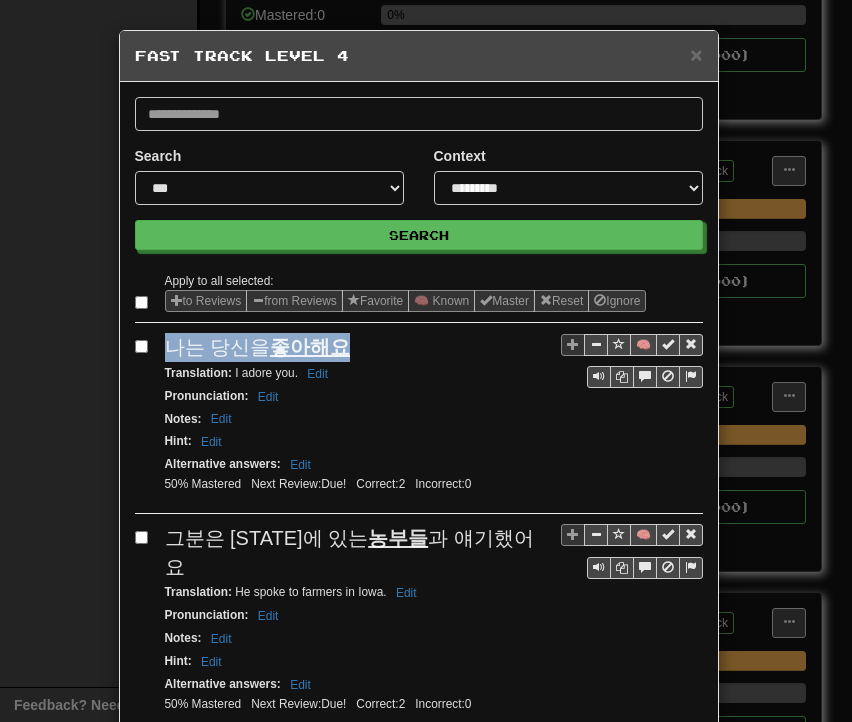 drag, startPoint x: 160, startPoint y: 345, endPoint x: 342, endPoint y: 351, distance: 182.09888 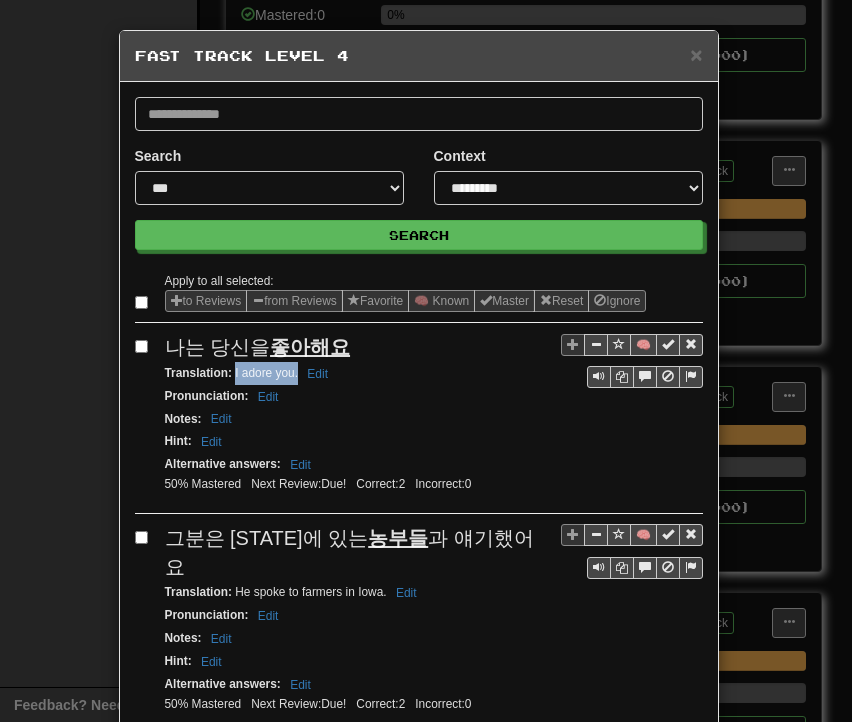 drag, startPoint x: 227, startPoint y: 368, endPoint x: 288, endPoint y: 377, distance: 61.66036 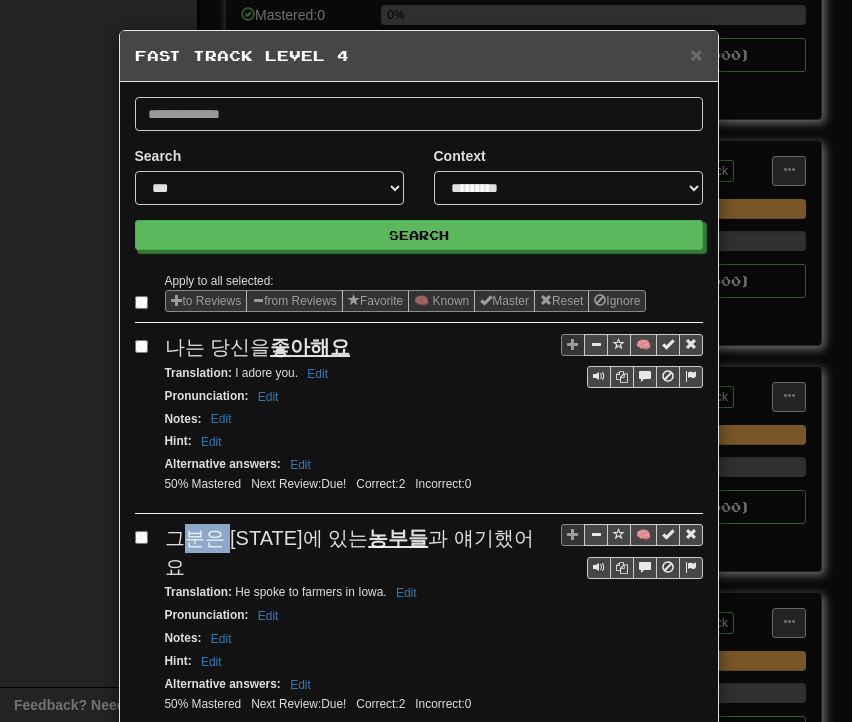 drag, startPoint x: 168, startPoint y: 529, endPoint x: 212, endPoint y: 527, distance: 44.04543 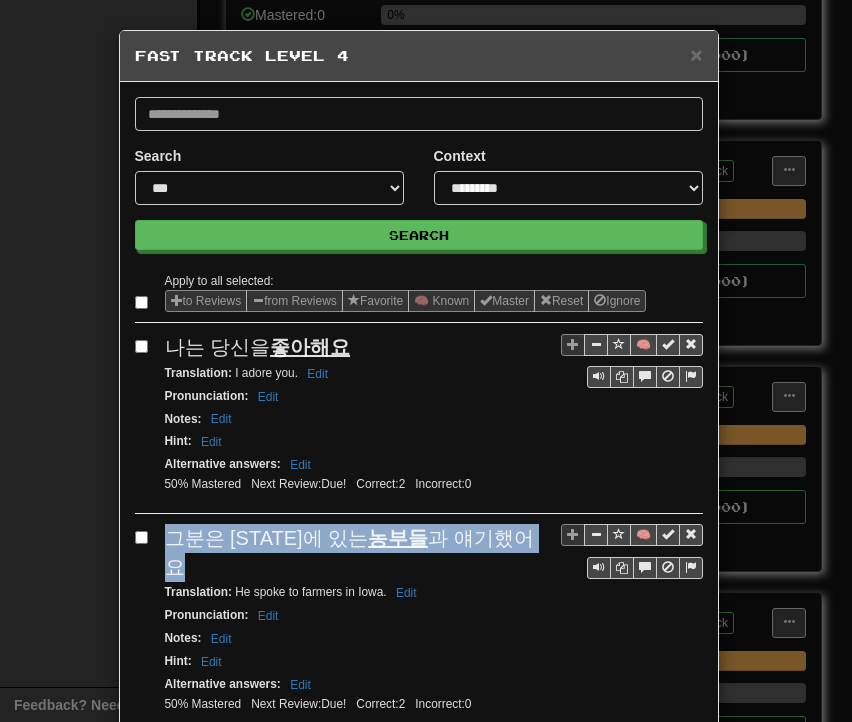 drag, startPoint x: 156, startPoint y: 529, endPoint x: 524, endPoint y: 538, distance: 368.11005 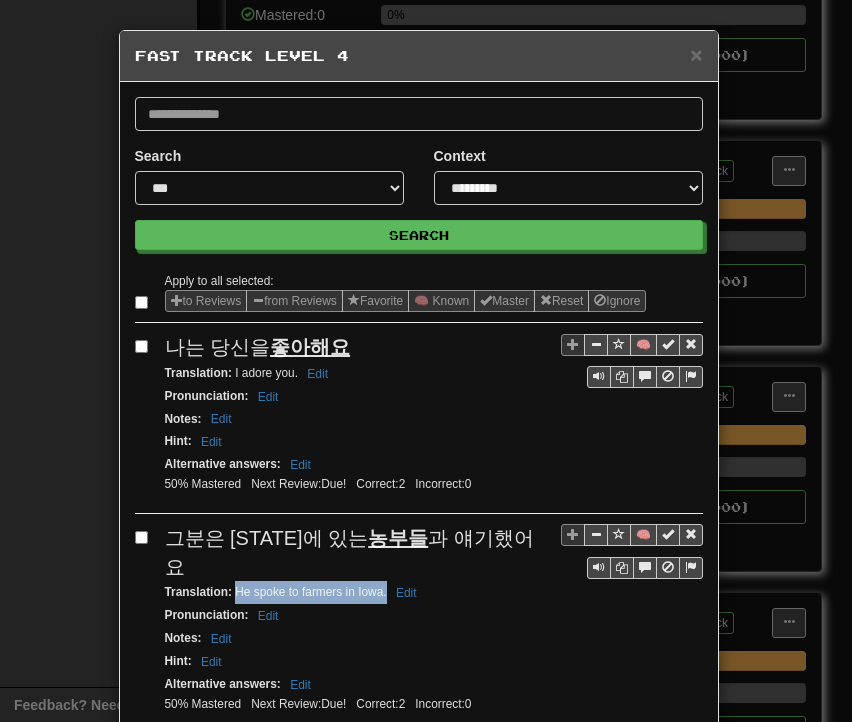 drag, startPoint x: 226, startPoint y: 557, endPoint x: 379, endPoint y: 564, distance: 153.16005 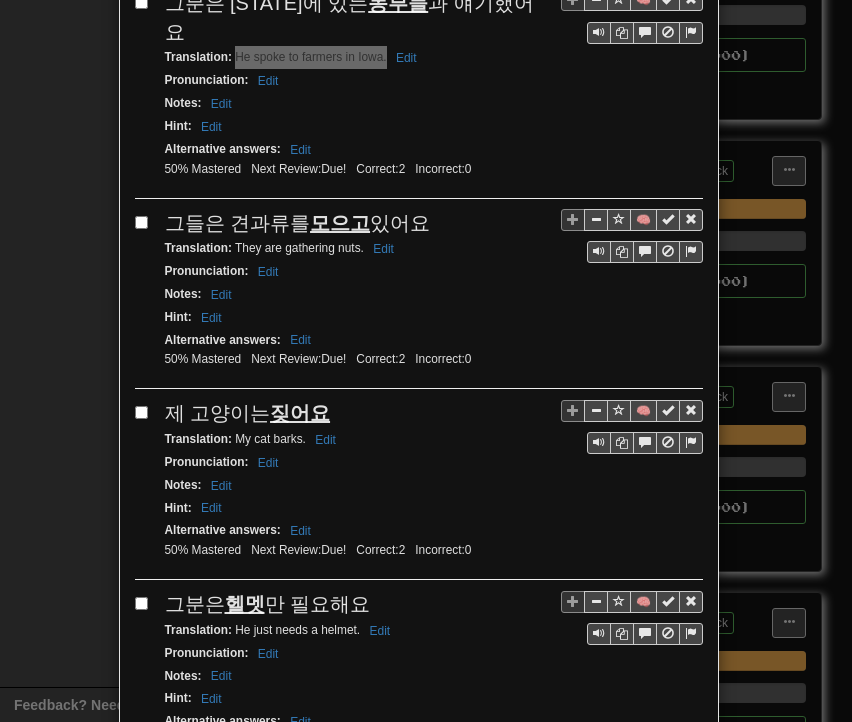 scroll, scrollTop: 600, scrollLeft: 0, axis: vertical 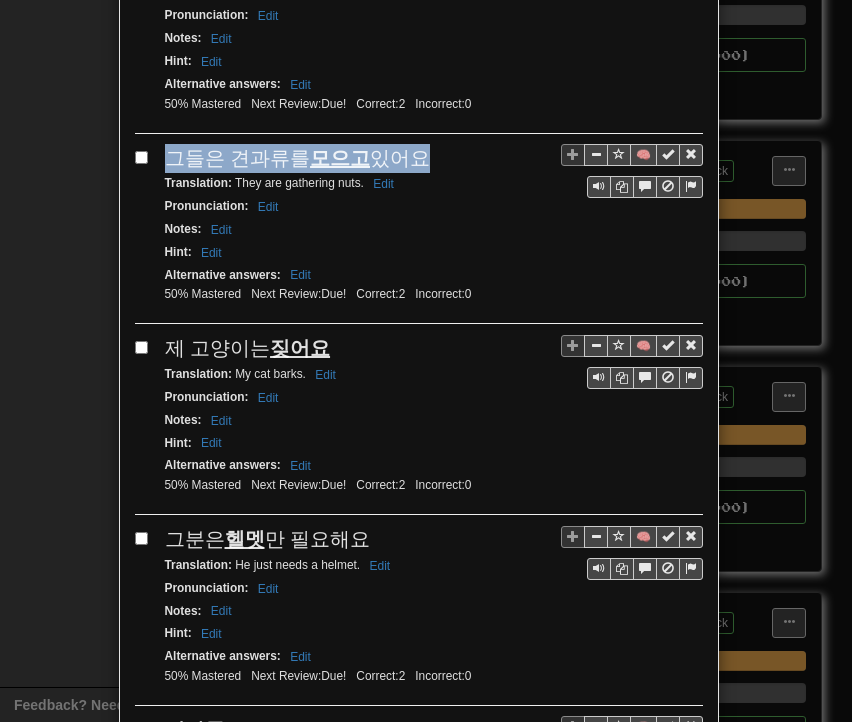 drag, startPoint x: 159, startPoint y: 116, endPoint x: 406, endPoint y: 120, distance: 247.03238 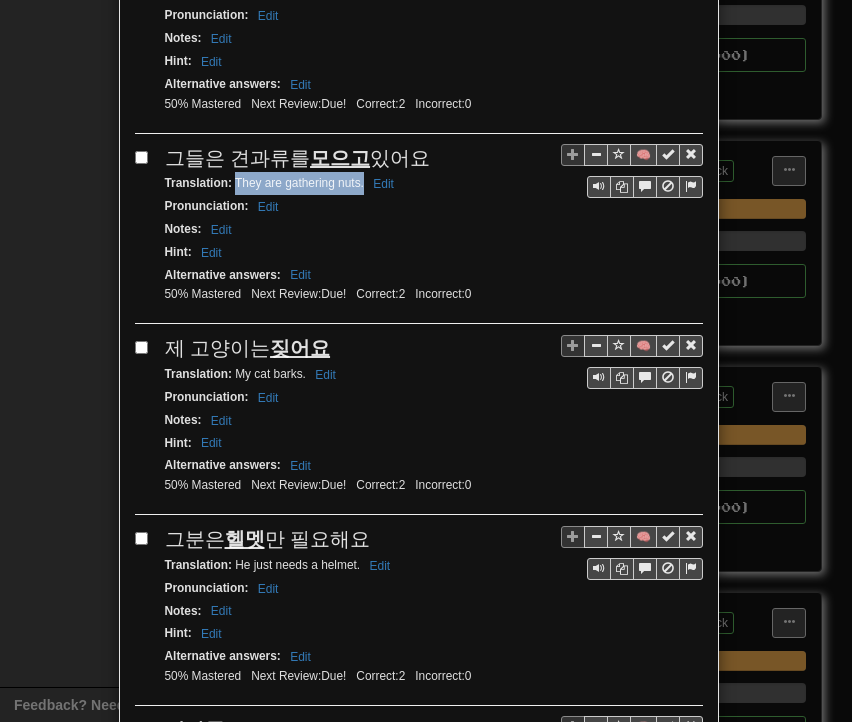 drag, startPoint x: 226, startPoint y: 143, endPoint x: 356, endPoint y: 149, distance: 130.13838 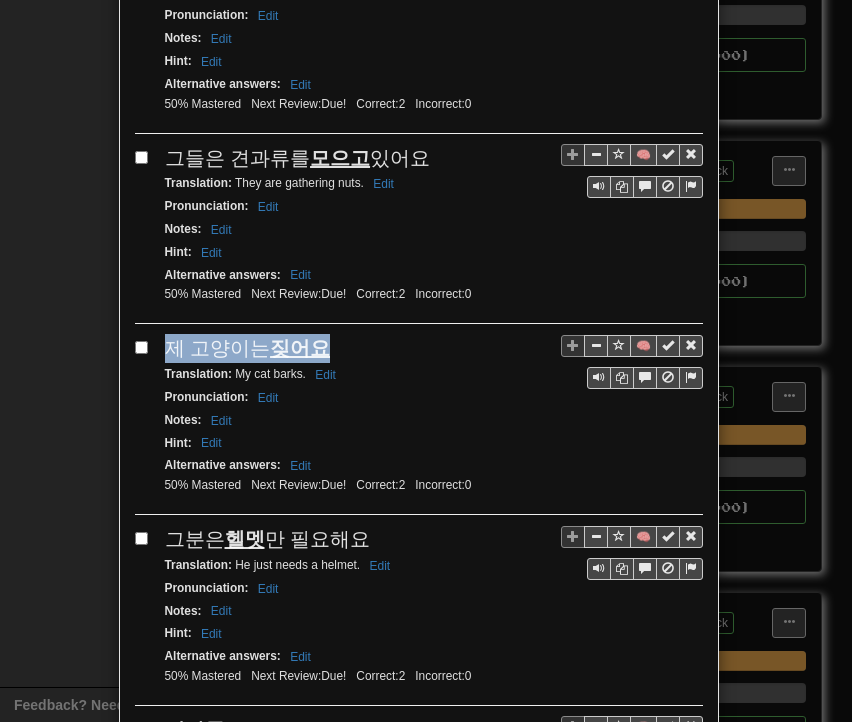 drag, startPoint x: 160, startPoint y: 311, endPoint x: 321, endPoint y: 307, distance: 161.04968 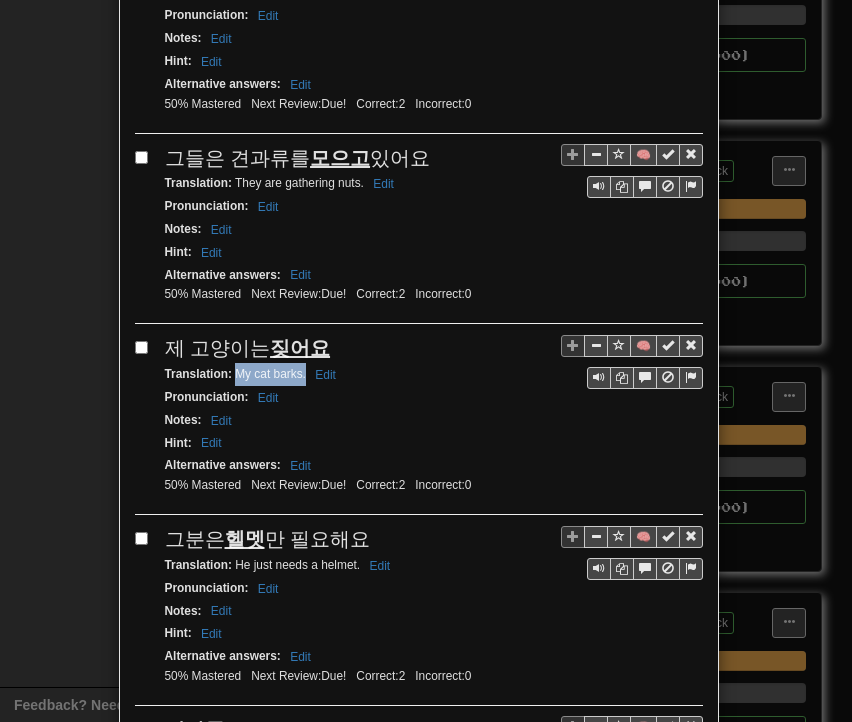 drag, startPoint x: 228, startPoint y: 329, endPoint x: 298, endPoint y: 339, distance: 70.71068 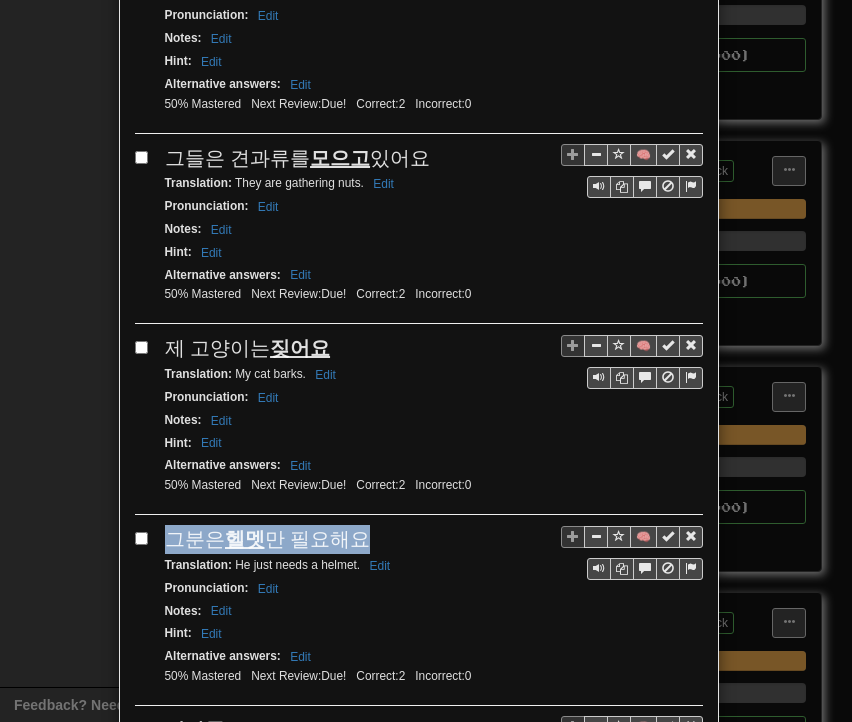 drag, startPoint x: 161, startPoint y: 495, endPoint x: 348, endPoint y: 493, distance: 187.0107 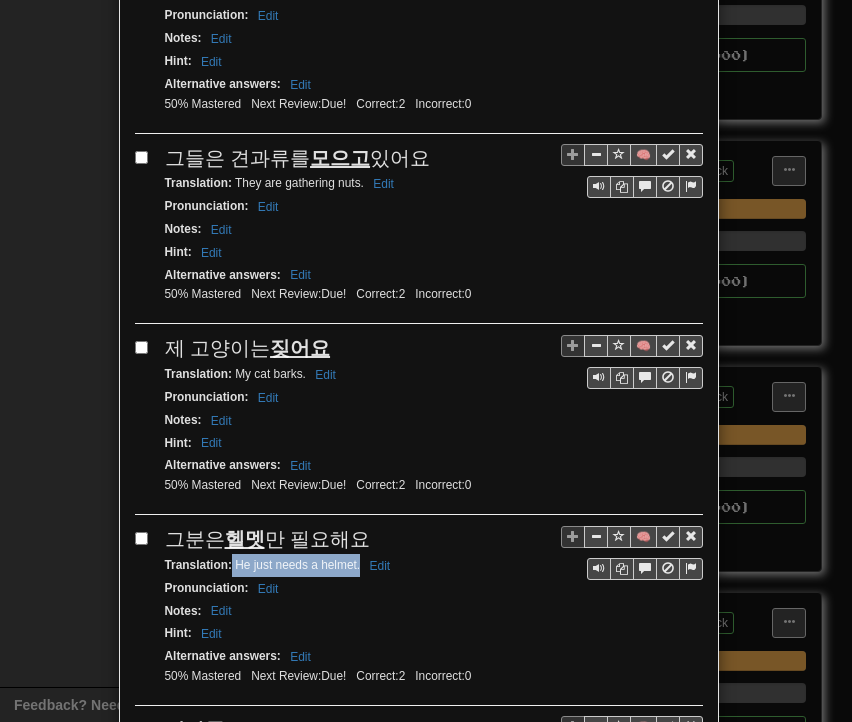 drag, startPoint x: 225, startPoint y: 519, endPoint x: 352, endPoint y: 521, distance: 127.01575 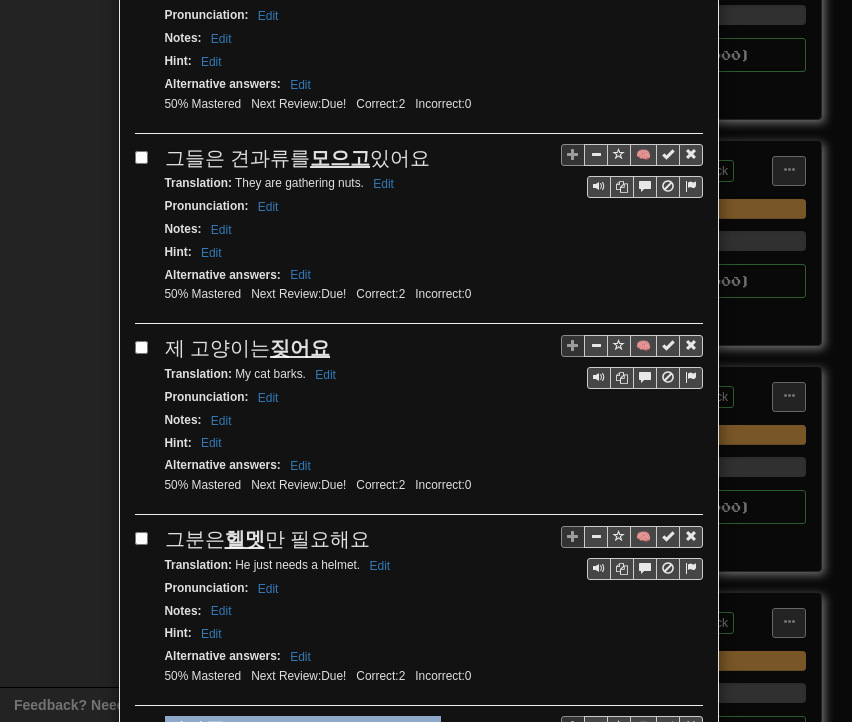 drag, startPoint x: 160, startPoint y: 681, endPoint x: 409, endPoint y: 677, distance: 249.03212 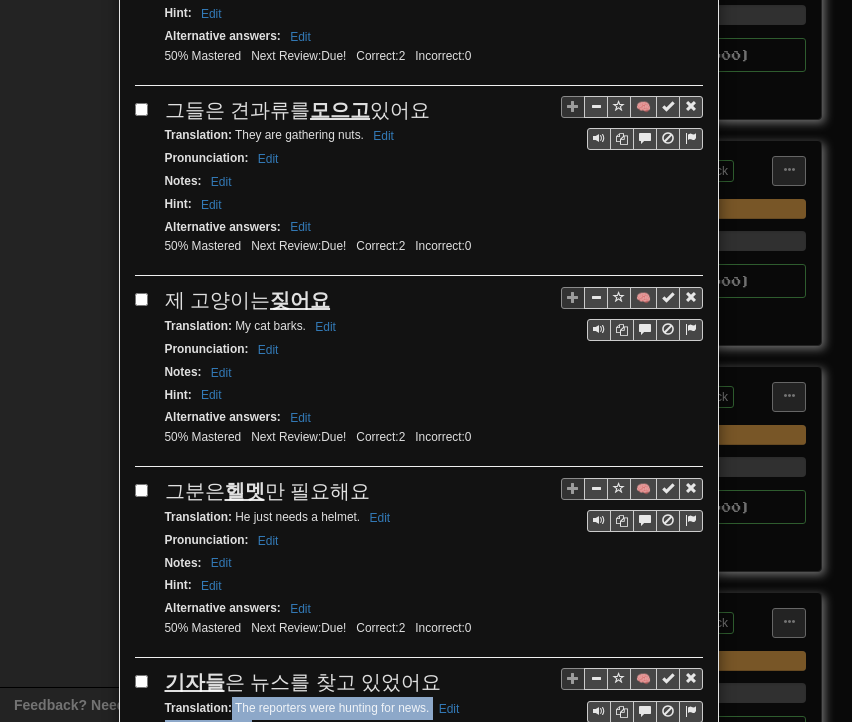 scroll, scrollTop: 685, scrollLeft: 0, axis: vertical 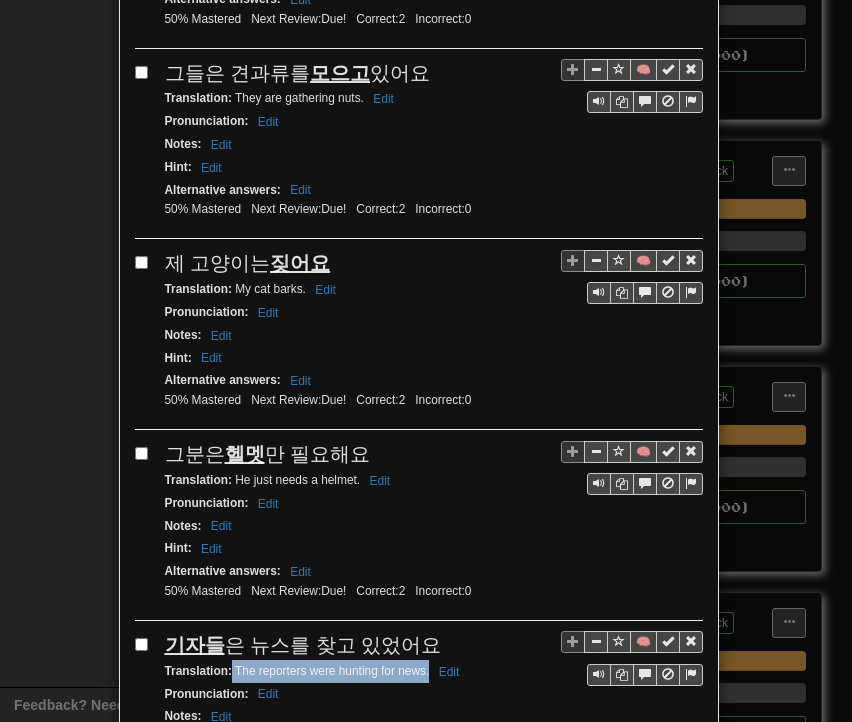 drag, startPoint x: 223, startPoint y: 705, endPoint x: 422, endPoint y: 622, distance: 215.6154 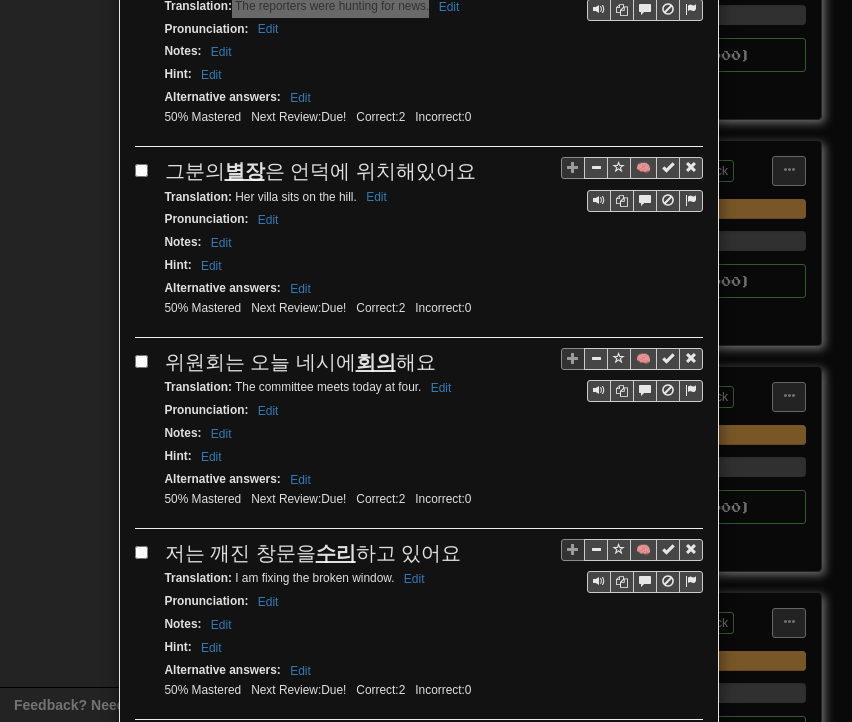 scroll, scrollTop: 1385, scrollLeft: 0, axis: vertical 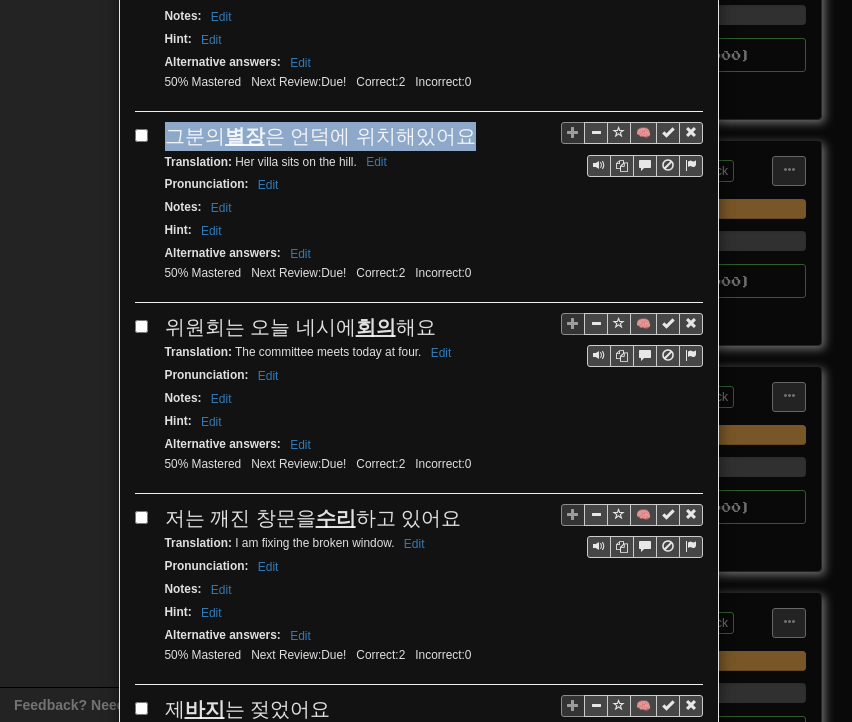 drag, startPoint x: 161, startPoint y: 75, endPoint x: 447, endPoint y: 75, distance: 286 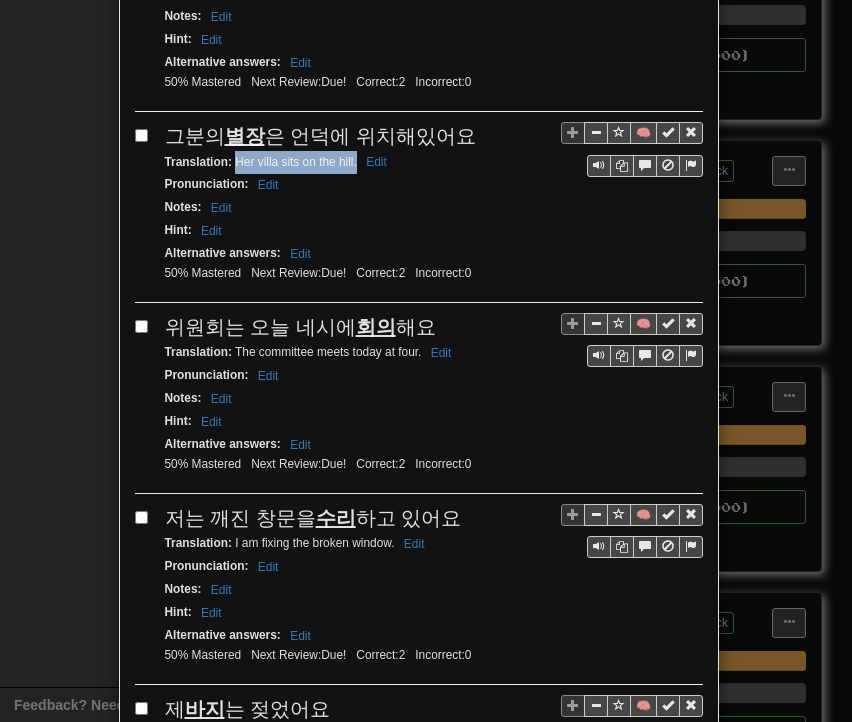 drag, startPoint x: 227, startPoint y: 109, endPoint x: 348, endPoint y: 109, distance: 121 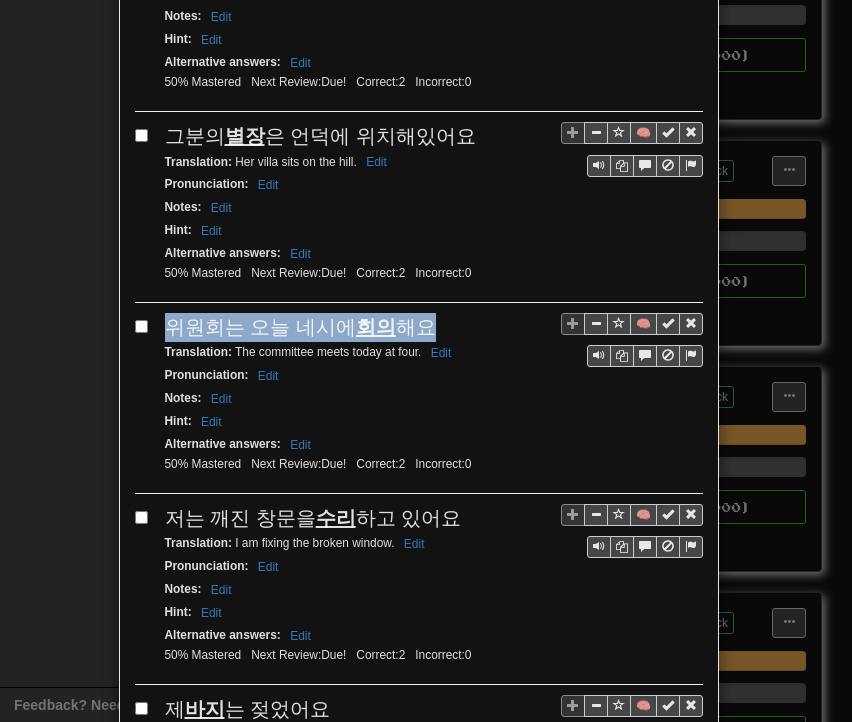 drag, startPoint x: 160, startPoint y: 272, endPoint x: 430, endPoint y: 266, distance: 270.06665 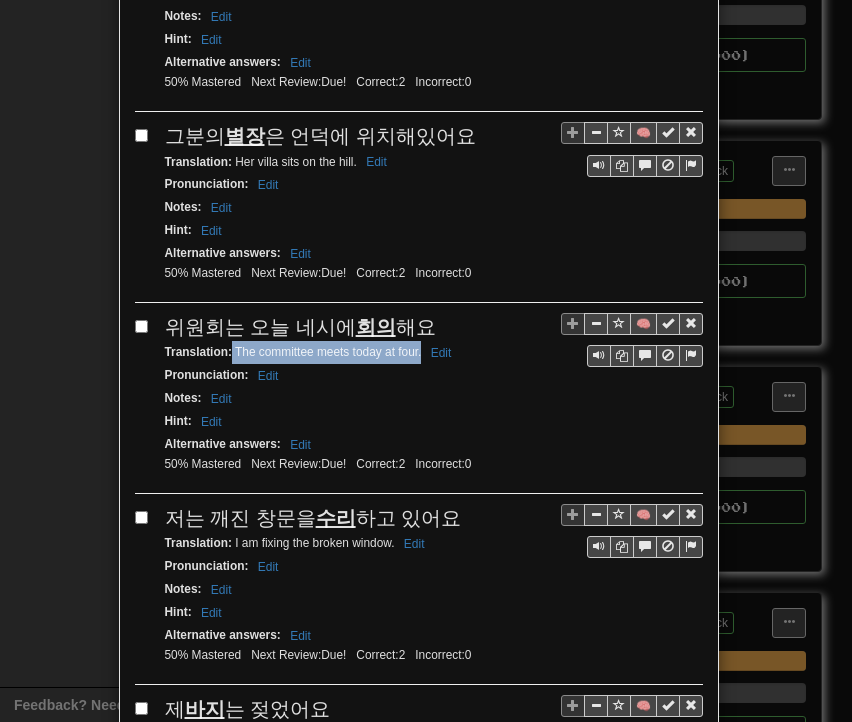 drag, startPoint x: 224, startPoint y: 294, endPoint x: 412, endPoint y: 293, distance: 188.00266 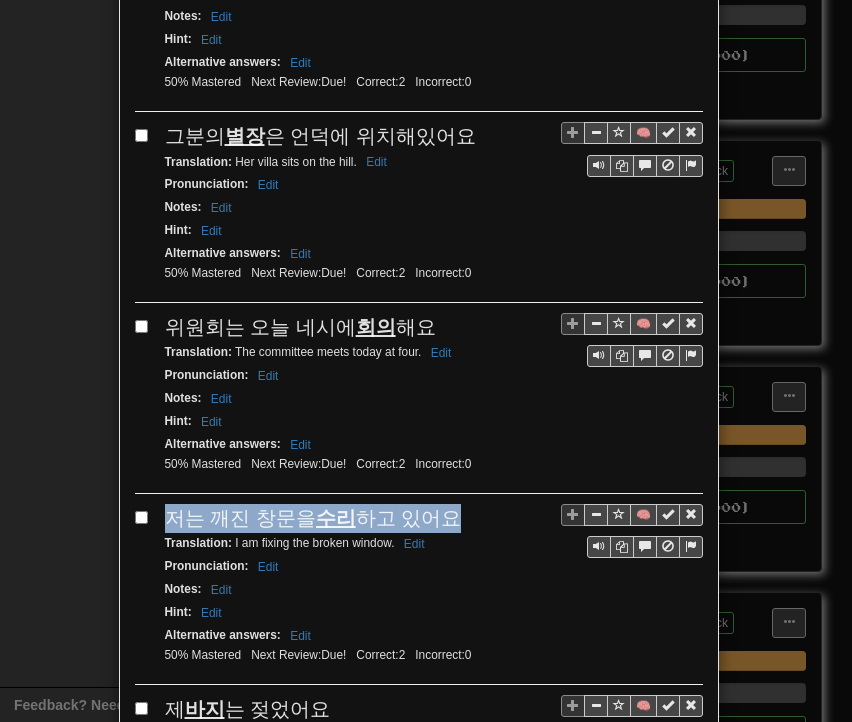 drag, startPoint x: 155, startPoint y: 457, endPoint x: 452, endPoint y: 455, distance: 297.00674 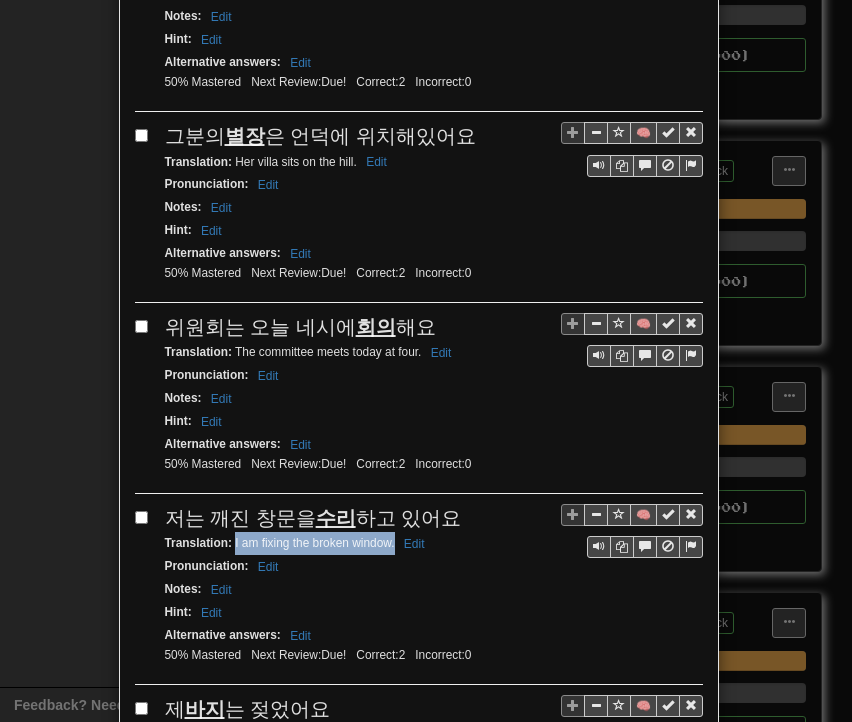drag, startPoint x: 226, startPoint y: 480, endPoint x: 386, endPoint y: 482, distance: 160.0125 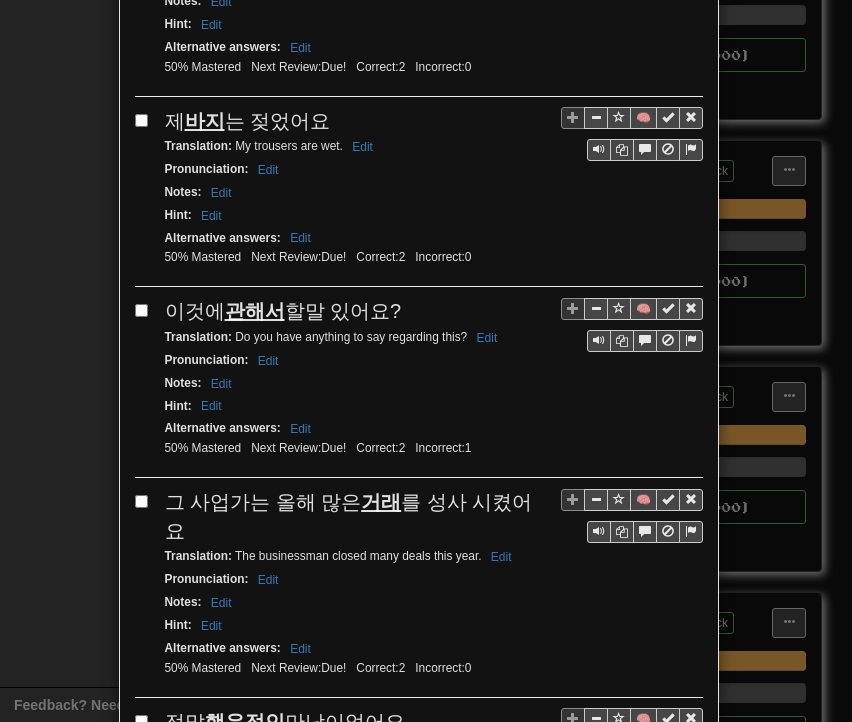 scroll, scrollTop: 1985, scrollLeft: 0, axis: vertical 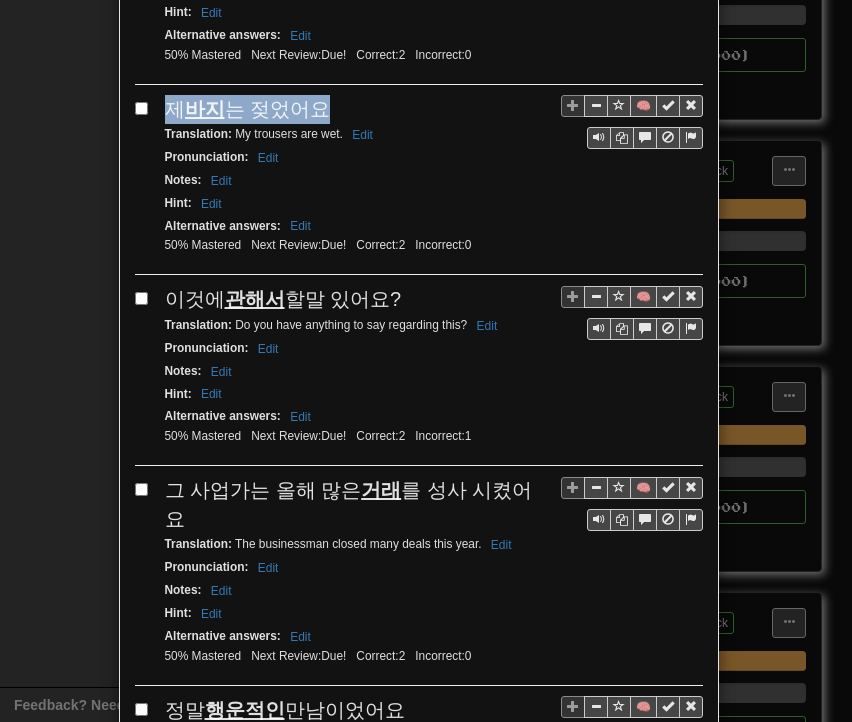 drag, startPoint x: 160, startPoint y: 44, endPoint x: 315, endPoint y: 40, distance: 155.0516 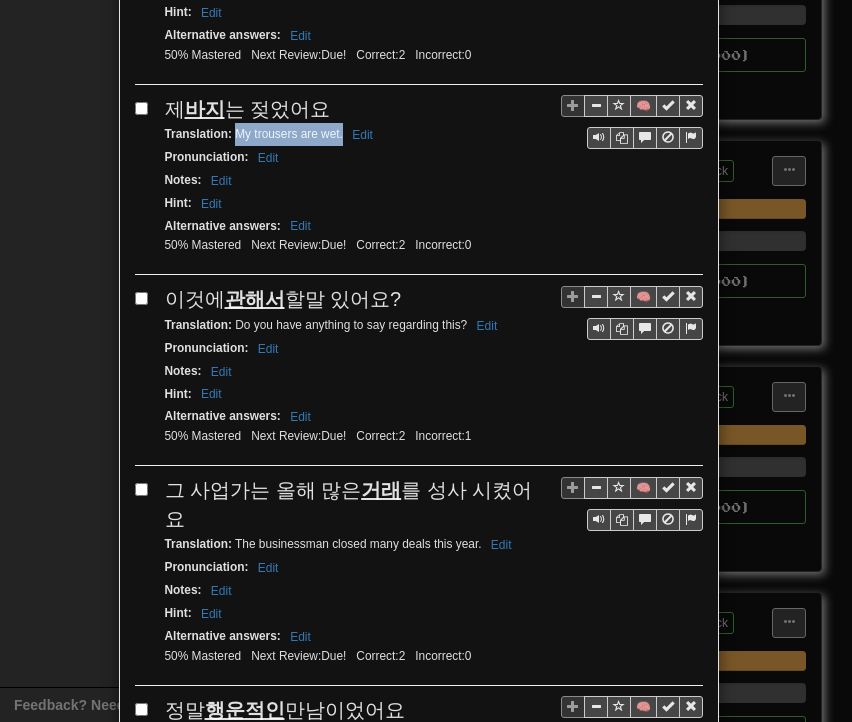 drag, startPoint x: 228, startPoint y: 63, endPoint x: 334, endPoint y: 77, distance: 106.92053 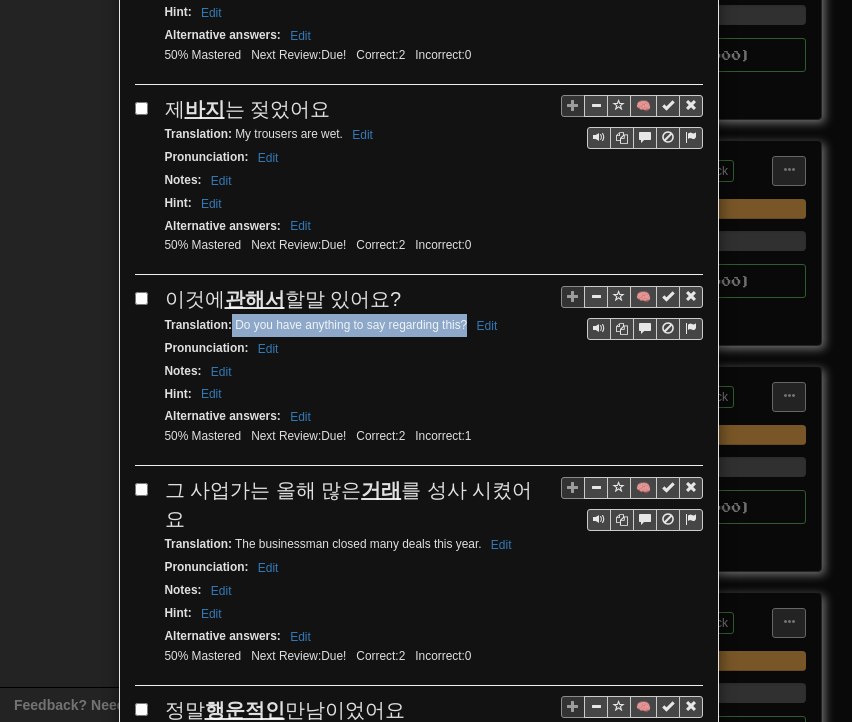 drag, startPoint x: 223, startPoint y: 252, endPoint x: 458, endPoint y: 258, distance: 235.07658 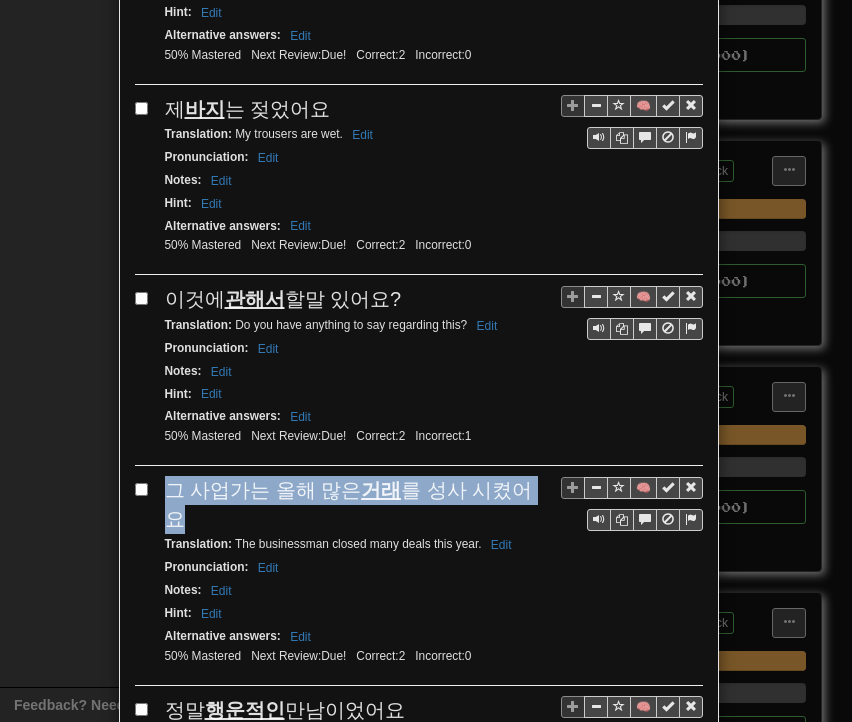 drag, startPoint x: 164, startPoint y: 414, endPoint x: 528, endPoint y: 417, distance: 364.01236 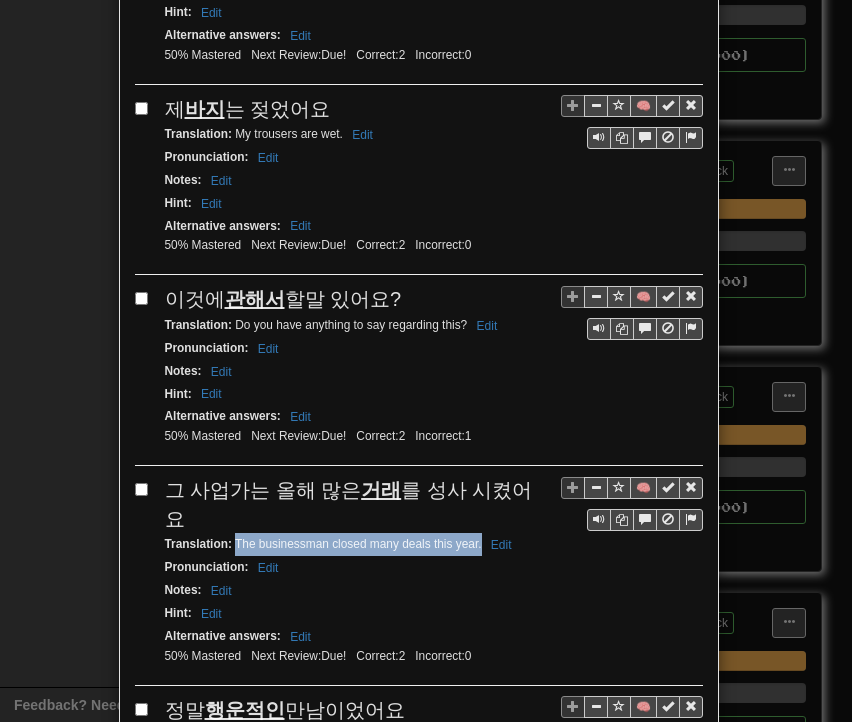 drag, startPoint x: 226, startPoint y: 437, endPoint x: 474, endPoint y: 438, distance: 248.00201 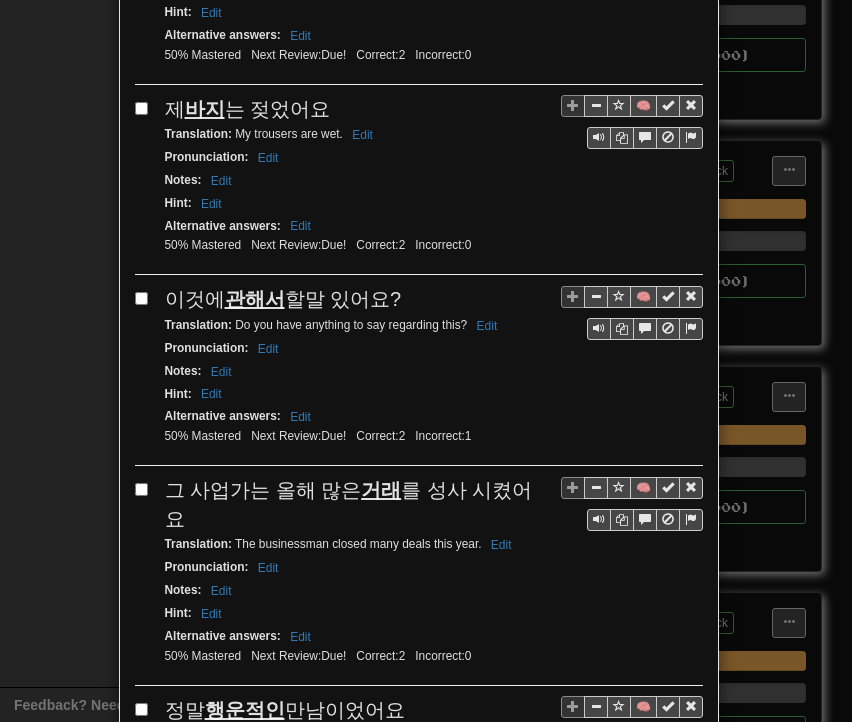 drag, startPoint x: 227, startPoint y: 629, endPoint x: 392, endPoint y: 629, distance: 165 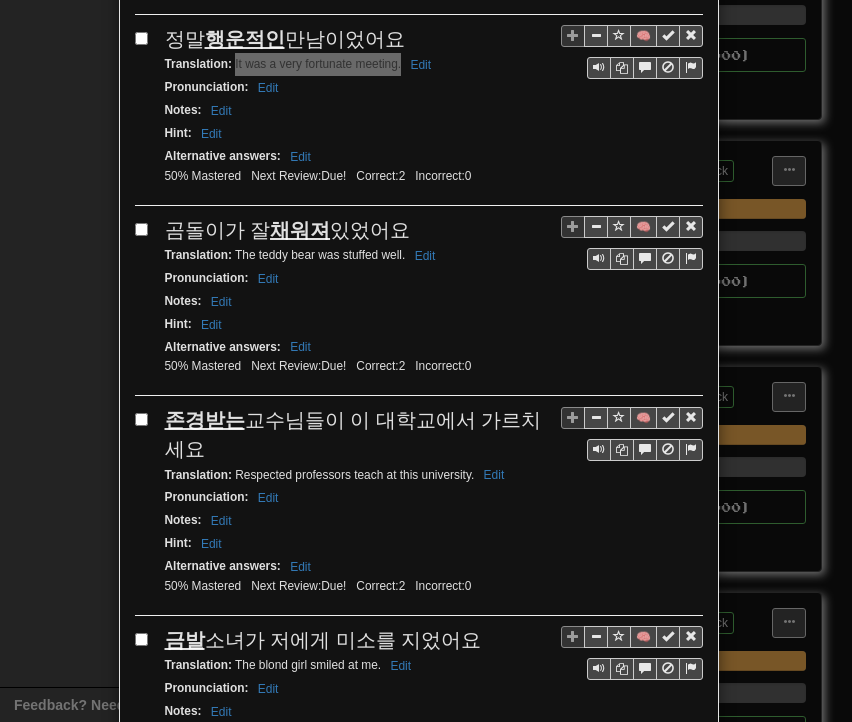 scroll, scrollTop: 2685, scrollLeft: 0, axis: vertical 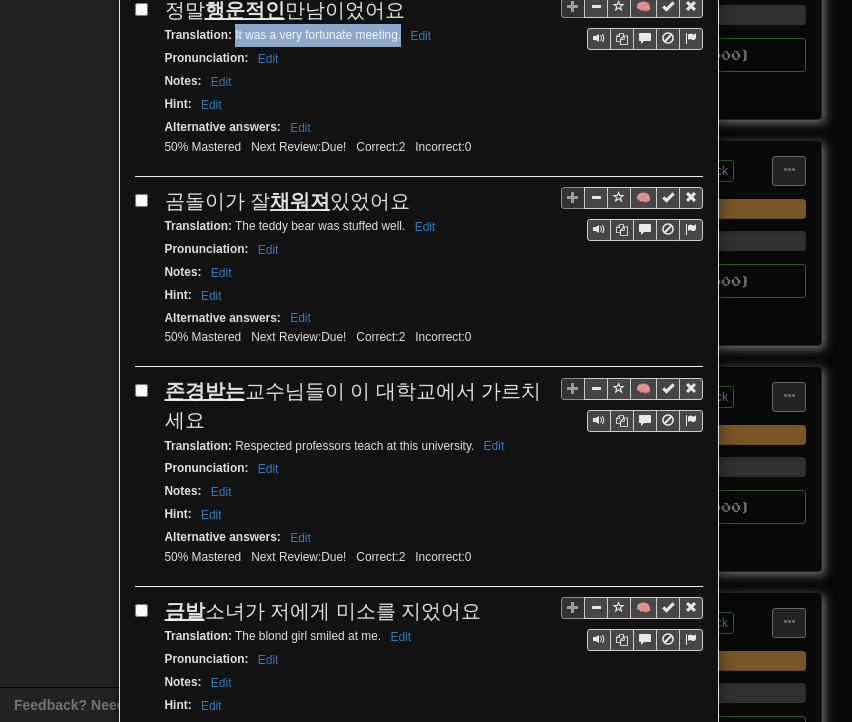 drag, startPoint x: 160, startPoint y: 93, endPoint x: 398, endPoint y: 83, distance: 238.20999 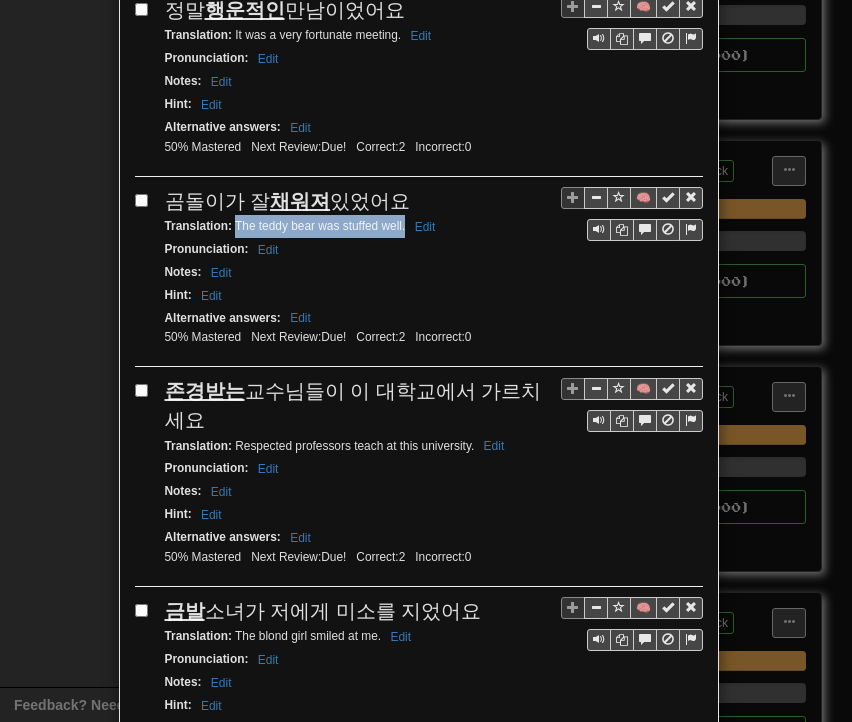 drag, startPoint x: 228, startPoint y: 117, endPoint x: 396, endPoint y: 118, distance: 168.00298 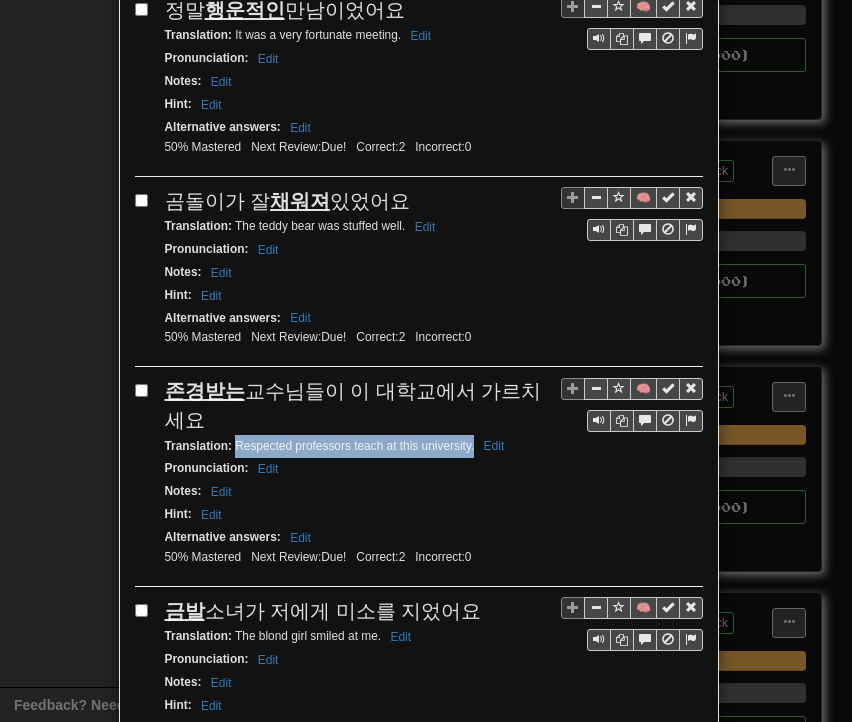 drag, startPoint x: 226, startPoint y: 327, endPoint x: 465, endPoint y: 333, distance: 239.0753 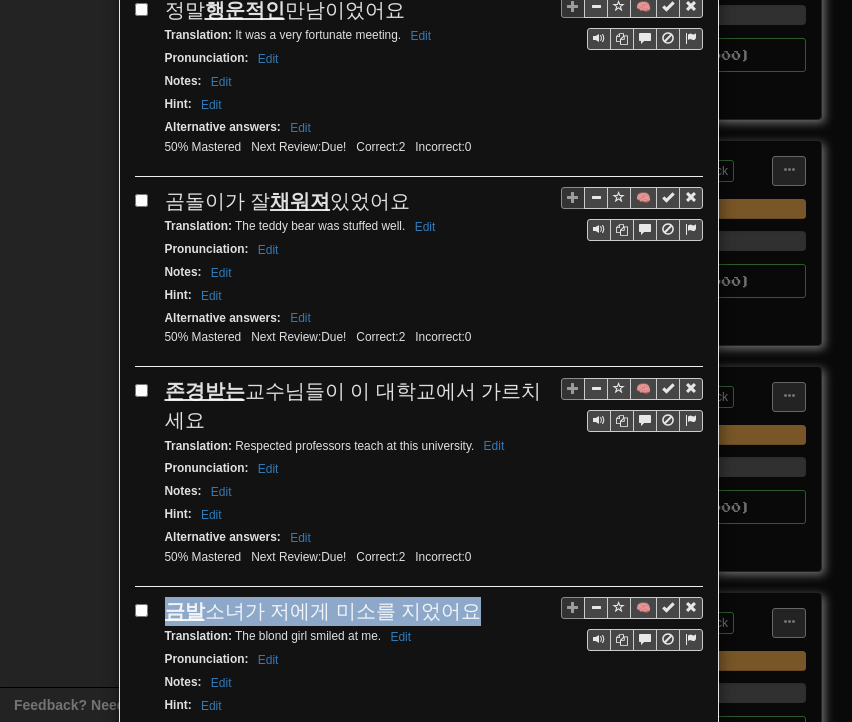 drag, startPoint x: 158, startPoint y: 488, endPoint x: 452, endPoint y: 485, distance: 294.01532 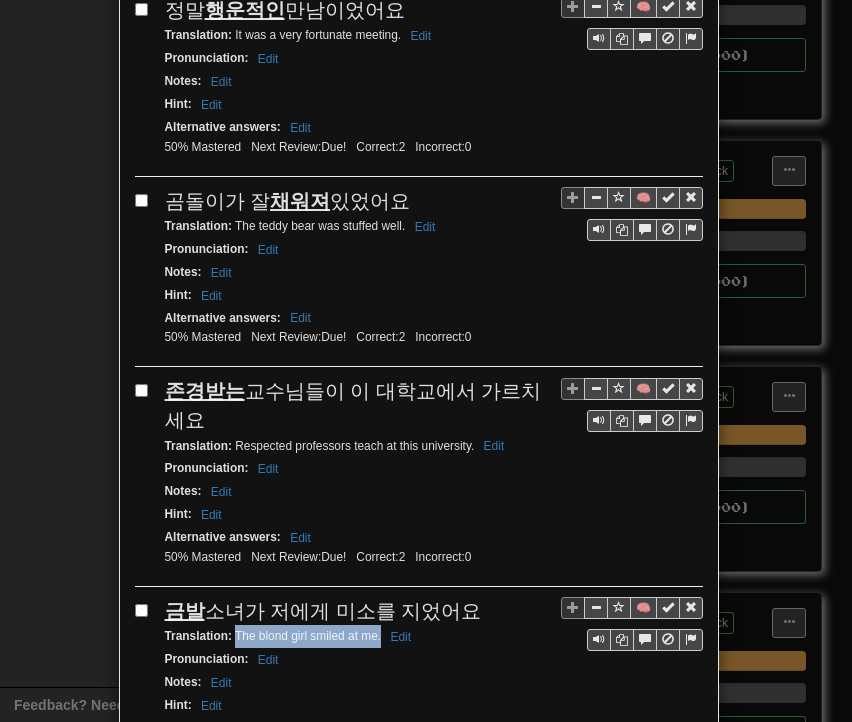 drag, startPoint x: 226, startPoint y: 516, endPoint x: 373, endPoint y: 518, distance: 147.01361 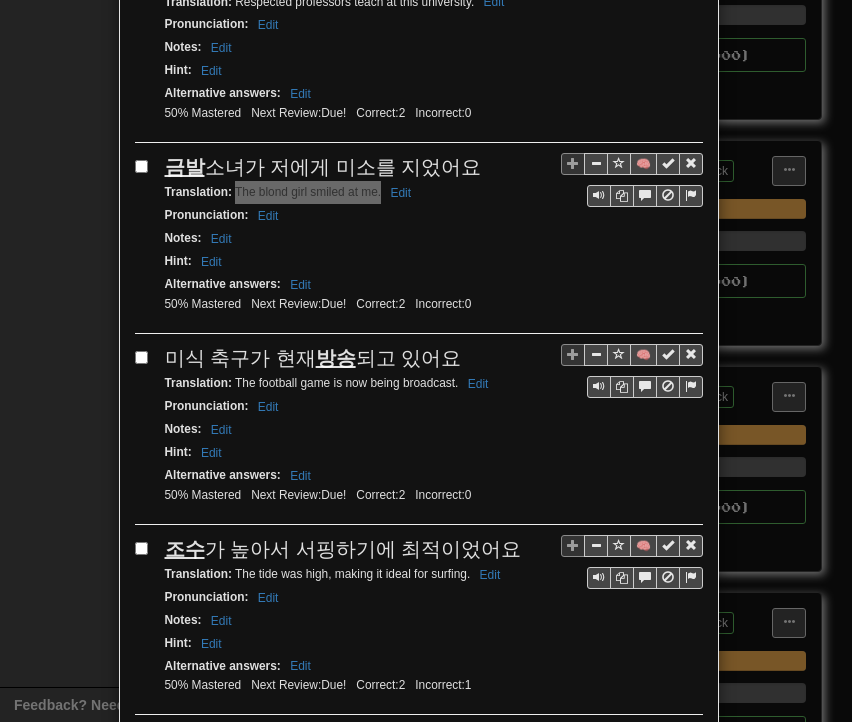 scroll, scrollTop: 3185, scrollLeft: 0, axis: vertical 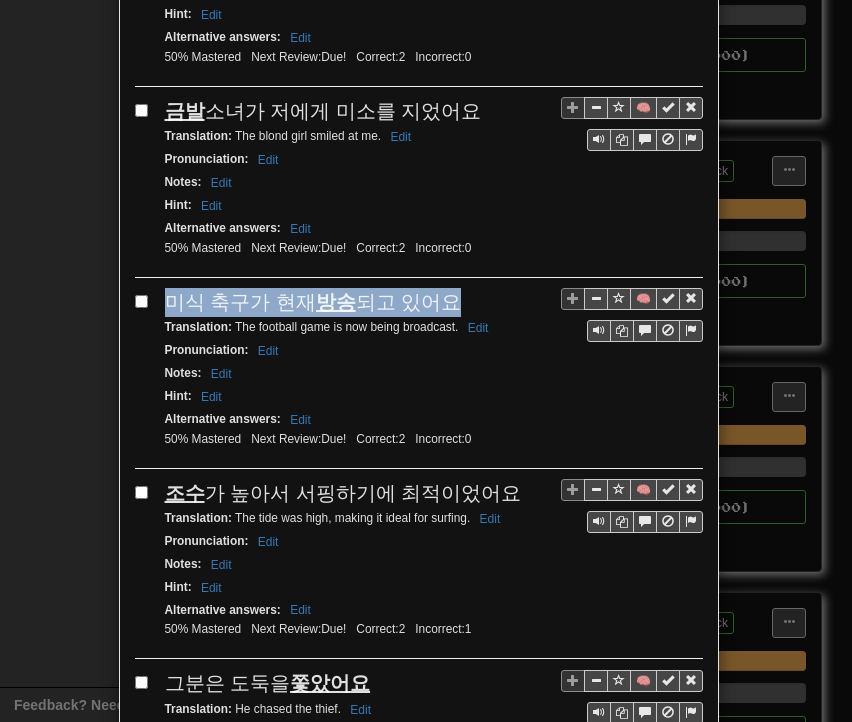 drag, startPoint x: 159, startPoint y: 179, endPoint x: 459, endPoint y: 170, distance: 300.13498 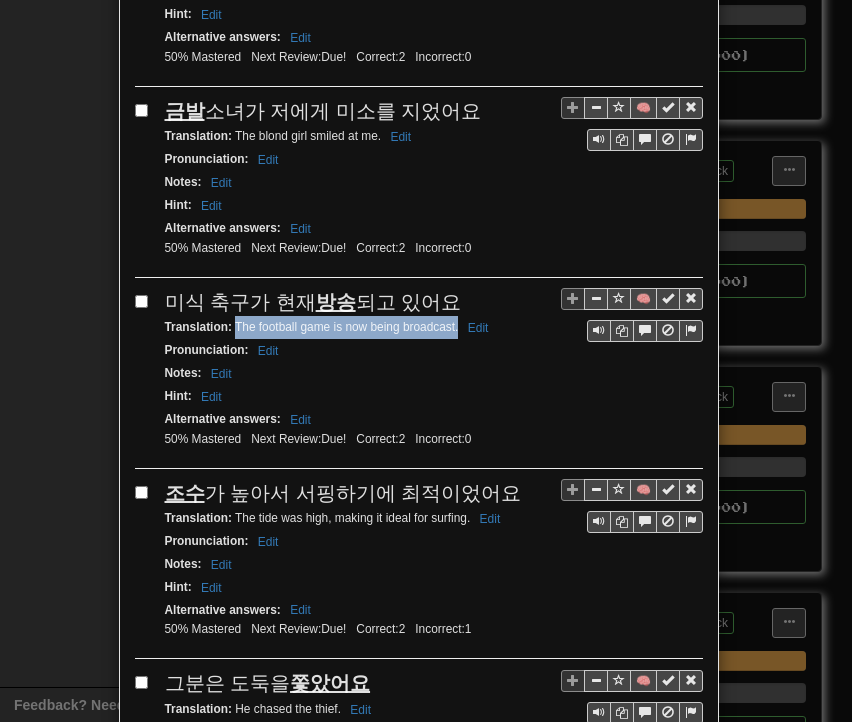 drag, startPoint x: 228, startPoint y: 205, endPoint x: 450, endPoint y: 209, distance: 222.03603 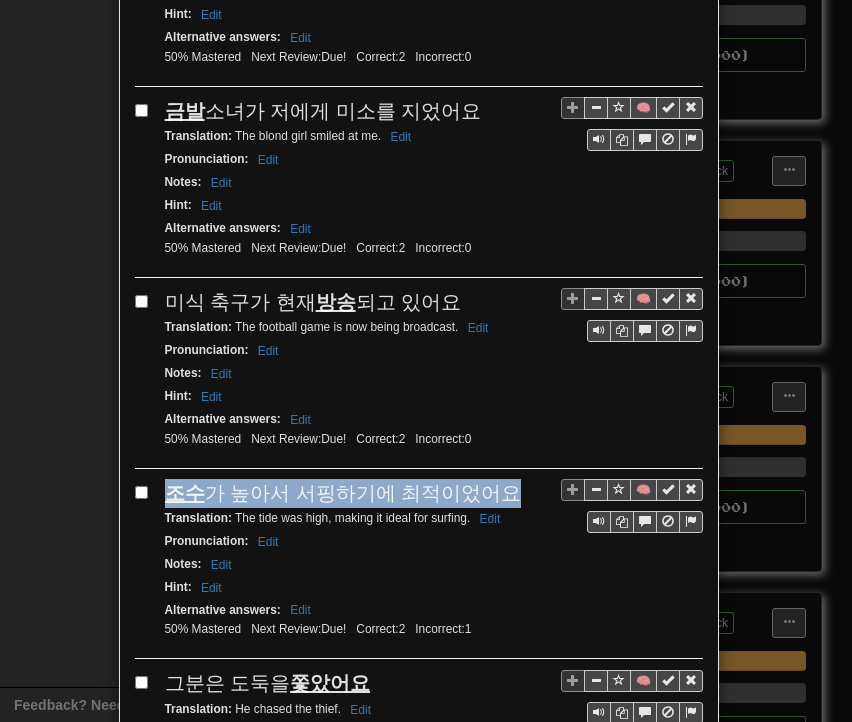 drag, startPoint x: 160, startPoint y: 366, endPoint x: 484, endPoint y: 361, distance: 324.03857 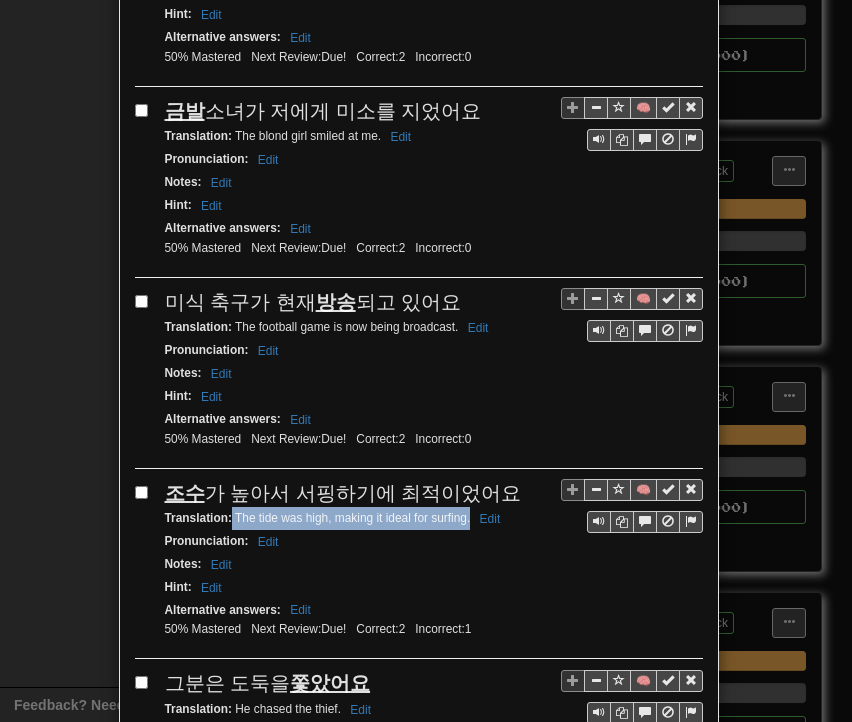 drag, startPoint x: 225, startPoint y: 390, endPoint x: 462, endPoint y: 389, distance: 237.0021 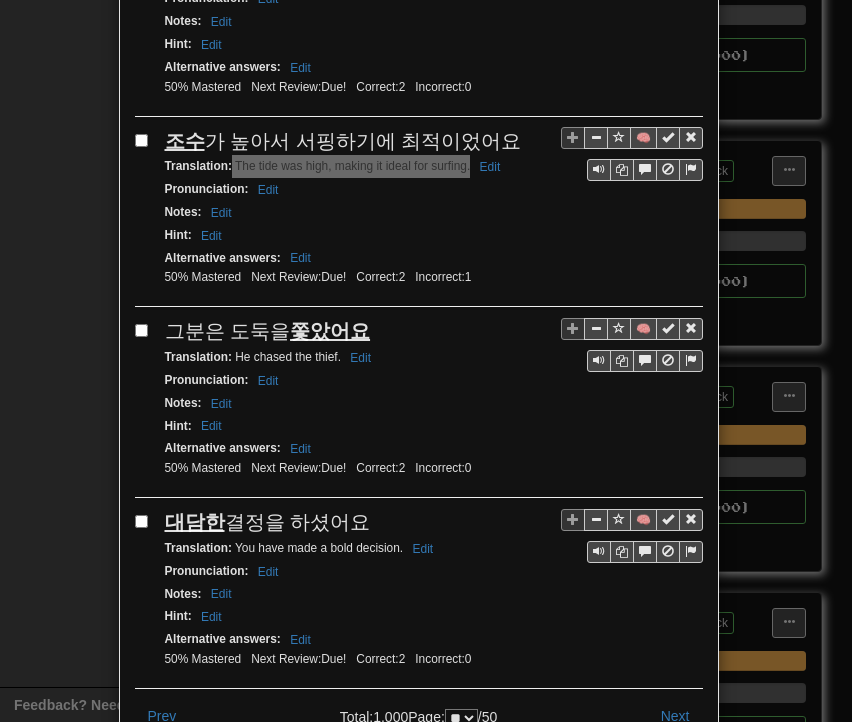 scroll, scrollTop: 3539, scrollLeft: 0, axis: vertical 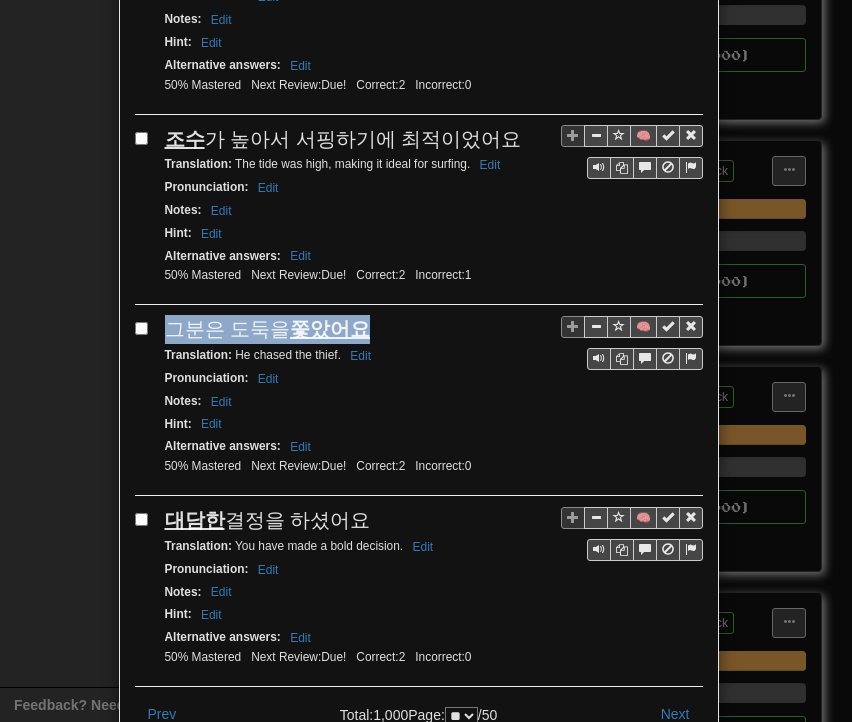 drag, startPoint x: 159, startPoint y: 197, endPoint x: 364, endPoint y: 204, distance: 205.11948 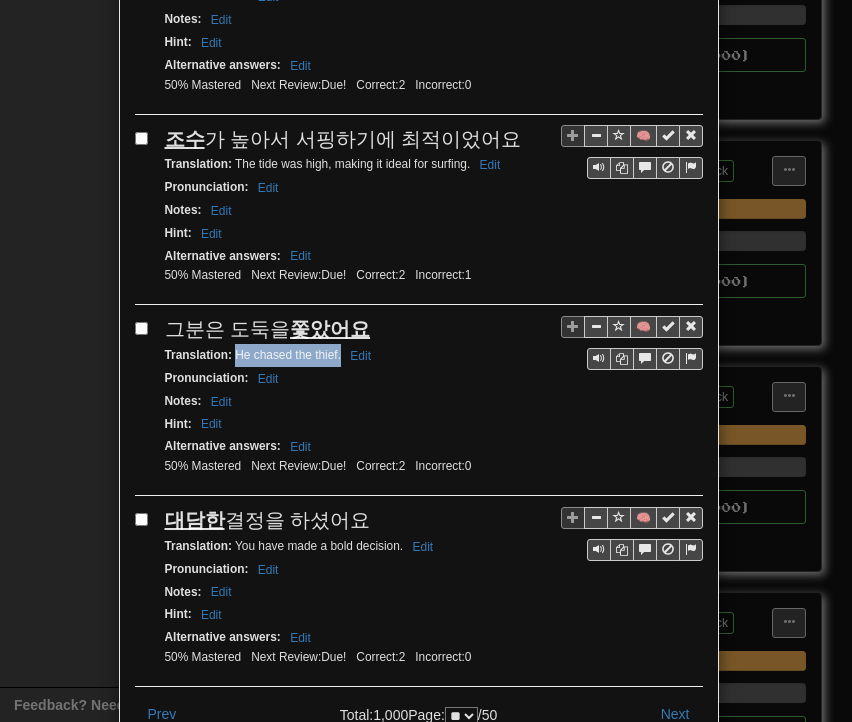drag, startPoint x: 228, startPoint y: 221, endPoint x: 334, endPoint y: 225, distance: 106.07545 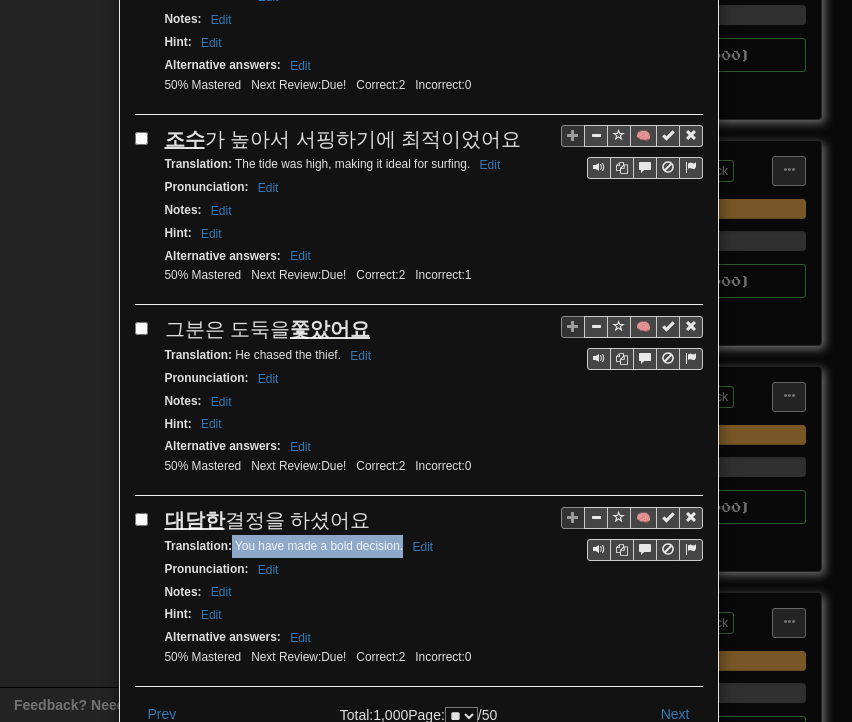 drag, startPoint x: 224, startPoint y: 408, endPoint x: 395, endPoint y: 417, distance: 171.23668 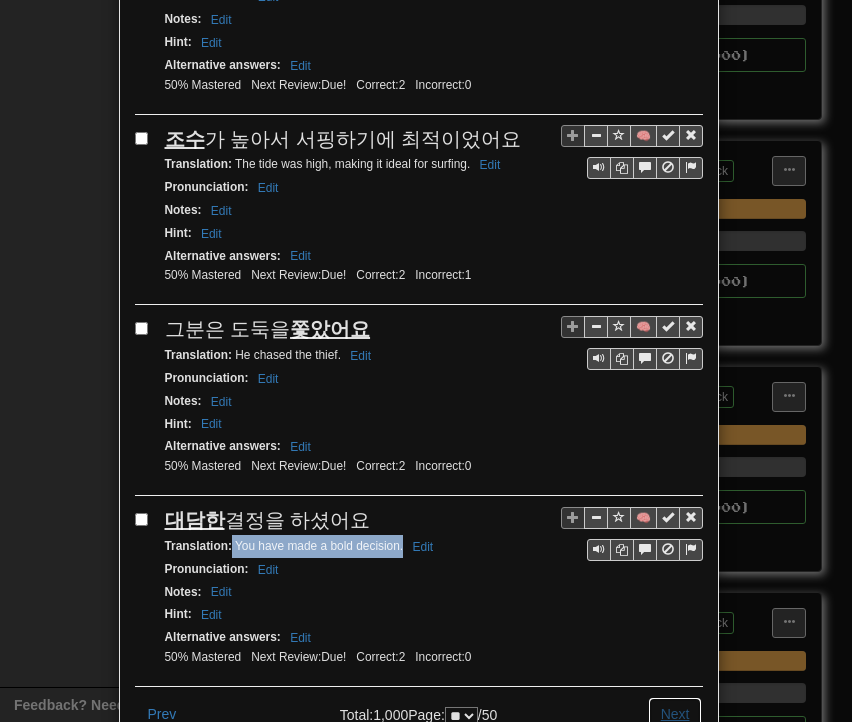 click on "Next" at bounding box center (675, 714) 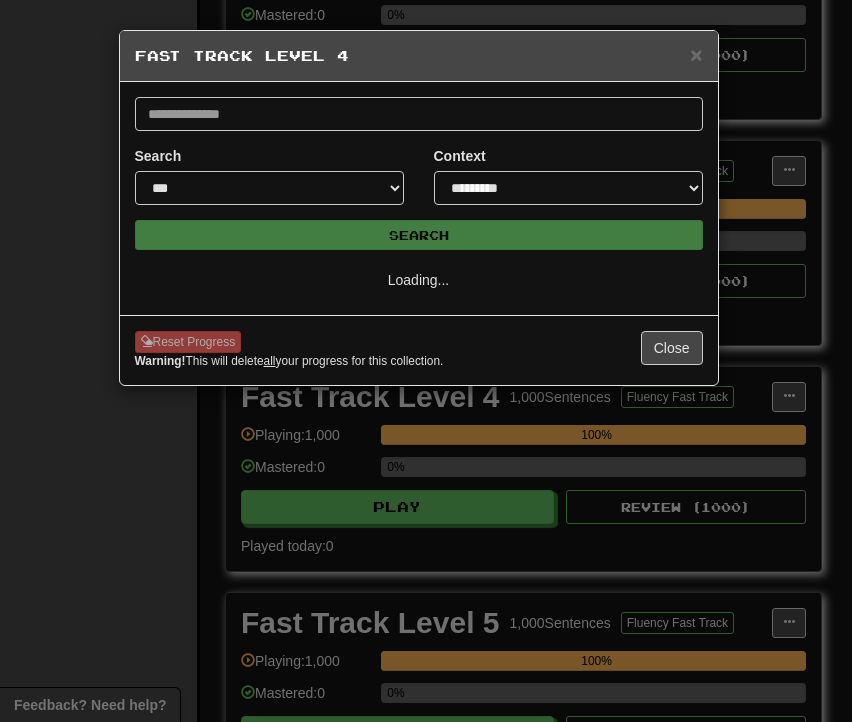 scroll, scrollTop: 0, scrollLeft: 0, axis: both 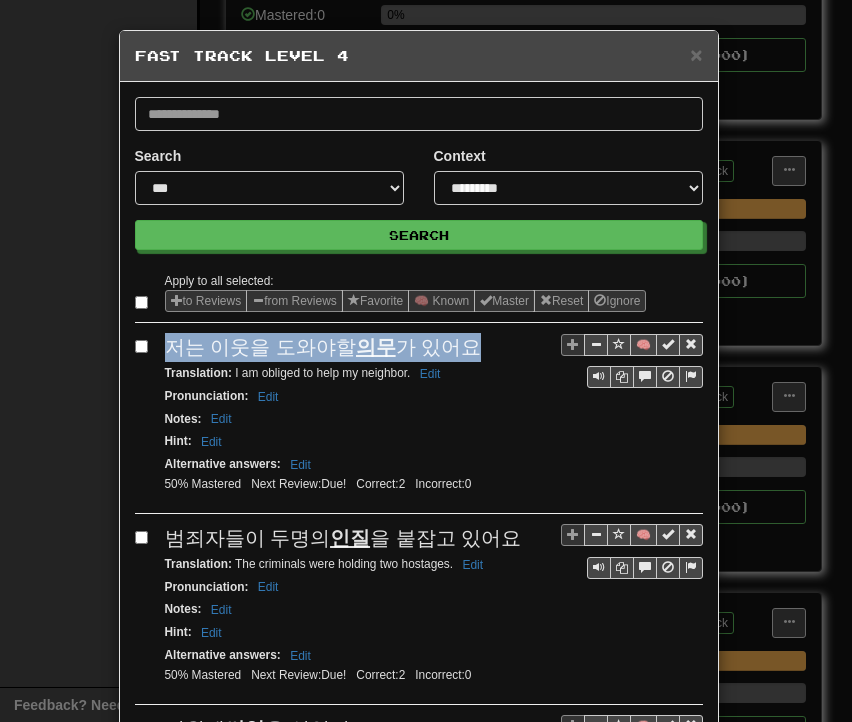 drag, startPoint x: 160, startPoint y: 338, endPoint x: 463, endPoint y: 349, distance: 303.19962 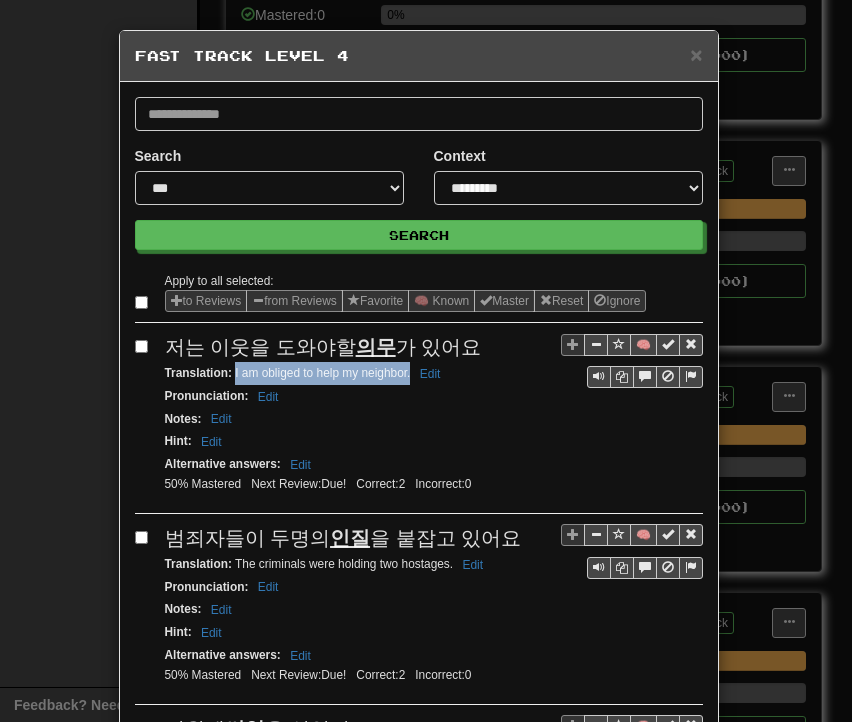 drag, startPoint x: 227, startPoint y: 373, endPoint x: 401, endPoint y: 373, distance: 174 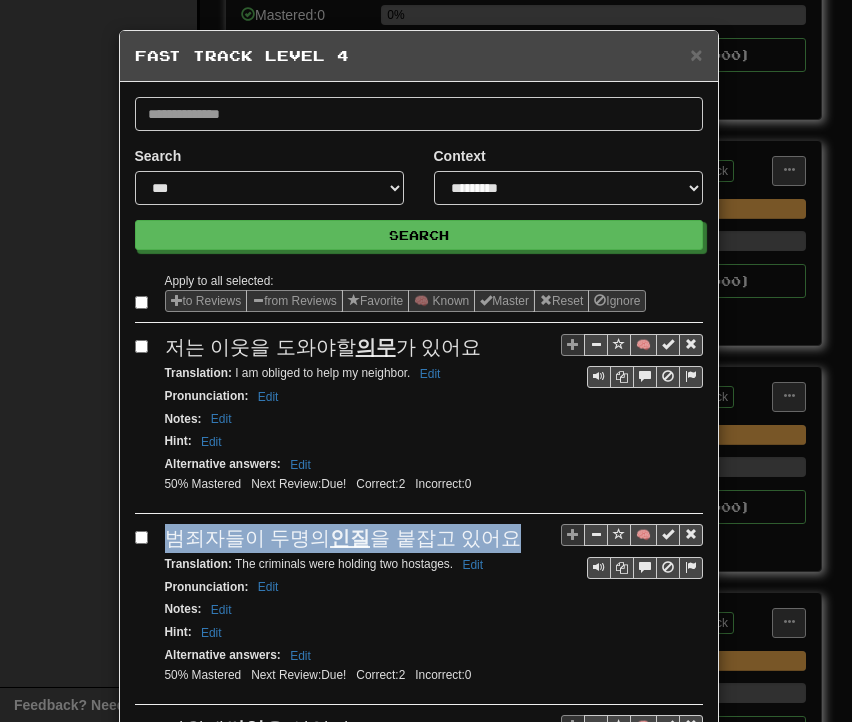 drag, startPoint x: 163, startPoint y: 530, endPoint x: 494, endPoint y: 532, distance: 331.00604 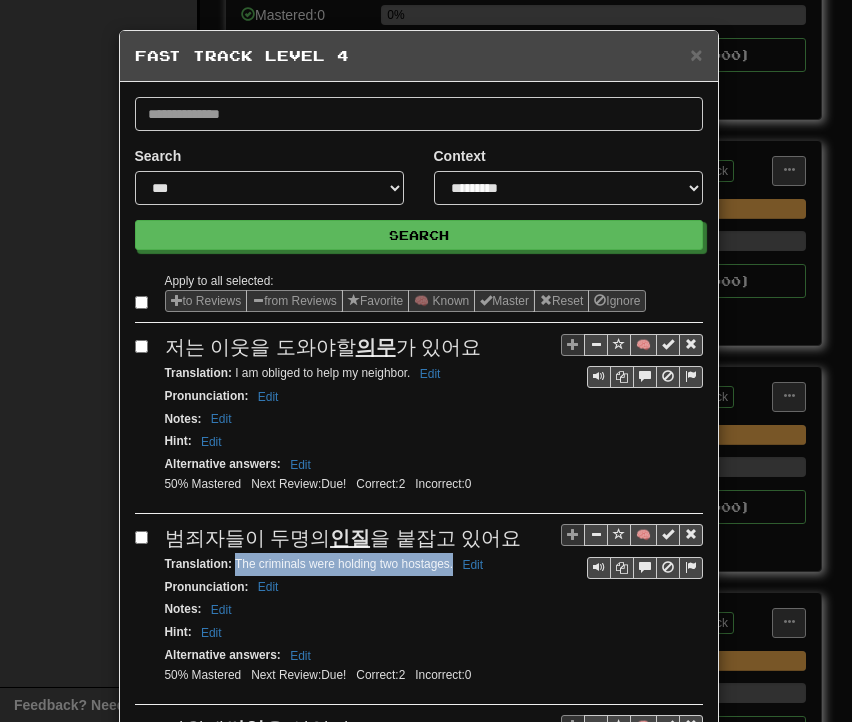drag, startPoint x: 227, startPoint y: 556, endPoint x: 446, endPoint y: 558, distance: 219.00912 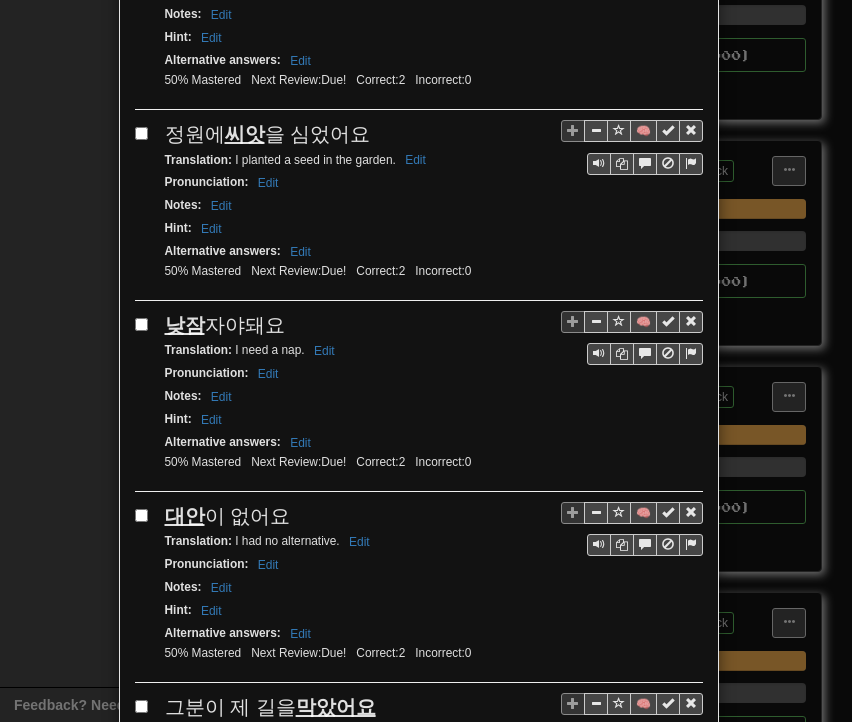 scroll, scrollTop: 600, scrollLeft: 0, axis: vertical 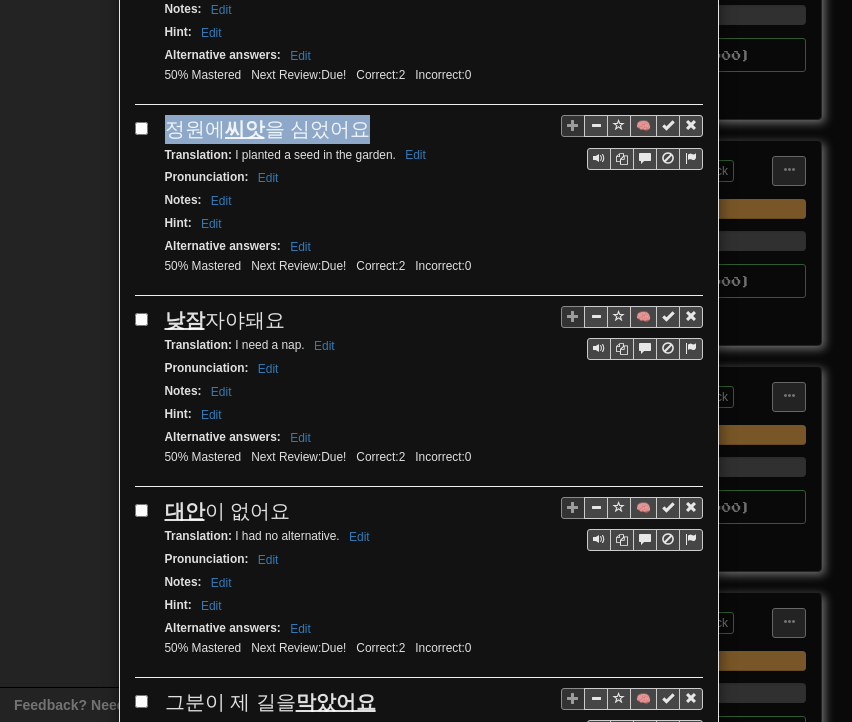 drag, startPoint x: 160, startPoint y: 119, endPoint x: 352, endPoint y: 115, distance: 192.04166 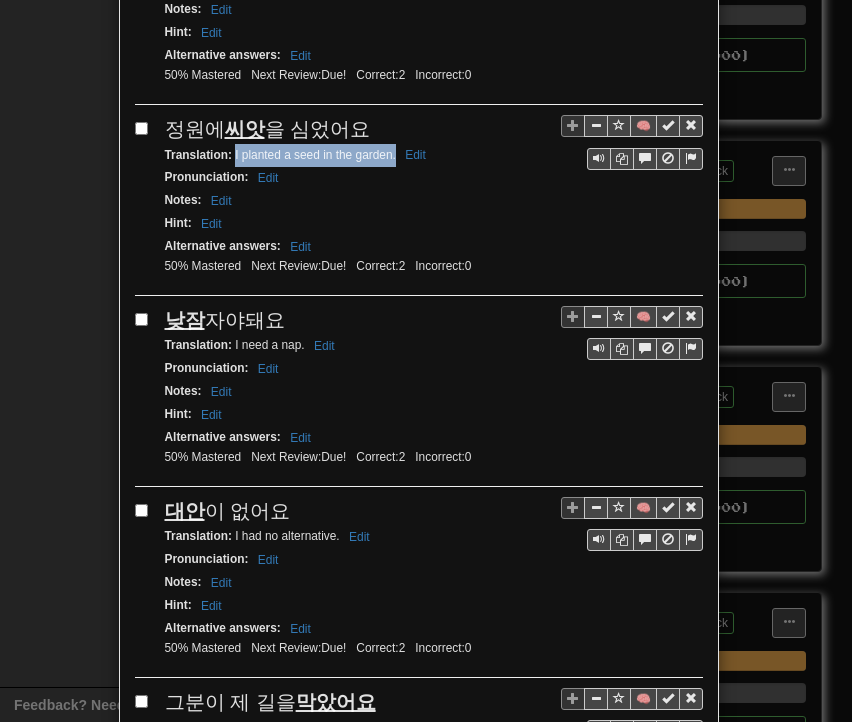 drag, startPoint x: 226, startPoint y: 146, endPoint x: 388, endPoint y: 153, distance: 162.15117 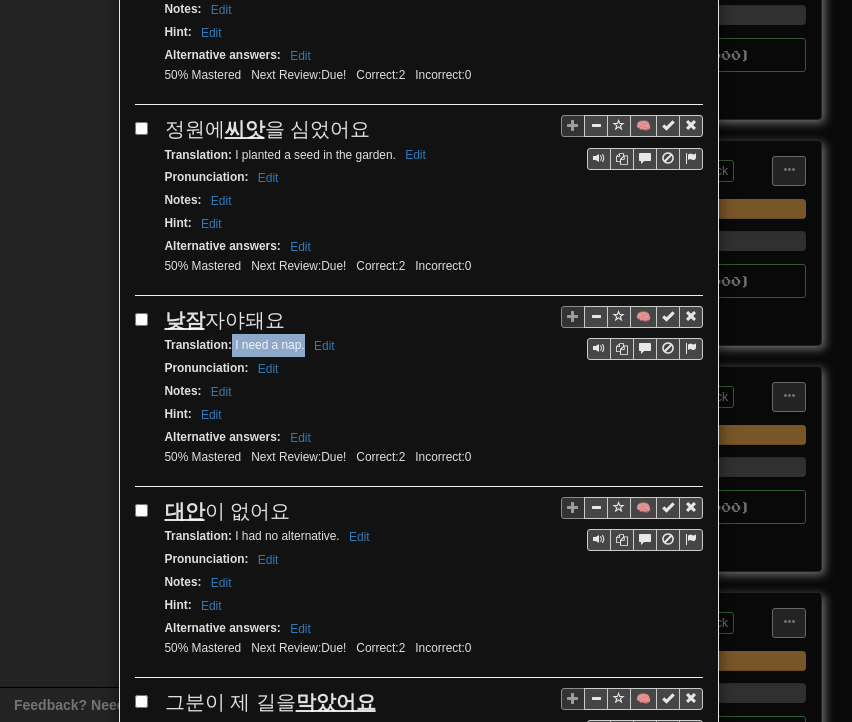 drag, startPoint x: 224, startPoint y: 329, endPoint x: 296, endPoint y: 335, distance: 72.249565 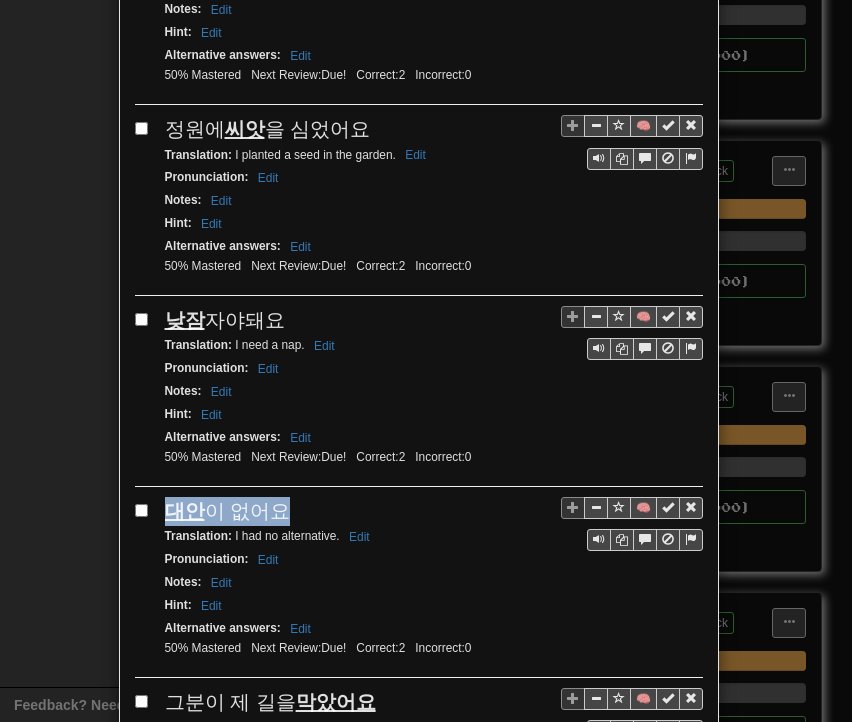 drag, startPoint x: 160, startPoint y: 488, endPoint x: 285, endPoint y: 492, distance: 125.06398 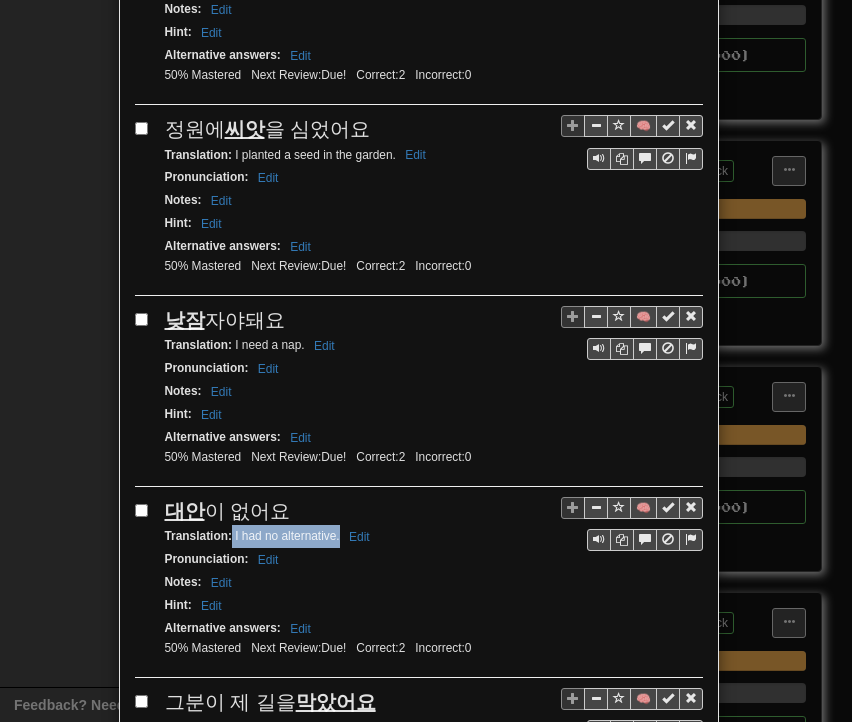 drag, startPoint x: 224, startPoint y: 517, endPoint x: 331, endPoint y: 521, distance: 107.07474 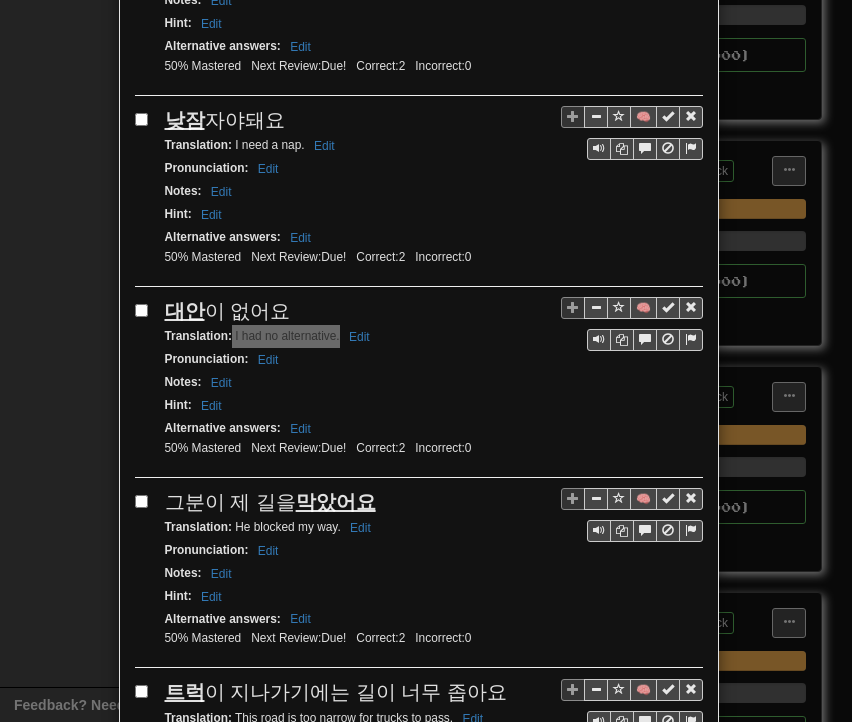 scroll, scrollTop: 900, scrollLeft: 0, axis: vertical 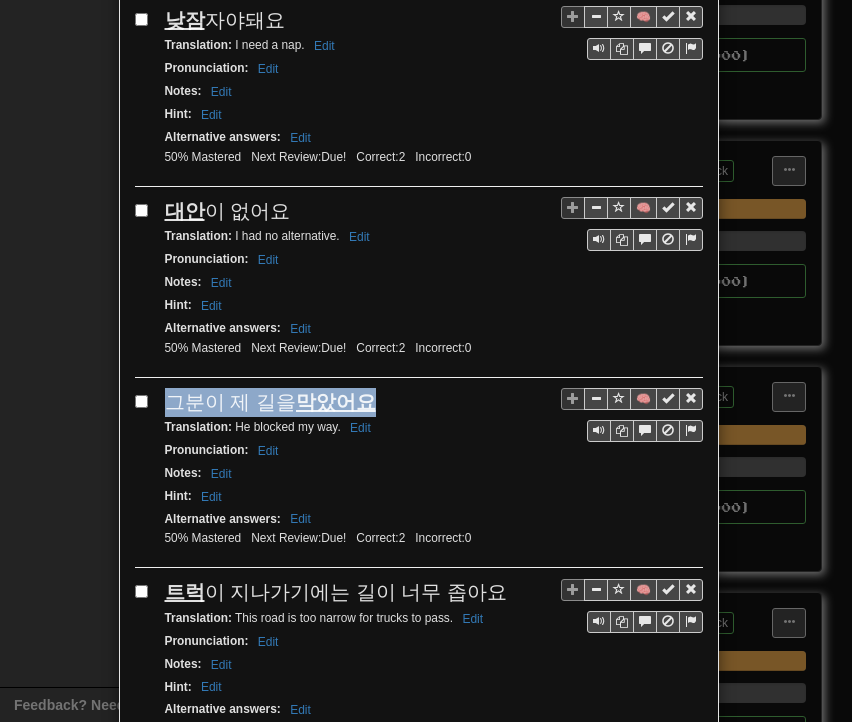 drag, startPoint x: 161, startPoint y: 385, endPoint x: 388, endPoint y: 387, distance: 227.0088 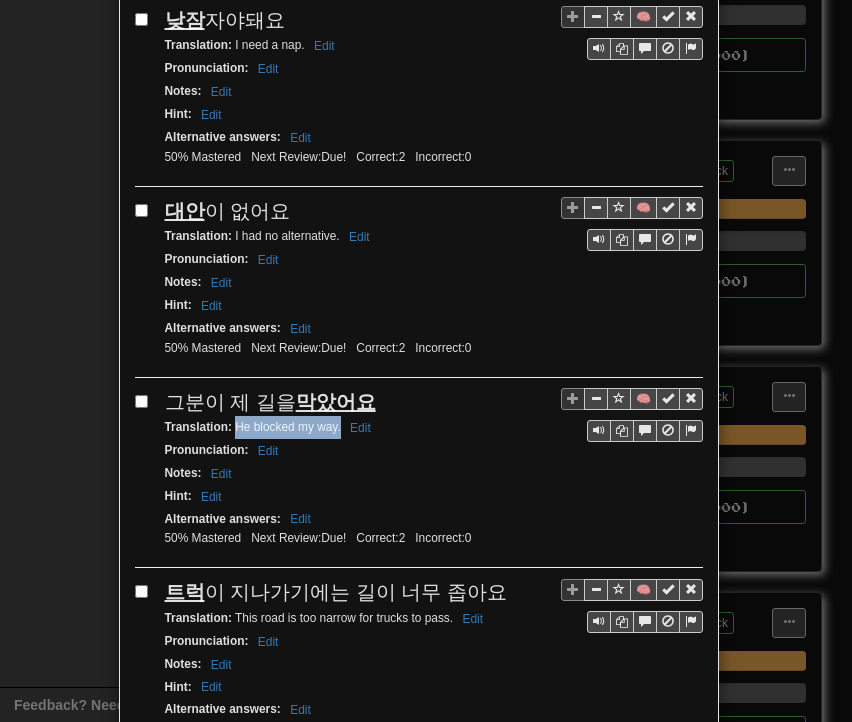 drag, startPoint x: 227, startPoint y: 408, endPoint x: 333, endPoint y: 413, distance: 106.11786 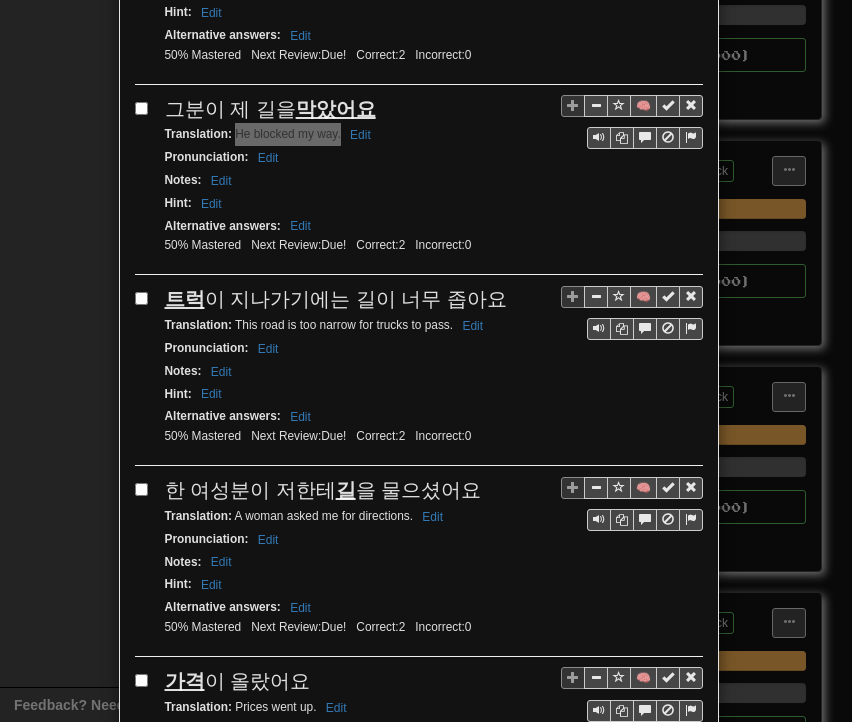 scroll, scrollTop: 1200, scrollLeft: 0, axis: vertical 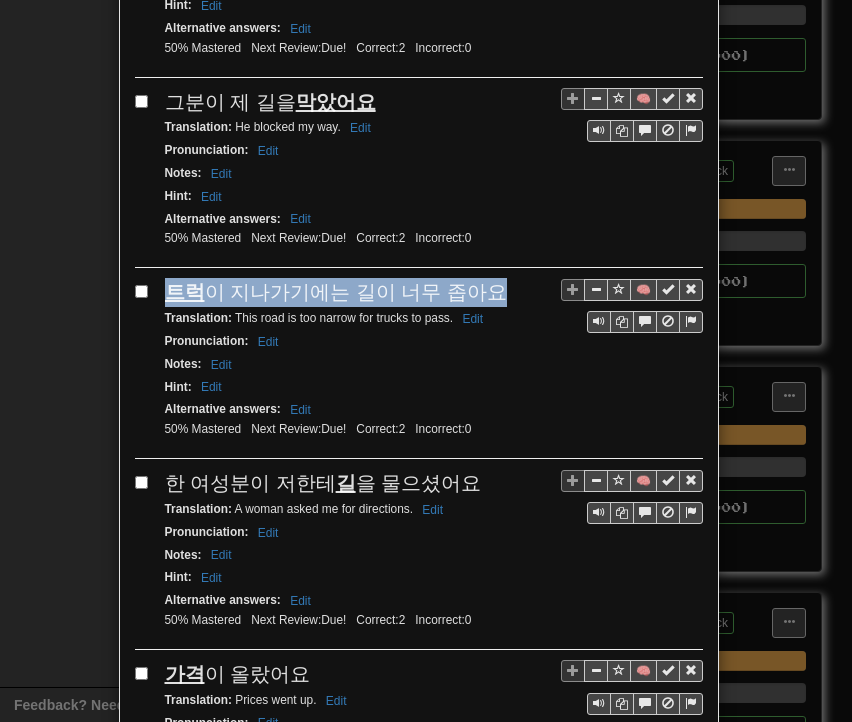 drag, startPoint x: 158, startPoint y: 261, endPoint x: 483, endPoint y: 250, distance: 325.1861 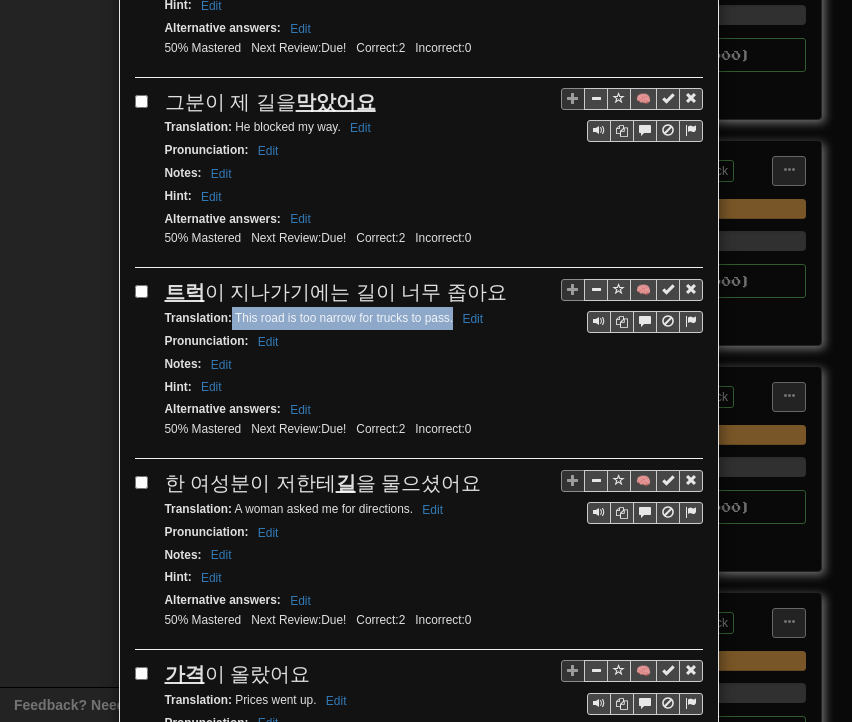 drag, startPoint x: 225, startPoint y: 293, endPoint x: 444, endPoint y: 296, distance: 219.02055 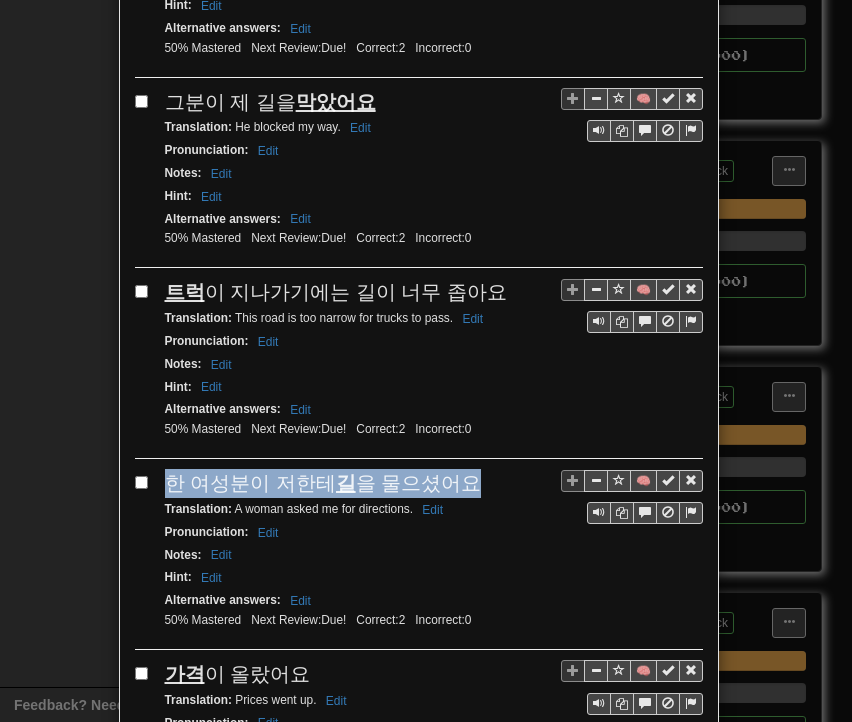 drag, startPoint x: 154, startPoint y: 461, endPoint x: 474, endPoint y: 436, distance: 320.97507 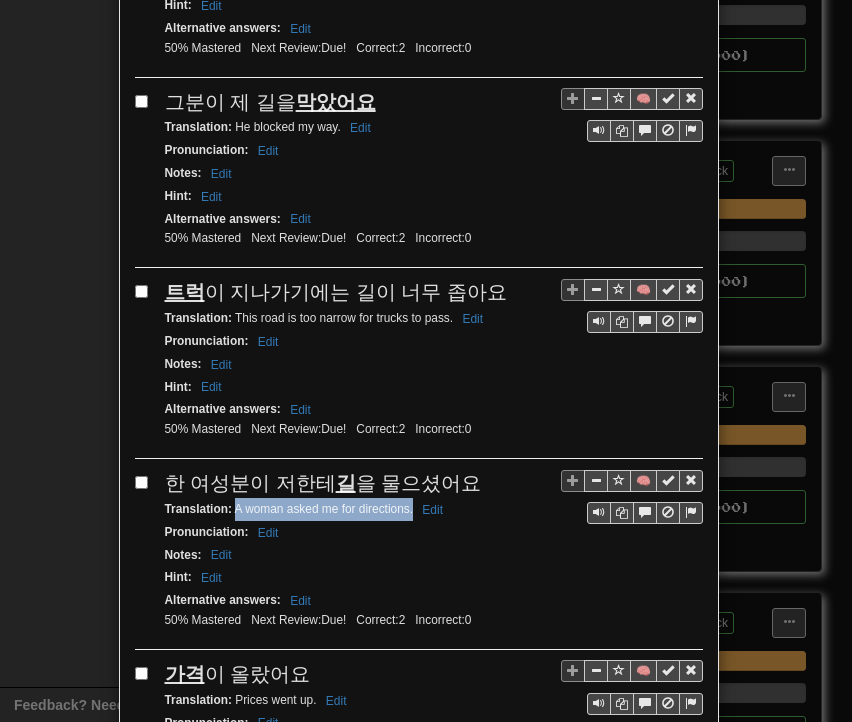 drag, startPoint x: 226, startPoint y: 480, endPoint x: 404, endPoint y: 482, distance: 178.01123 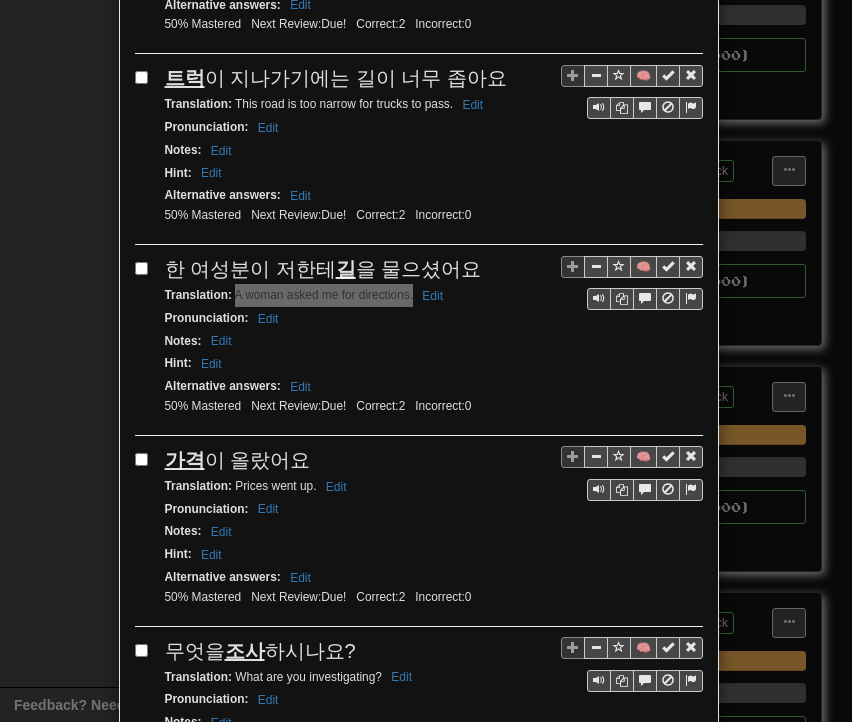 scroll, scrollTop: 1500, scrollLeft: 0, axis: vertical 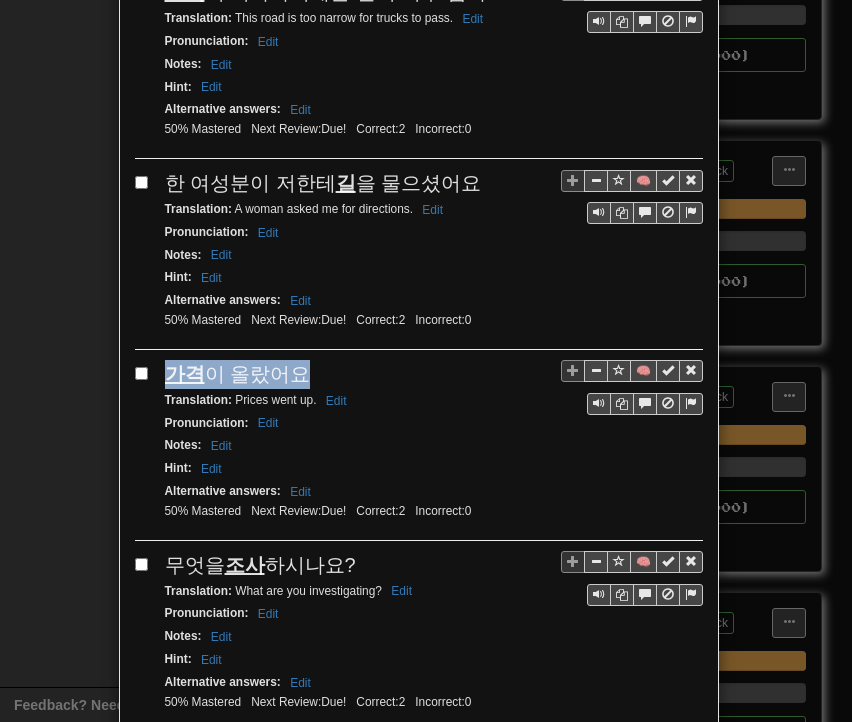 drag, startPoint x: 159, startPoint y: 341, endPoint x: 308, endPoint y: 345, distance: 149.05368 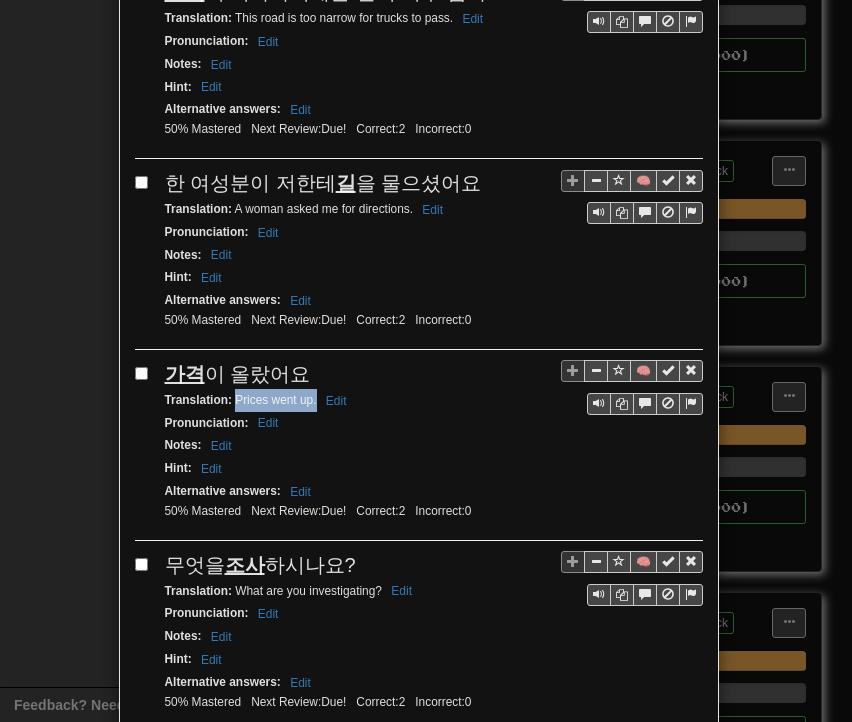 drag, startPoint x: 226, startPoint y: 364, endPoint x: 309, endPoint y: 372, distance: 83.38465 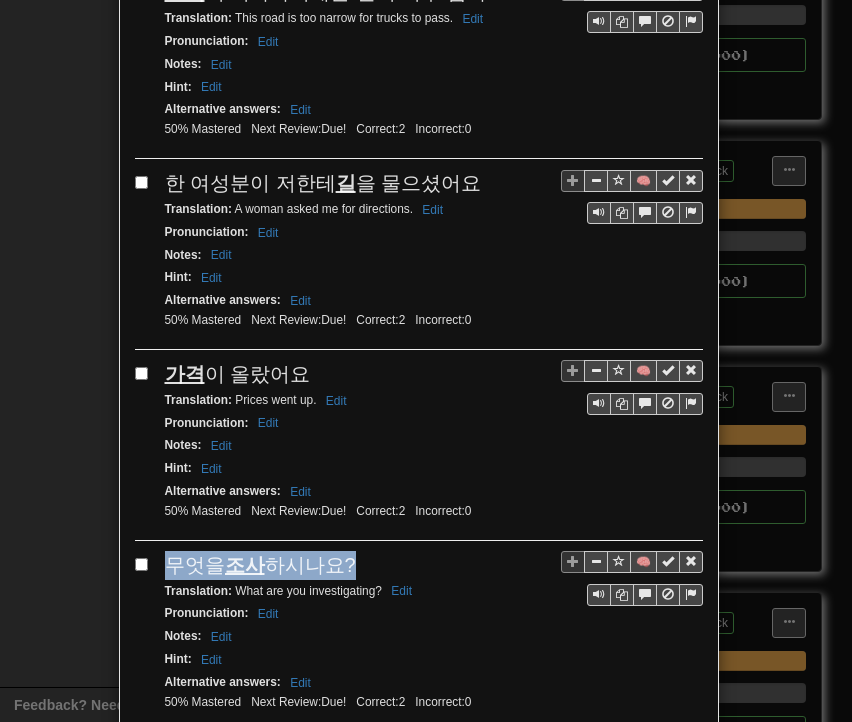 drag, startPoint x: 164, startPoint y: 528, endPoint x: 337, endPoint y: 536, distance: 173.18488 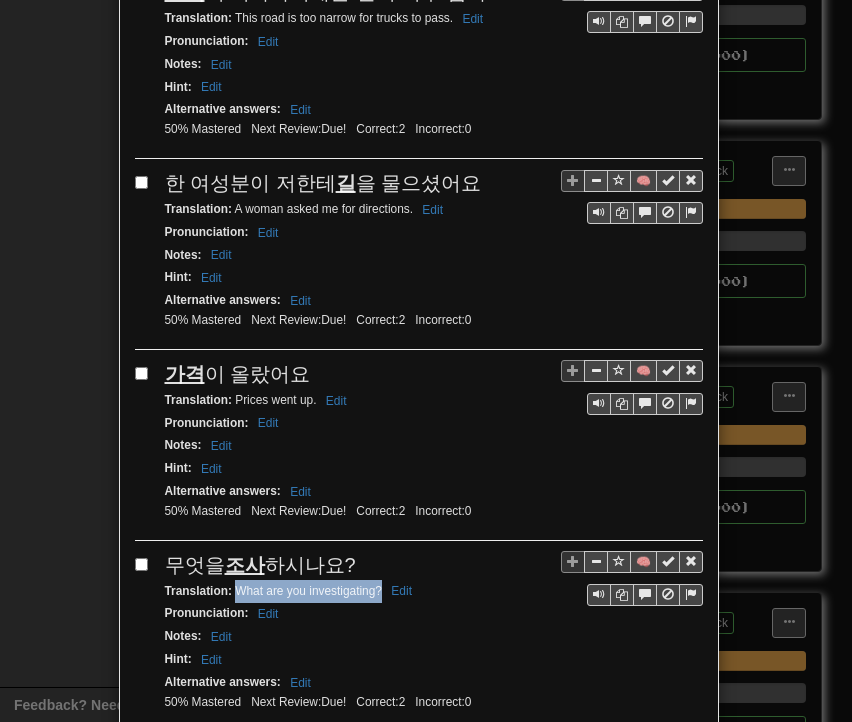 drag, startPoint x: 228, startPoint y: 556, endPoint x: 374, endPoint y: 559, distance: 146.03082 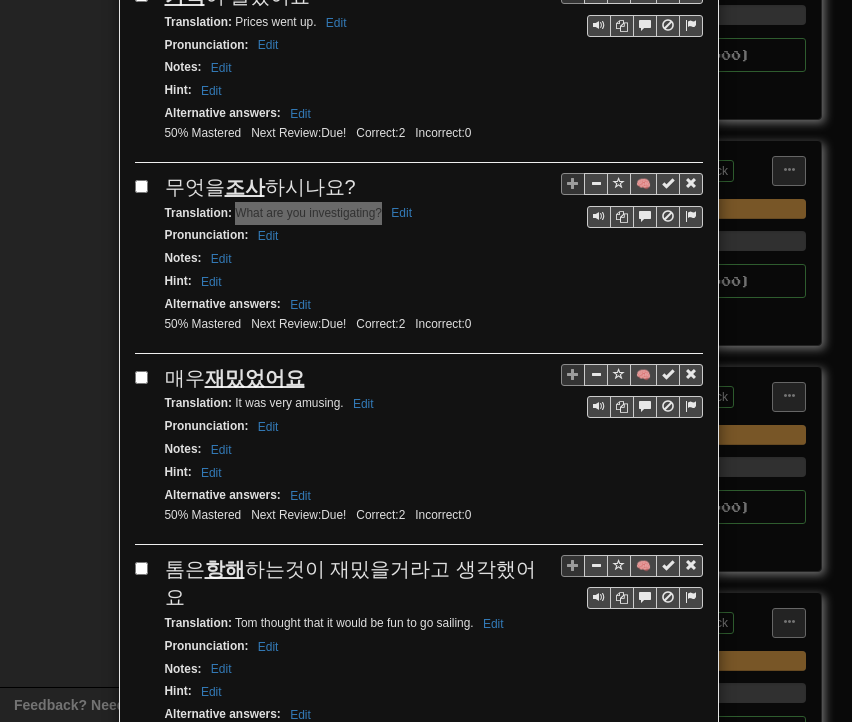 scroll, scrollTop: 1900, scrollLeft: 0, axis: vertical 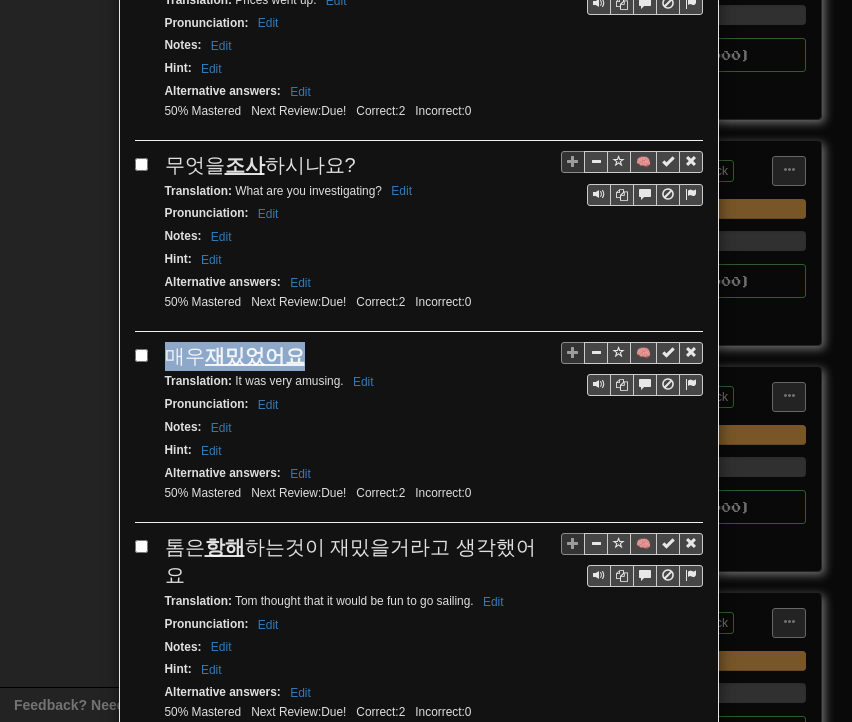drag, startPoint x: 163, startPoint y: 321, endPoint x: 295, endPoint y: 317, distance: 132.0606 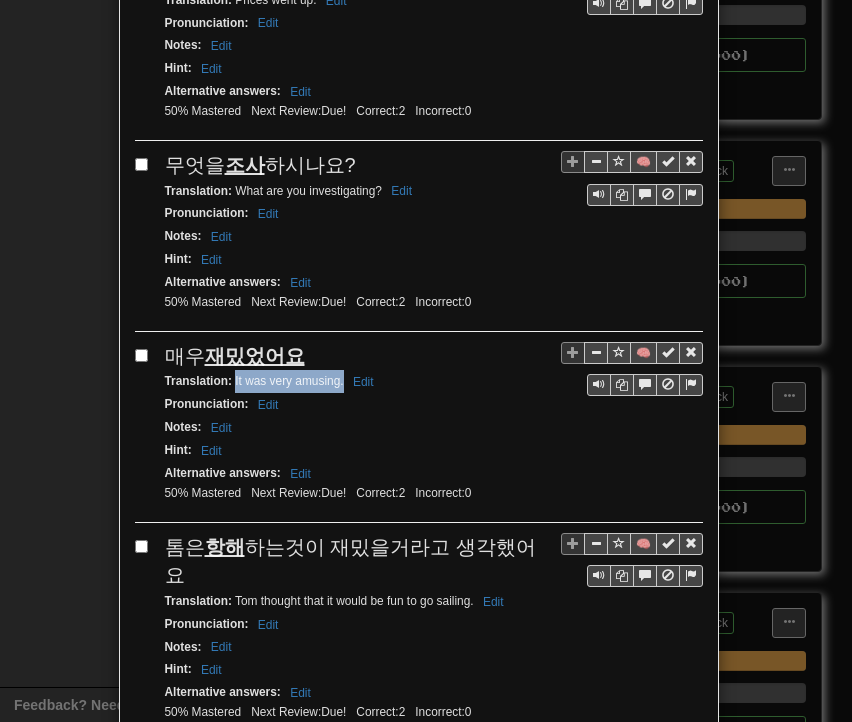 drag, startPoint x: 226, startPoint y: 342, endPoint x: 336, endPoint y: 349, distance: 110.2225 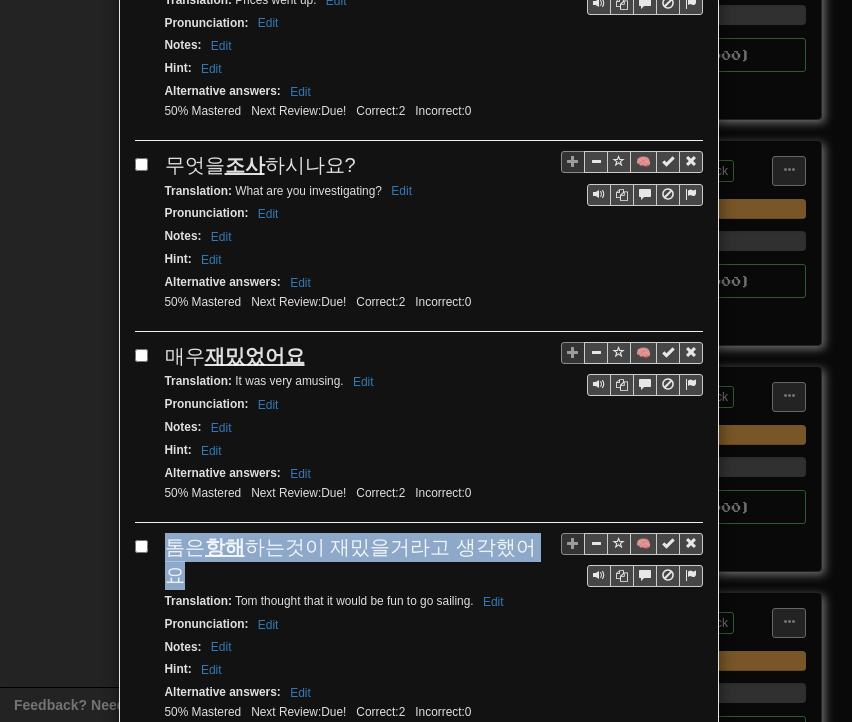 drag, startPoint x: 160, startPoint y: 499, endPoint x: 525, endPoint y: 500, distance: 365.00137 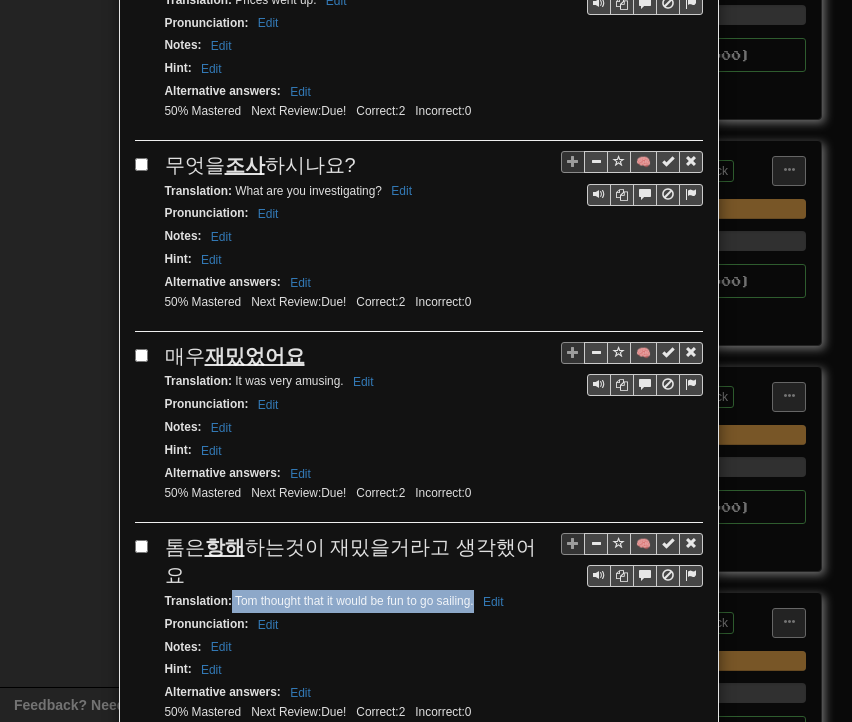 drag, startPoint x: 225, startPoint y: 526, endPoint x: 467, endPoint y: 527, distance: 242.00206 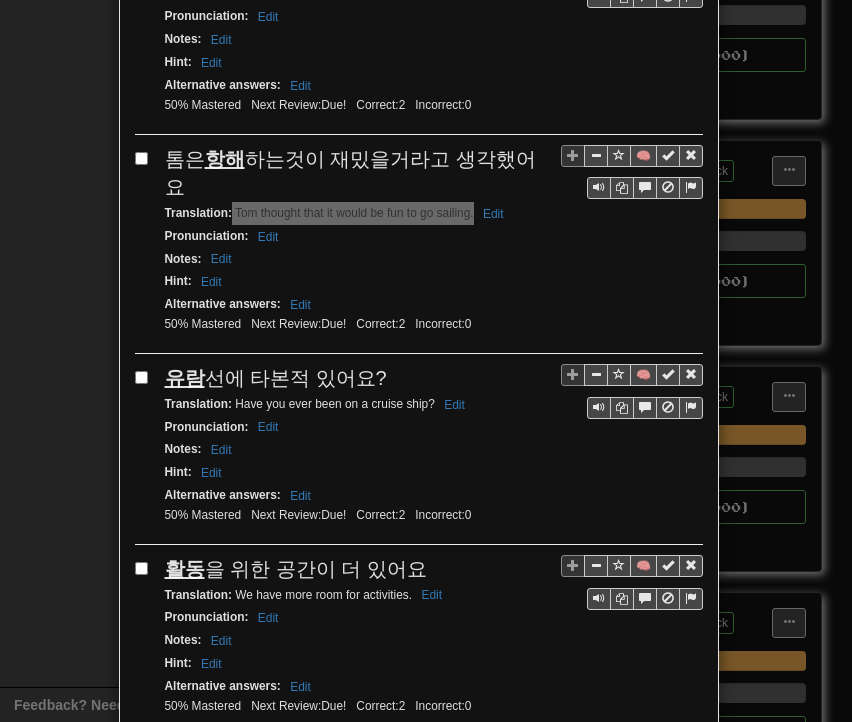 scroll, scrollTop: 2300, scrollLeft: 0, axis: vertical 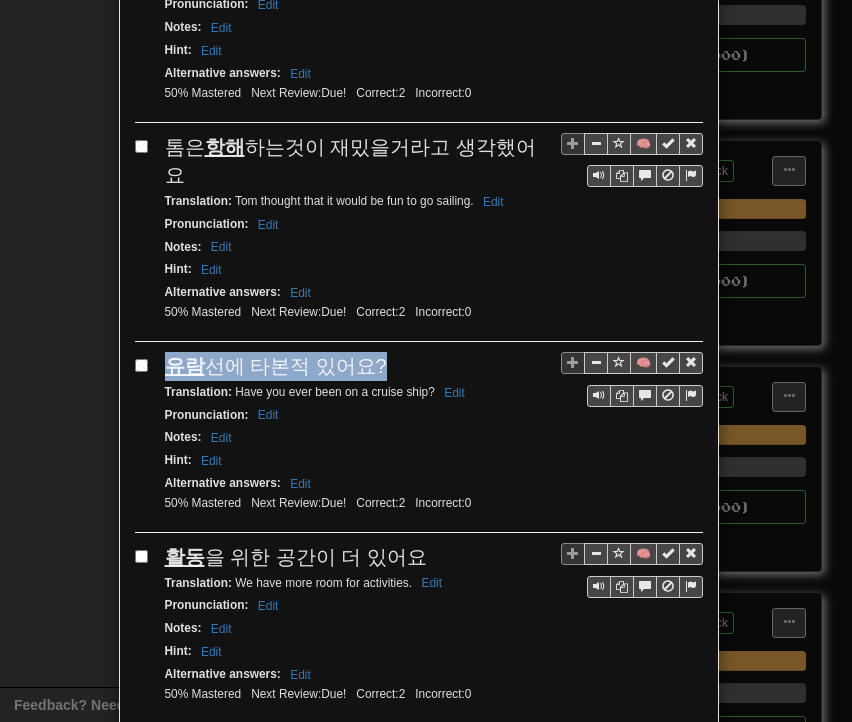 drag, startPoint x: 158, startPoint y: 287, endPoint x: 372, endPoint y: 285, distance: 214.00934 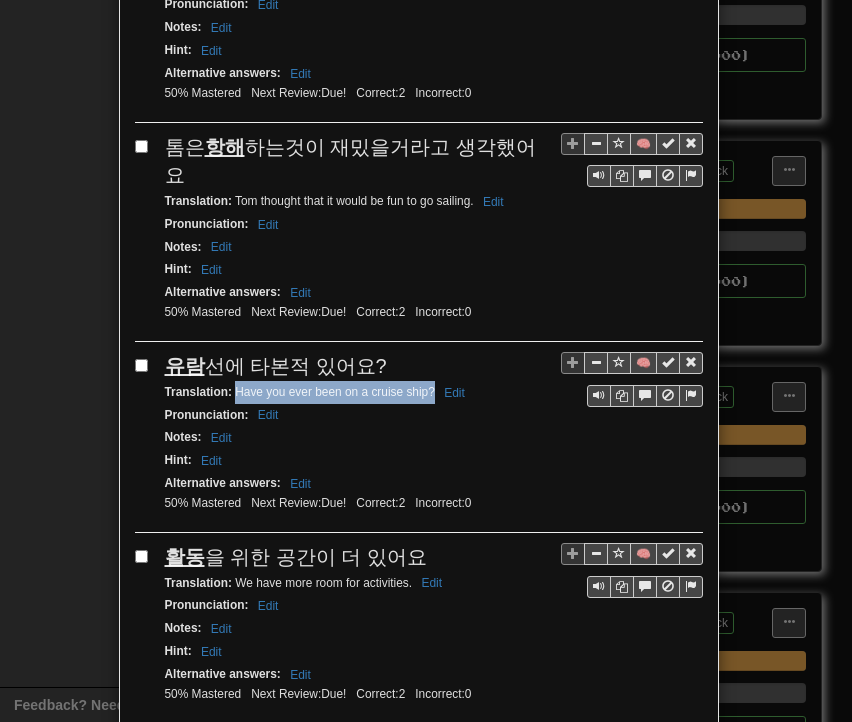 drag, startPoint x: 228, startPoint y: 314, endPoint x: 426, endPoint y: 313, distance: 198.00252 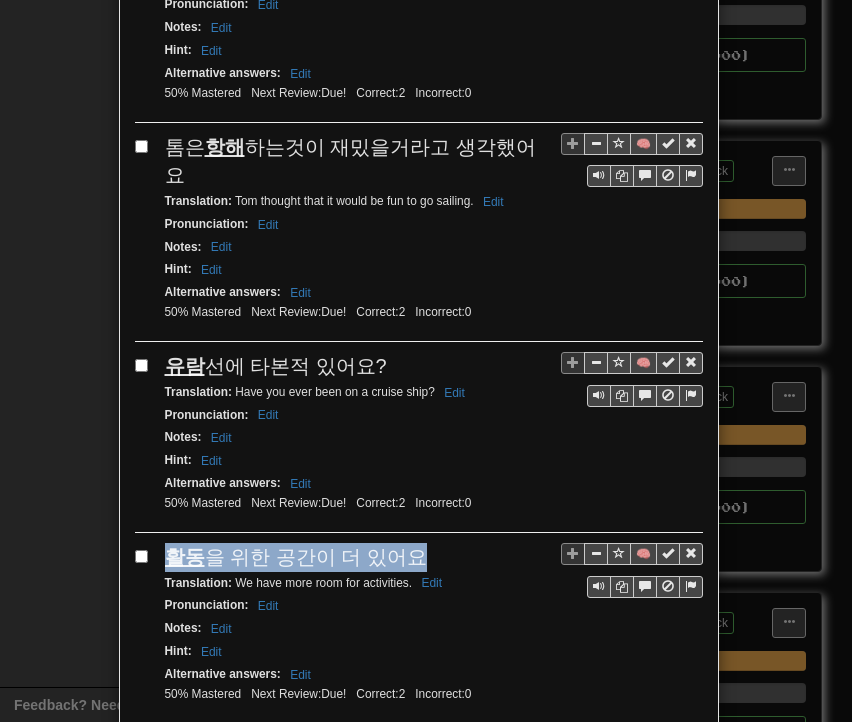 drag, startPoint x: 156, startPoint y: 479, endPoint x: 385, endPoint y: 478, distance: 229.00218 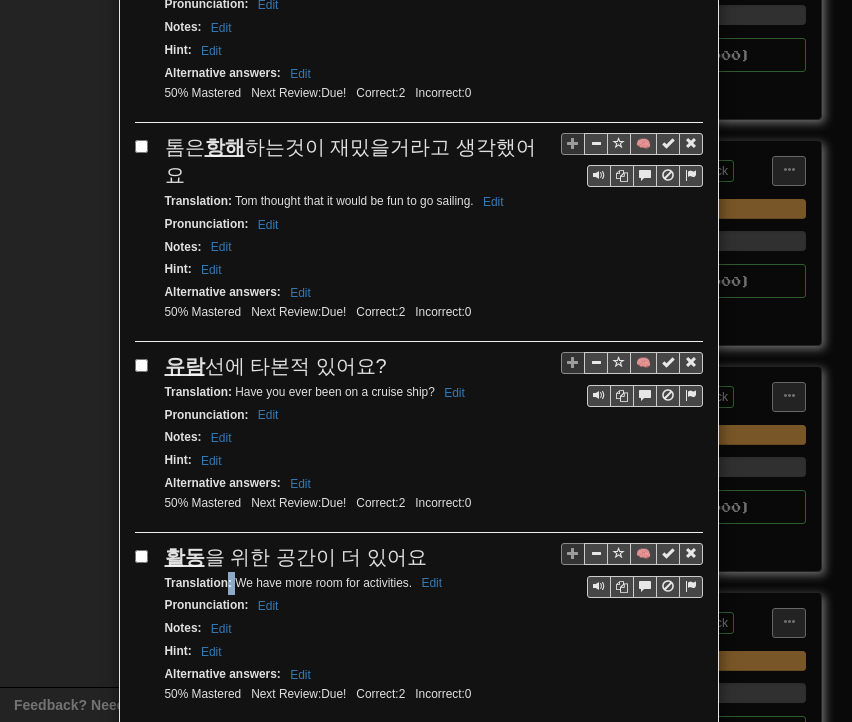 click on "Translation :   We have more room for activities.   Edit" at bounding box center [307, 583] 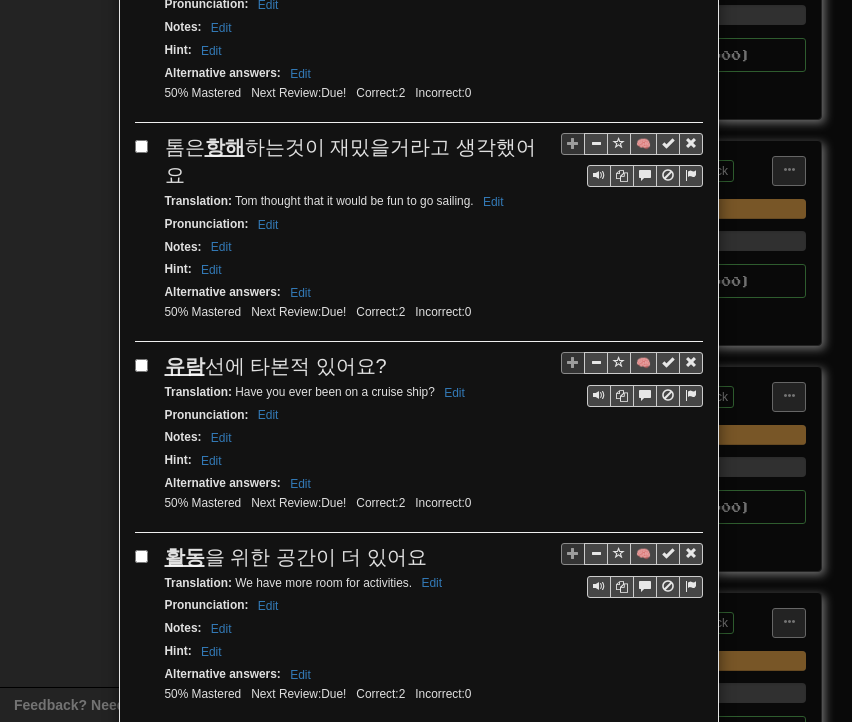 click on "Translation :   We have more room for activities.   Edit" at bounding box center [307, 583] 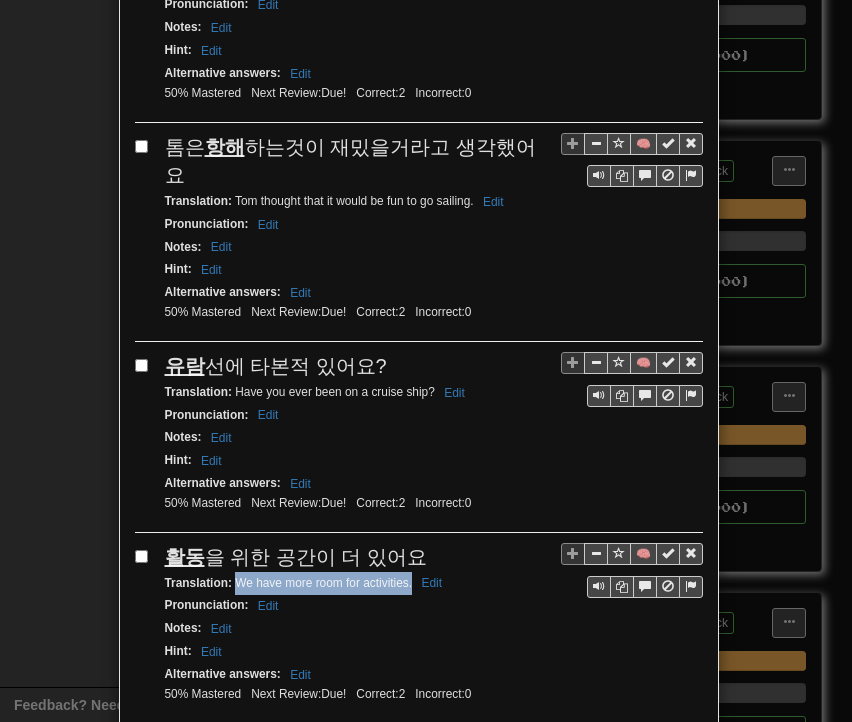 drag, startPoint x: 228, startPoint y: 501, endPoint x: 404, endPoint y: 505, distance: 176.04546 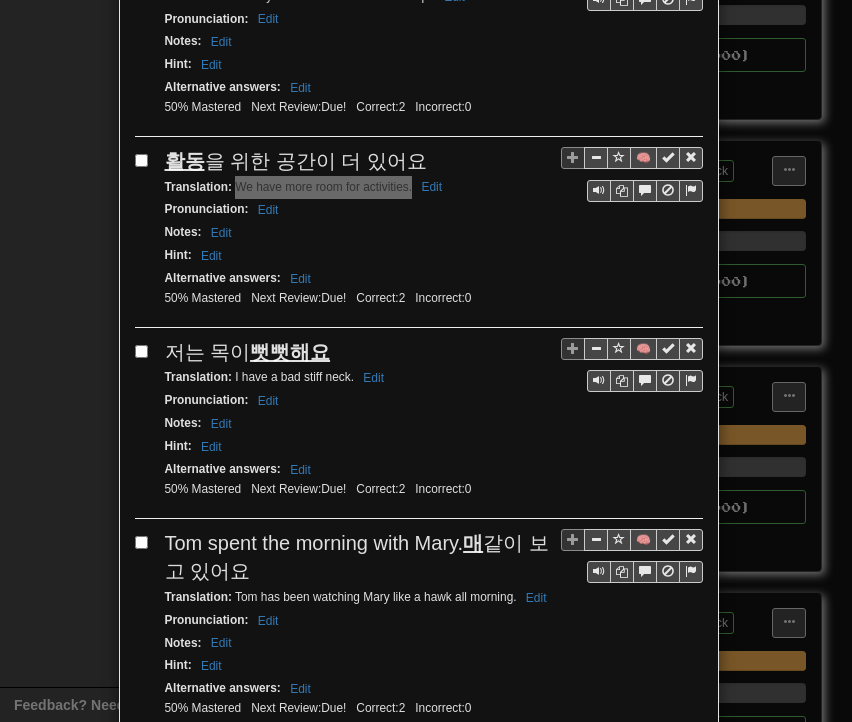 scroll, scrollTop: 2800, scrollLeft: 0, axis: vertical 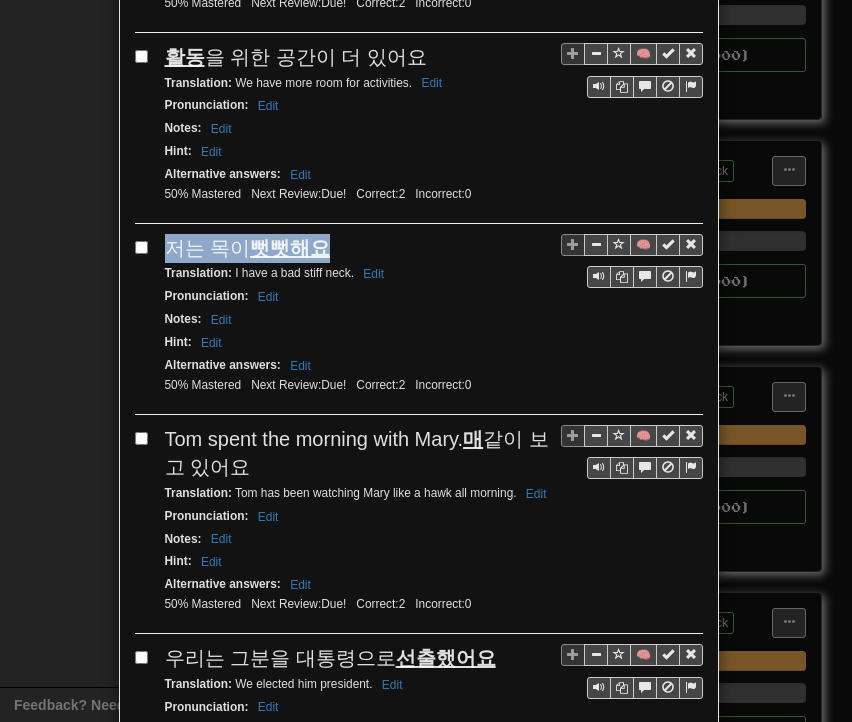 drag, startPoint x: 160, startPoint y: 162, endPoint x: 320, endPoint y: 160, distance: 160.0125 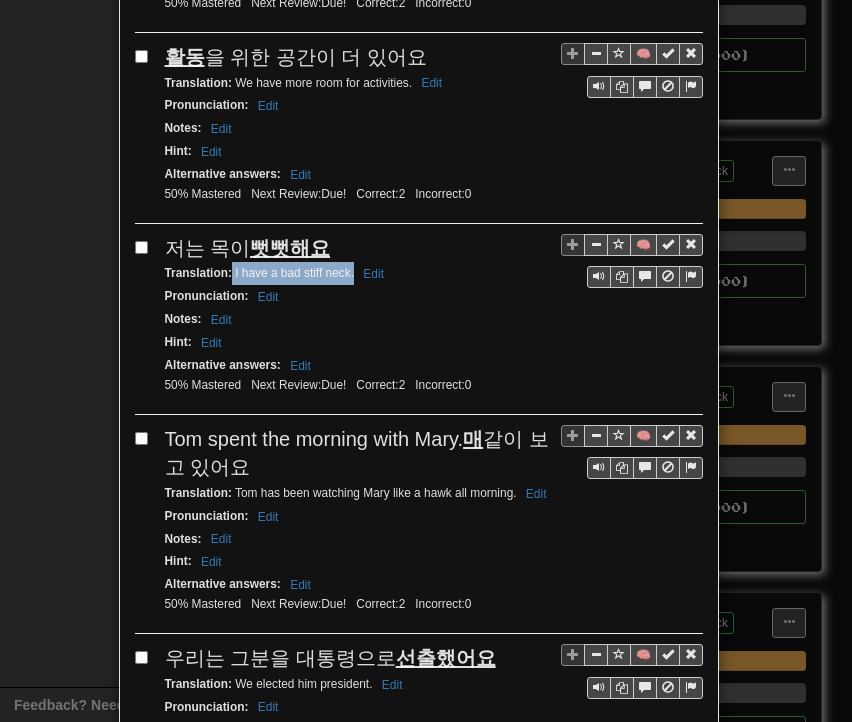 drag, startPoint x: 225, startPoint y: 189, endPoint x: 347, endPoint y: 180, distance: 122.33152 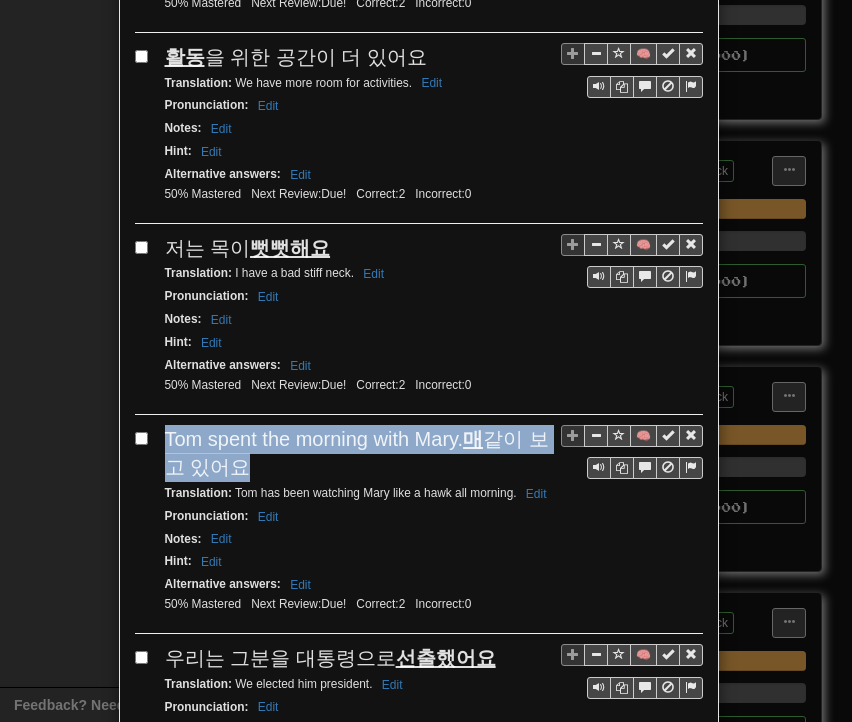 drag, startPoint x: 162, startPoint y: 350, endPoint x: 499, endPoint y: 342, distance: 337.09494 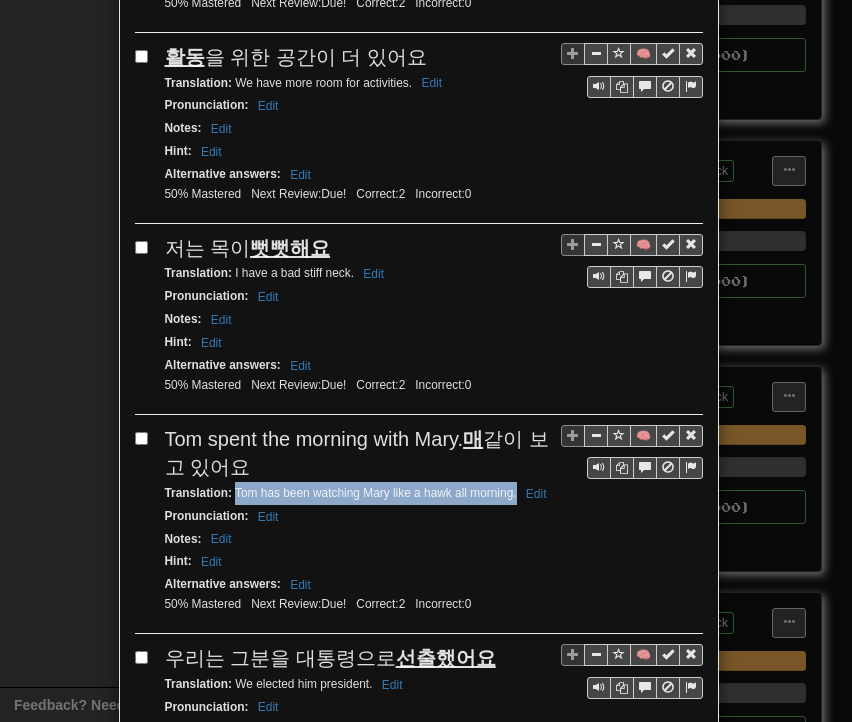 drag, startPoint x: 228, startPoint y: 372, endPoint x: 510, endPoint y: 377, distance: 282.0443 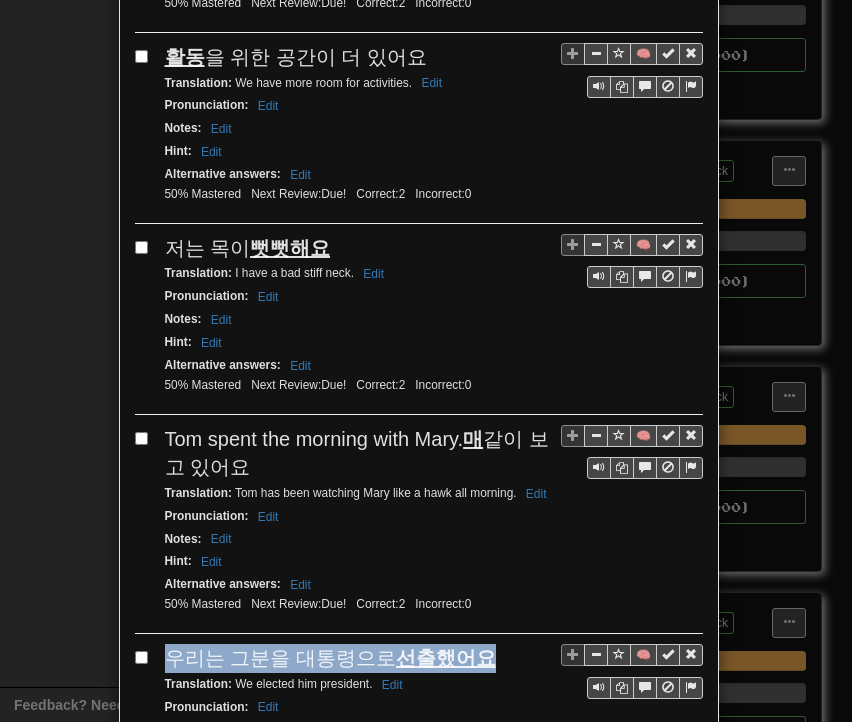 drag, startPoint x: 173, startPoint y: 560, endPoint x: 488, endPoint y: 554, distance: 315.05713 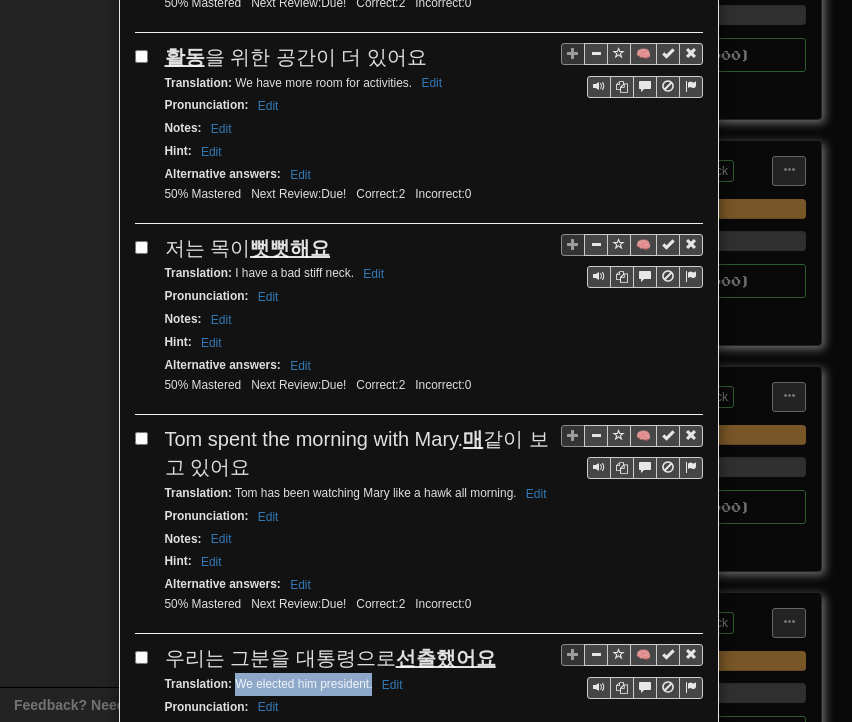 drag, startPoint x: 226, startPoint y: 579, endPoint x: 364, endPoint y: 587, distance: 138.23169 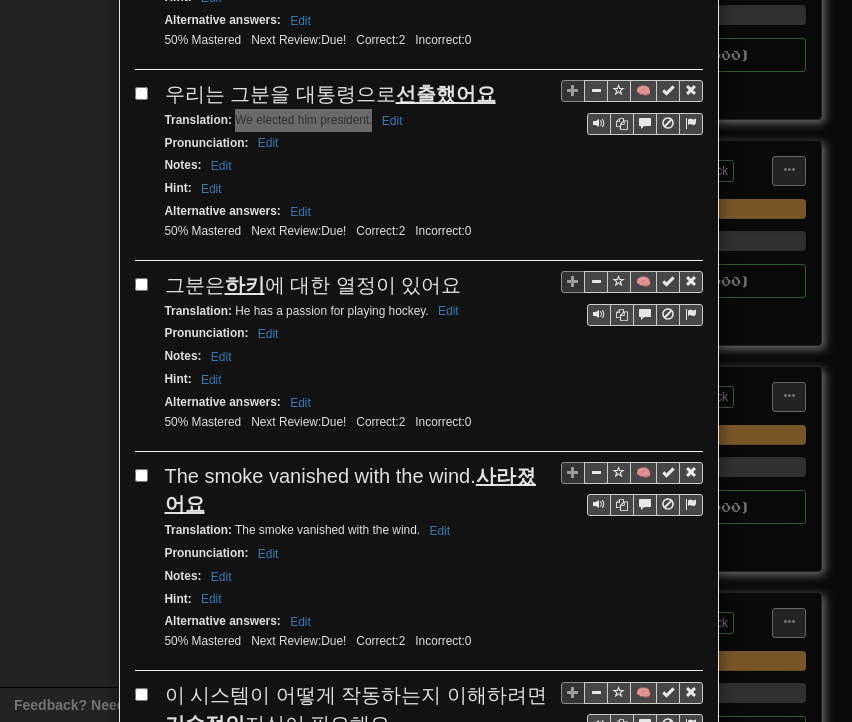 scroll, scrollTop: 3400, scrollLeft: 0, axis: vertical 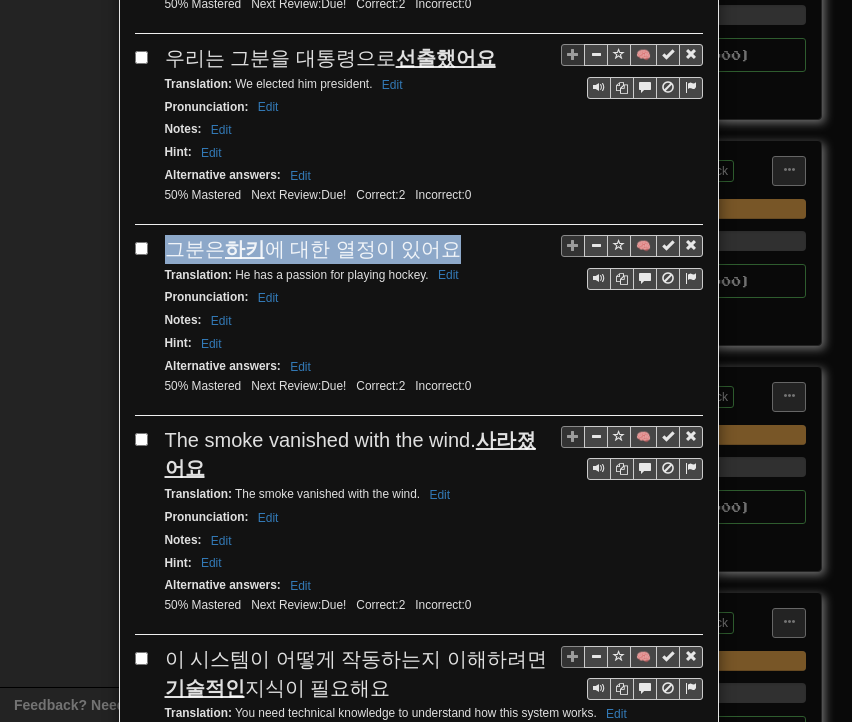 drag, startPoint x: 156, startPoint y: 144, endPoint x: 449, endPoint y: 140, distance: 293.0273 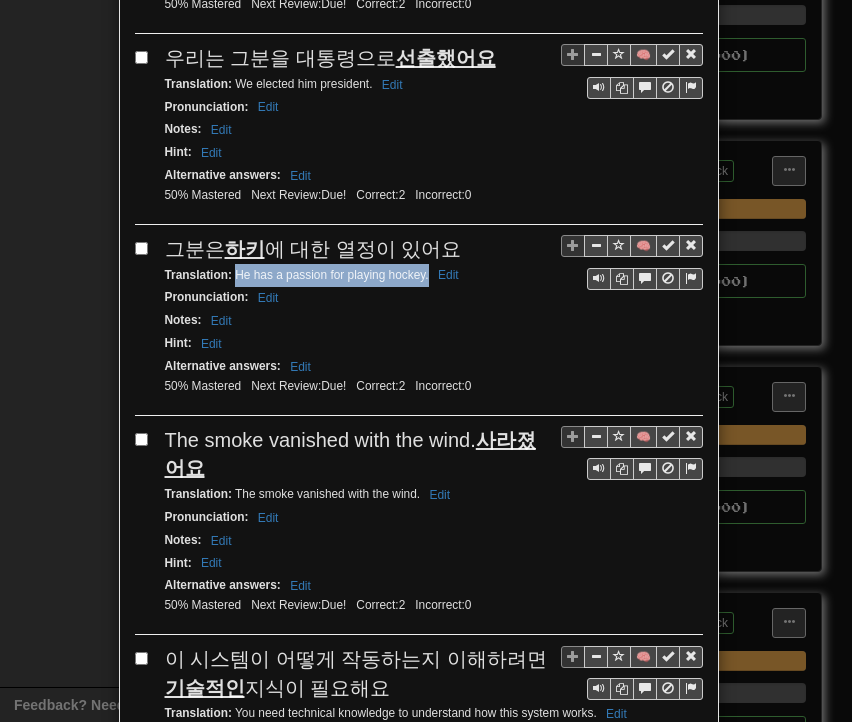 drag, startPoint x: 227, startPoint y: 165, endPoint x: 420, endPoint y: 170, distance: 193.06476 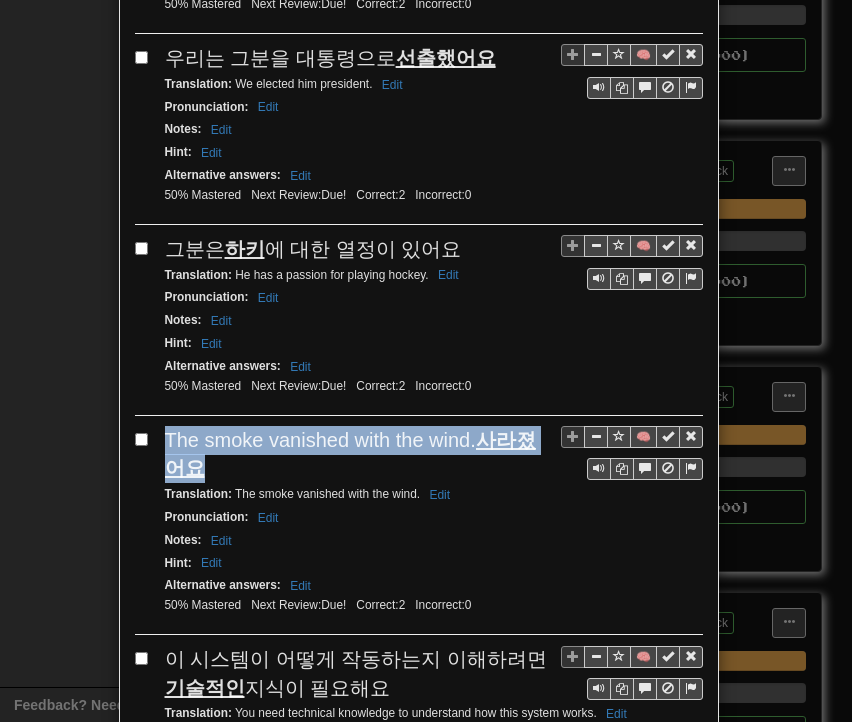 drag, startPoint x: 177, startPoint y: 329, endPoint x: 416, endPoint y: 328, distance: 239.00209 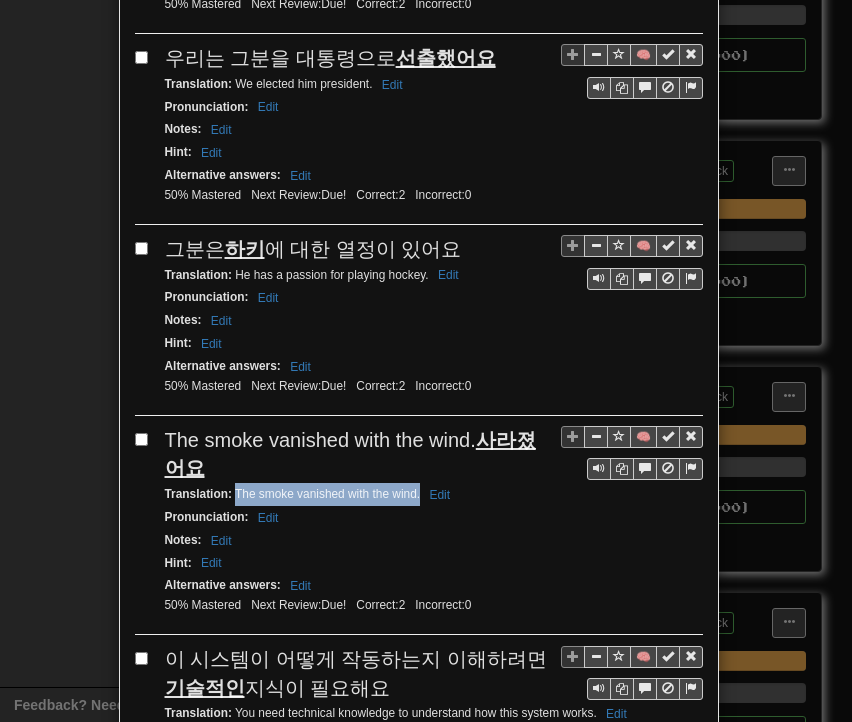 drag, startPoint x: 228, startPoint y: 354, endPoint x: 410, endPoint y: 360, distance: 182.09888 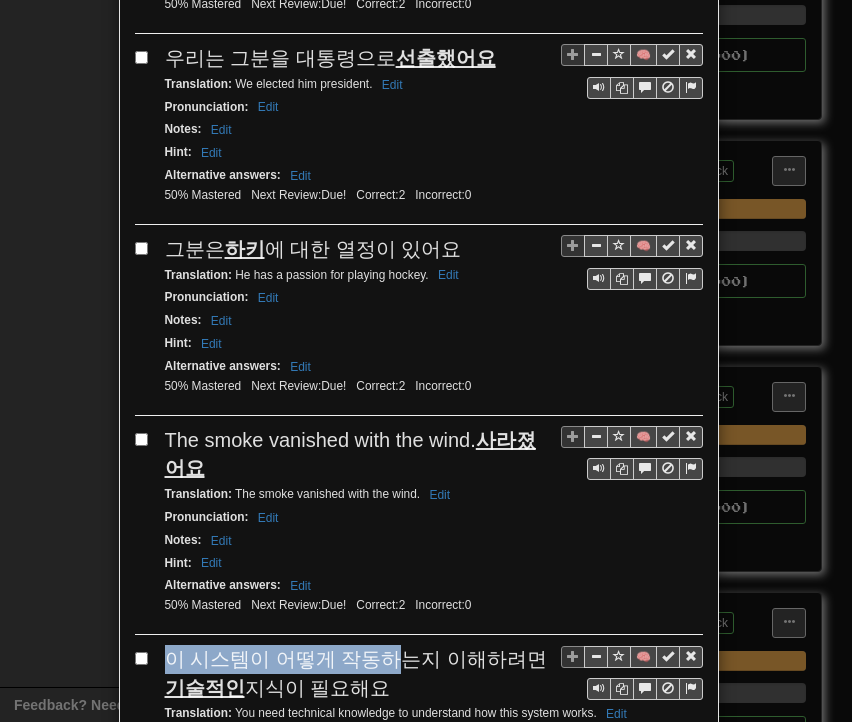 click on "이 시스템이 어떻게 작동하는지 이해하려면  기술적인  지식이 필요해요" at bounding box center [356, 673] 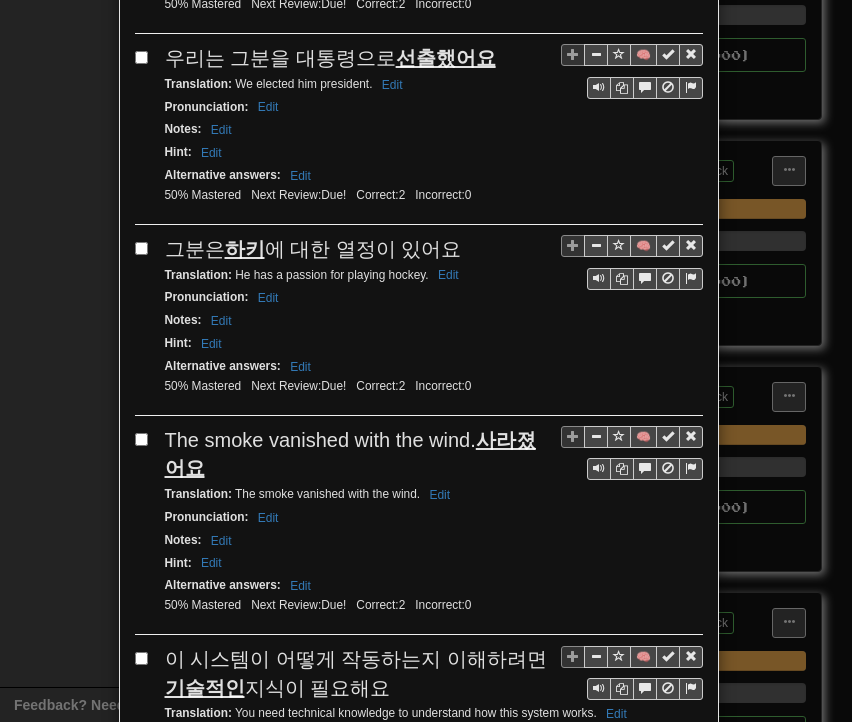 click on "이 시스템이 어떻게 작동하는지 이해하려면  기술적인  지식이 필요해요" at bounding box center [434, 673] 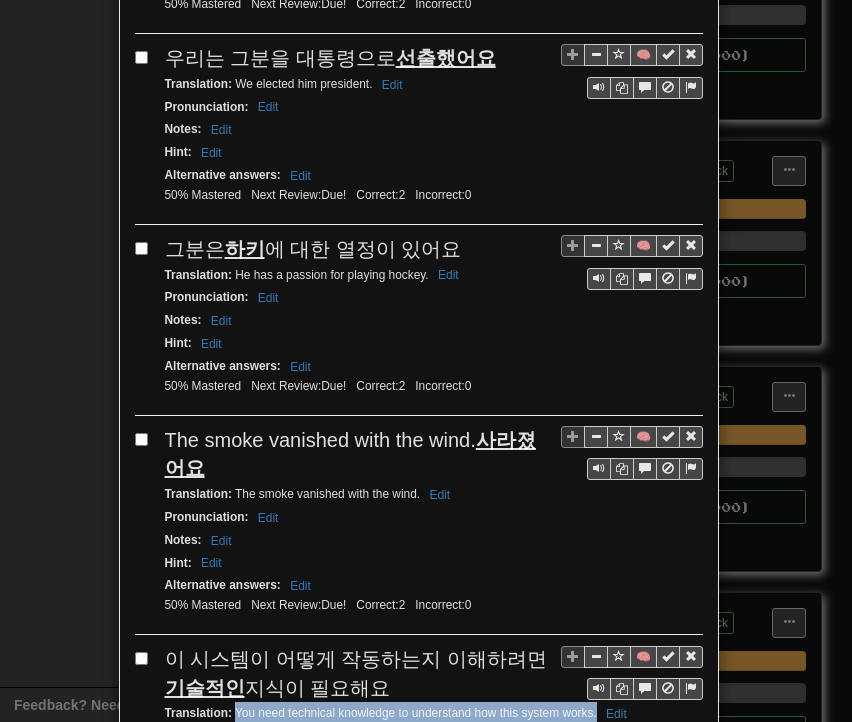 drag, startPoint x: 228, startPoint y: 569, endPoint x: 590, endPoint y: 573, distance: 362.0221 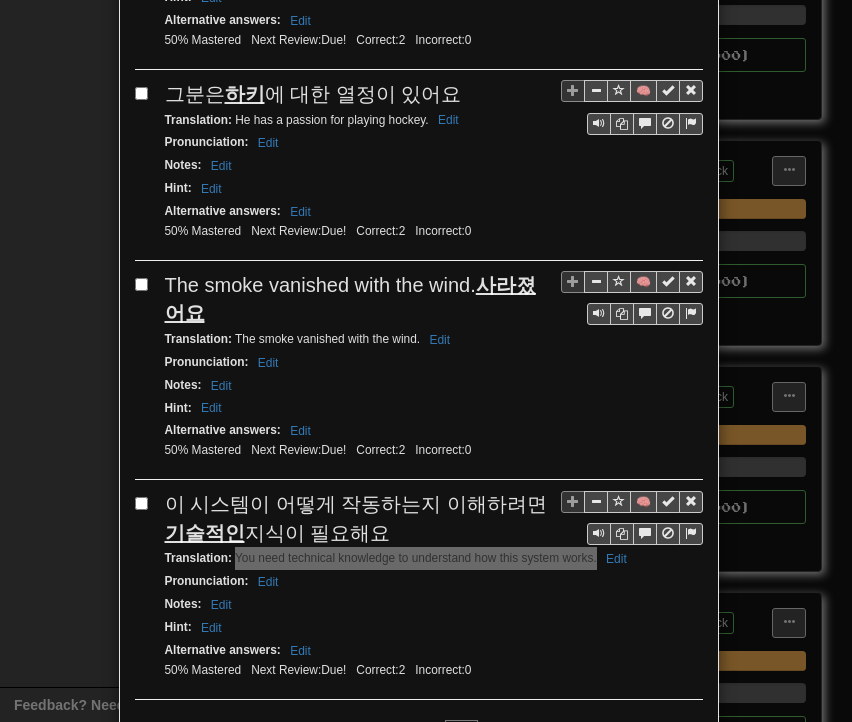 scroll, scrollTop: 3559, scrollLeft: 0, axis: vertical 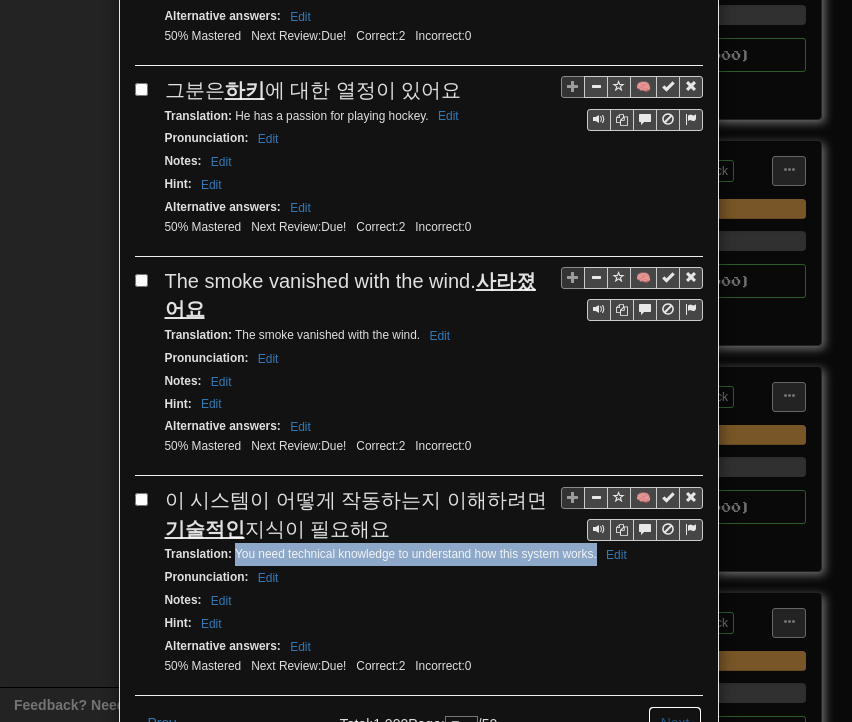 click on "Next" at bounding box center [675, 723] 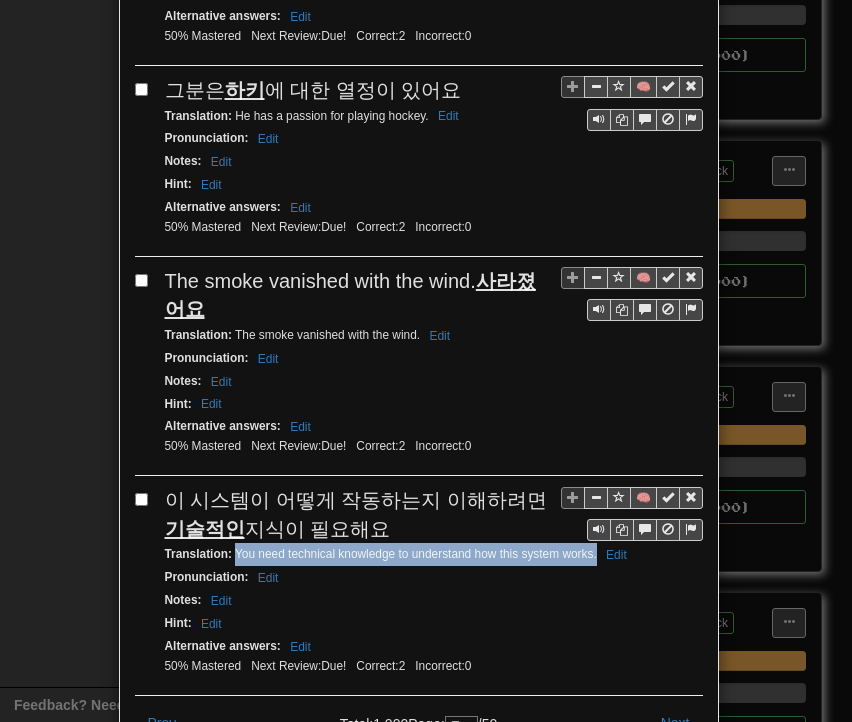 scroll, scrollTop: 0, scrollLeft: 0, axis: both 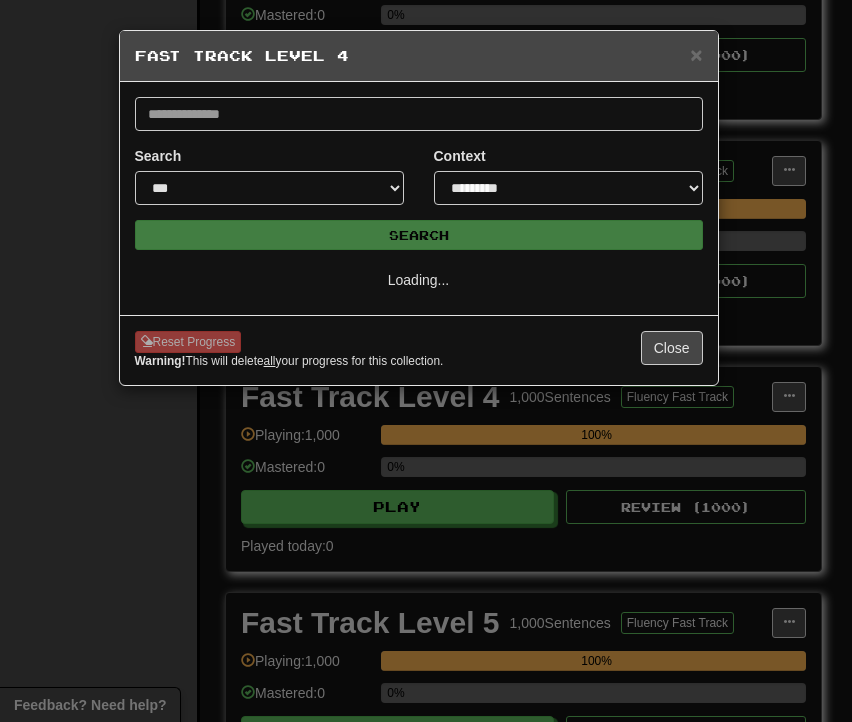 select on "**" 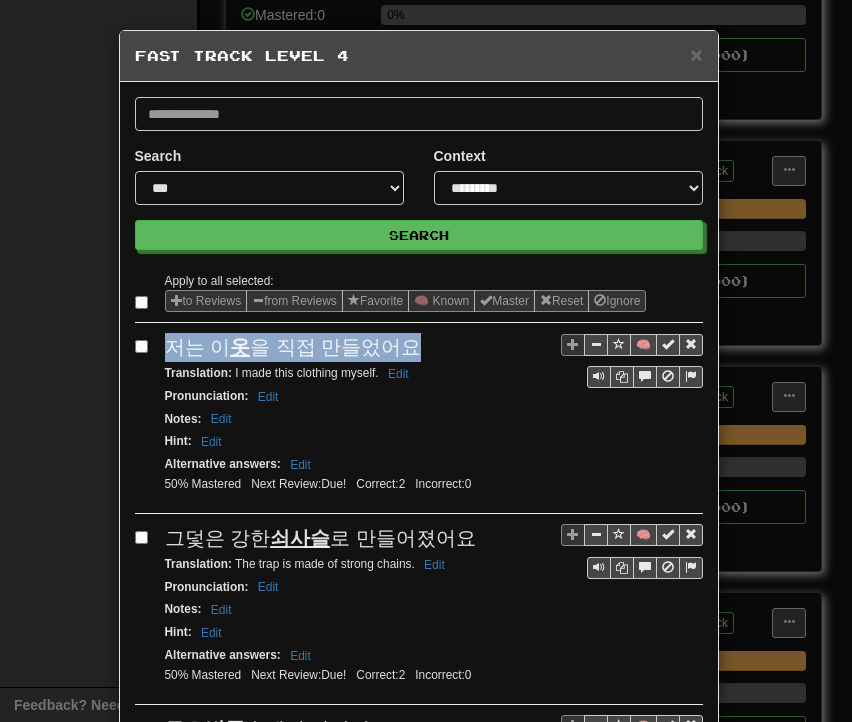 drag, startPoint x: 153, startPoint y: 345, endPoint x: 405, endPoint y: 345, distance: 252 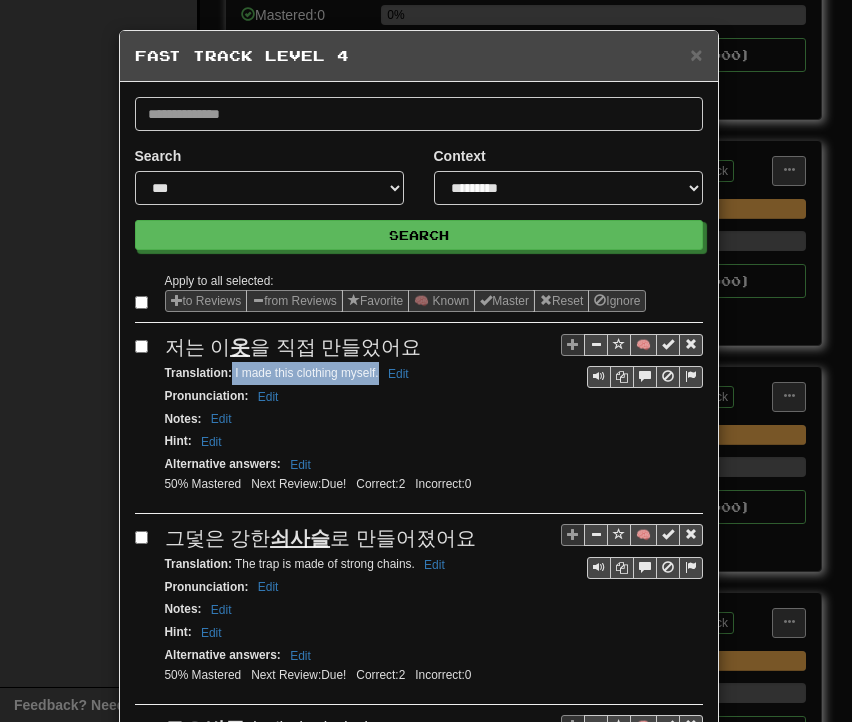 drag, startPoint x: 225, startPoint y: 369, endPoint x: 369, endPoint y: 377, distance: 144.22205 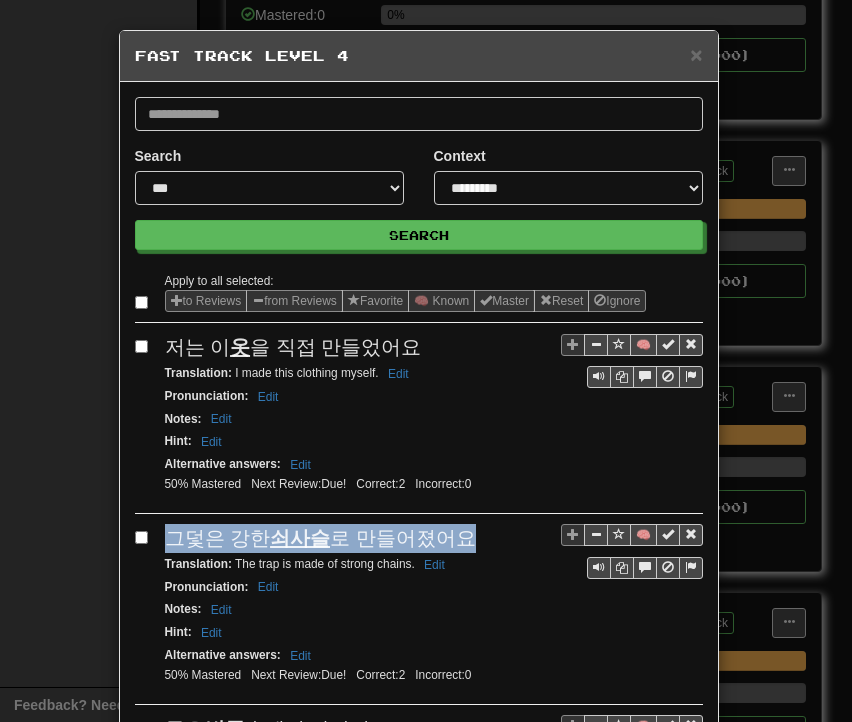 drag, startPoint x: 160, startPoint y: 529, endPoint x: 457, endPoint y: 533, distance: 297.02695 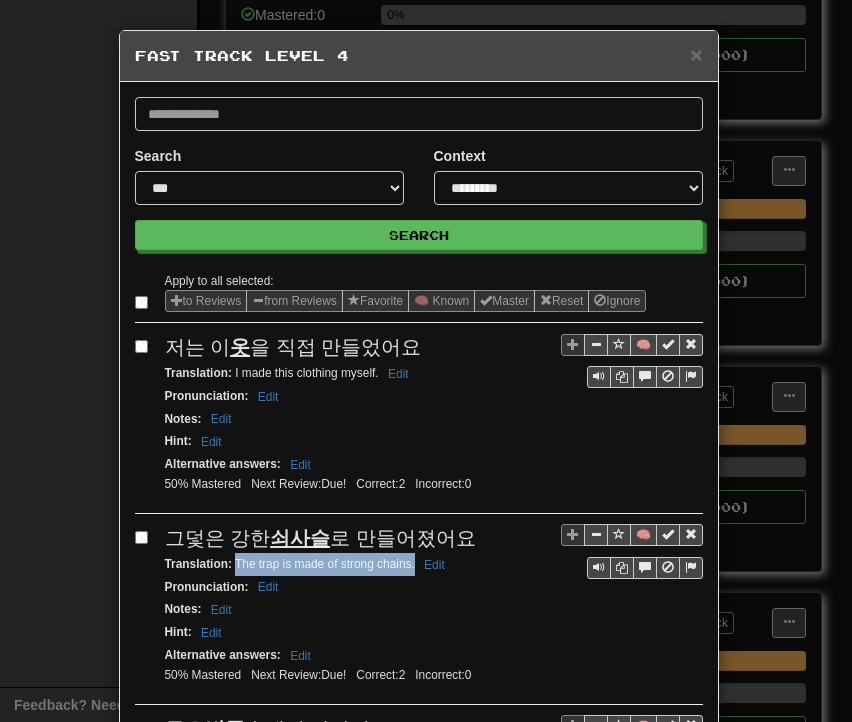 drag, startPoint x: 228, startPoint y: 559, endPoint x: 405, endPoint y: 557, distance: 177.01129 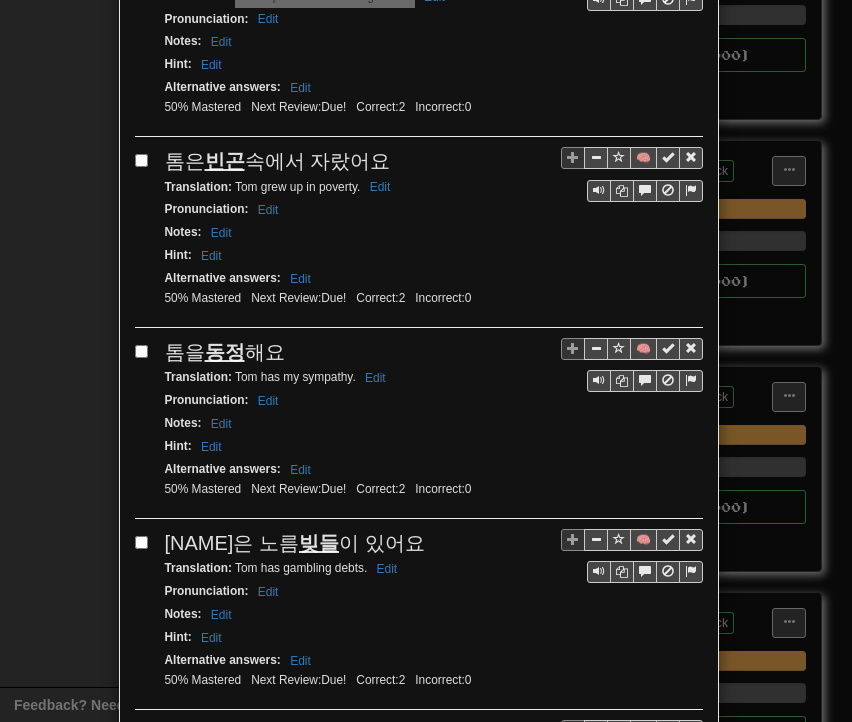 scroll, scrollTop: 700, scrollLeft: 0, axis: vertical 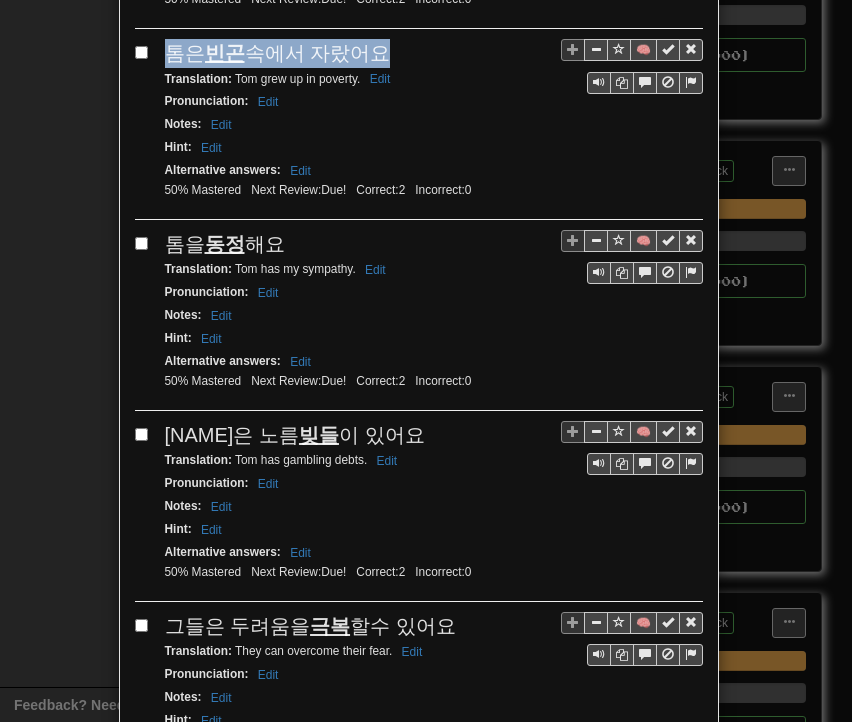 drag, startPoint x: 156, startPoint y: 20, endPoint x: 376, endPoint y: 49, distance: 221.90314 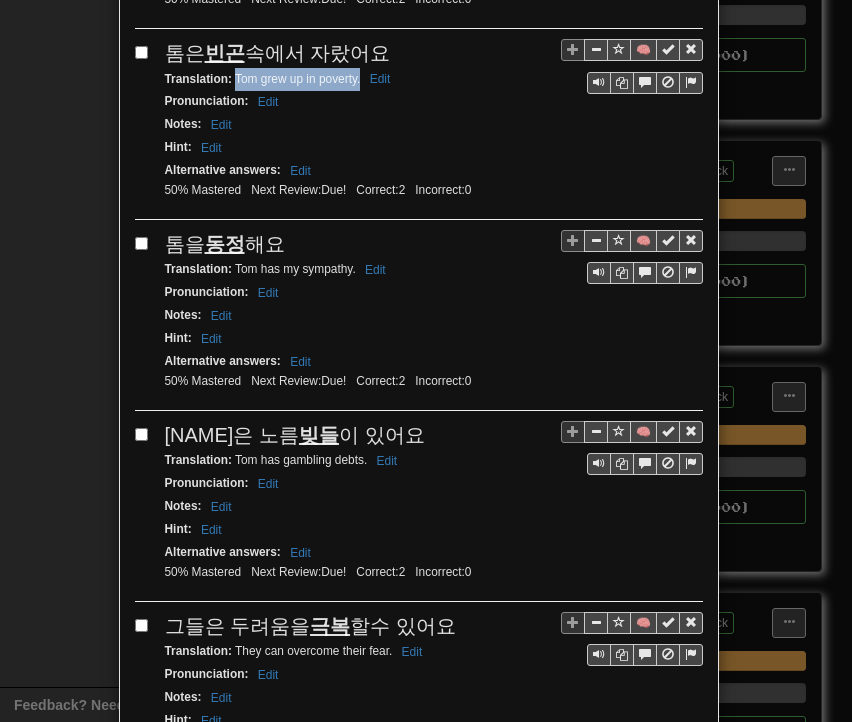 drag, startPoint x: 227, startPoint y: 69, endPoint x: 351, endPoint y: 73, distance: 124.0645 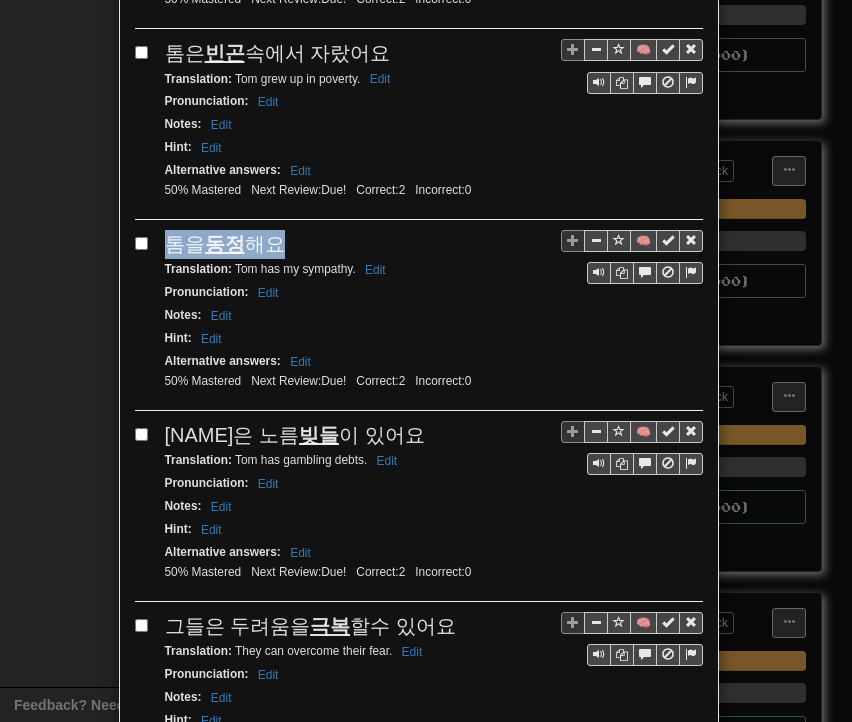 drag, startPoint x: 156, startPoint y: 231, endPoint x: 284, endPoint y: 225, distance: 128.14055 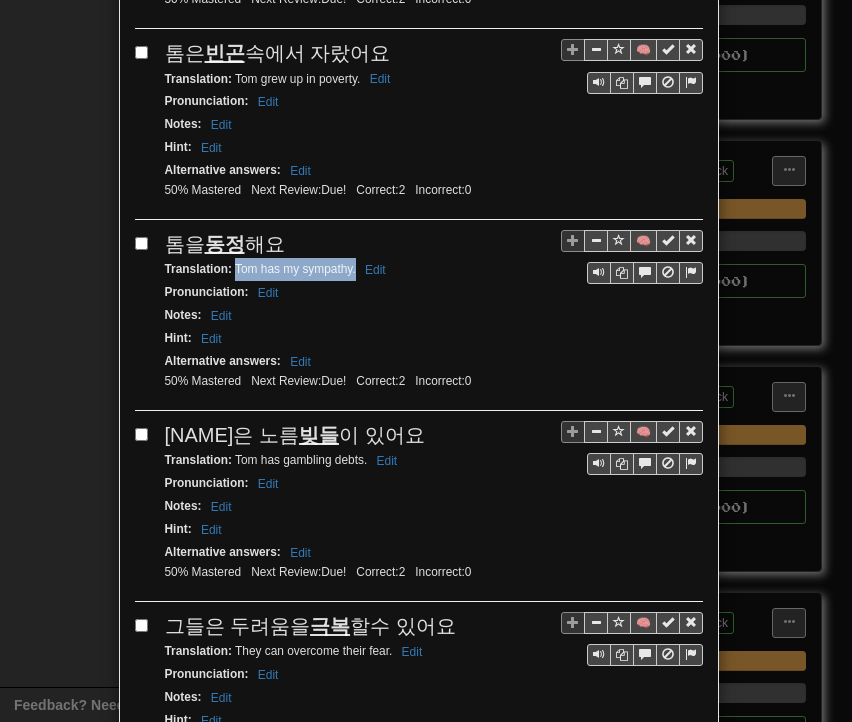 drag, startPoint x: 228, startPoint y: 253, endPoint x: 347, endPoint y: 259, distance: 119.15116 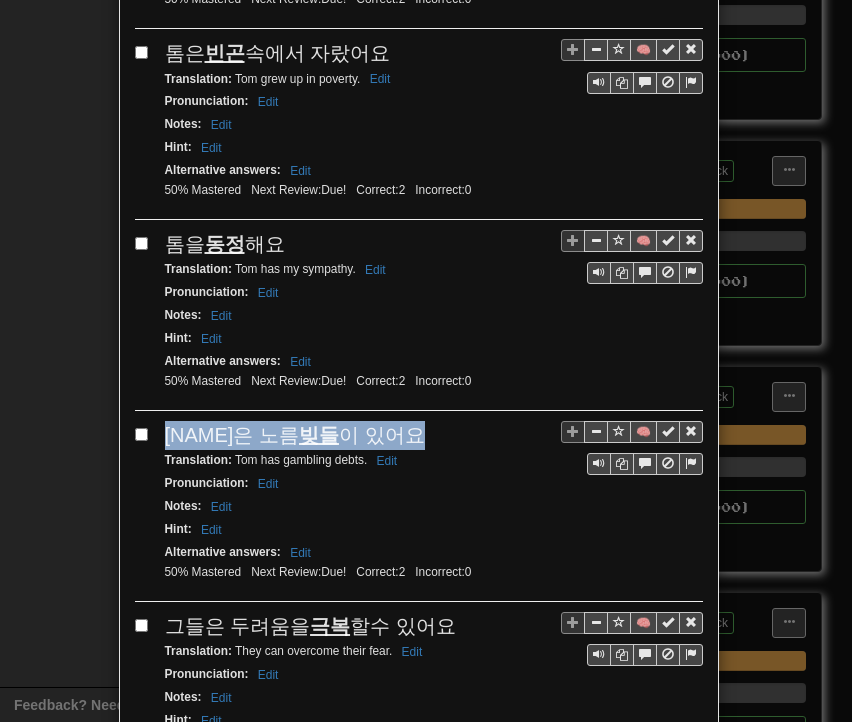 drag, startPoint x: 159, startPoint y: 411, endPoint x: 355, endPoint y: 423, distance: 196.367 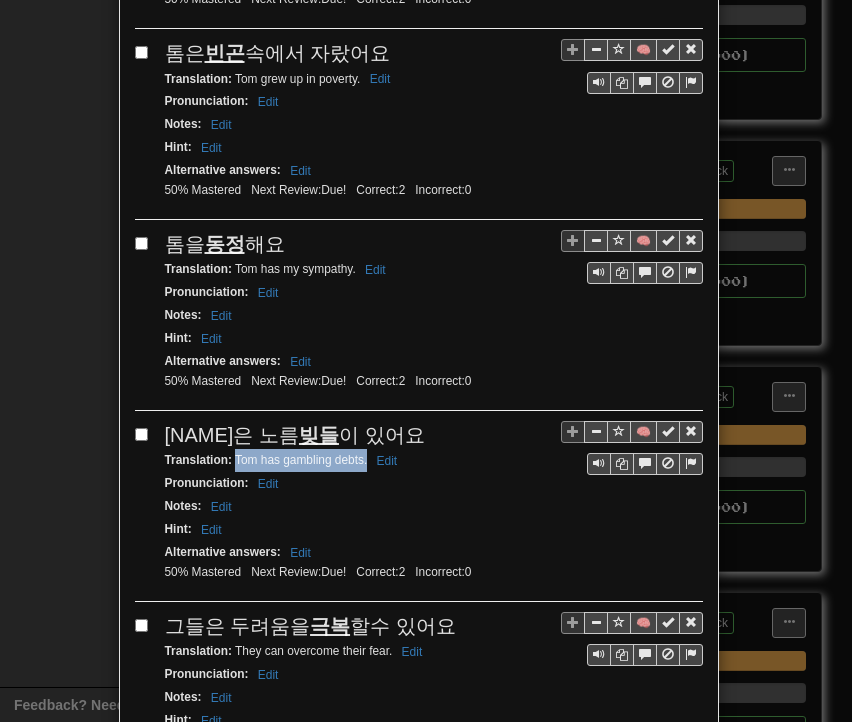 drag, startPoint x: 227, startPoint y: 441, endPoint x: 360, endPoint y: 441, distance: 133 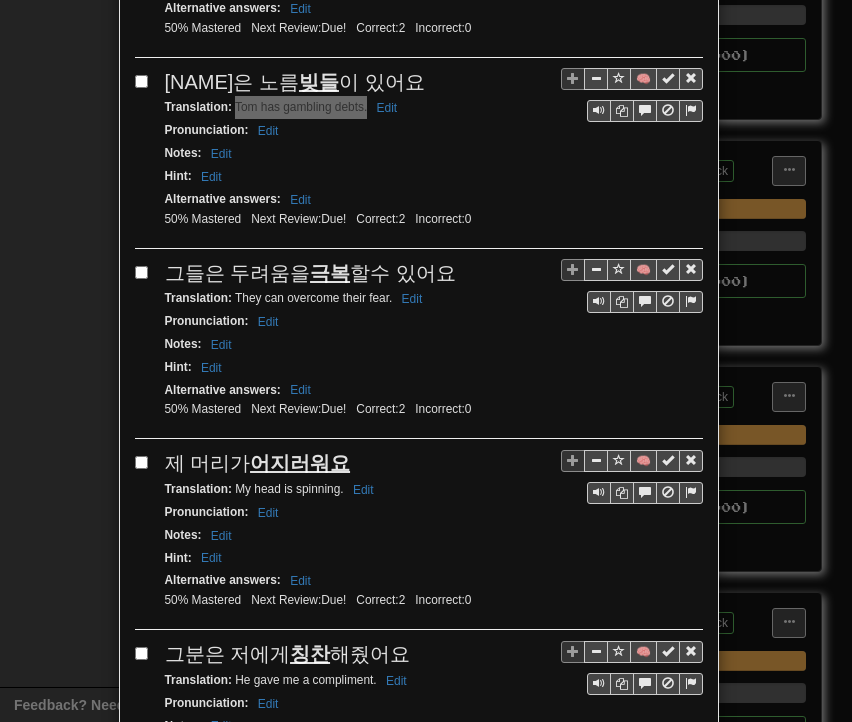 scroll, scrollTop: 1076, scrollLeft: 0, axis: vertical 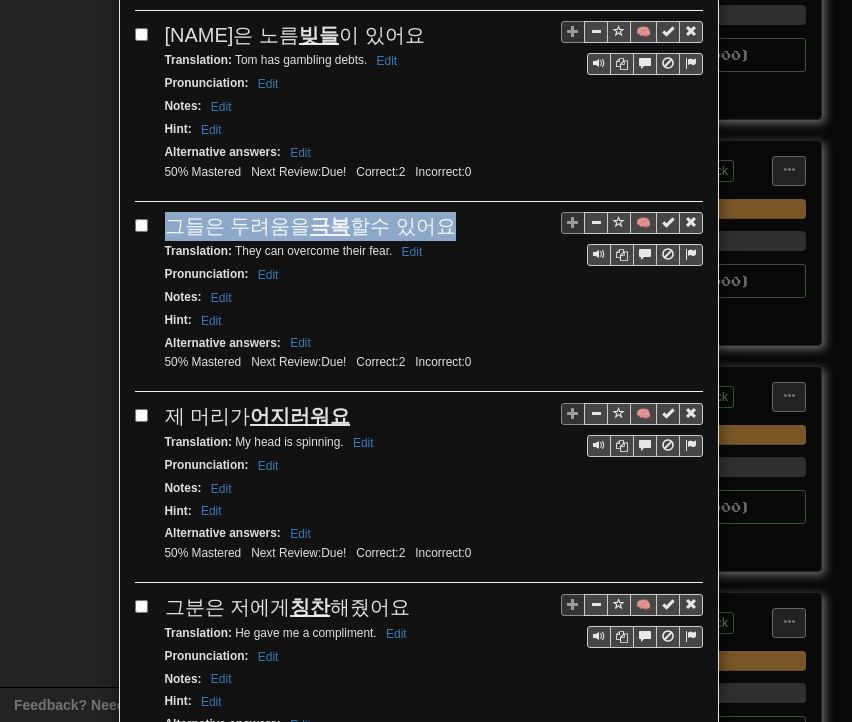 drag, startPoint x: 158, startPoint y: 205, endPoint x: 432, endPoint y: 217, distance: 274.26263 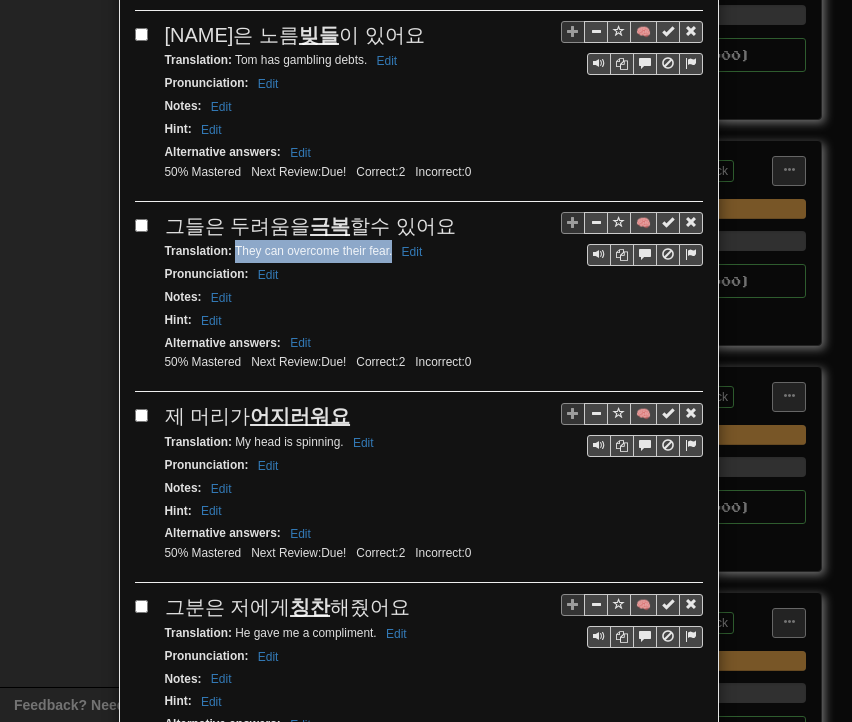 drag, startPoint x: 226, startPoint y: 225, endPoint x: 384, endPoint y: 233, distance: 158.20241 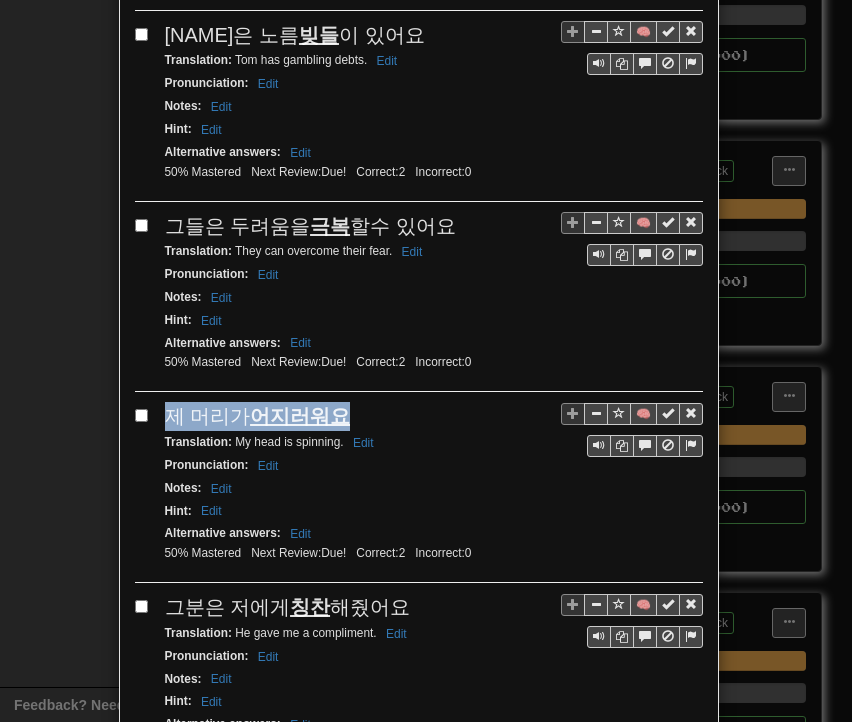 drag, startPoint x: 160, startPoint y: 391, endPoint x: 335, endPoint y: 383, distance: 175.18275 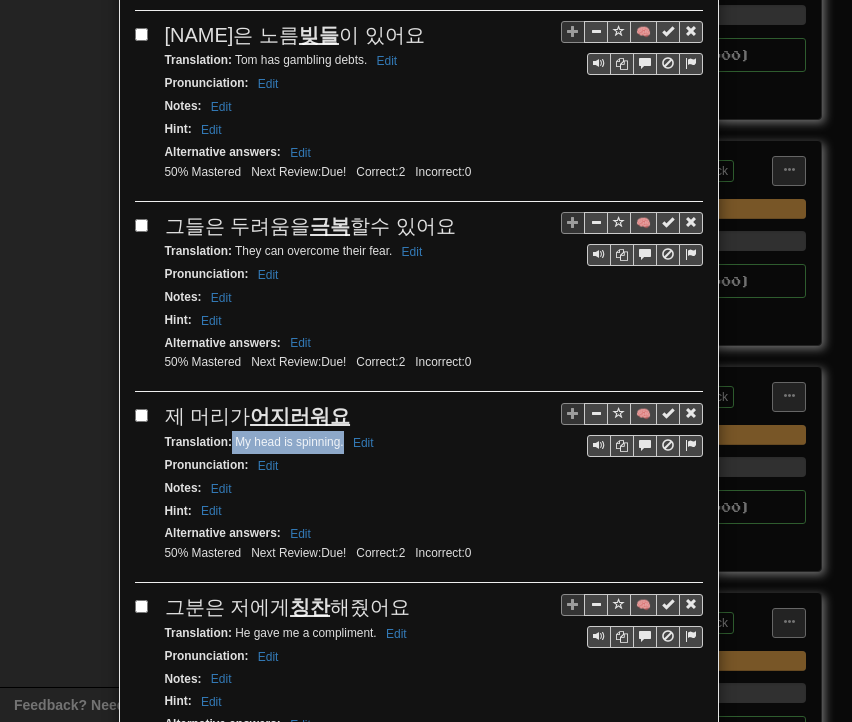 drag, startPoint x: 225, startPoint y: 417, endPoint x: 336, endPoint y: 420, distance: 111.040535 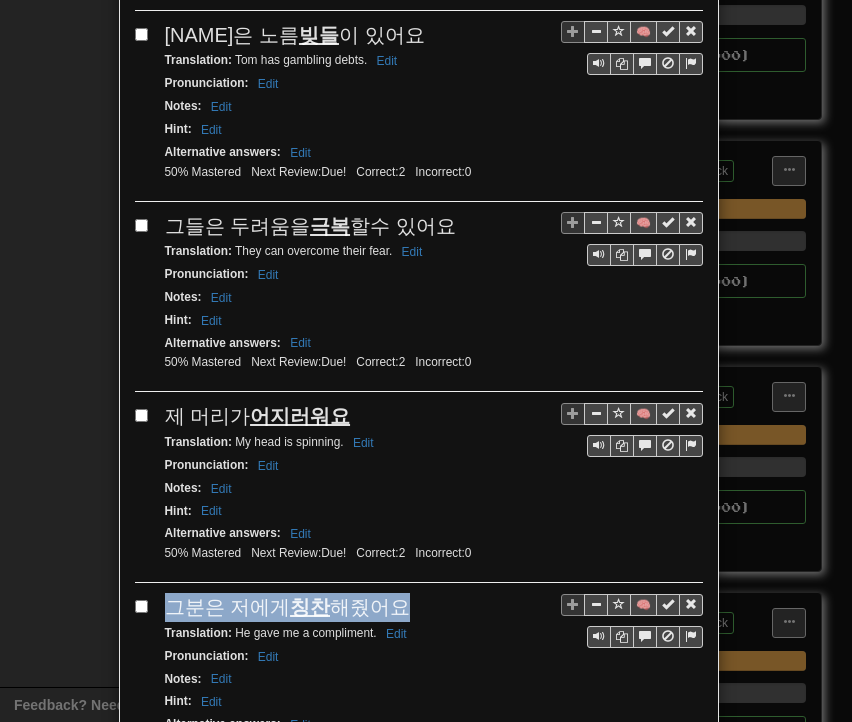 drag, startPoint x: 154, startPoint y: 574, endPoint x: 417, endPoint y: 585, distance: 263.22995 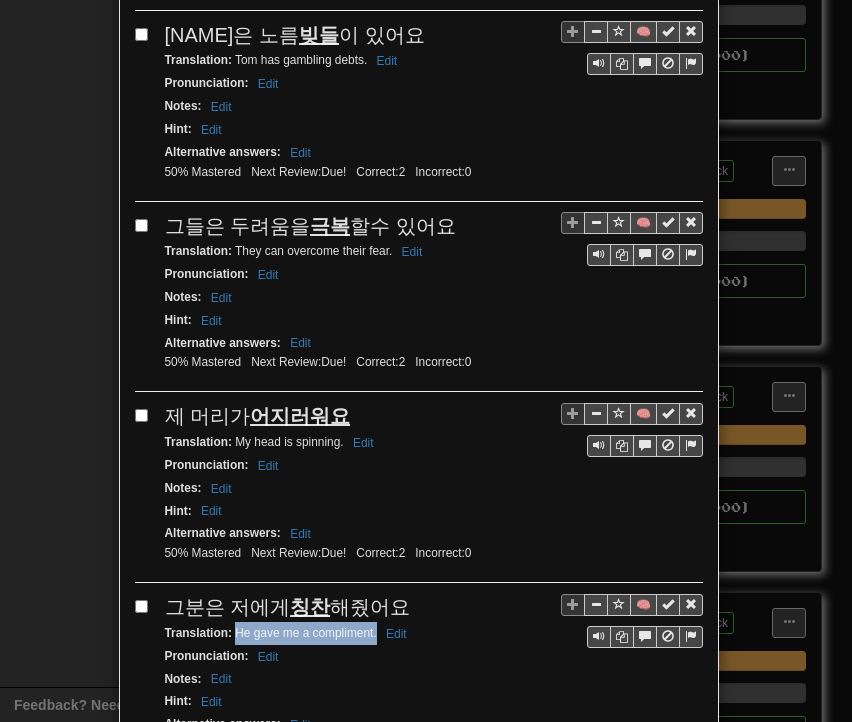 drag, startPoint x: 227, startPoint y: 605, endPoint x: 368, endPoint y: 605, distance: 141 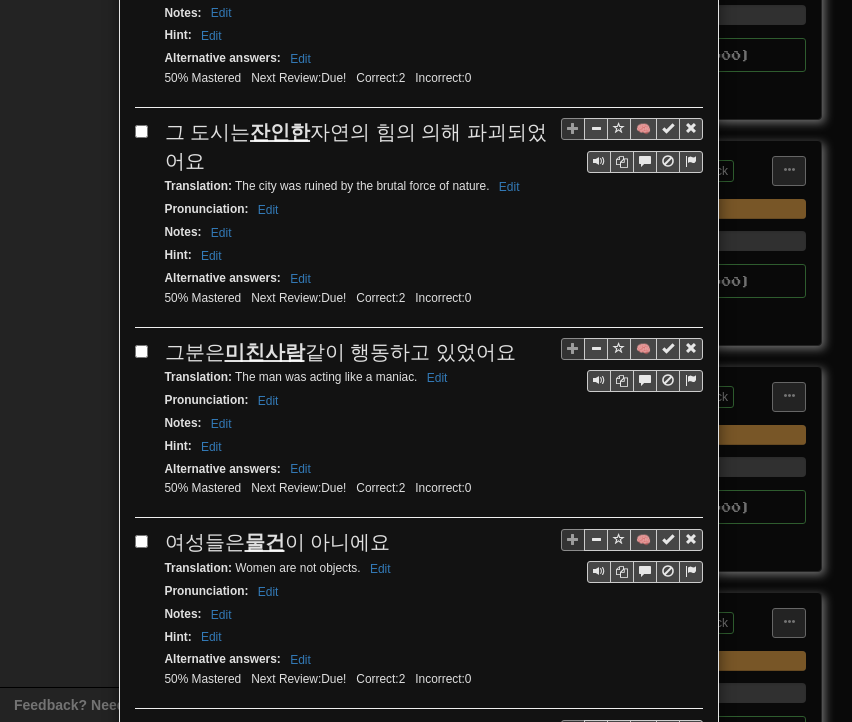 scroll, scrollTop: 1776, scrollLeft: 0, axis: vertical 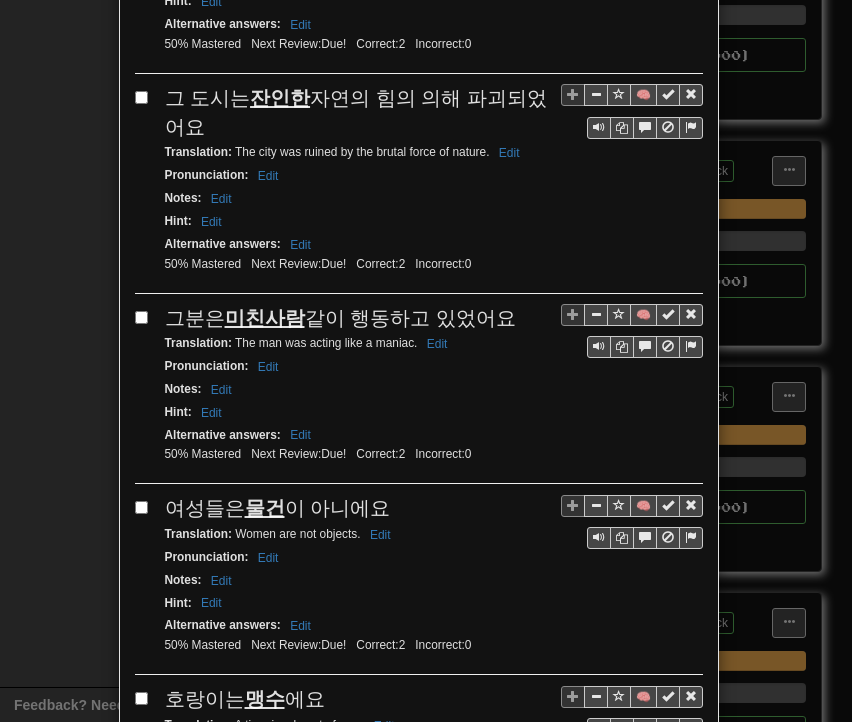 drag, startPoint x: 159, startPoint y: 61, endPoint x: 180, endPoint y: 85, distance: 31.890438 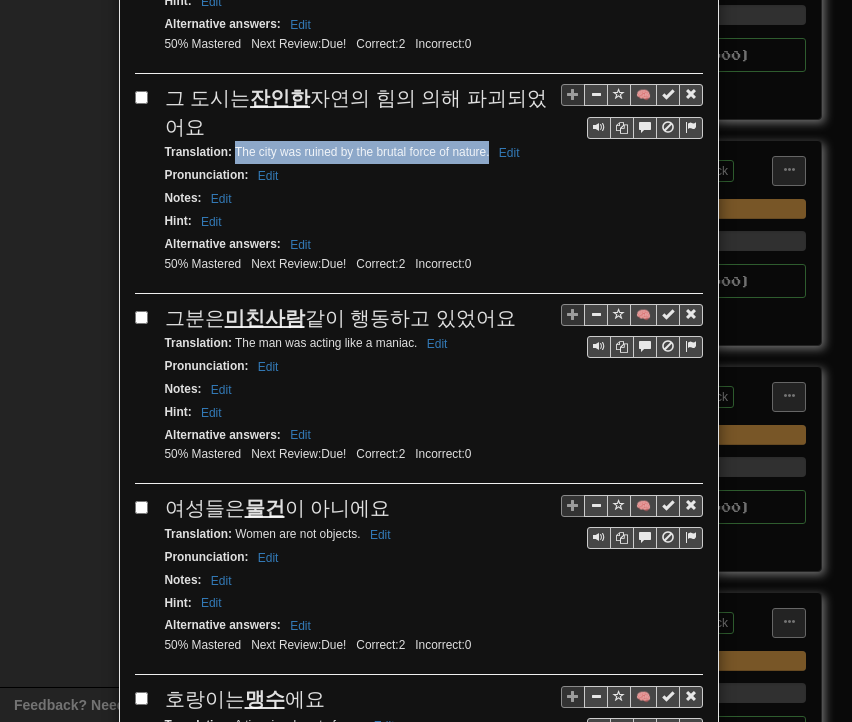 drag, startPoint x: 227, startPoint y: 112, endPoint x: 480, endPoint y: 121, distance: 253.16003 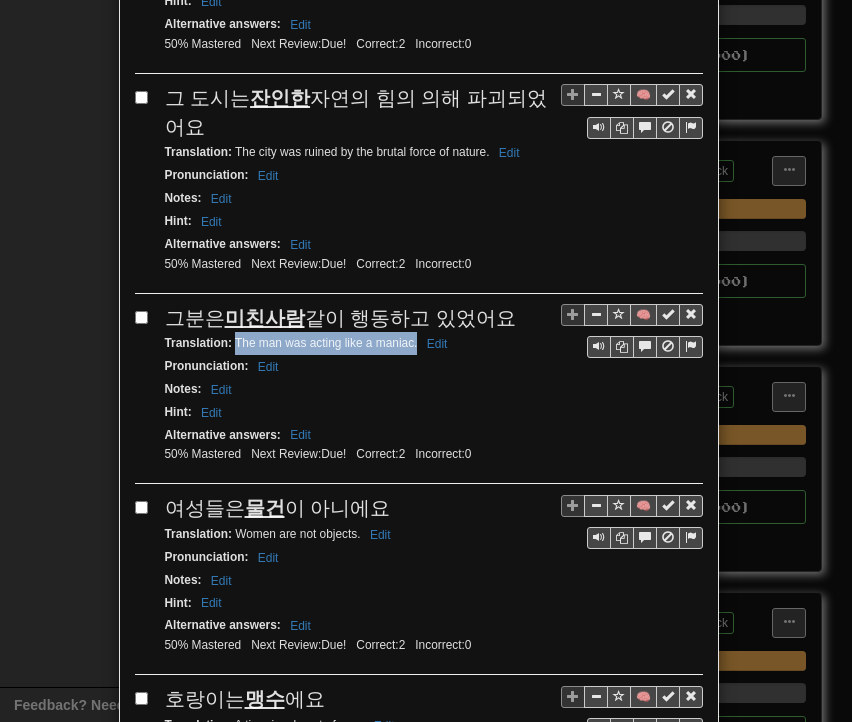 drag, startPoint x: 227, startPoint y: 303, endPoint x: 408, endPoint y: 309, distance: 181.09943 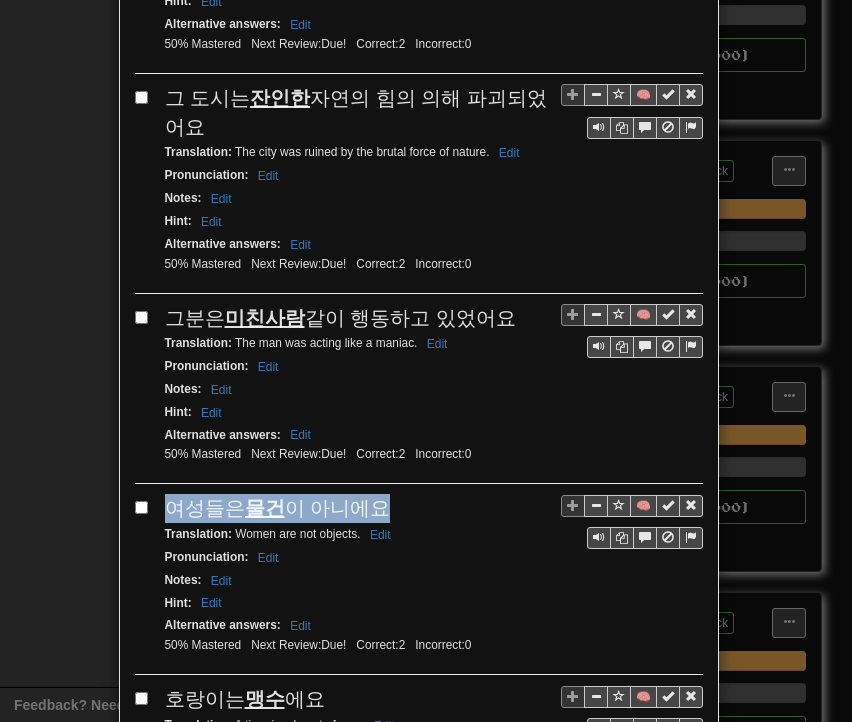 drag, startPoint x: 161, startPoint y: 470, endPoint x: 373, endPoint y: 469, distance: 212.00237 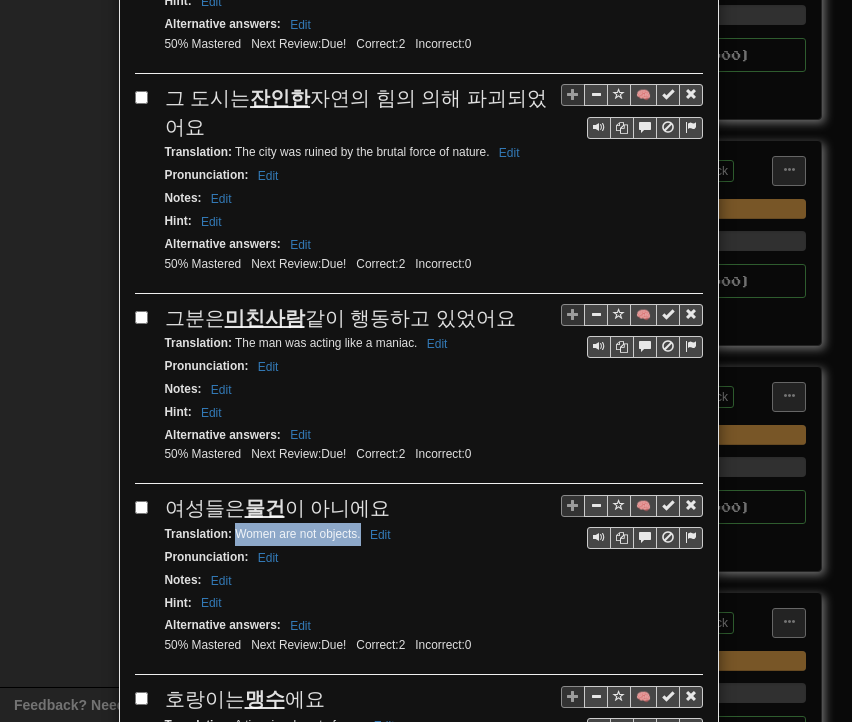 drag, startPoint x: 227, startPoint y: 493, endPoint x: 352, endPoint y: 495, distance: 125.016 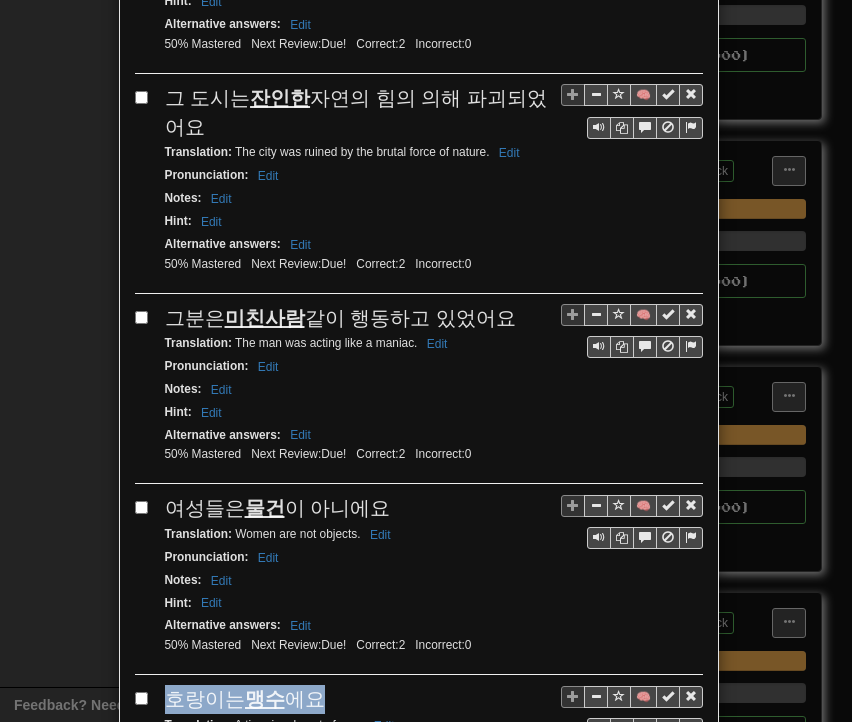 drag, startPoint x: 190, startPoint y: 654, endPoint x: 320, endPoint y: 654, distance: 130 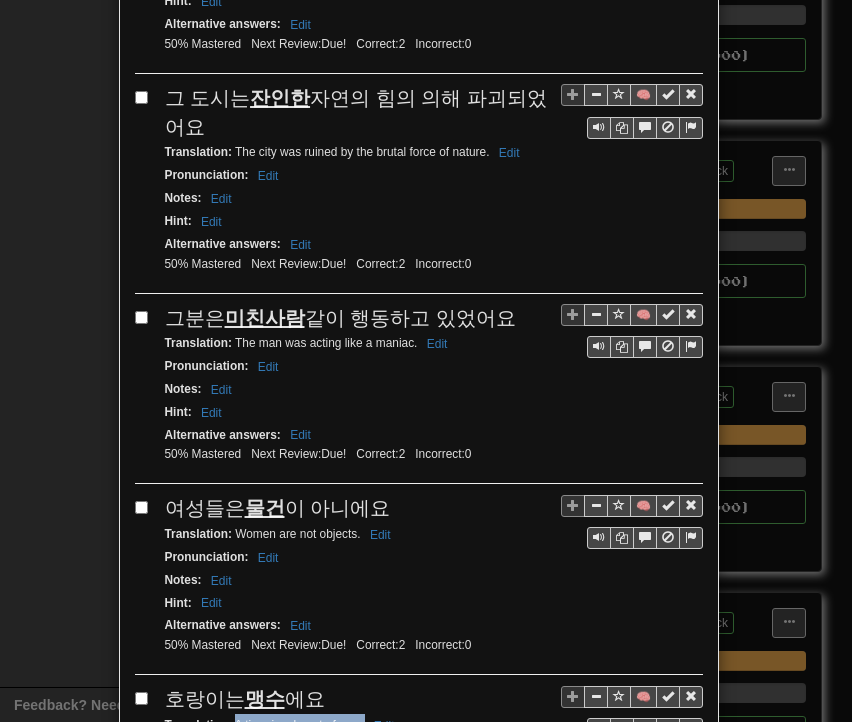 drag, startPoint x: 225, startPoint y: 677, endPoint x: 355, endPoint y: 682, distance: 130.09612 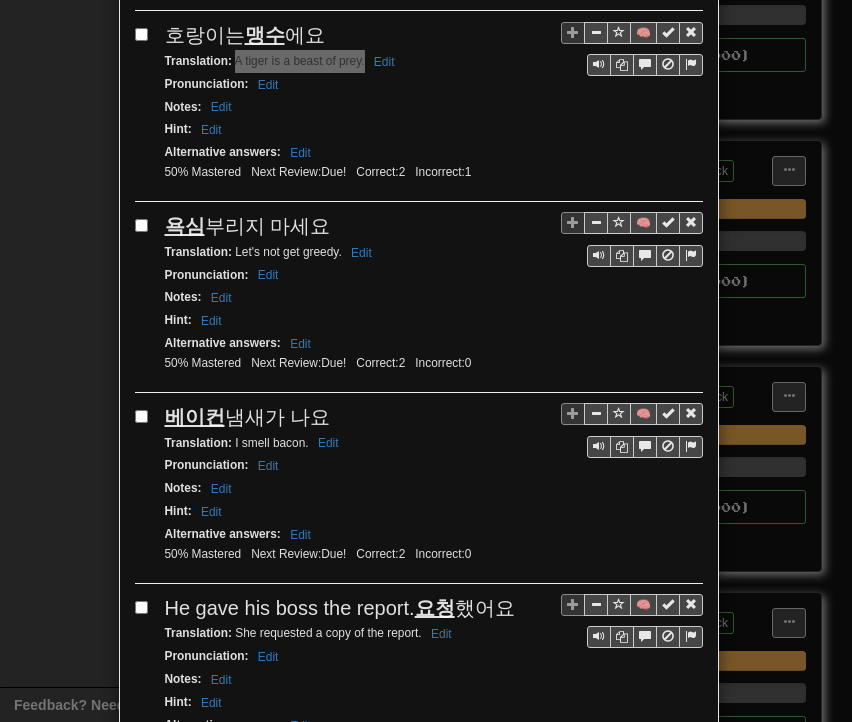 scroll, scrollTop: 2476, scrollLeft: 0, axis: vertical 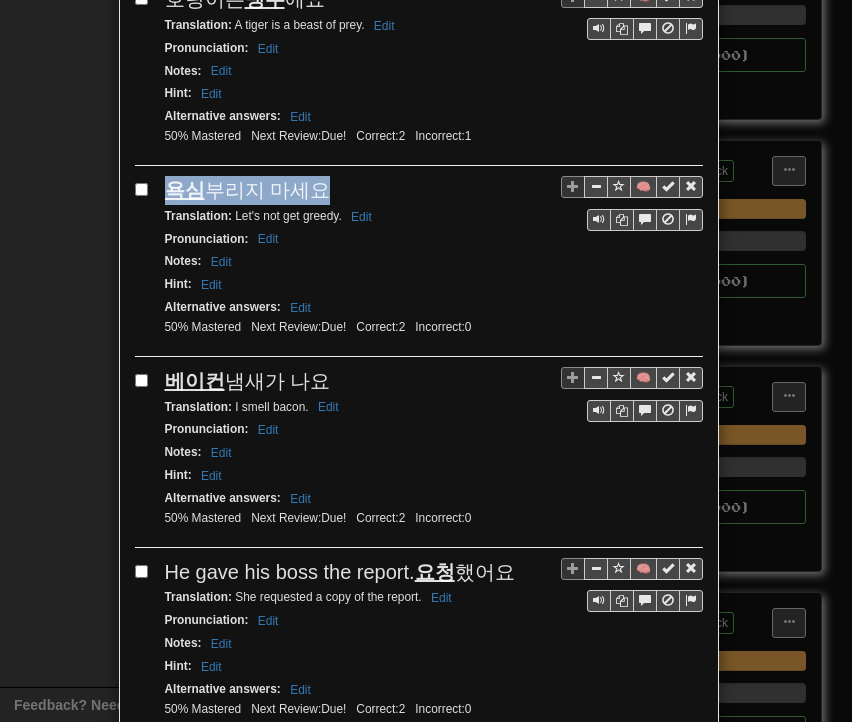 drag, startPoint x: 152, startPoint y: 143, endPoint x: 306, endPoint y: 127, distance: 154.82893 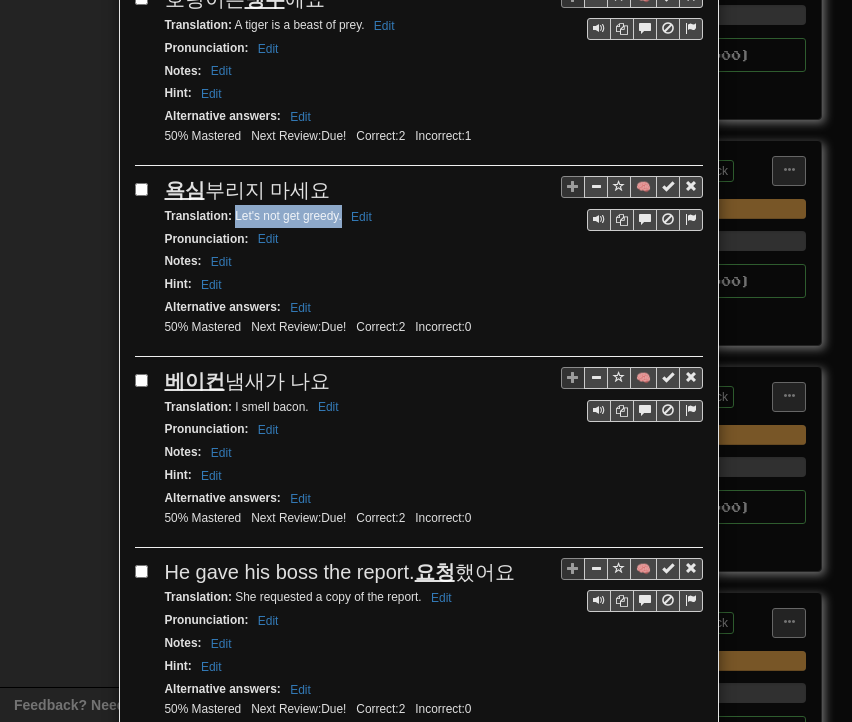 drag, startPoint x: 228, startPoint y: 162, endPoint x: 333, endPoint y: 173, distance: 105.574615 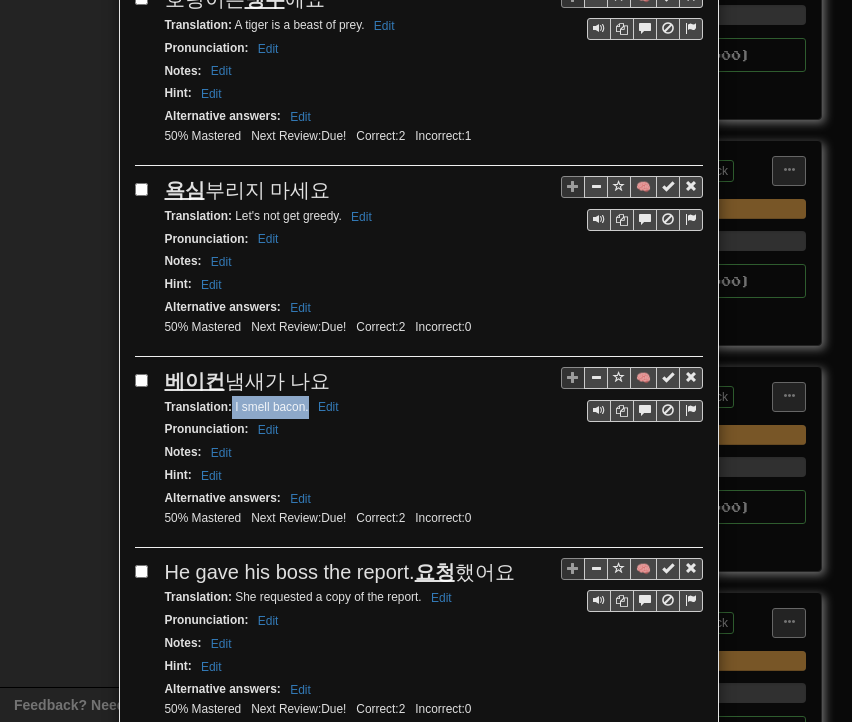 drag, startPoint x: 225, startPoint y: 353, endPoint x: 300, endPoint y: 362, distance: 75.53807 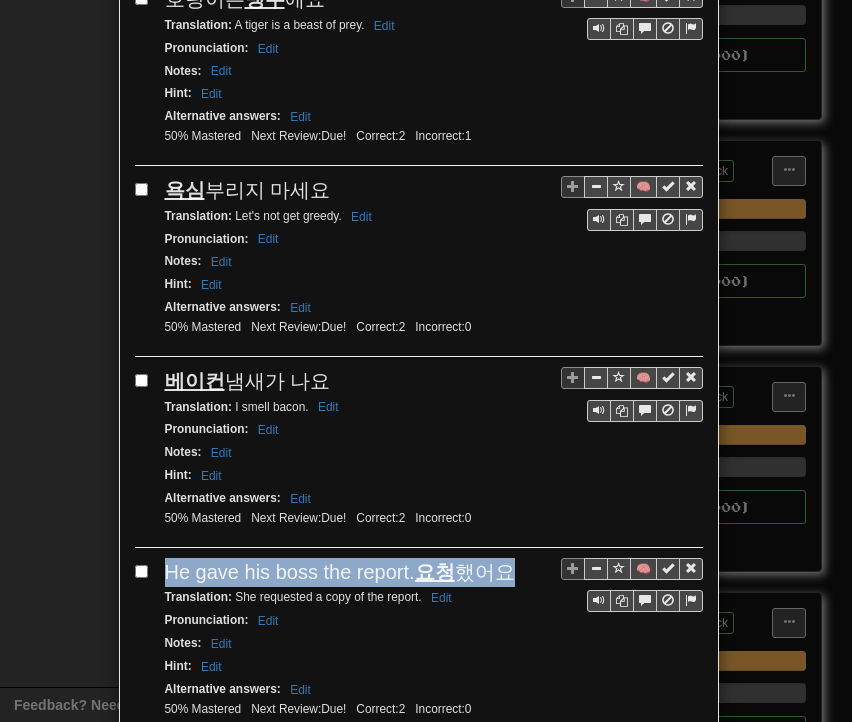 drag, startPoint x: 162, startPoint y: 515, endPoint x: 415, endPoint y: 514, distance: 253.00198 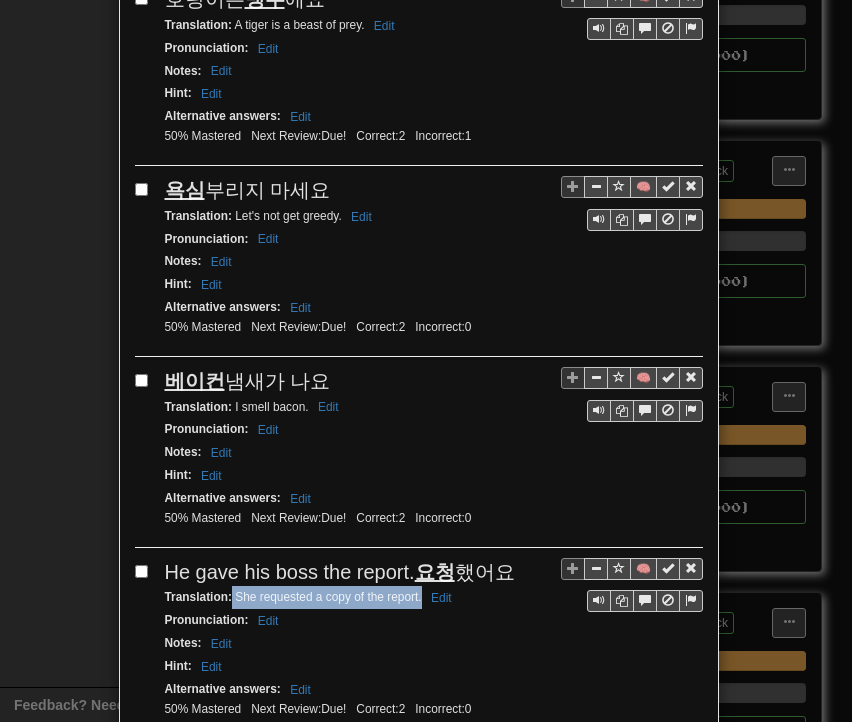 drag, startPoint x: 225, startPoint y: 540, endPoint x: 415, endPoint y: 538, distance: 190.01053 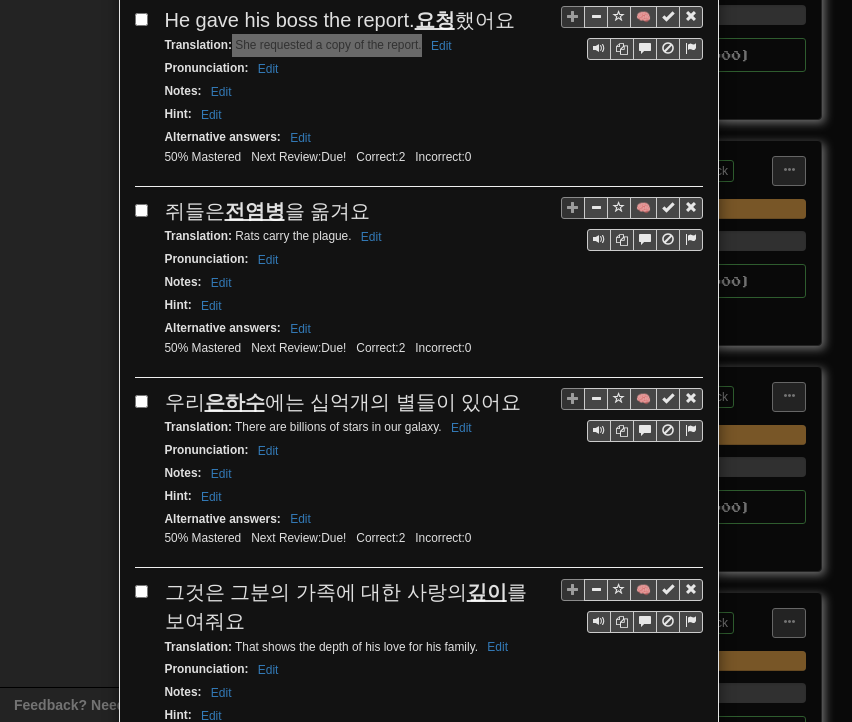 scroll, scrollTop: 3076, scrollLeft: 0, axis: vertical 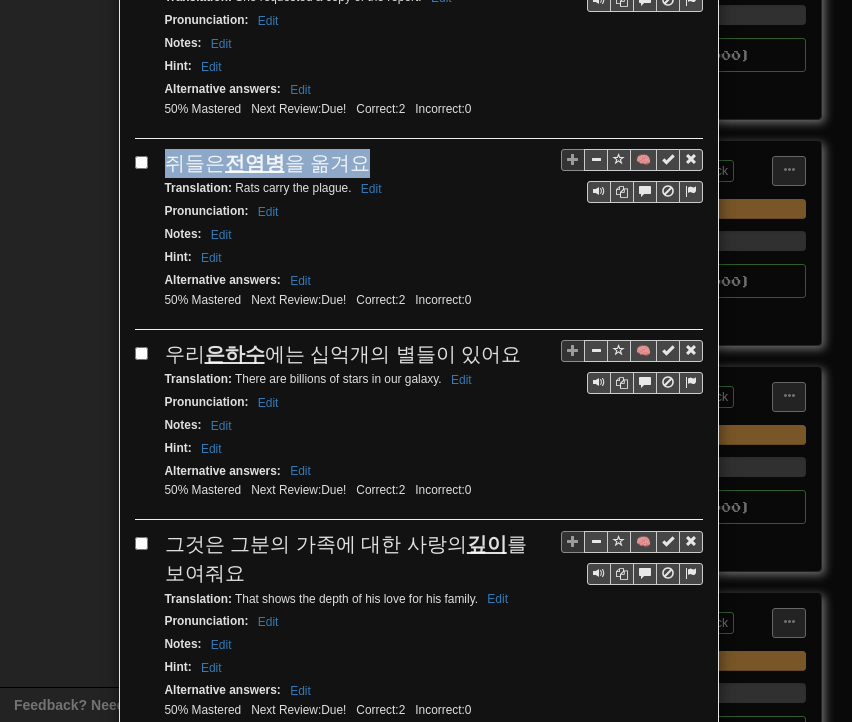 drag, startPoint x: 156, startPoint y: 101, endPoint x: 356, endPoint y: 108, distance: 200.12247 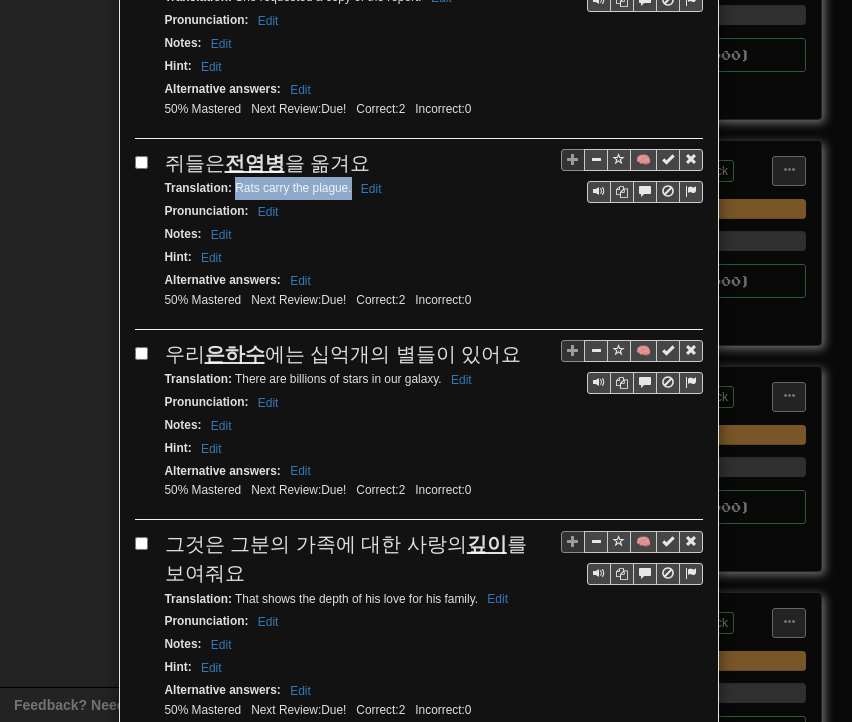 drag, startPoint x: 227, startPoint y: 129, endPoint x: 343, endPoint y: 131, distance: 116.01724 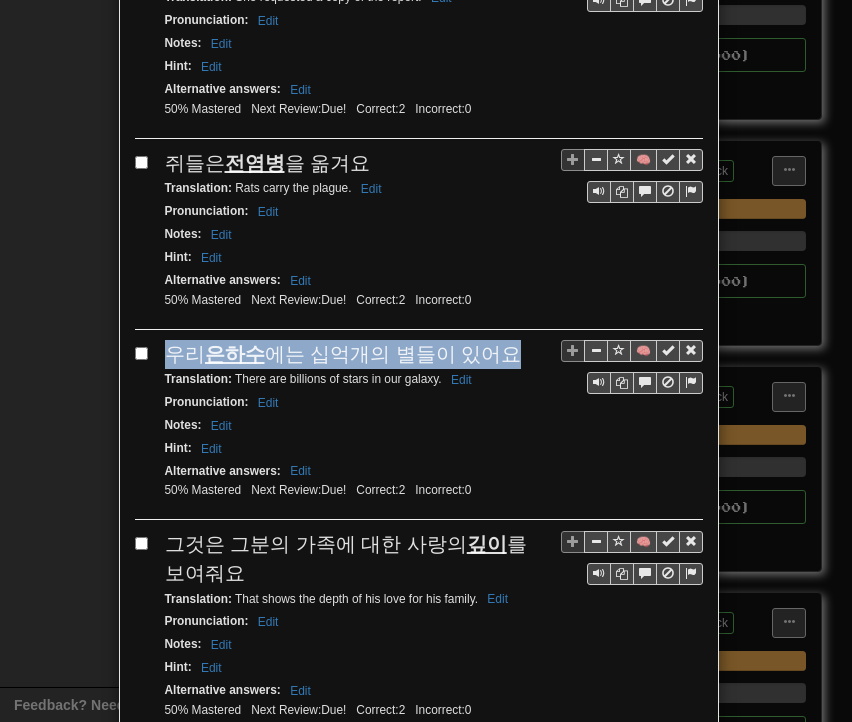drag, startPoint x: 160, startPoint y: 291, endPoint x: 496, endPoint y: 287, distance: 336.0238 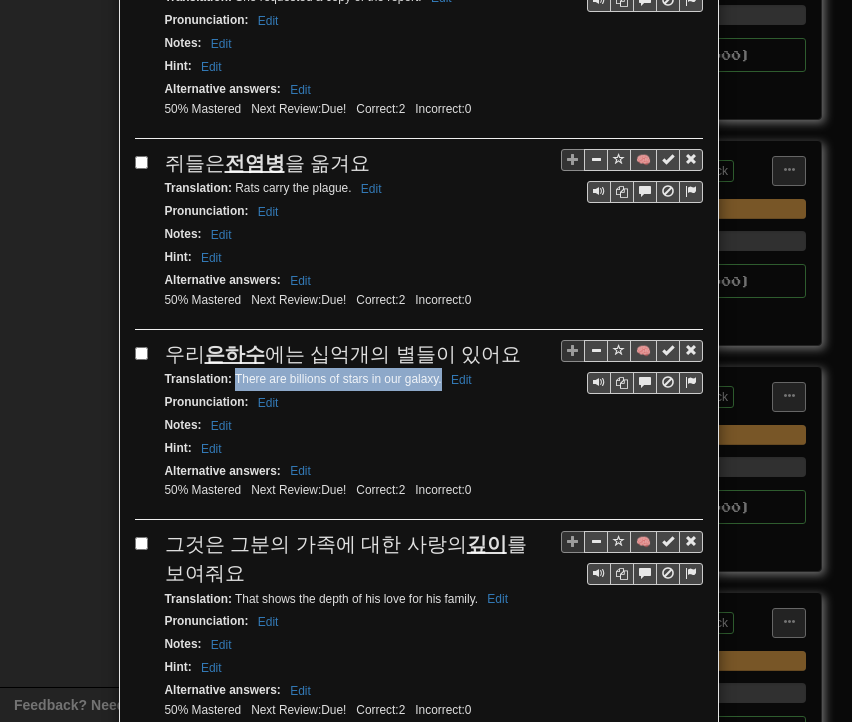 drag, startPoint x: 227, startPoint y: 308, endPoint x: 433, endPoint y: 311, distance: 206.02185 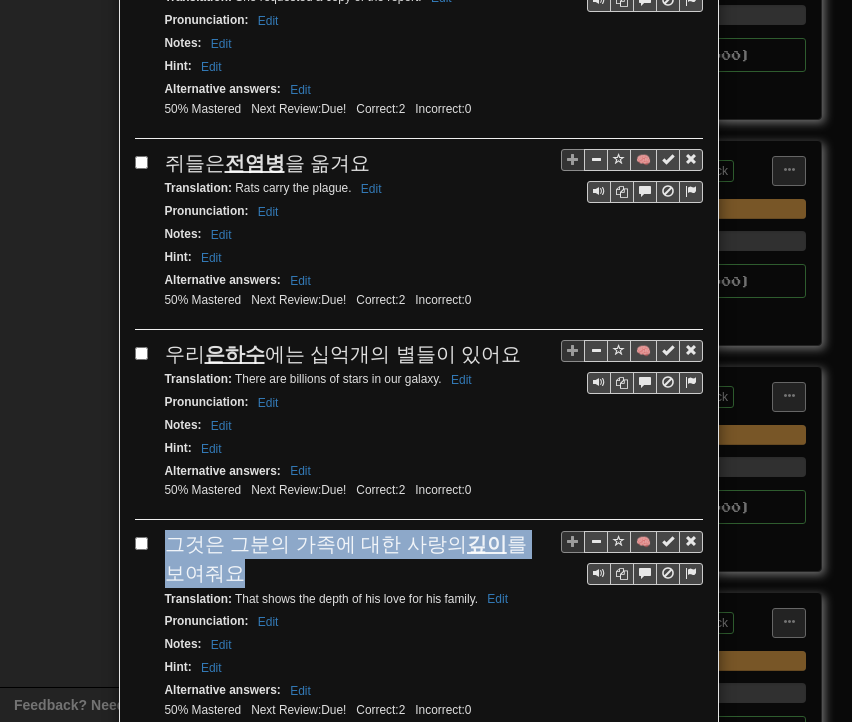 drag, startPoint x: 160, startPoint y: 474, endPoint x: 208, endPoint y: 507, distance: 58.249462 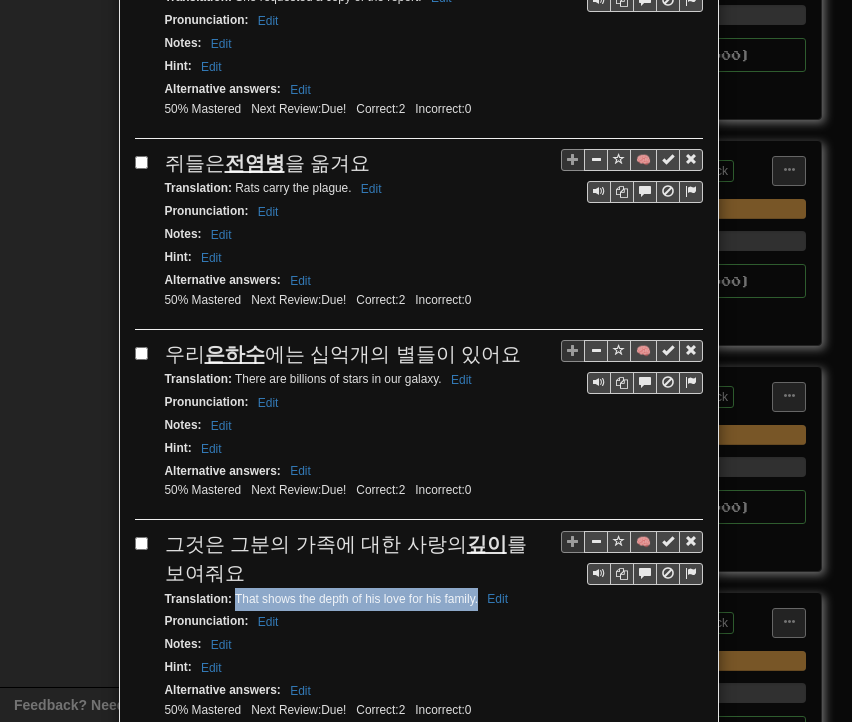 drag, startPoint x: 226, startPoint y: 528, endPoint x: 471, endPoint y: 530, distance: 245.00816 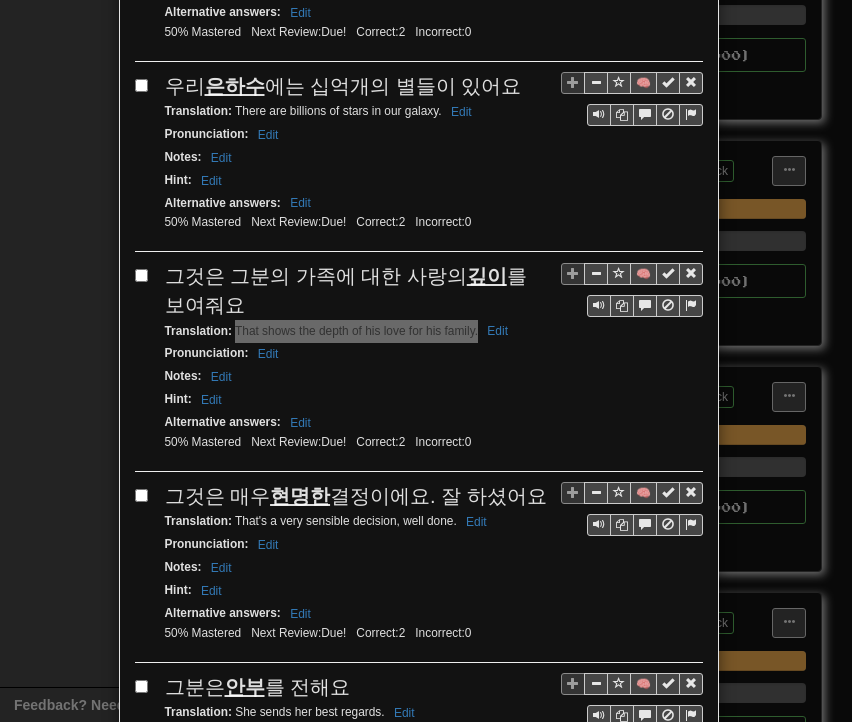 scroll, scrollTop: 3568, scrollLeft: 0, axis: vertical 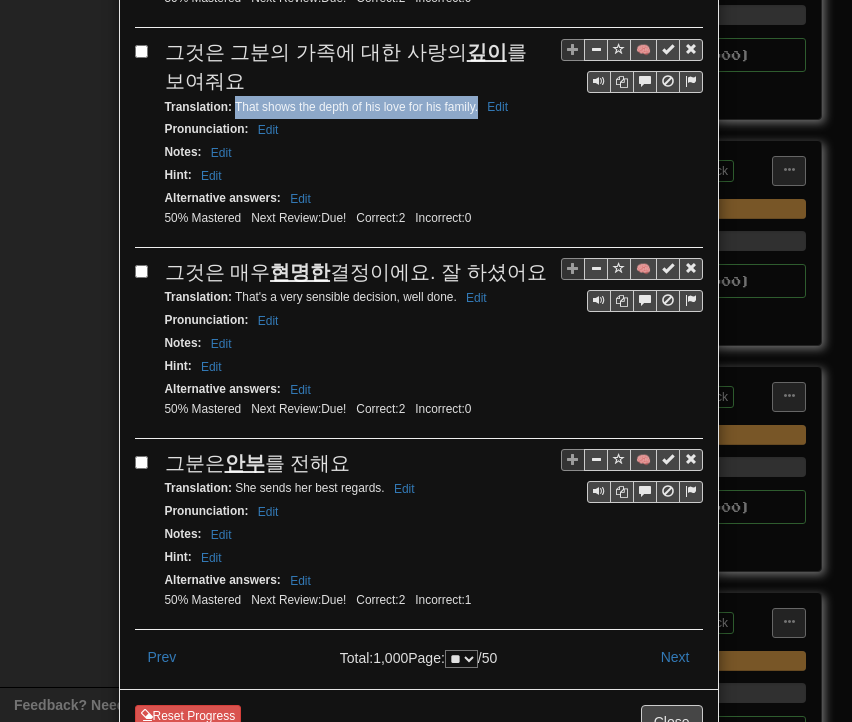drag, startPoint x: 164, startPoint y: 202, endPoint x: 521, endPoint y: 200, distance: 357.0056 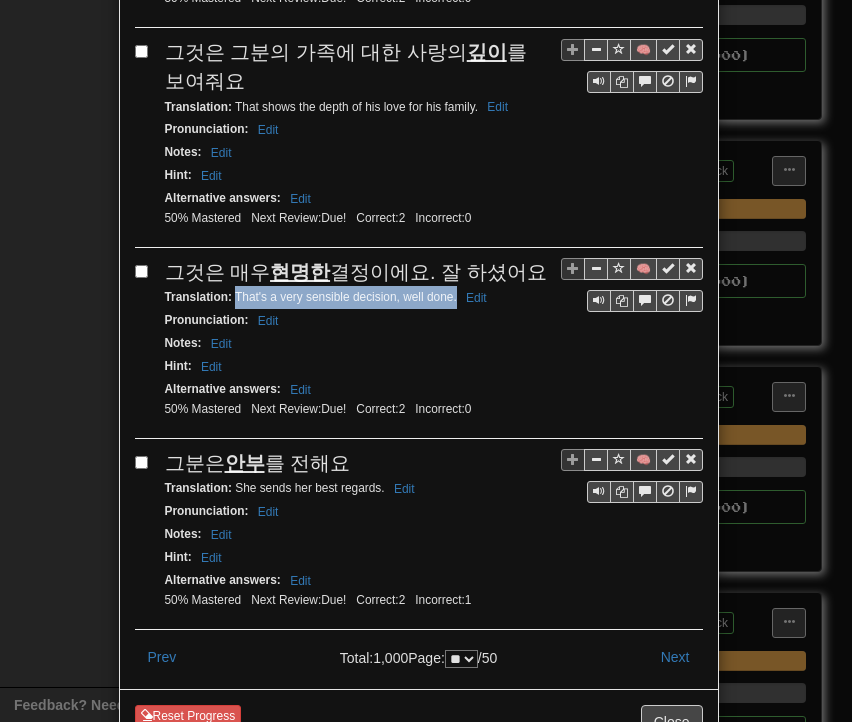 drag, startPoint x: 228, startPoint y: 218, endPoint x: 448, endPoint y: 229, distance: 220.27483 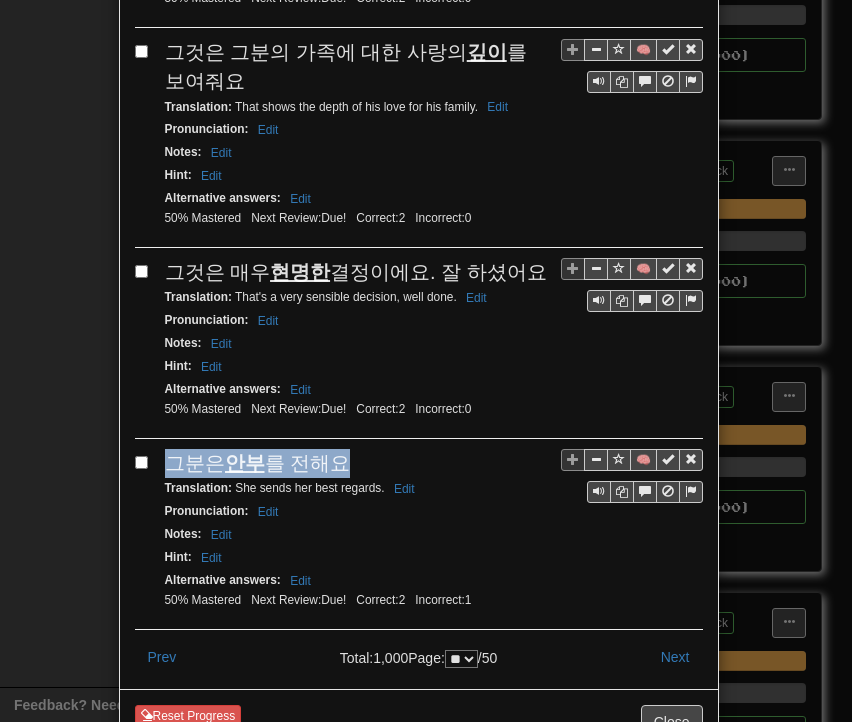 drag, startPoint x: 160, startPoint y: 381, endPoint x: 331, endPoint y: 385, distance: 171.04678 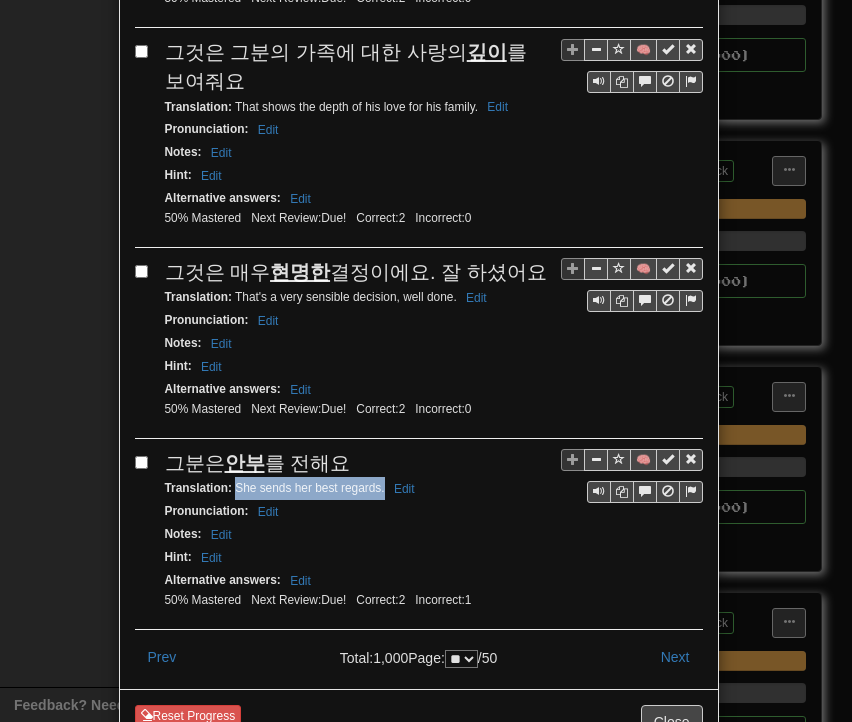 drag, startPoint x: 229, startPoint y: 412, endPoint x: 376, endPoint y: 413, distance: 147.0034 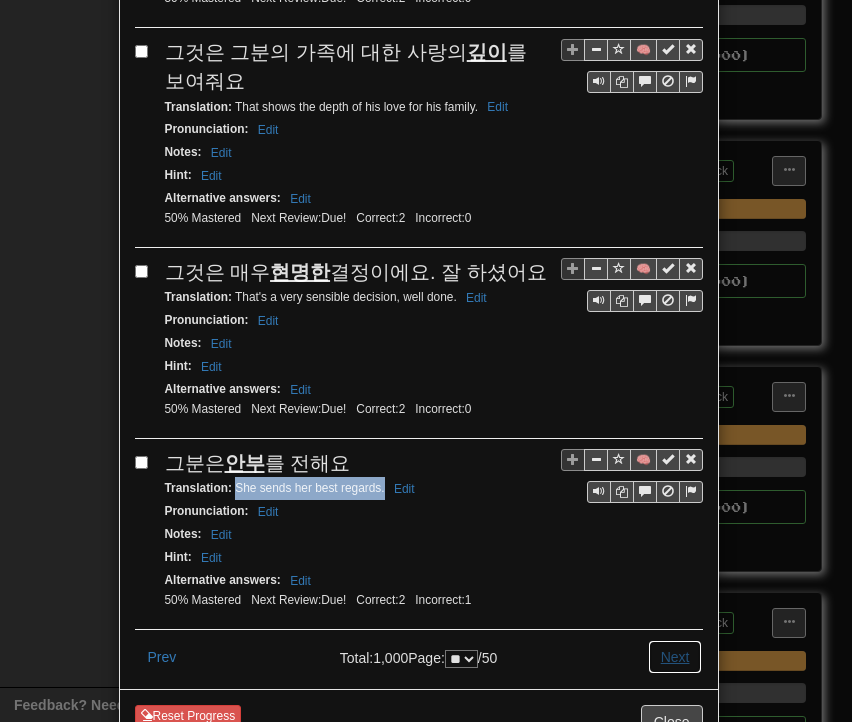 click on "Next" at bounding box center (675, 657) 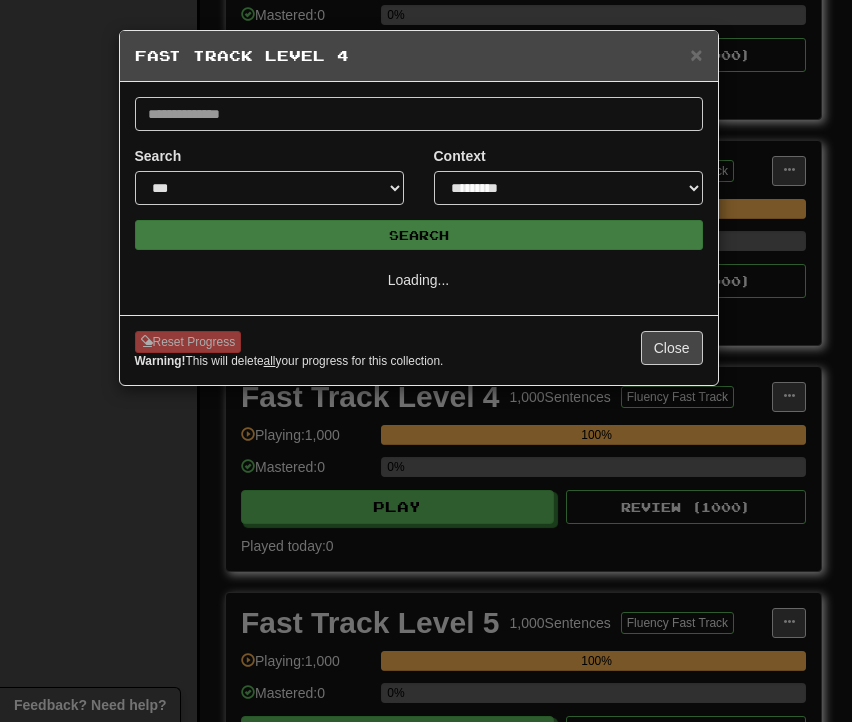 scroll, scrollTop: 0, scrollLeft: 0, axis: both 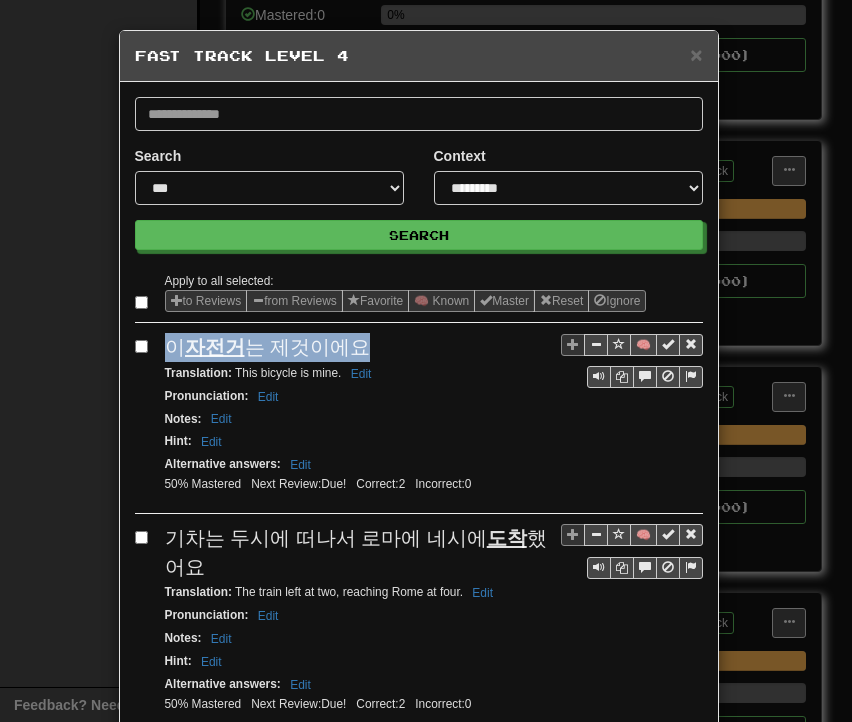 drag, startPoint x: 160, startPoint y: 341, endPoint x: 357, endPoint y: 344, distance: 197.02284 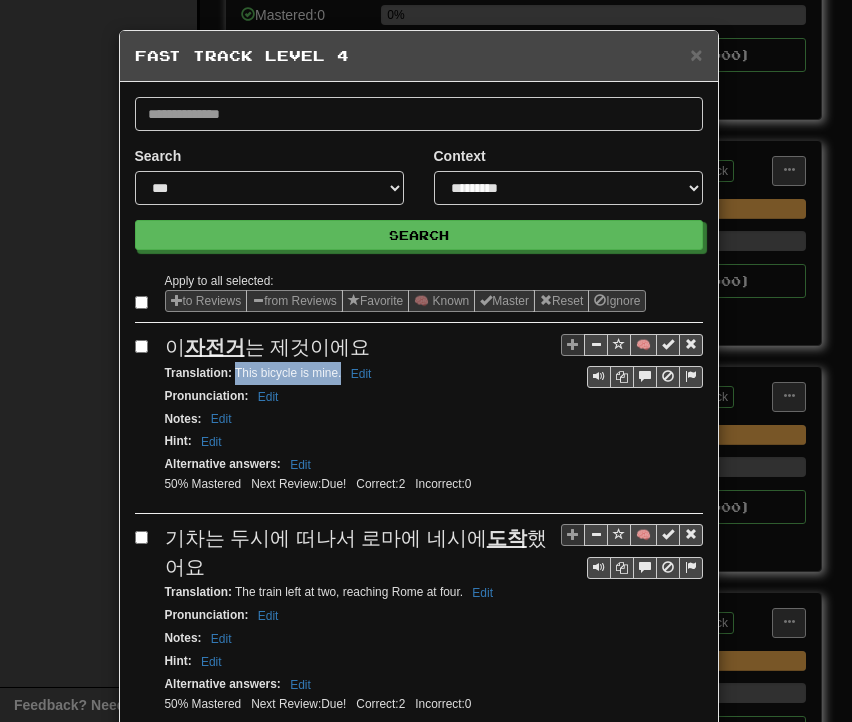 drag, startPoint x: 226, startPoint y: 370, endPoint x: 334, endPoint y: 377, distance: 108.226616 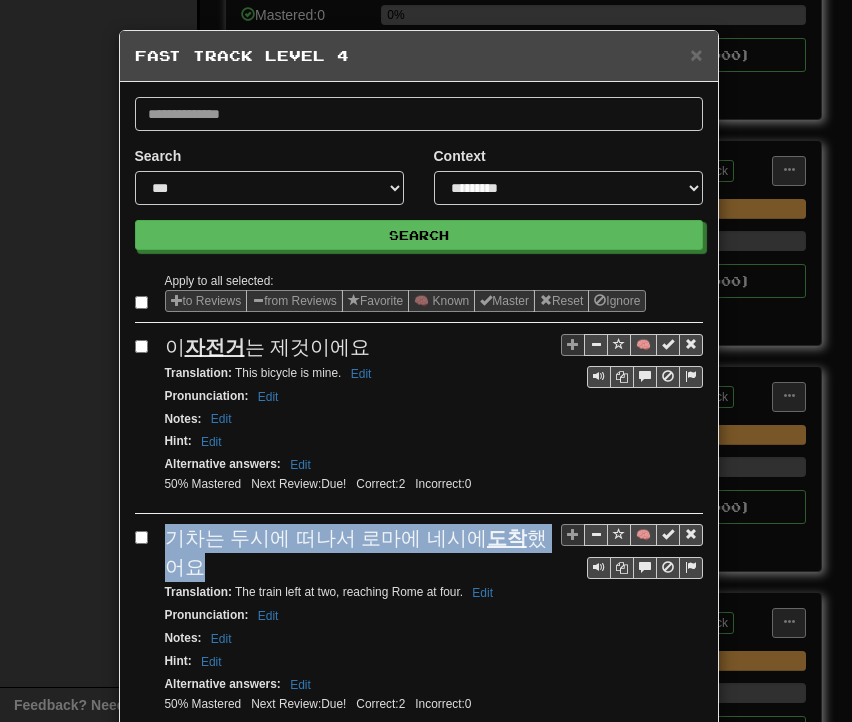 drag, startPoint x: 160, startPoint y: 529, endPoint x: 196, endPoint y: 541, distance: 37.94733 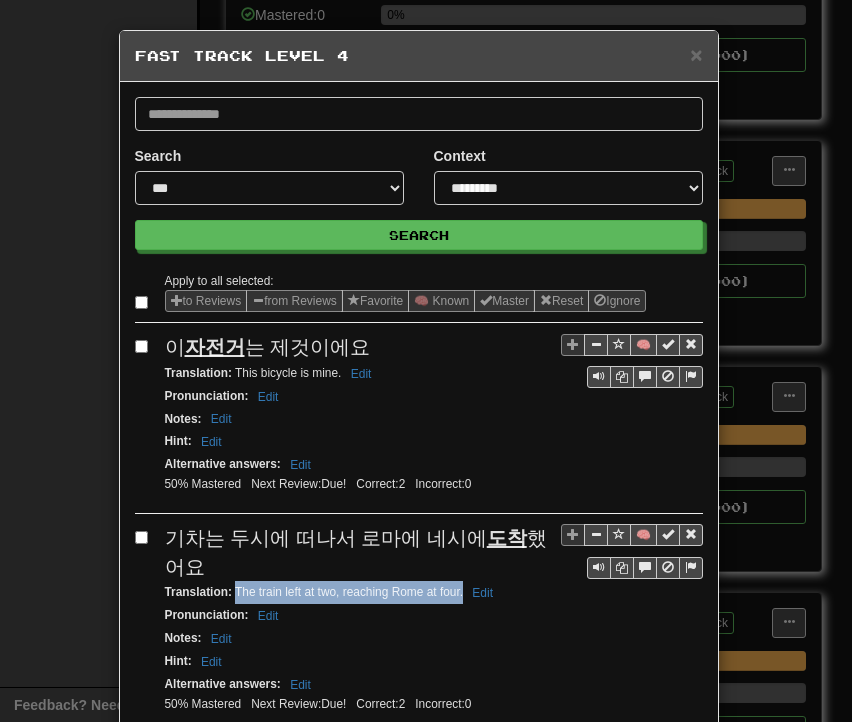 drag, startPoint x: 228, startPoint y: 585, endPoint x: 455, endPoint y: 589, distance: 227.03523 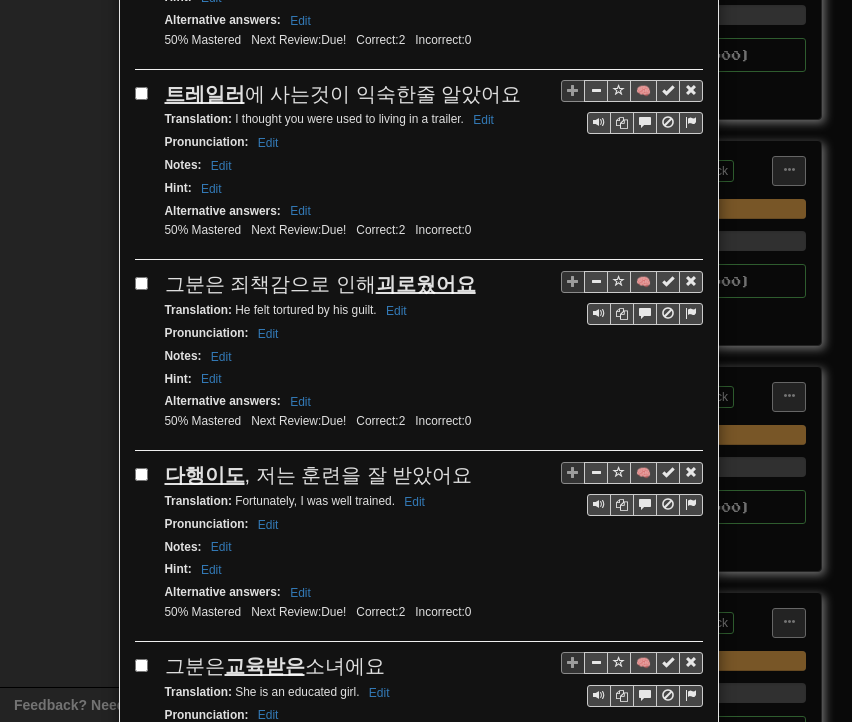 scroll, scrollTop: 700, scrollLeft: 0, axis: vertical 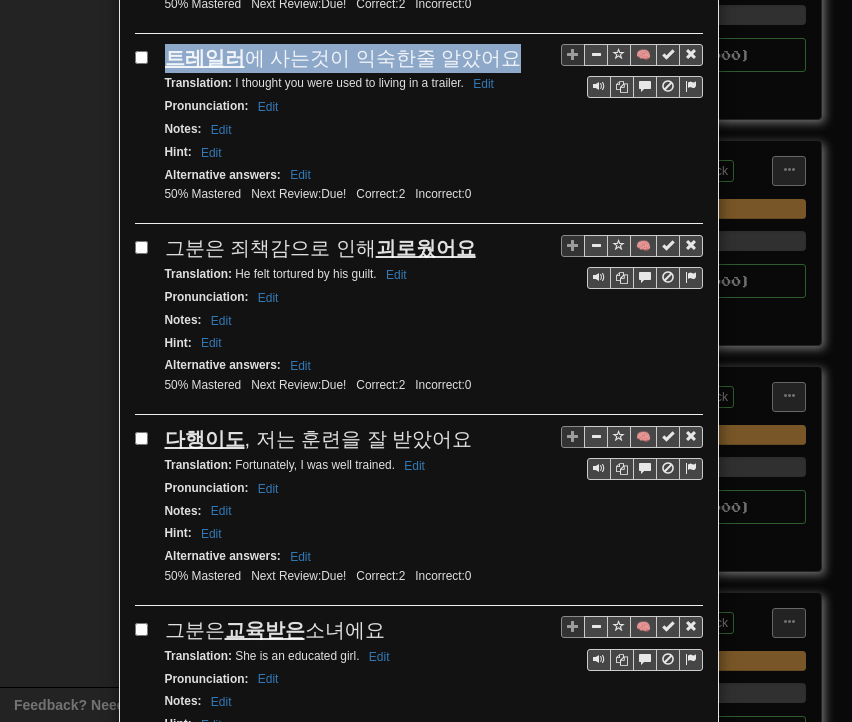 drag, startPoint x: 152, startPoint y: 47, endPoint x: 478, endPoint y: 49, distance: 326.00613 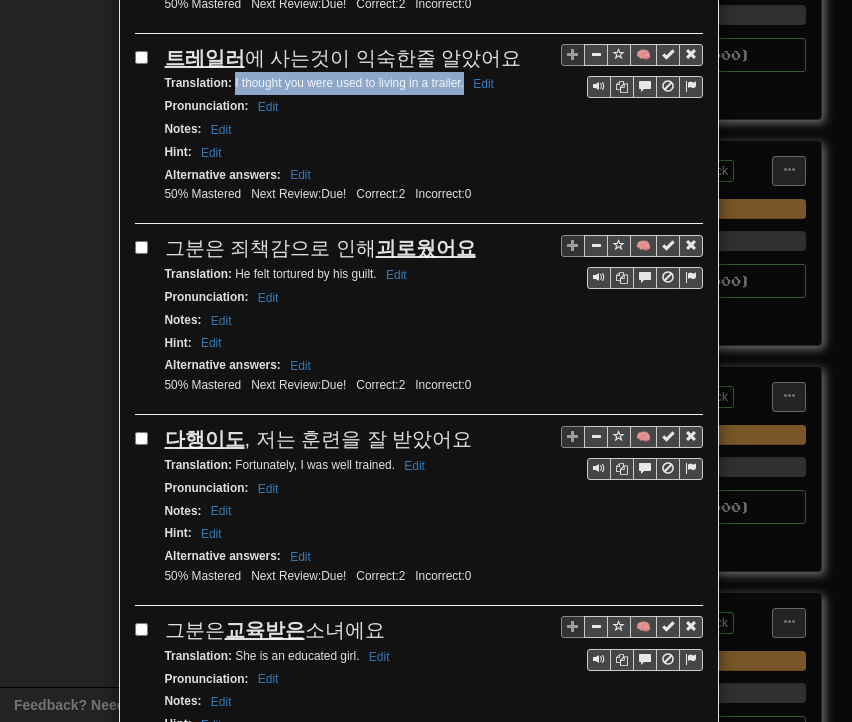 drag, startPoint x: 241, startPoint y: 77, endPoint x: 456, endPoint y: 73, distance: 215.0372 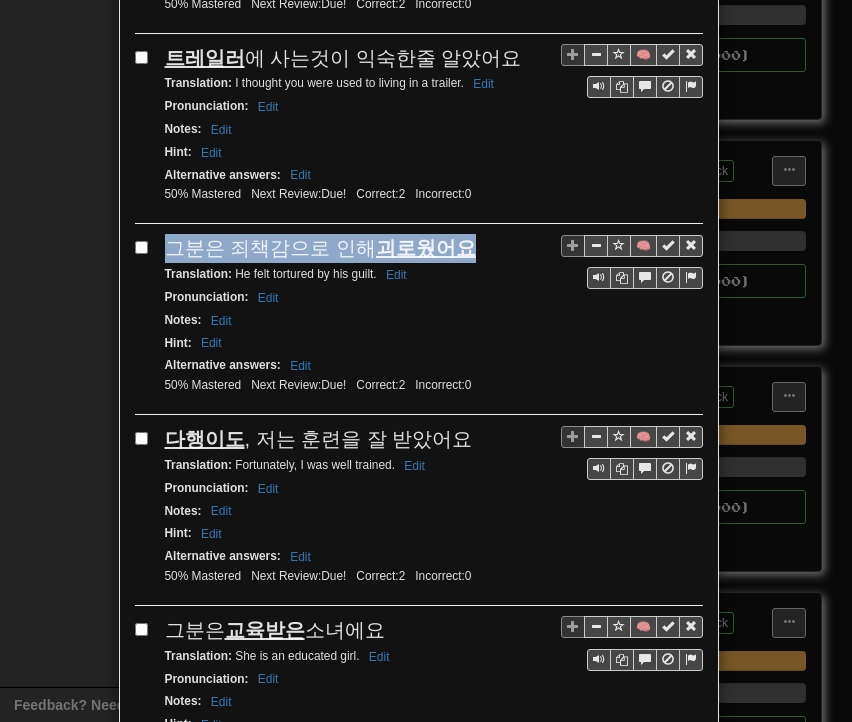 drag, startPoint x: 170, startPoint y: 237, endPoint x: 465, endPoint y: 240, distance: 295.01526 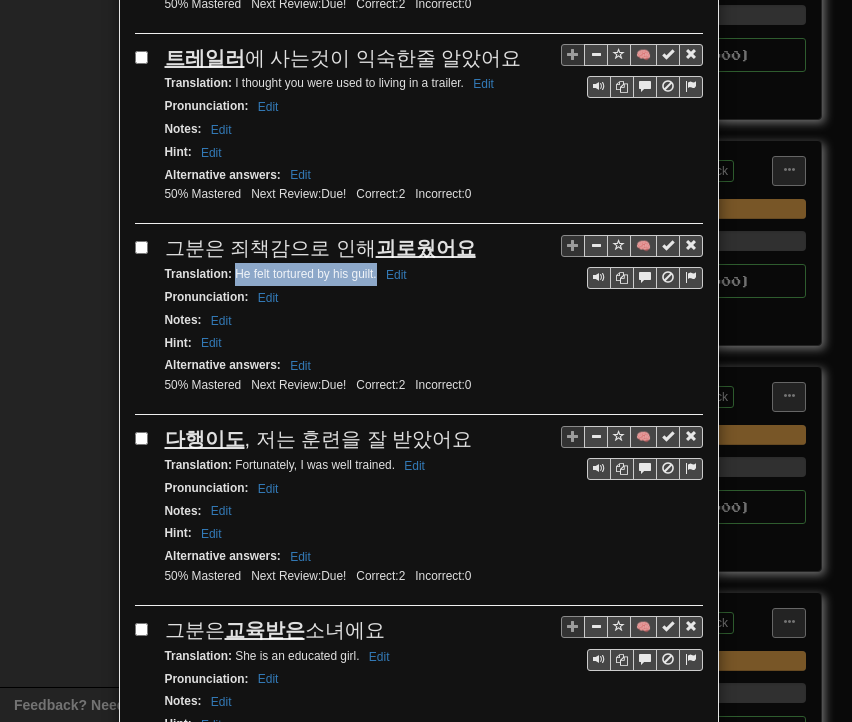 drag, startPoint x: 237, startPoint y: 261, endPoint x: 368, endPoint y: 268, distance: 131.18689 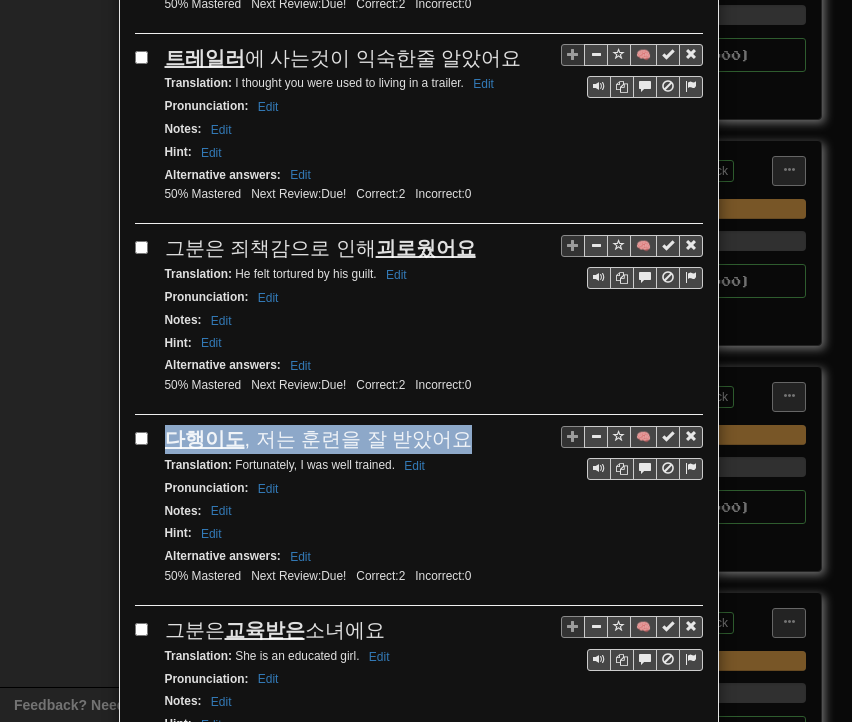 drag, startPoint x: 158, startPoint y: 424, endPoint x: 449, endPoint y: 421, distance: 291.01547 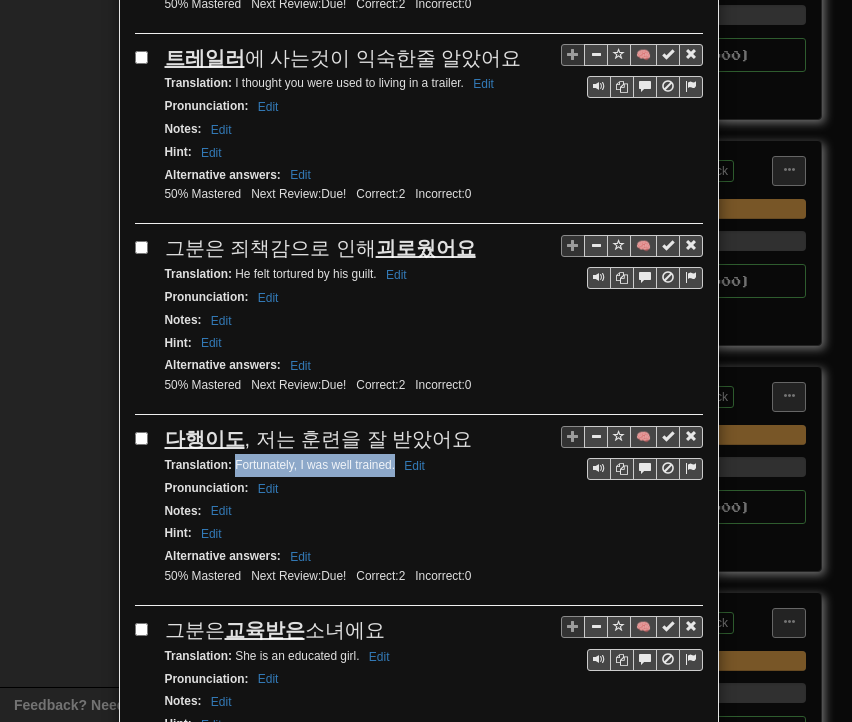 drag, startPoint x: 228, startPoint y: 448, endPoint x: 387, endPoint y: 456, distance: 159.20113 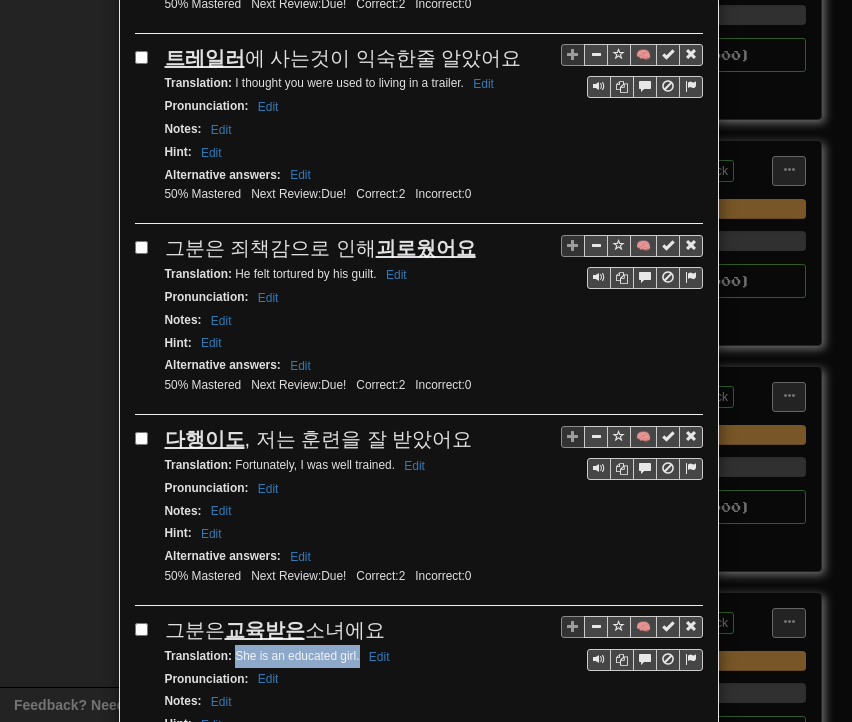 drag, startPoint x: 228, startPoint y: 633, endPoint x: 350, endPoint y: 637, distance: 122.06556 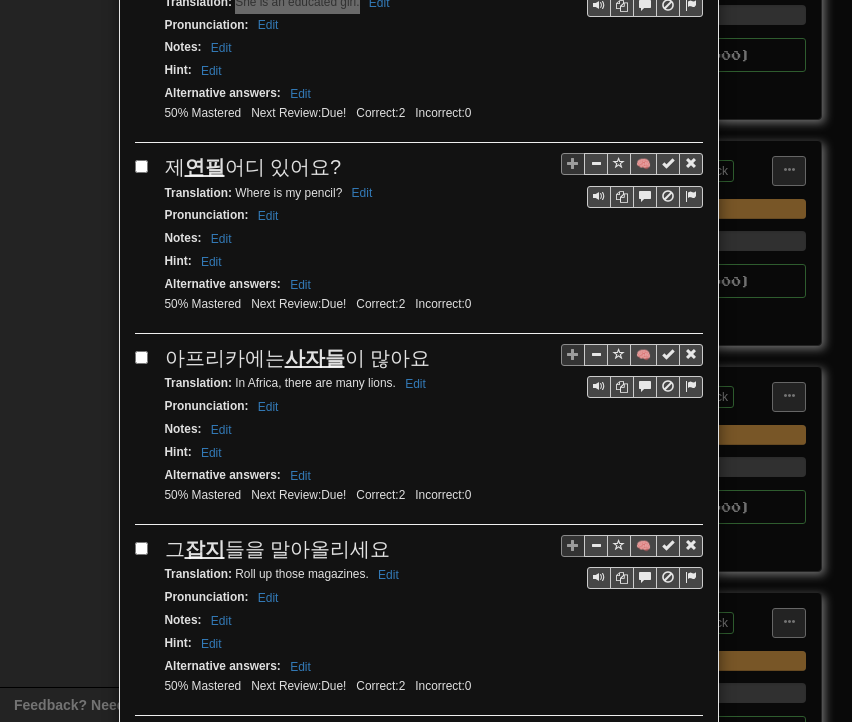 scroll, scrollTop: 1400, scrollLeft: 0, axis: vertical 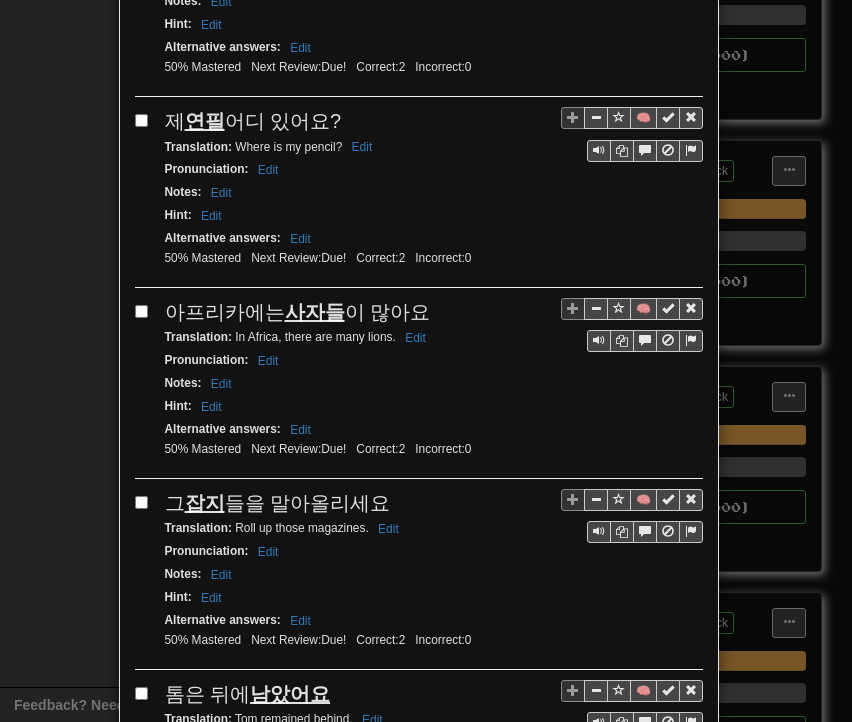 drag, startPoint x: 159, startPoint y: 93, endPoint x: 330, endPoint y: 97, distance: 171.04678 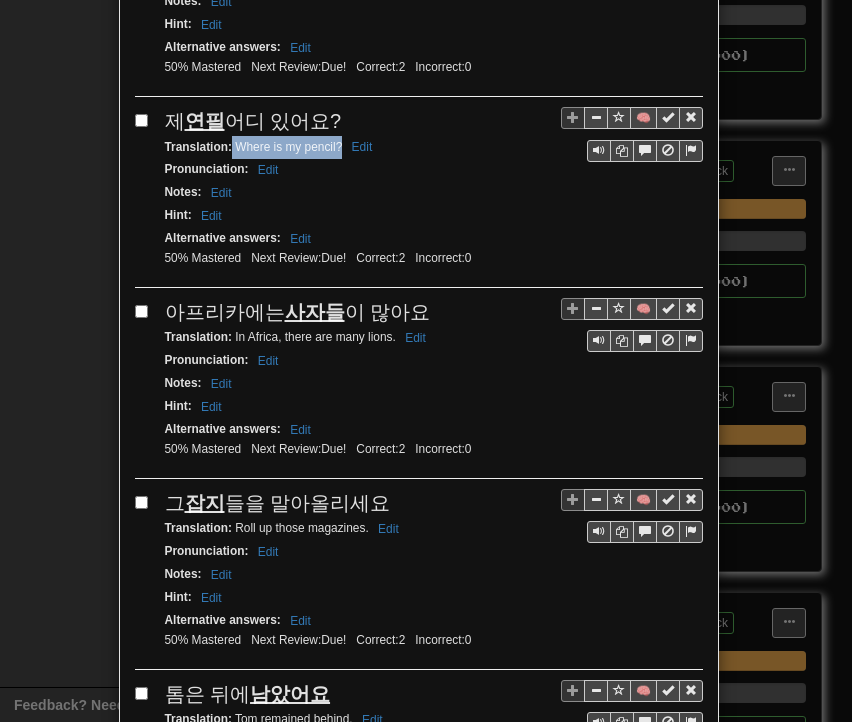 drag, startPoint x: 225, startPoint y: 118, endPoint x: 327, endPoint y: 121, distance: 102.044106 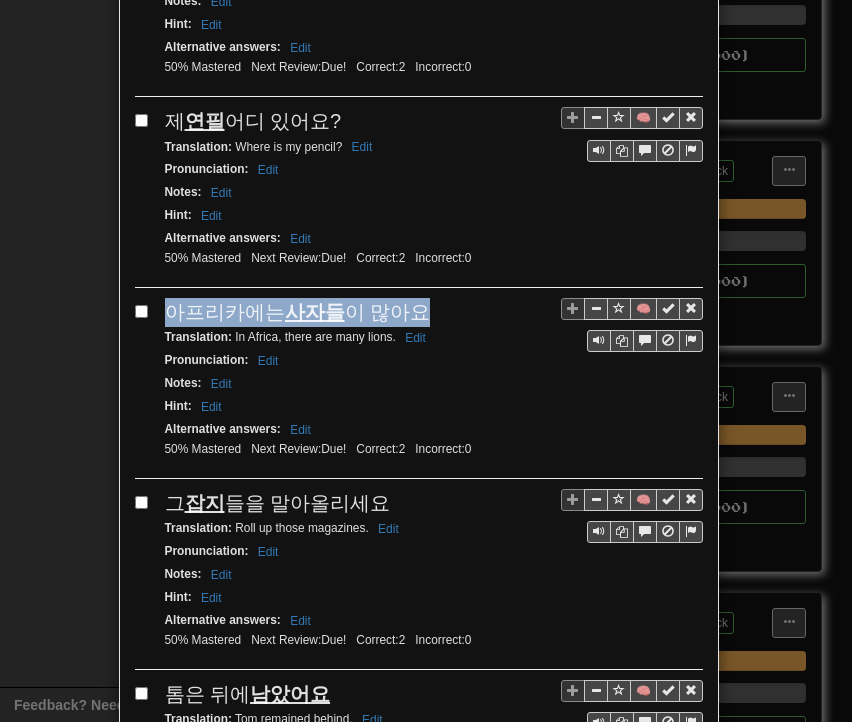 drag, startPoint x: 158, startPoint y: 277, endPoint x: 421, endPoint y: 287, distance: 263.19003 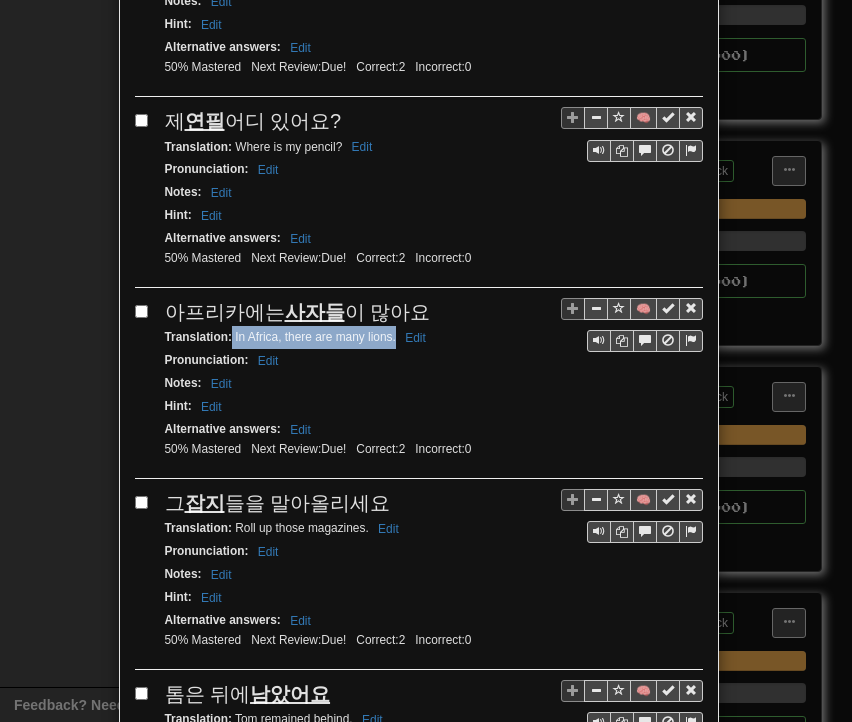 drag, startPoint x: 224, startPoint y: 311, endPoint x: 388, endPoint y: 307, distance: 164.04877 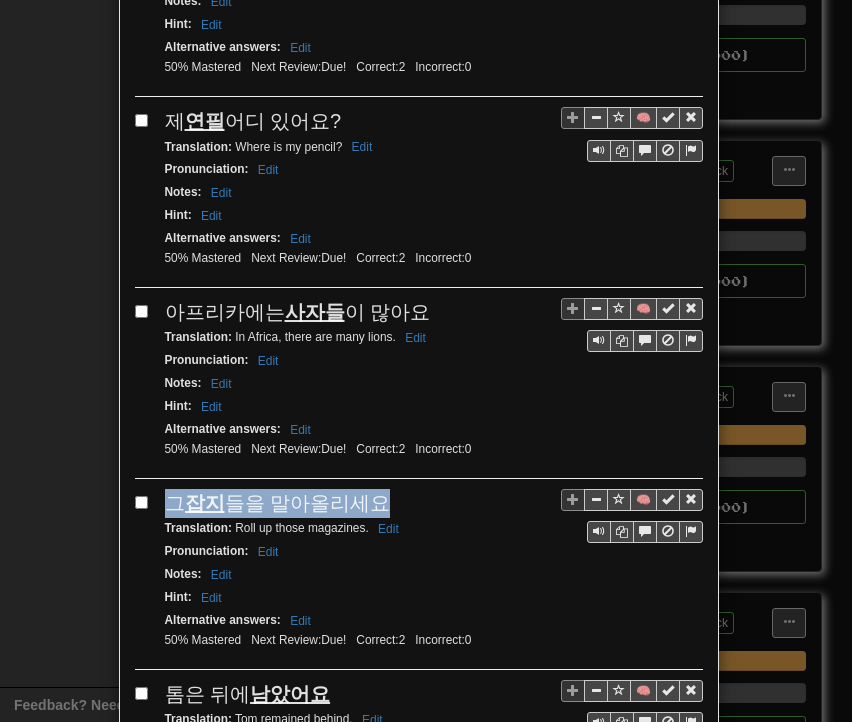 drag, startPoint x: 161, startPoint y: 469, endPoint x: 403, endPoint y: 465, distance: 242.03305 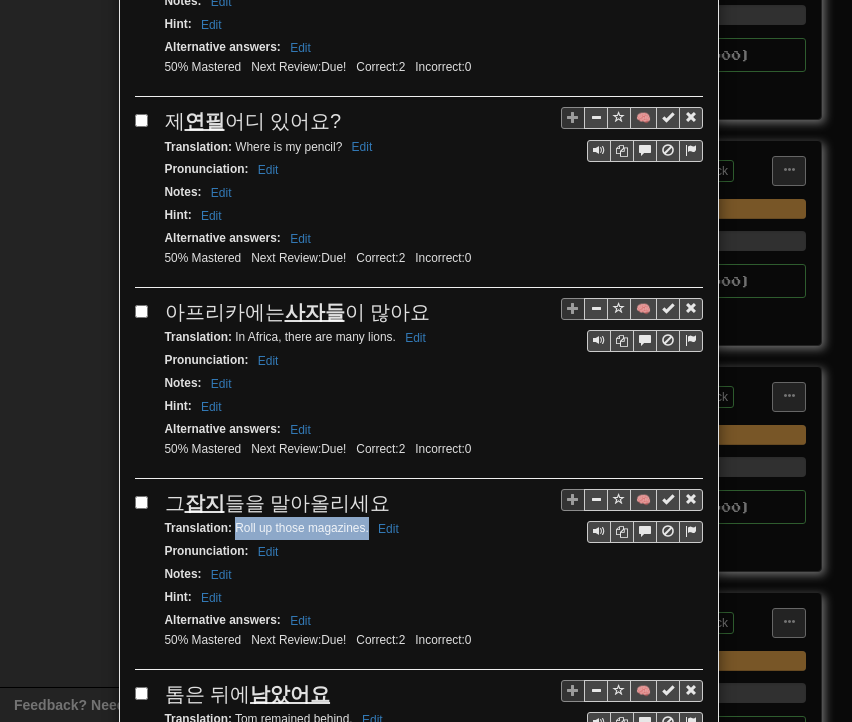 drag, startPoint x: 227, startPoint y: 497, endPoint x: 360, endPoint y: 497, distance: 133 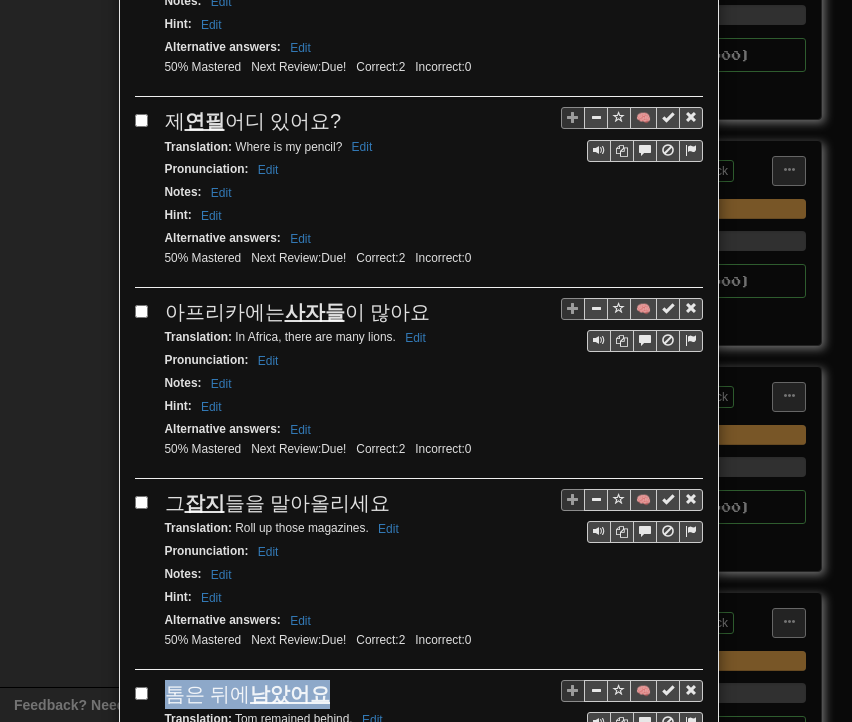 drag, startPoint x: 159, startPoint y: 652, endPoint x: 339, endPoint y: 657, distance: 180.06943 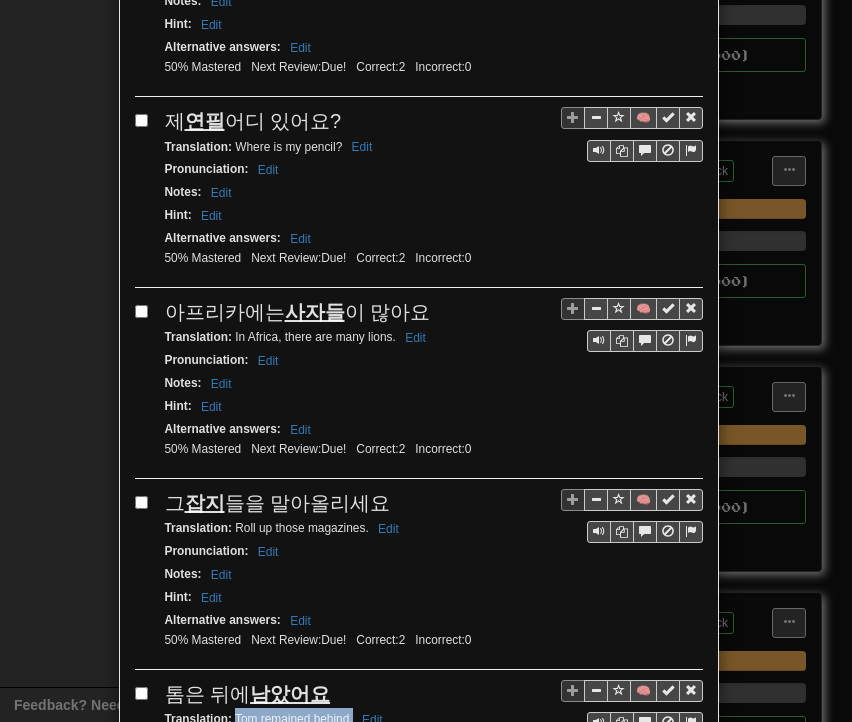 drag, startPoint x: 226, startPoint y: 680, endPoint x: 344, endPoint y: 684, distance: 118.06778 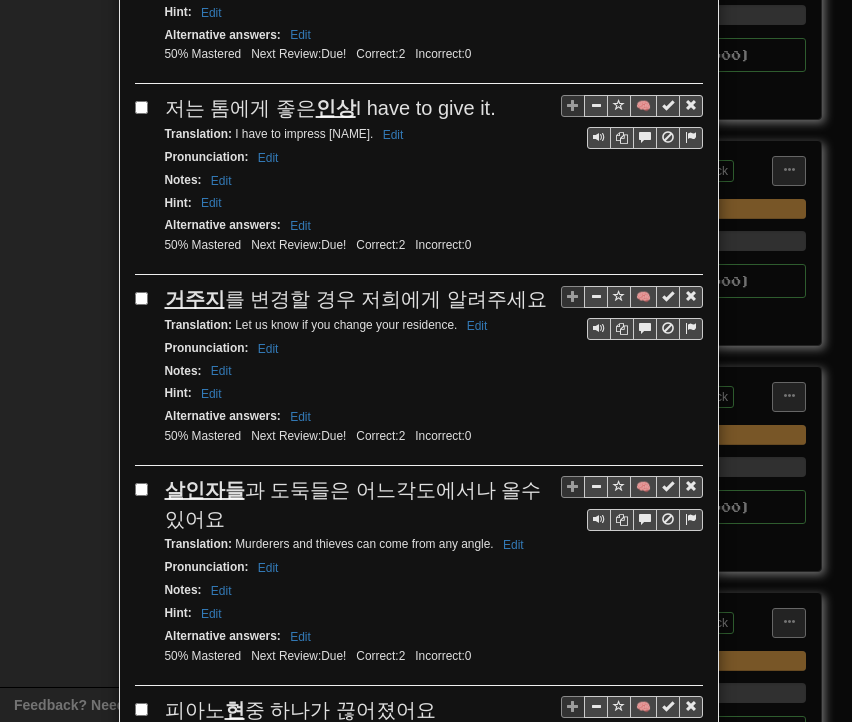 scroll, scrollTop: 2200, scrollLeft: 0, axis: vertical 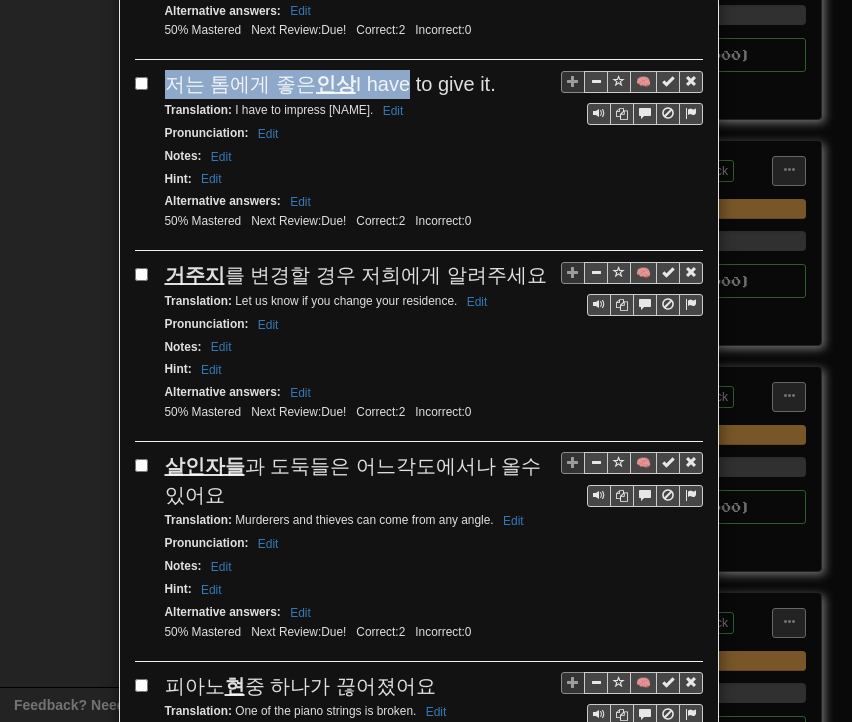 drag, startPoint x: 158, startPoint y: 45, endPoint x: 436, endPoint y: 47, distance: 278.0072 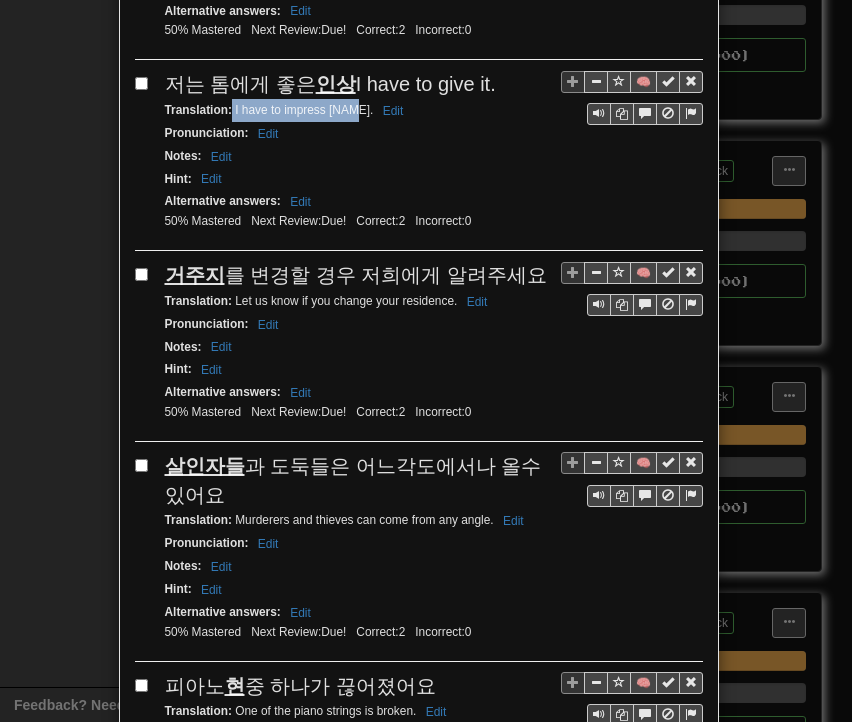 drag, startPoint x: 225, startPoint y: 66, endPoint x: 347, endPoint y: 69, distance: 122.03688 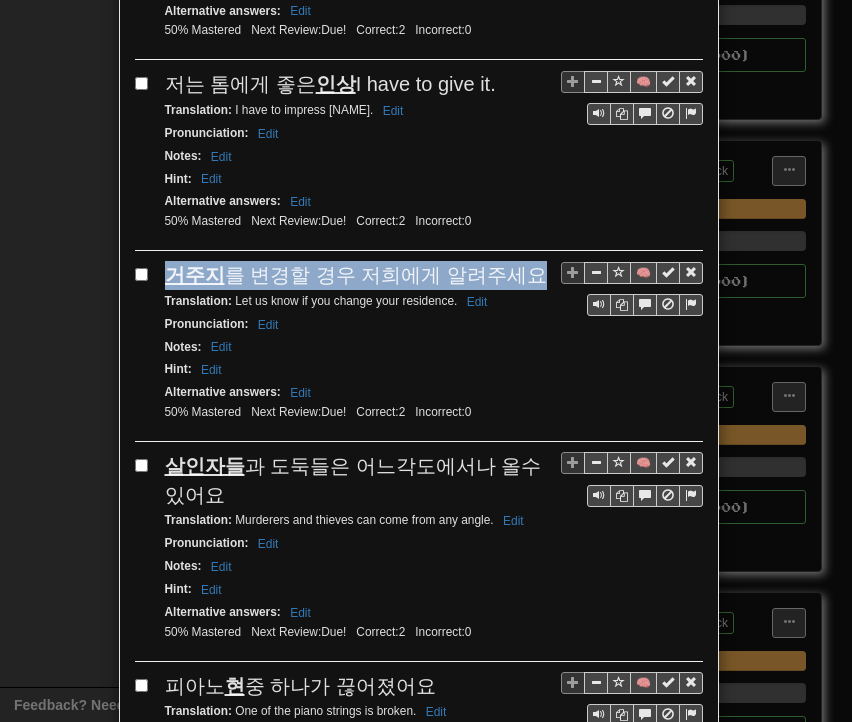 drag, startPoint x: 159, startPoint y: 233, endPoint x: 520, endPoint y: 228, distance: 361.03464 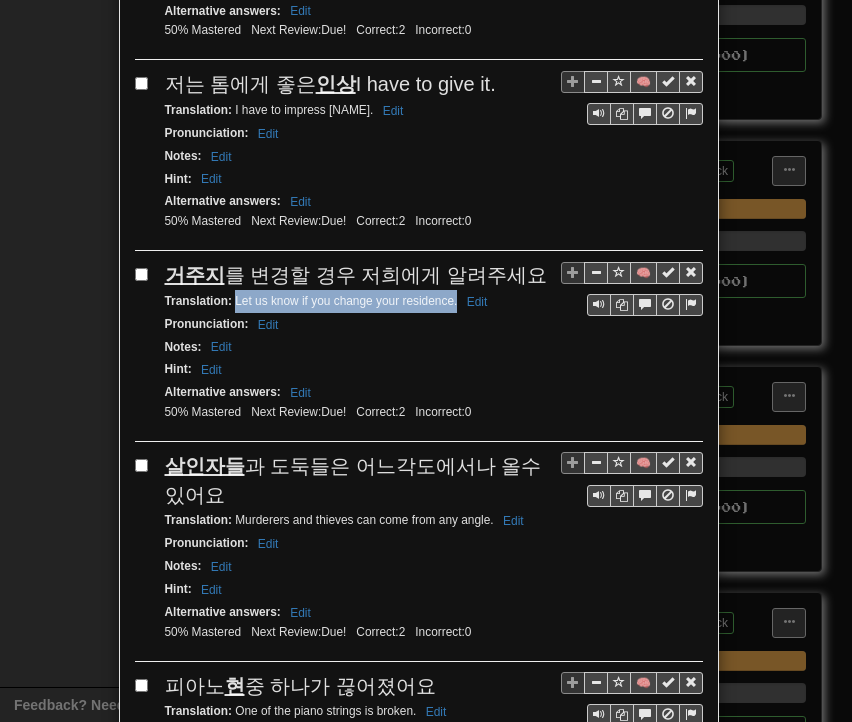 drag, startPoint x: 227, startPoint y: 258, endPoint x: 449, endPoint y: 258, distance: 222 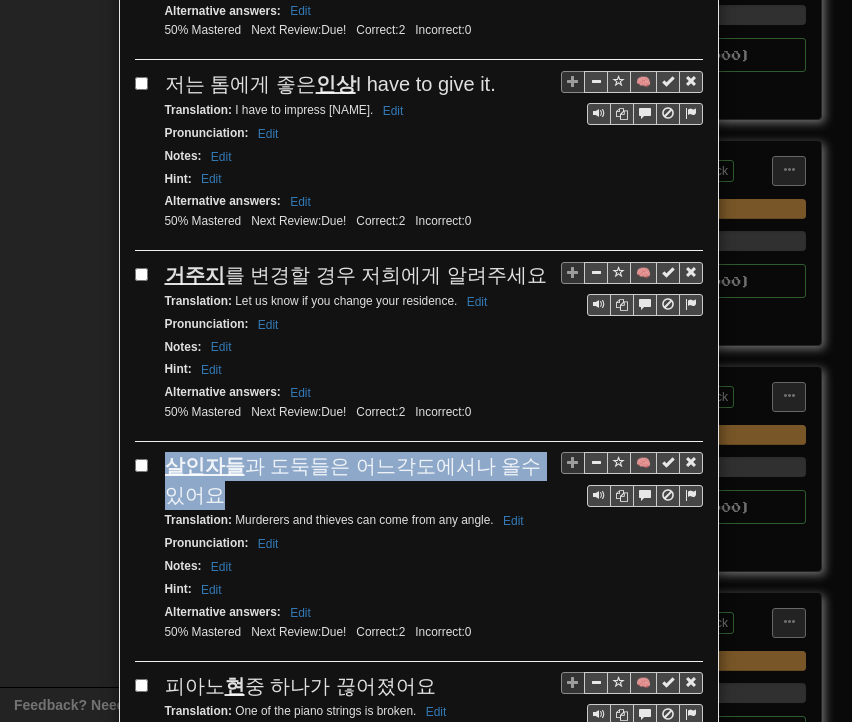 drag, startPoint x: 153, startPoint y: 417, endPoint x: 202, endPoint y: 440, distance: 54.129475 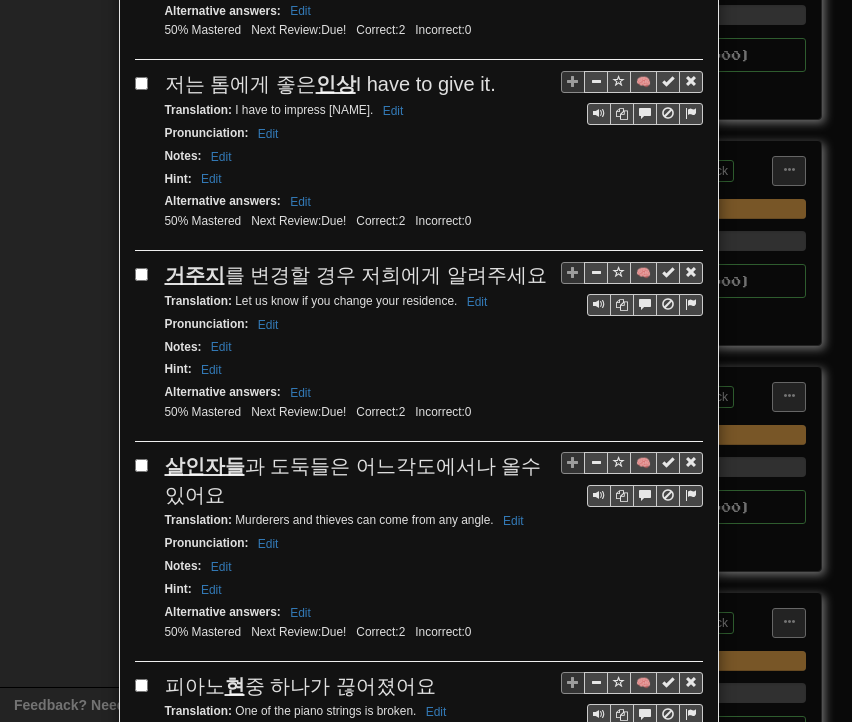 click on "Translation :   Murderers and thieves can come from any angle.   Edit" at bounding box center (347, 520) 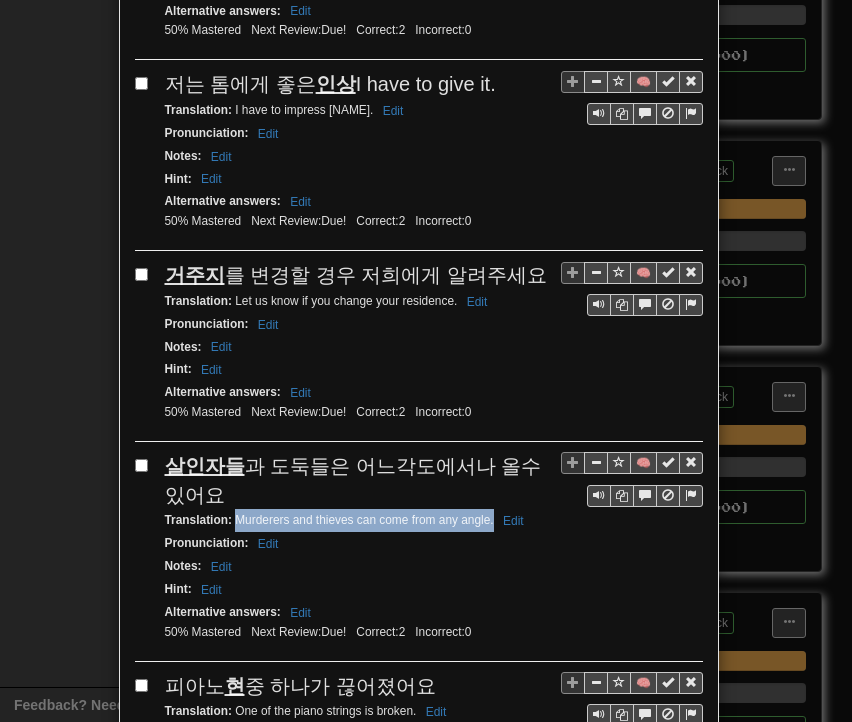 drag, startPoint x: 228, startPoint y: 470, endPoint x: 485, endPoint y: 469, distance: 257.00195 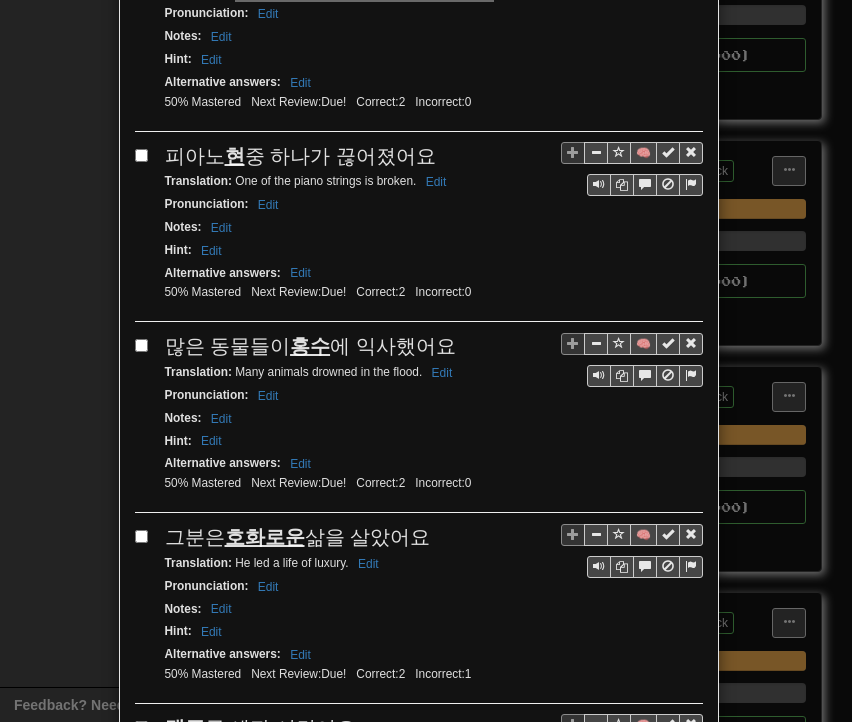 scroll, scrollTop: 2800, scrollLeft: 0, axis: vertical 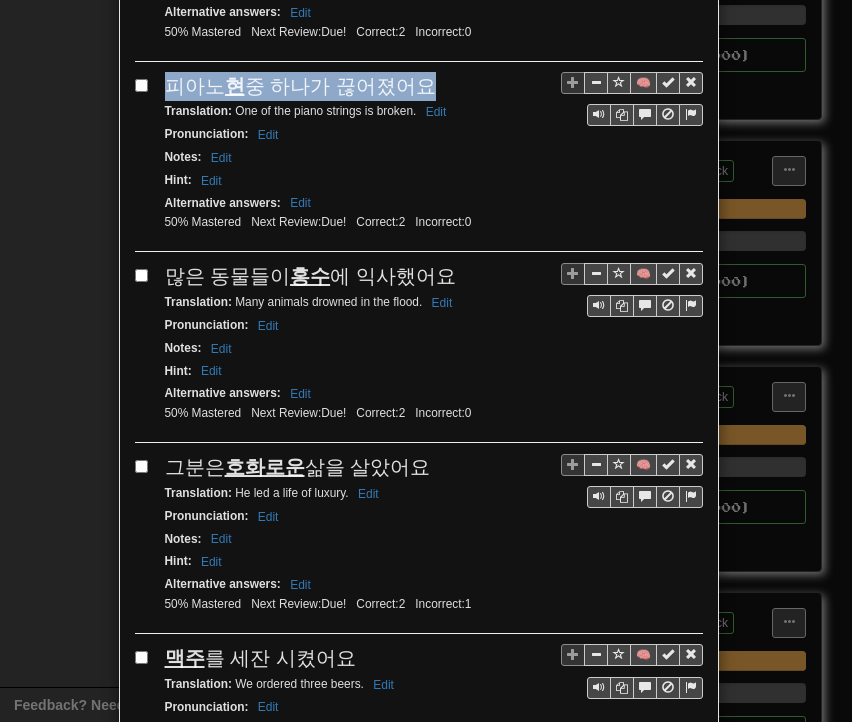 drag, startPoint x: 163, startPoint y: 37, endPoint x: 398, endPoint y: 32, distance: 235.05319 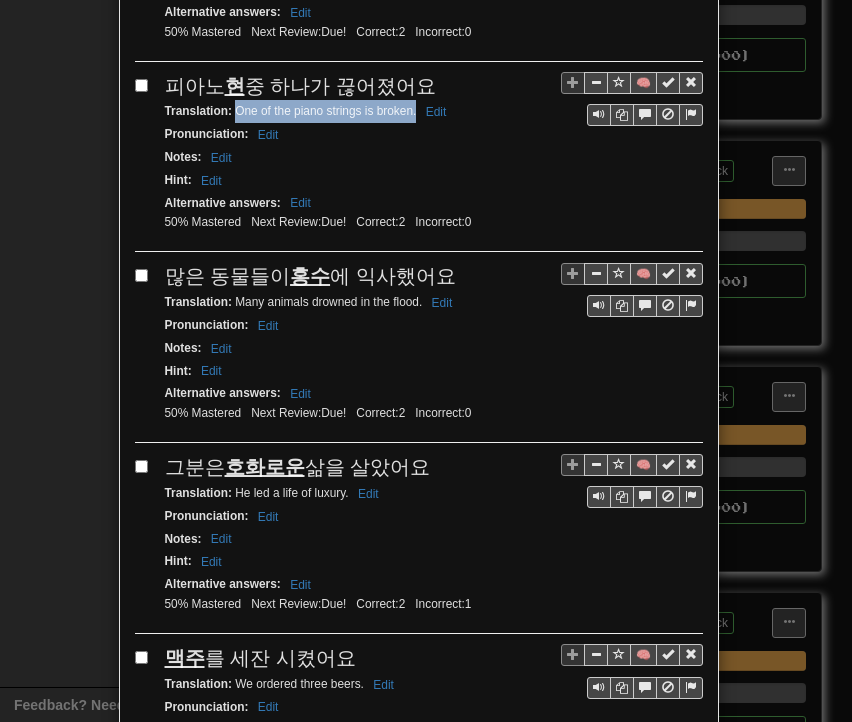 drag, startPoint x: 228, startPoint y: 57, endPoint x: 407, endPoint y: 58, distance: 179.00279 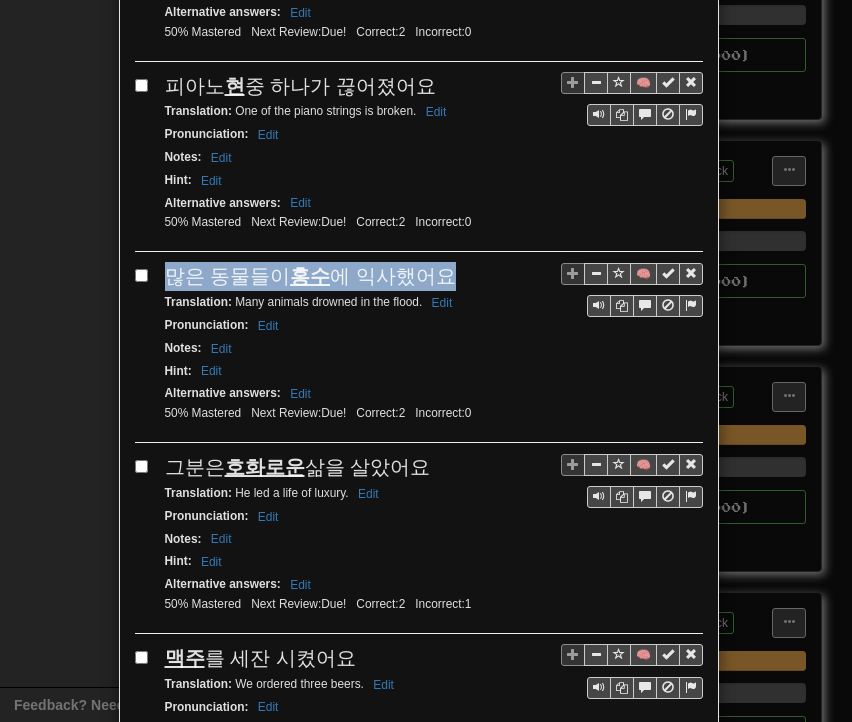 drag, startPoint x: 156, startPoint y: 217, endPoint x: 434, endPoint y: 211, distance: 278.06473 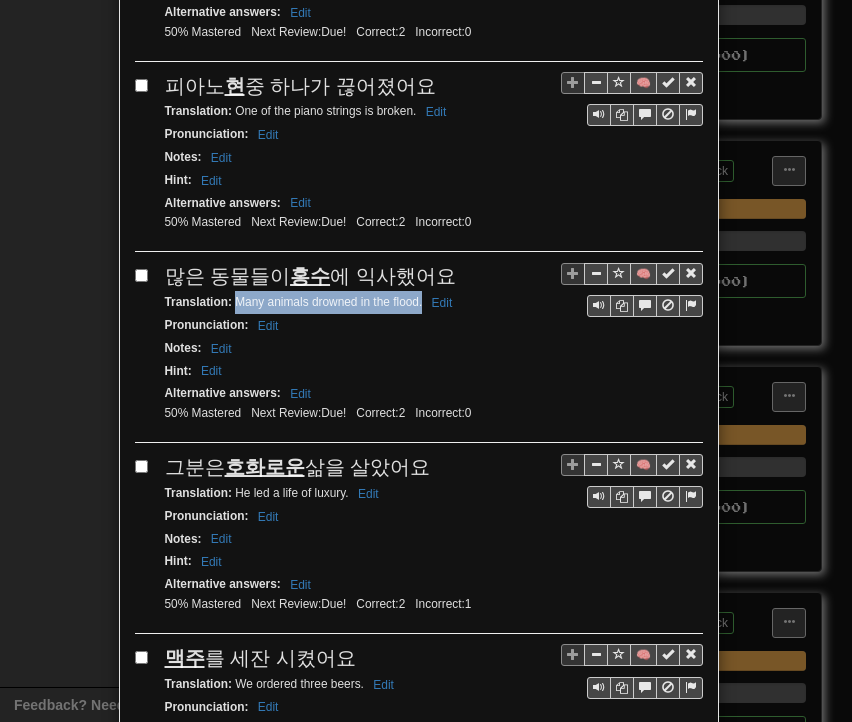drag, startPoint x: 227, startPoint y: 242, endPoint x: 414, endPoint y: 250, distance: 187.17105 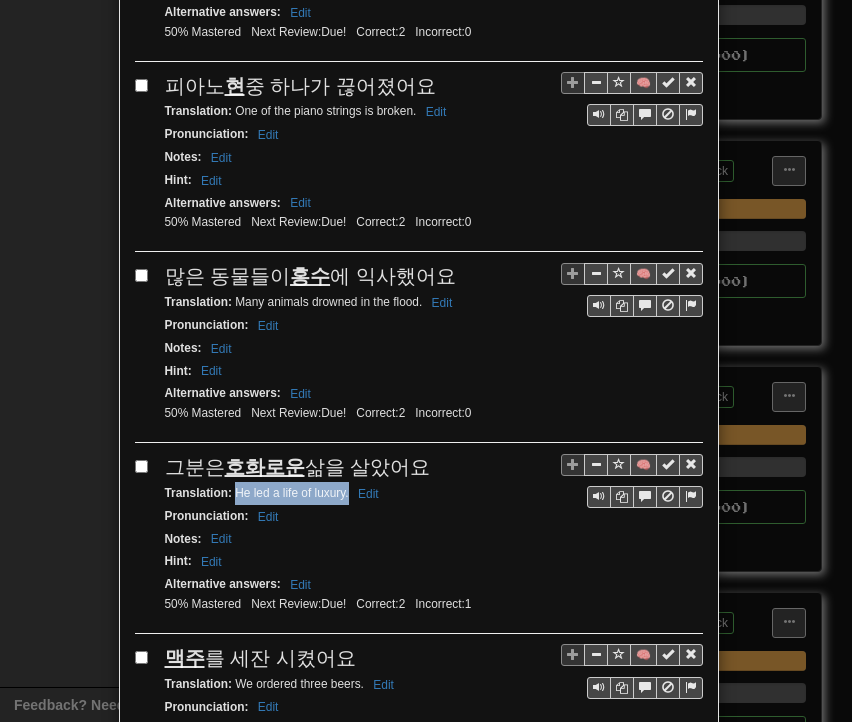 drag, startPoint x: 227, startPoint y: 429, endPoint x: 340, endPoint y: 440, distance: 113.534134 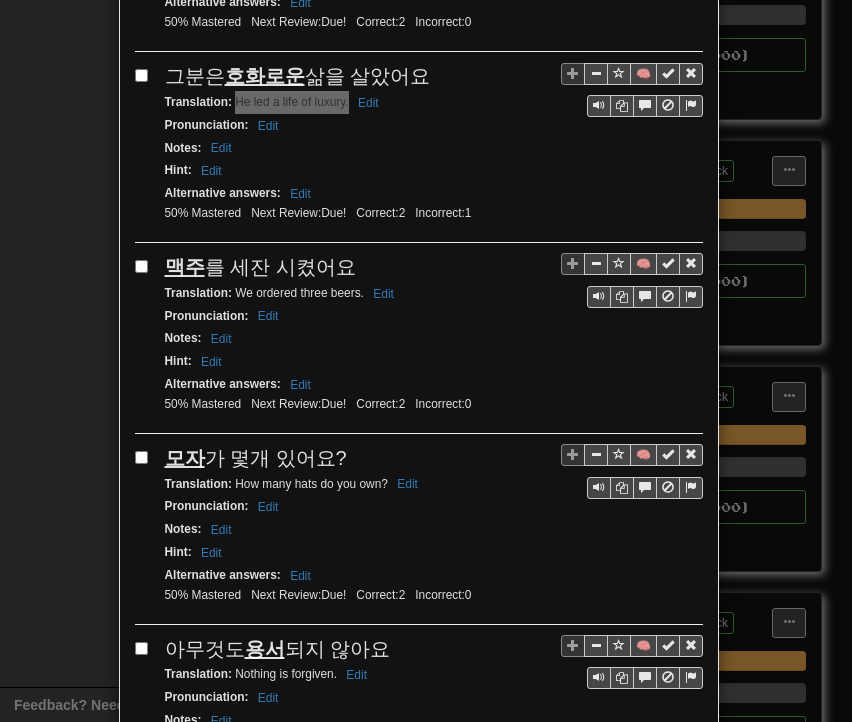 scroll, scrollTop: 3200, scrollLeft: 0, axis: vertical 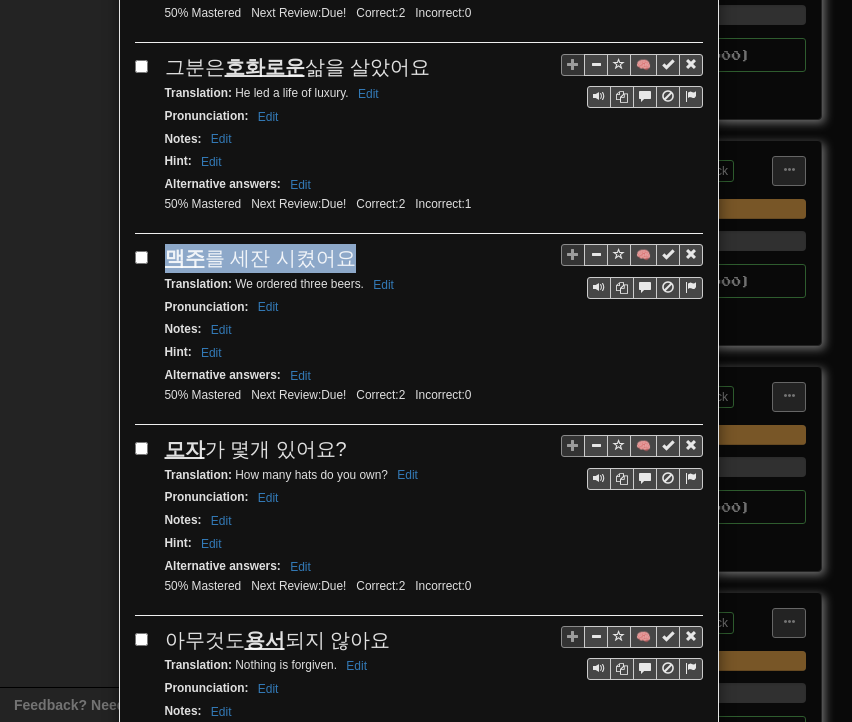 drag, startPoint x: 160, startPoint y: 201, endPoint x: 333, endPoint y: 198, distance: 173.02602 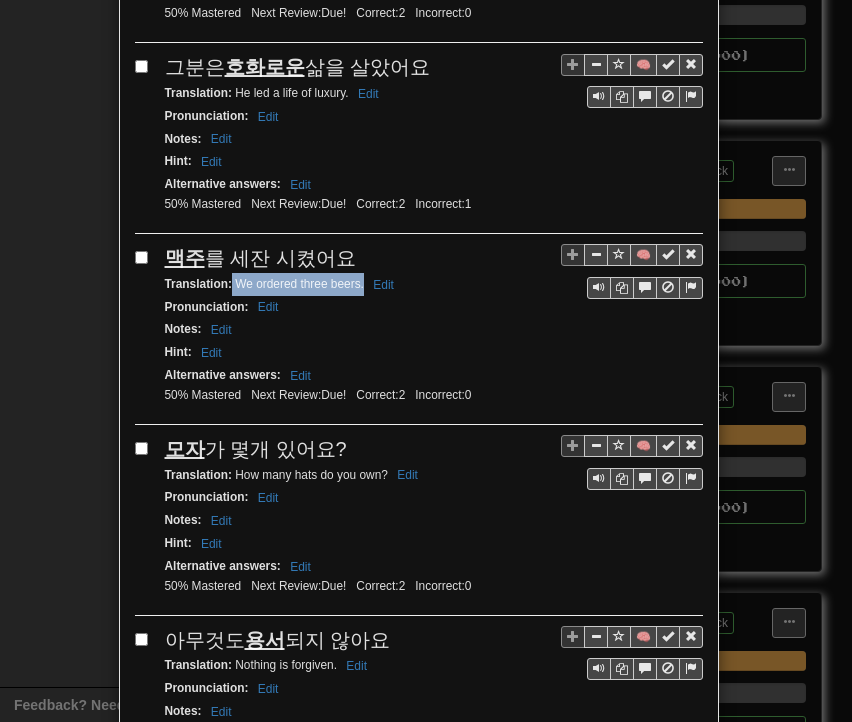 drag, startPoint x: 224, startPoint y: 217, endPoint x: 356, endPoint y: 226, distance: 132.30646 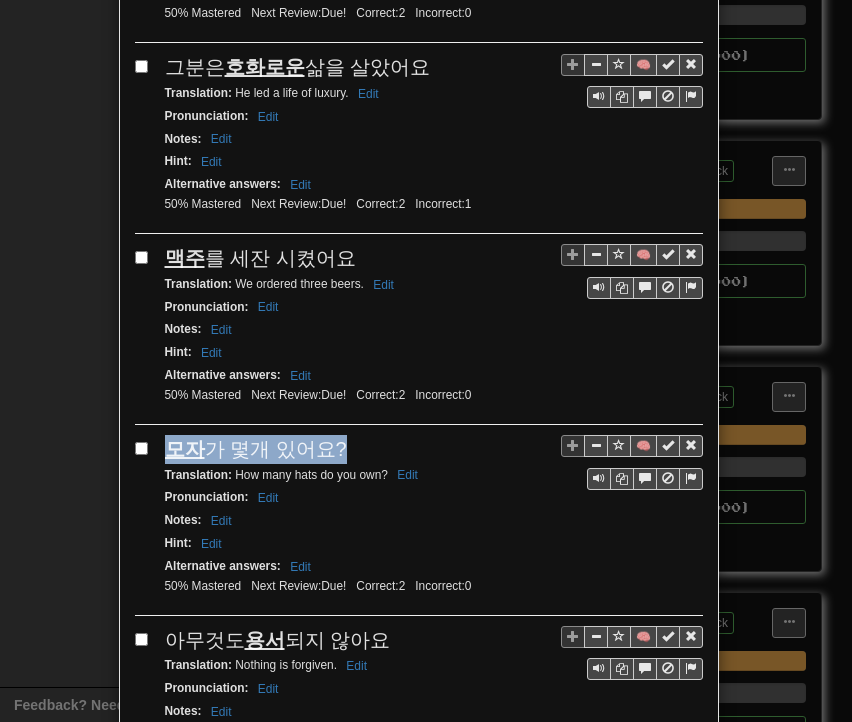 drag, startPoint x: 161, startPoint y: 377, endPoint x: 296, endPoint y: 376, distance: 135.00371 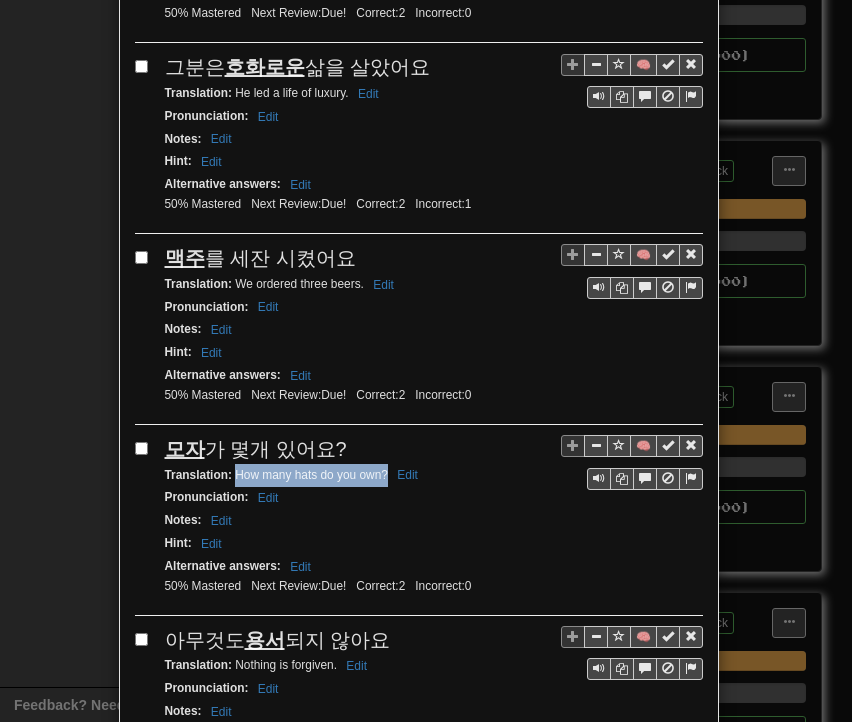 drag, startPoint x: 228, startPoint y: 401, endPoint x: 380, endPoint y: 407, distance: 152.11838 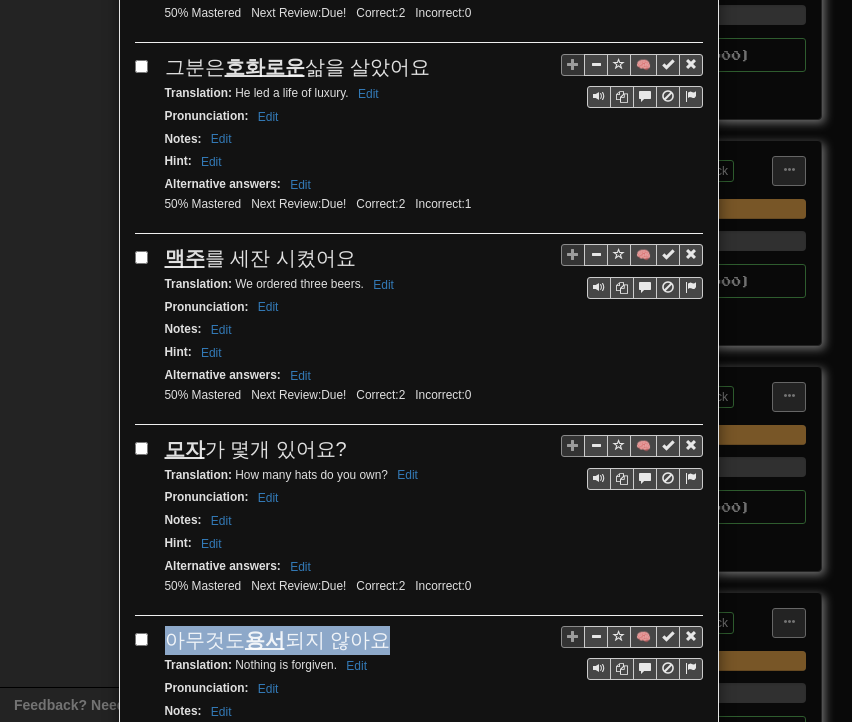 drag, startPoint x: 156, startPoint y: 569, endPoint x: 384, endPoint y: 577, distance: 228.1403 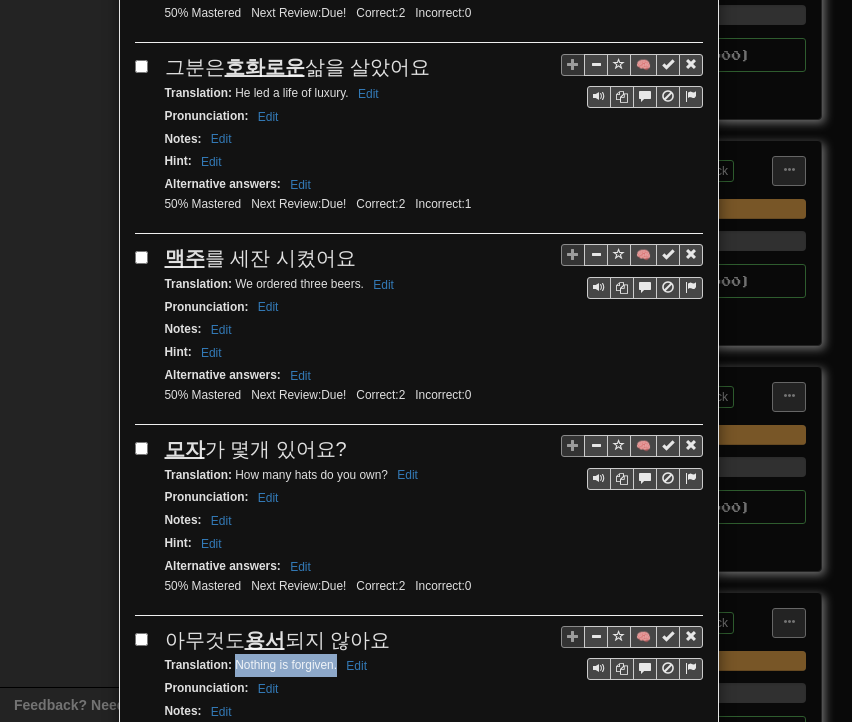 drag, startPoint x: 226, startPoint y: 593, endPoint x: 328, endPoint y: 595, distance: 102.01961 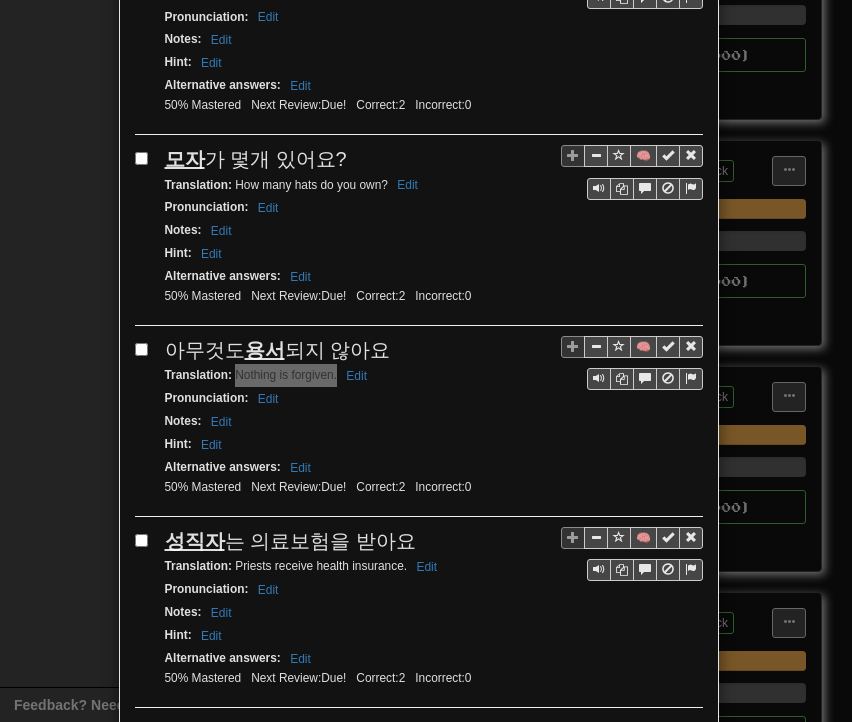 scroll, scrollTop: 3568, scrollLeft: 0, axis: vertical 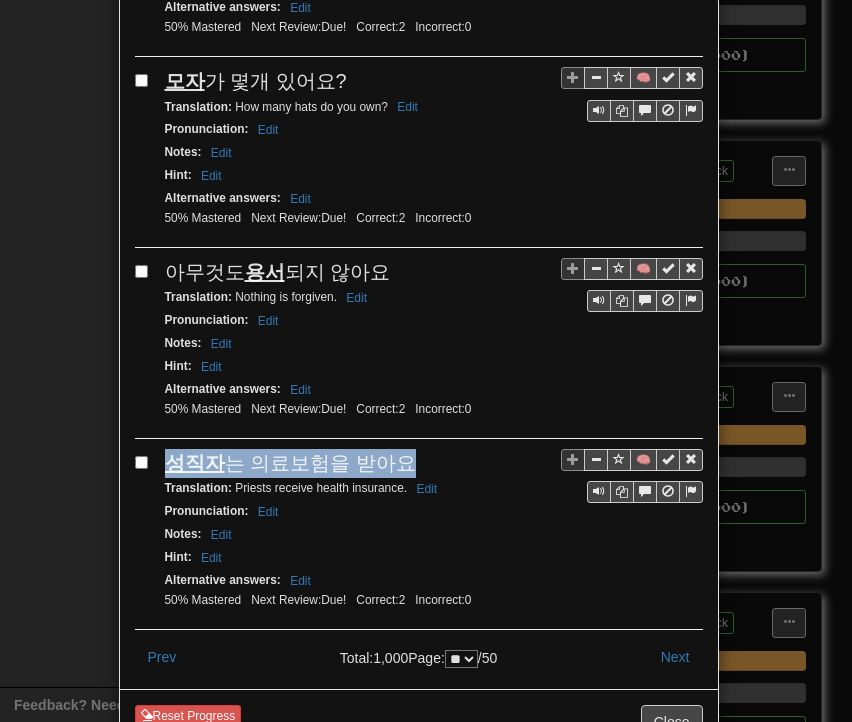 drag, startPoint x: 159, startPoint y: 387, endPoint x: 391, endPoint y: 389, distance: 232.00862 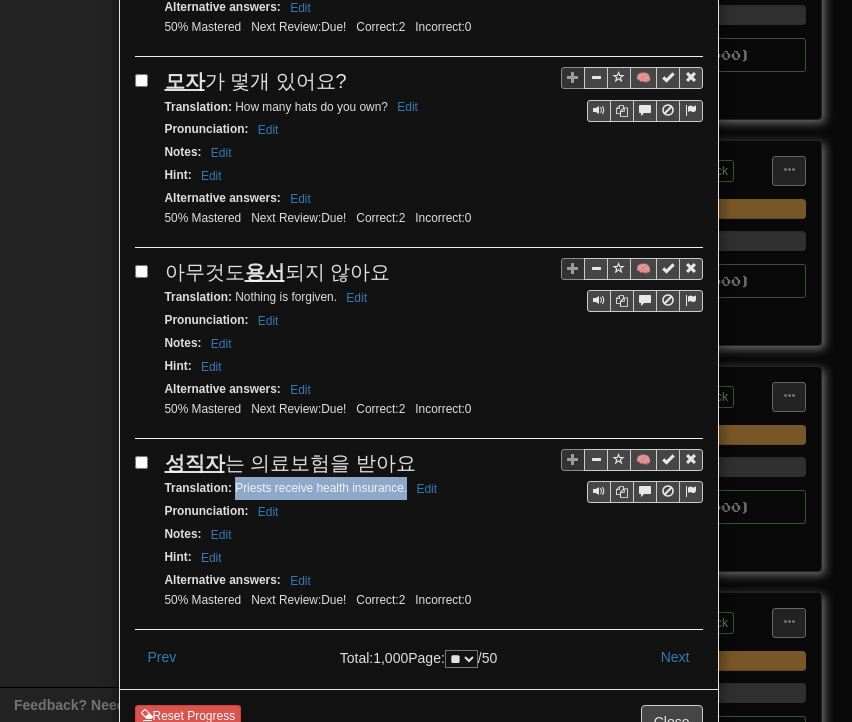 drag, startPoint x: 227, startPoint y: 412, endPoint x: 398, endPoint y: 416, distance: 171.04678 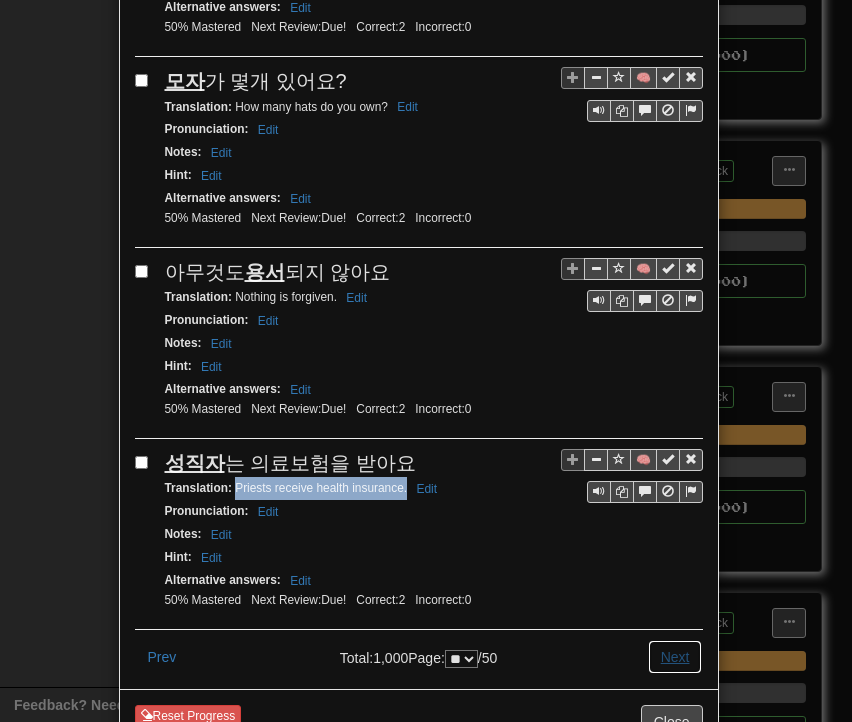 click on "Next" at bounding box center (675, 657) 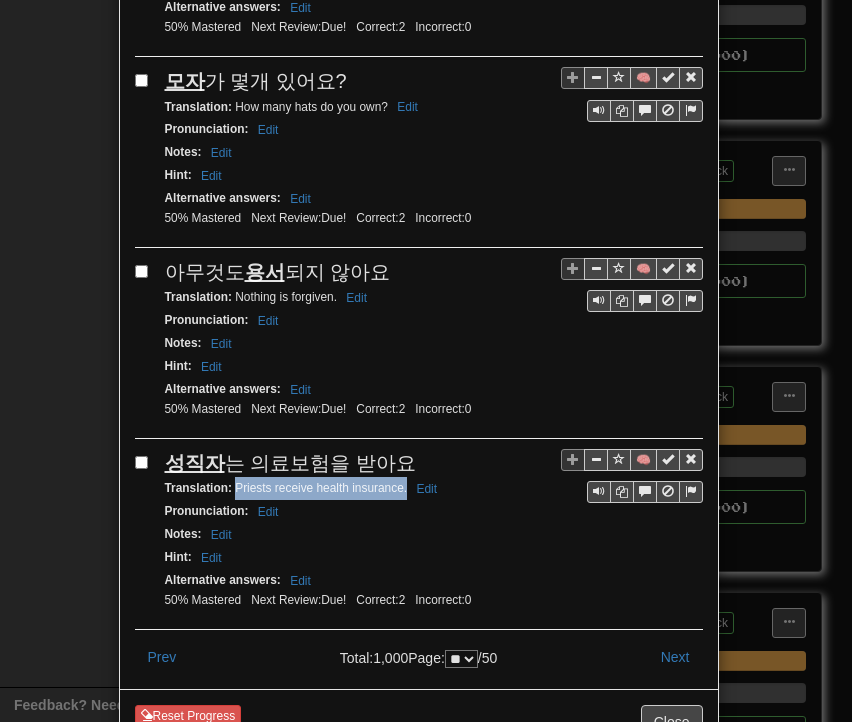 scroll, scrollTop: 0, scrollLeft: 0, axis: both 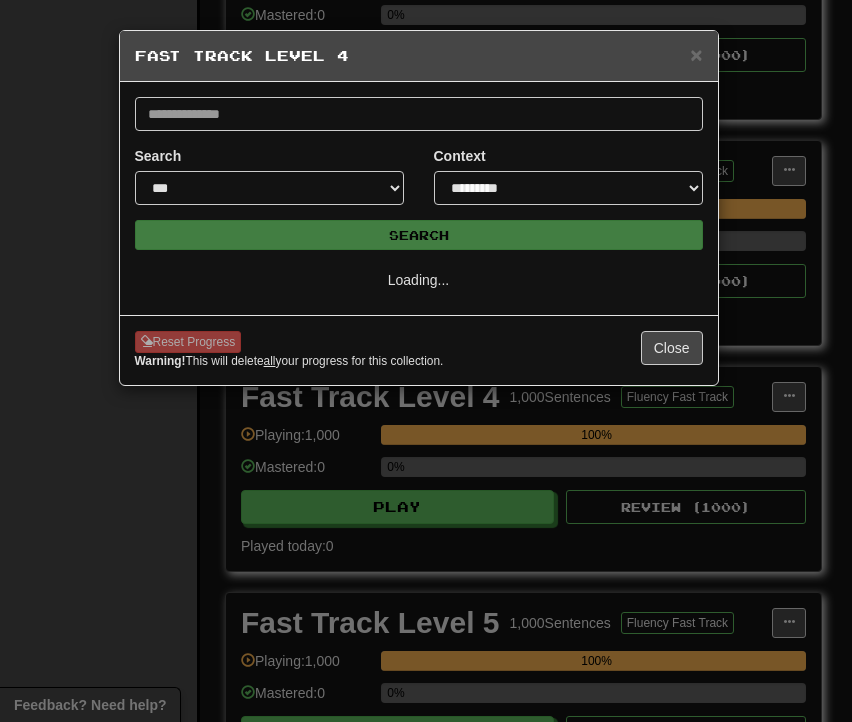 select on "**" 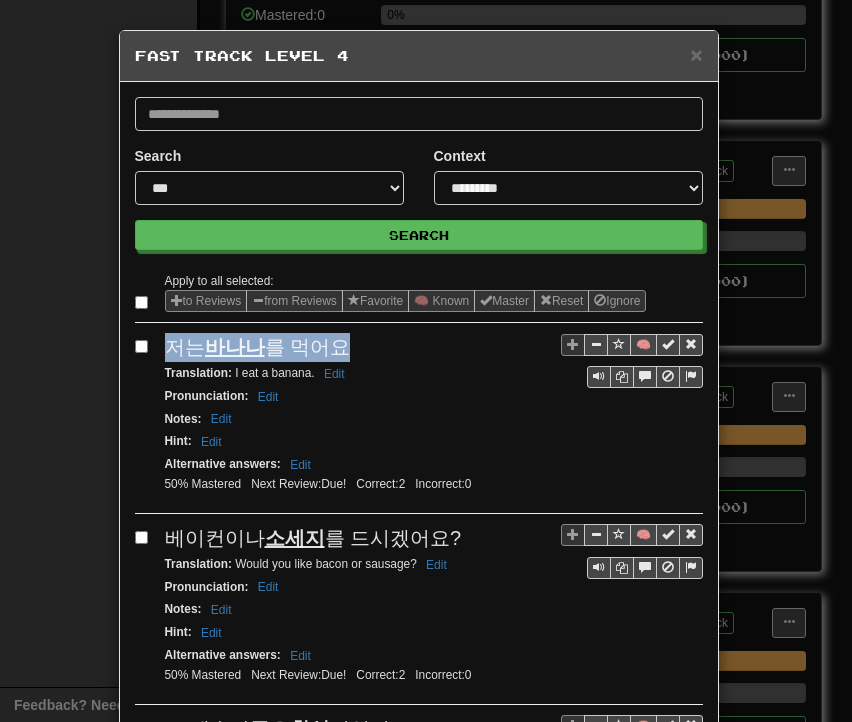 drag, startPoint x: 157, startPoint y: 347, endPoint x: 336, endPoint y: 342, distance: 179.06982 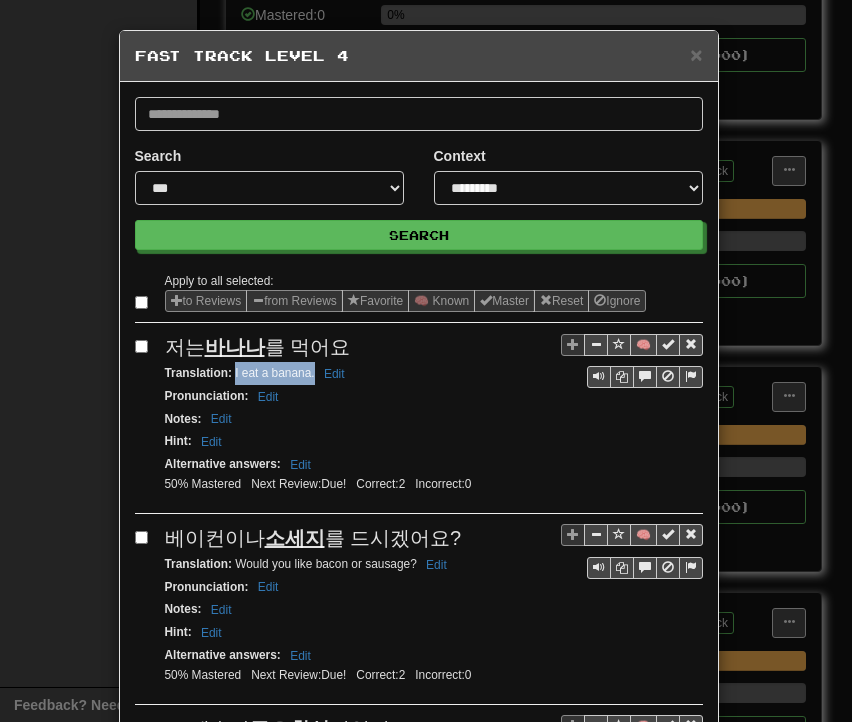 drag, startPoint x: 226, startPoint y: 372, endPoint x: 306, endPoint y: 366, distance: 80.224686 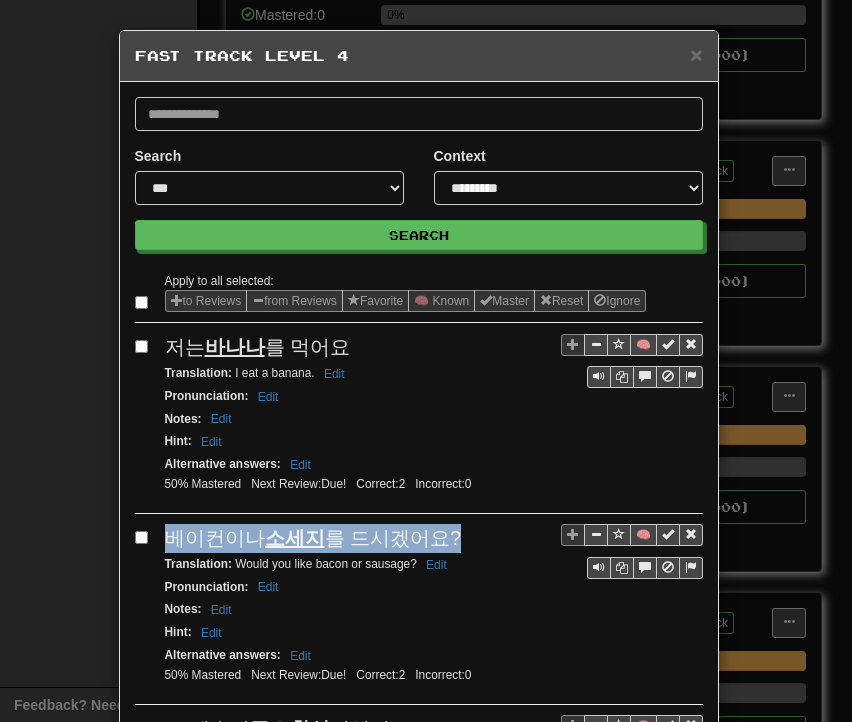 drag, startPoint x: 161, startPoint y: 534, endPoint x: 448, endPoint y: 525, distance: 287.14108 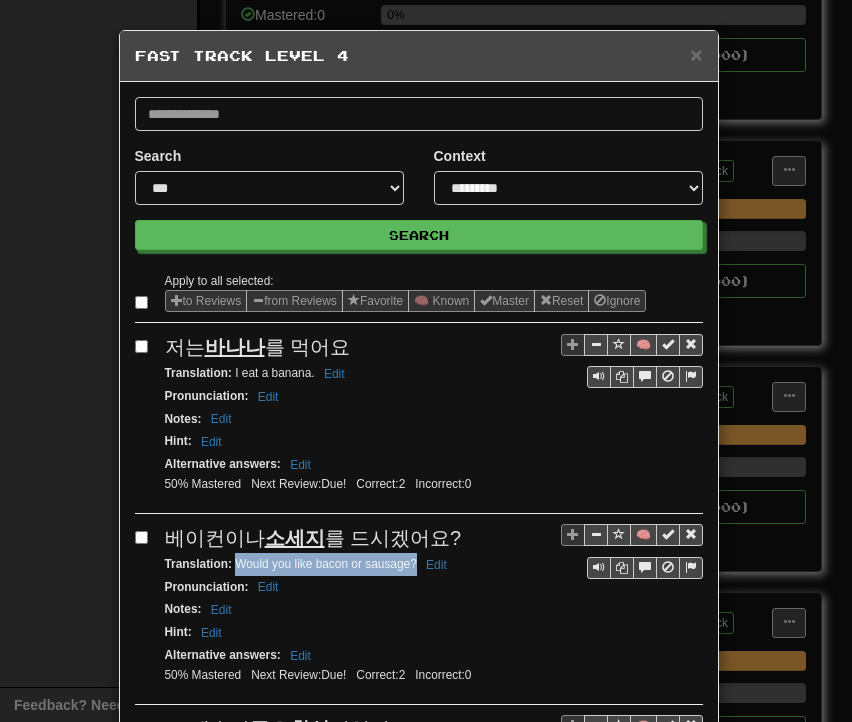 drag, startPoint x: 230, startPoint y: 556, endPoint x: 408, endPoint y: 553, distance: 178.02528 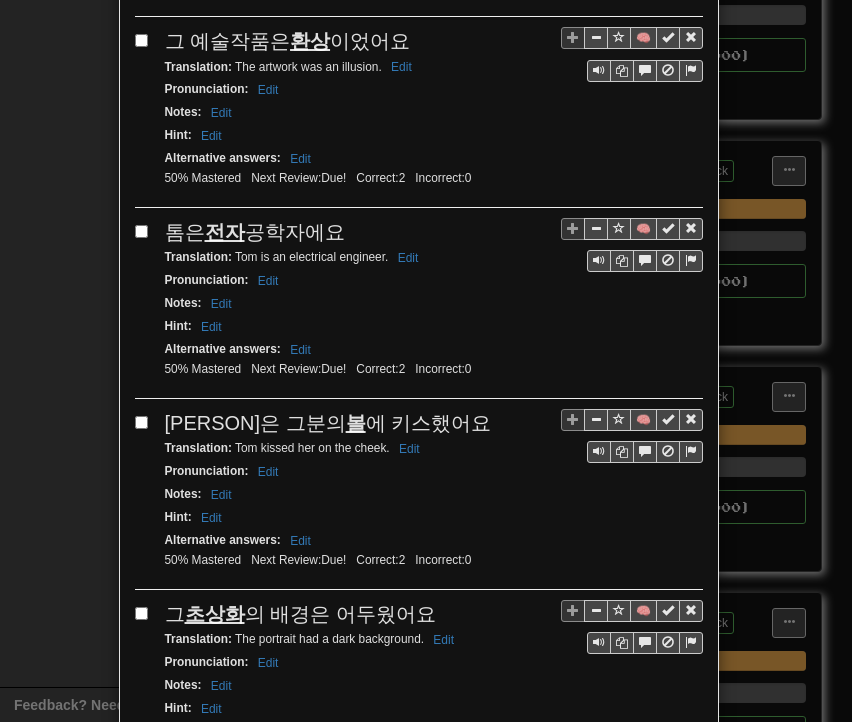 scroll, scrollTop: 700, scrollLeft: 0, axis: vertical 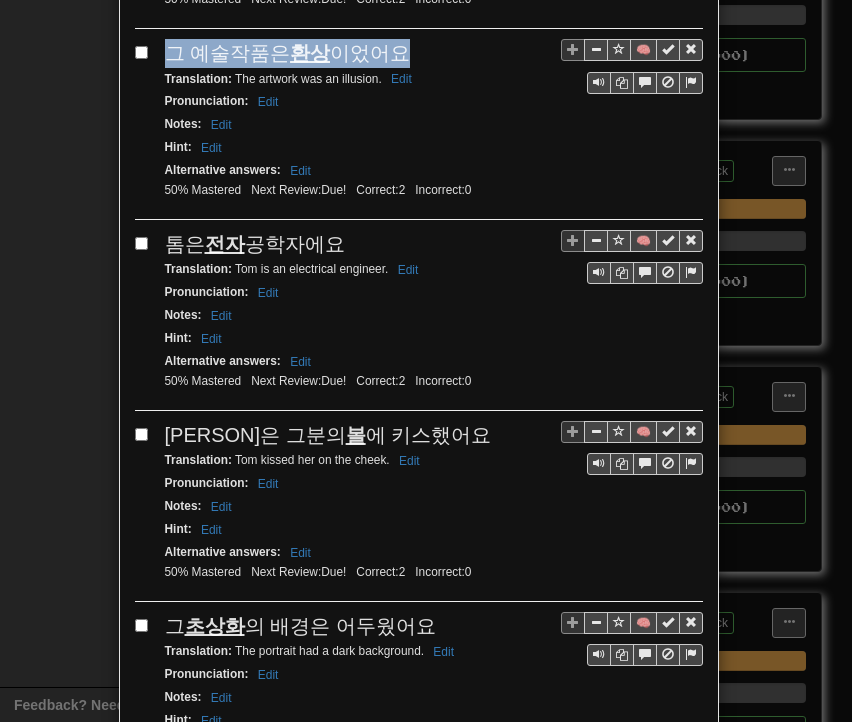 drag, startPoint x: 162, startPoint y: 23, endPoint x: 394, endPoint y: 46, distance: 233.1373 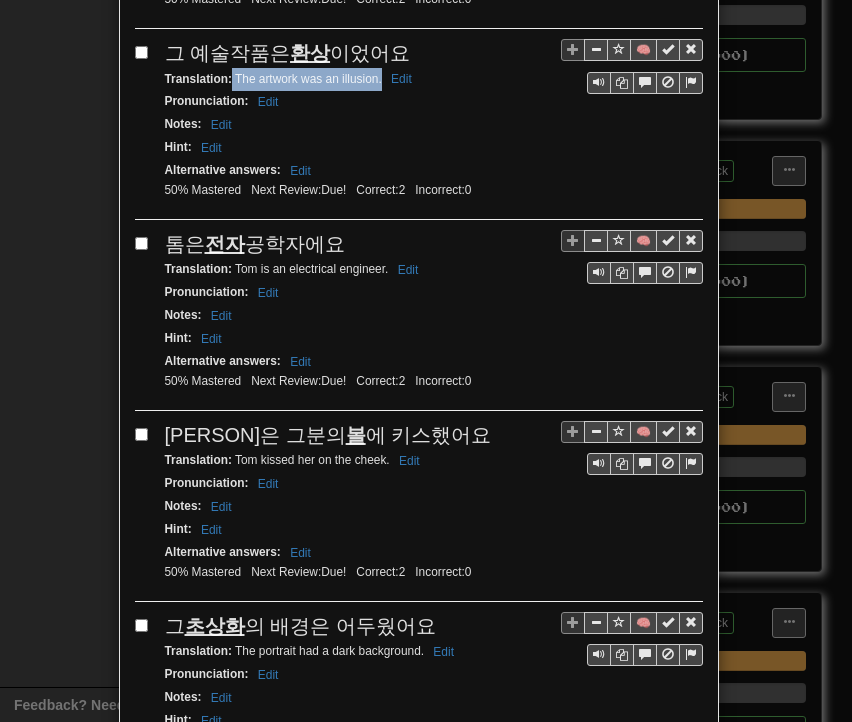 drag, startPoint x: 225, startPoint y: 68, endPoint x: 373, endPoint y: 74, distance: 148.12157 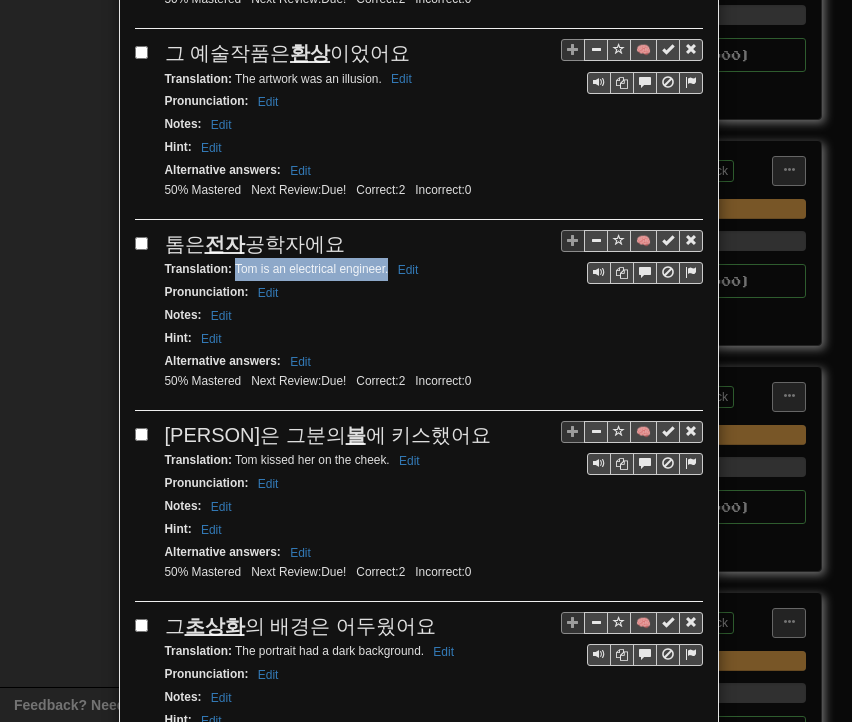 drag, startPoint x: 228, startPoint y: 254, endPoint x: 380, endPoint y: 258, distance: 152.05263 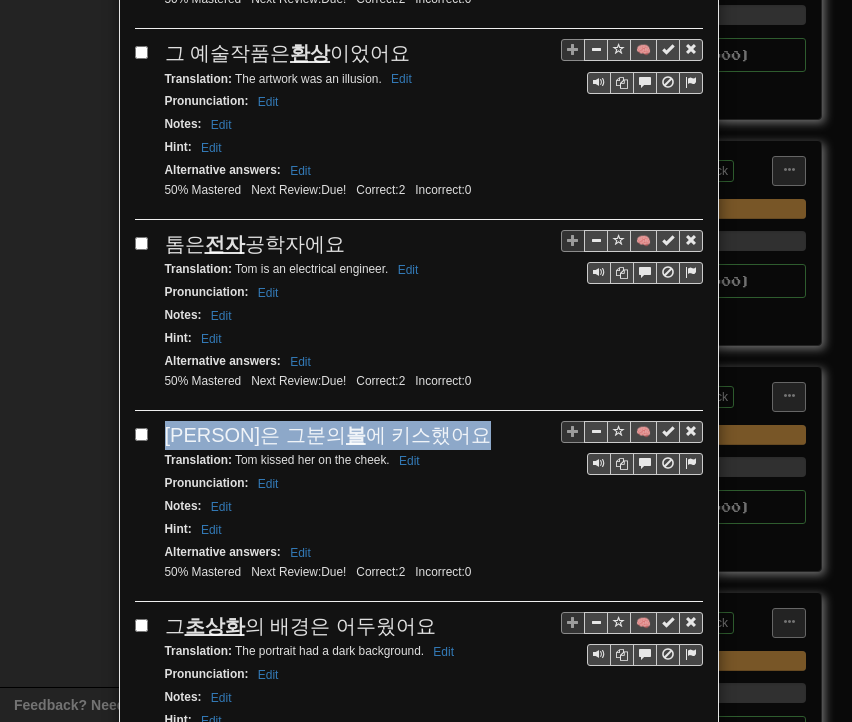 drag, startPoint x: 156, startPoint y: 414, endPoint x: 392, endPoint y: 421, distance: 236.10379 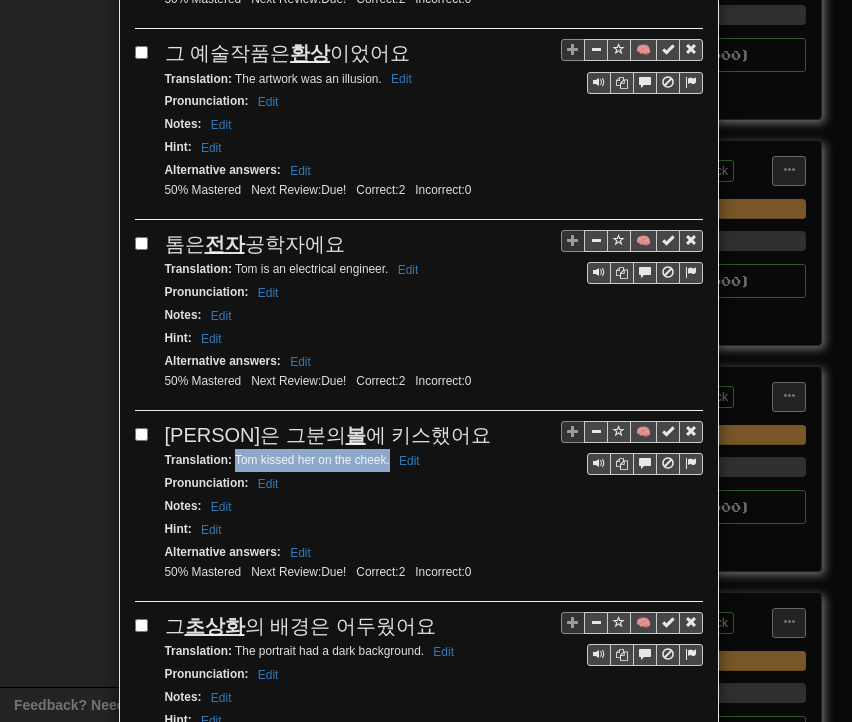 drag, startPoint x: 227, startPoint y: 443, endPoint x: 382, endPoint y: 444, distance: 155.00322 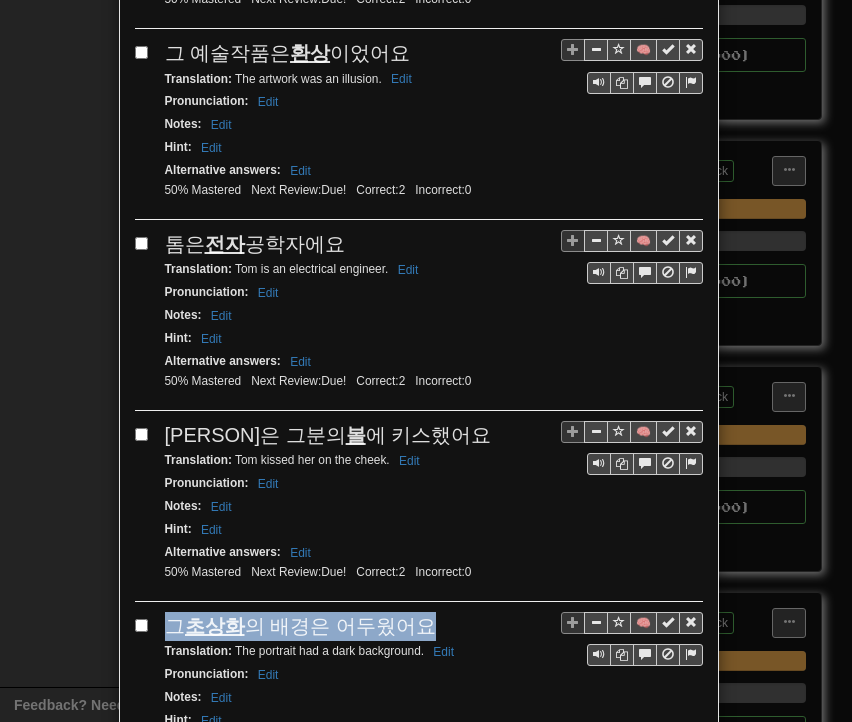 drag, startPoint x: 159, startPoint y: 601, endPoint x: 424, endPoint y: 606, distance: 265.04718 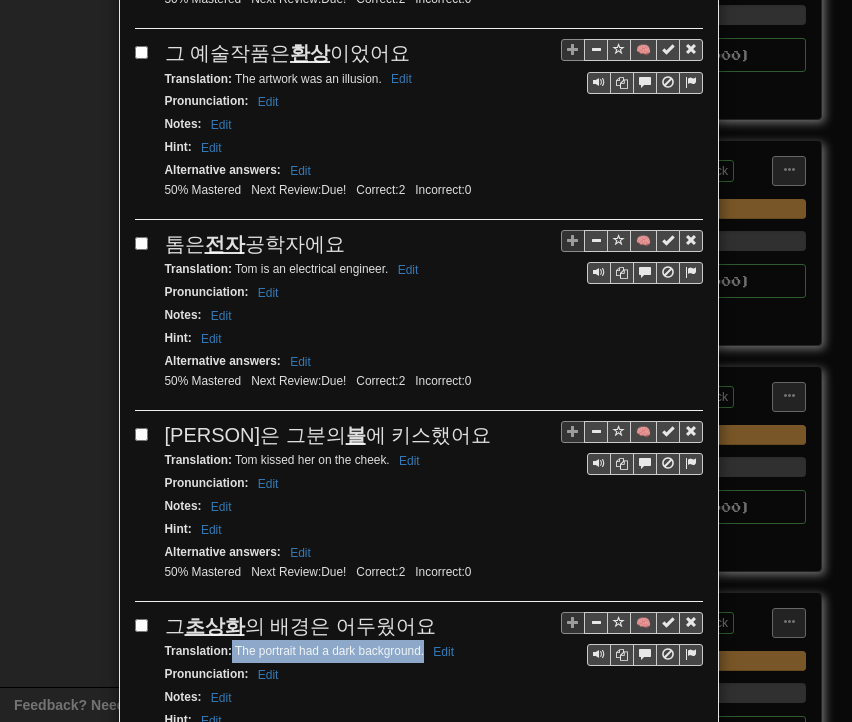 drag, startPoint x: 225, startPoint y: 628, endPoint x: 416, endPoint y: 629, distance: 191.00262 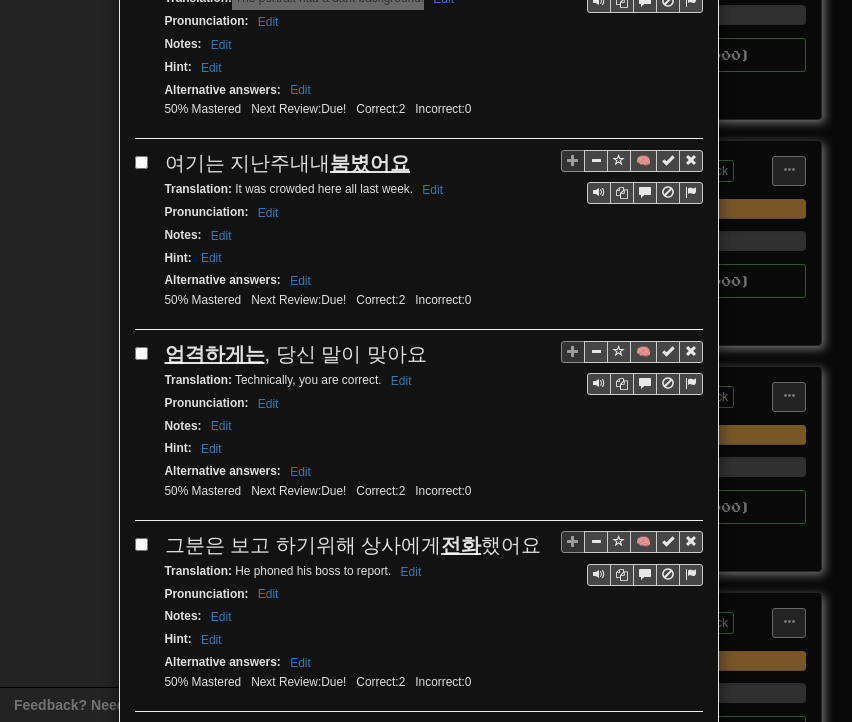 scroll, scrollTop: 1376, scrollLeft: 0, axis: vertical 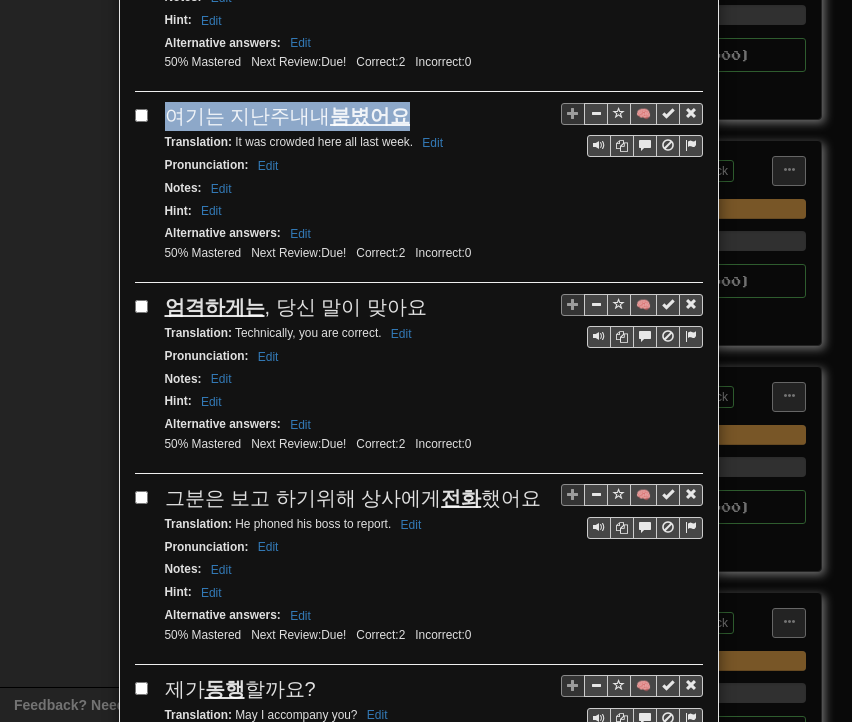 drag, startPoint x: 165, startPoint y: 89, endPoint x: 406, endPoint y: 86, distance: 241.01868 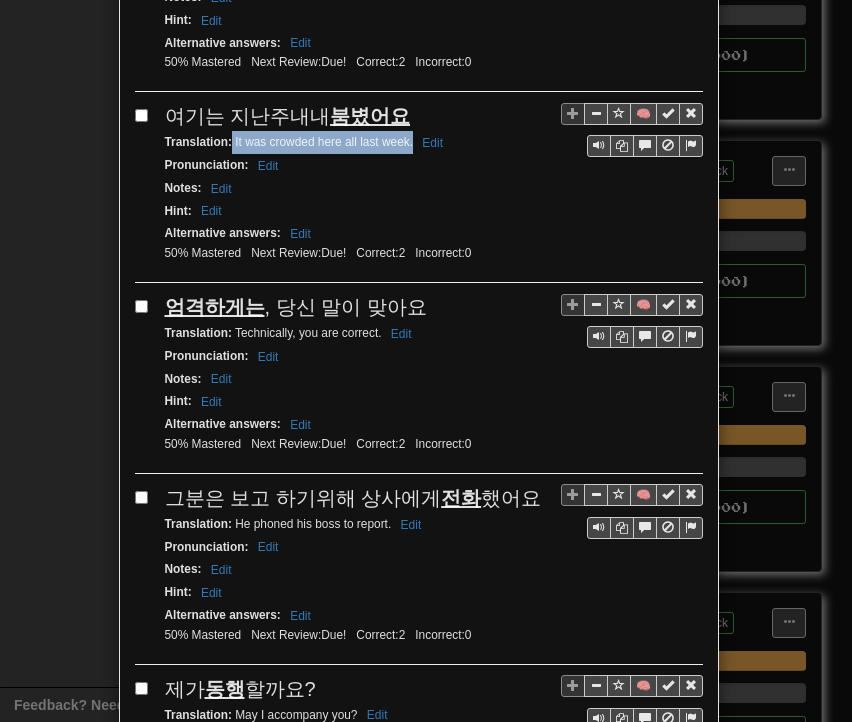 drag, startPoint x: 225, startPoint y: 113, endPoint x: 404, endPoint y: 118, distance: 179.06982 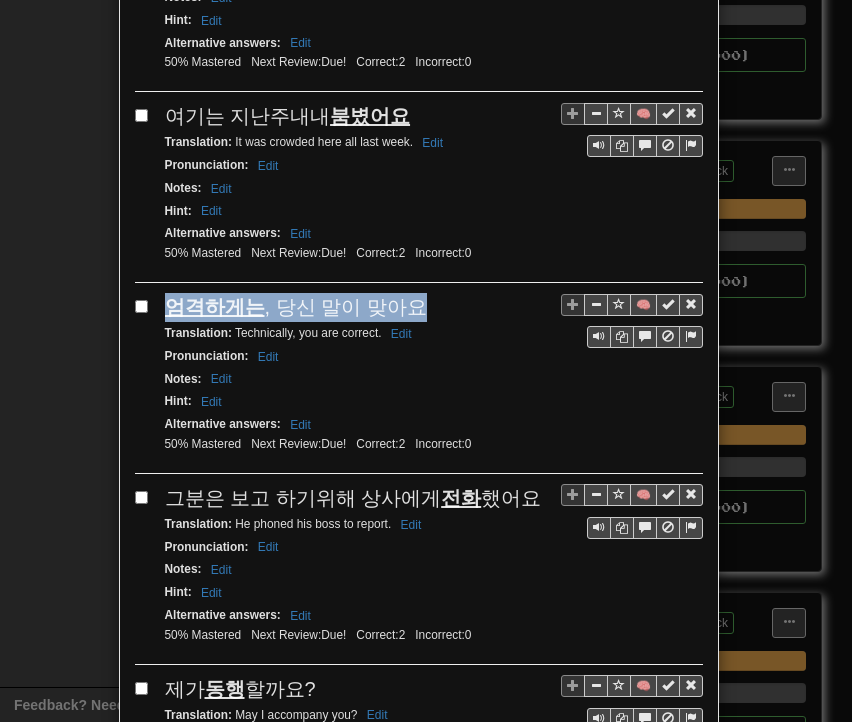 drag, startPoint x: 161, startPoint y: 280, endPoint x: 406, endPoint y: 283, distance: 245.01837 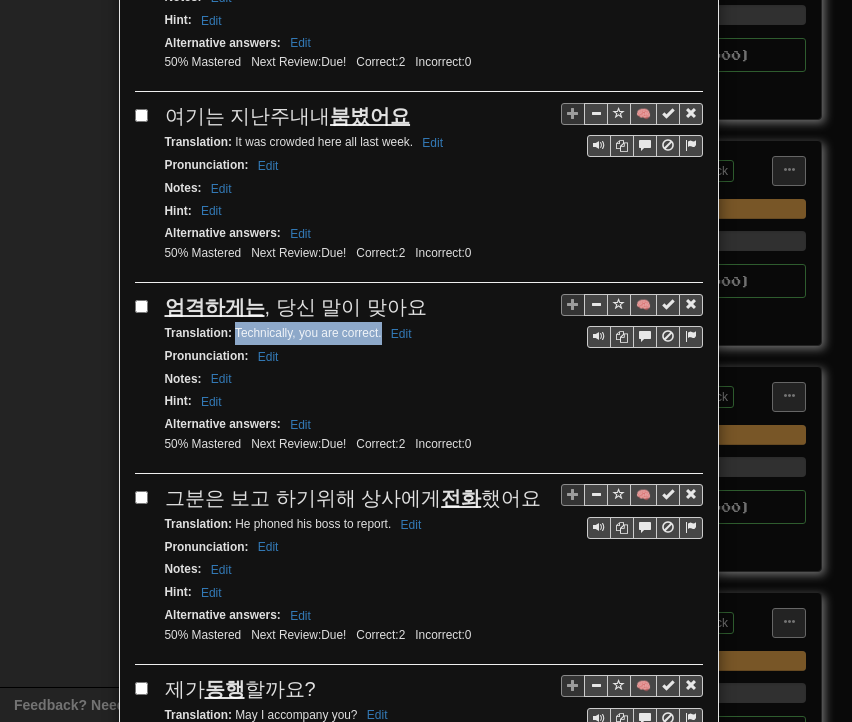drag, startPoint x: 226, startPoint y: 303, endPoint x: 375, endPoint y: 305, distance: 149.01343 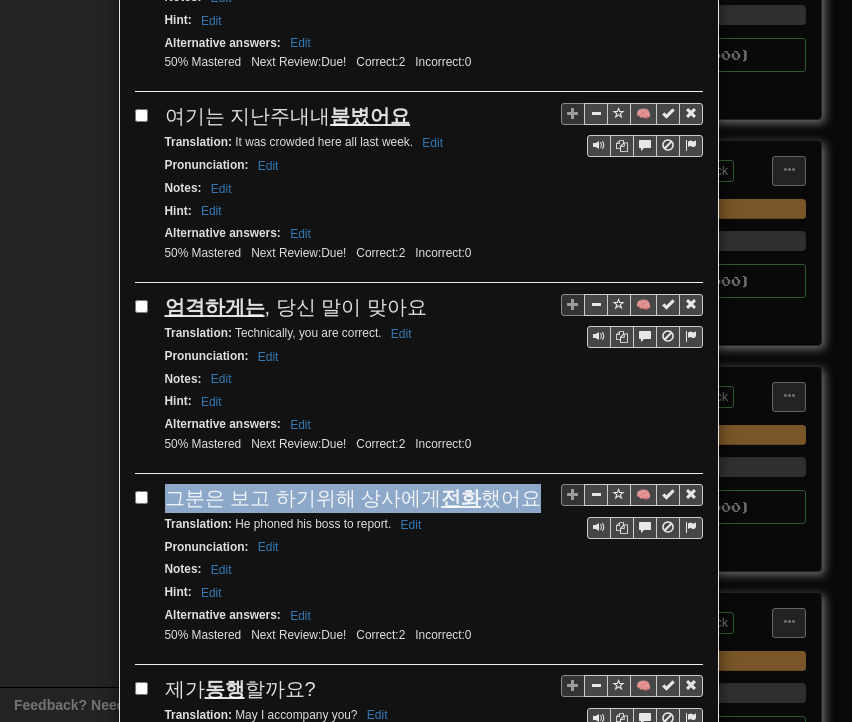 drag, startPoint x: 162, startPoint y: 461, endPoint x: 517, endPoint y: 465, distance: 355.02252 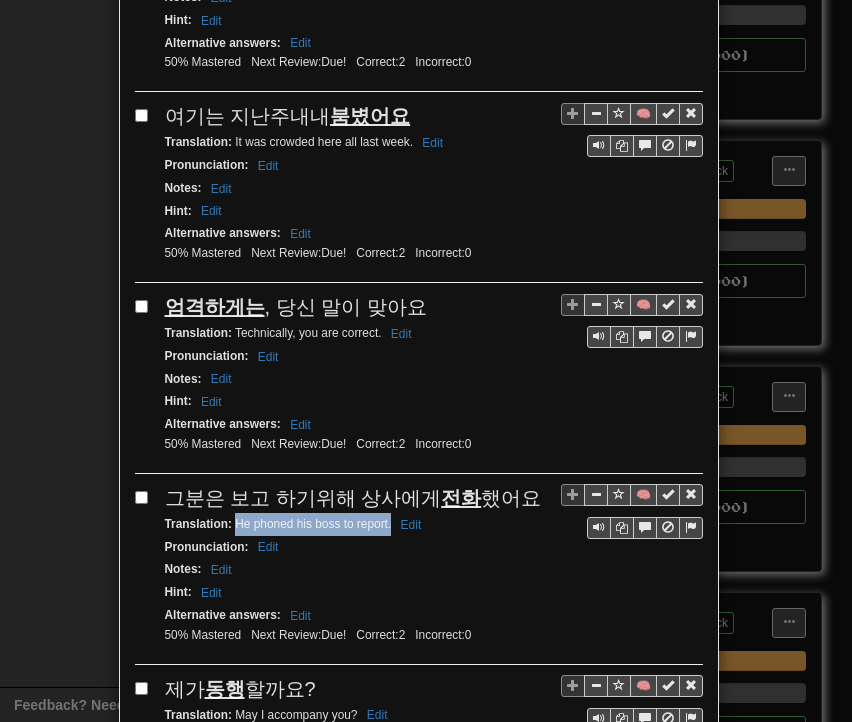 drag, startPoint x: 232, startPoint y: 487, endPoint x: 383, endPoint y: 490, distance: 151.0298 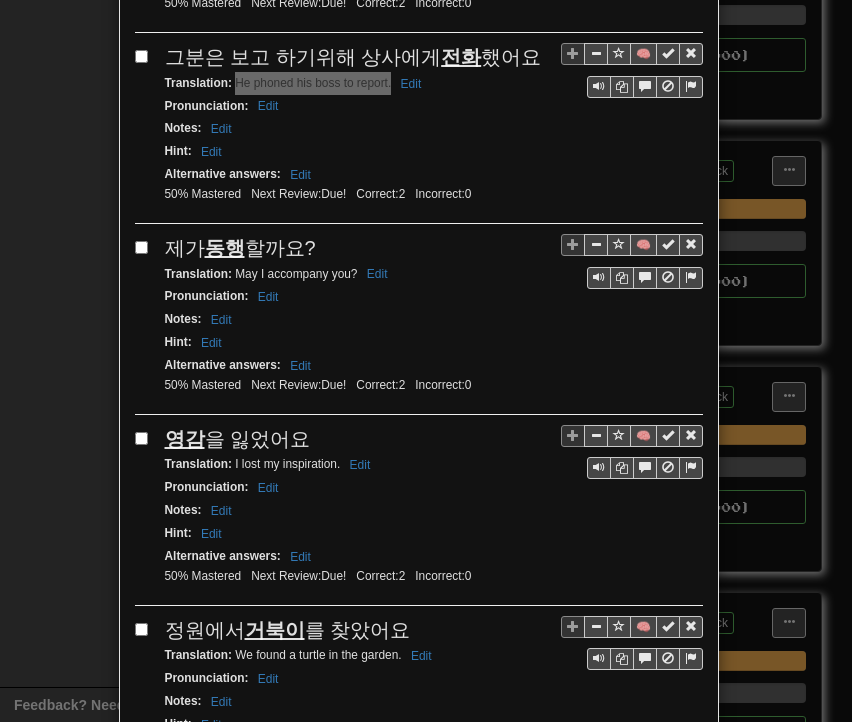 scroll, scrollTop: 1876, scrollLeft: 0, axis: vertical 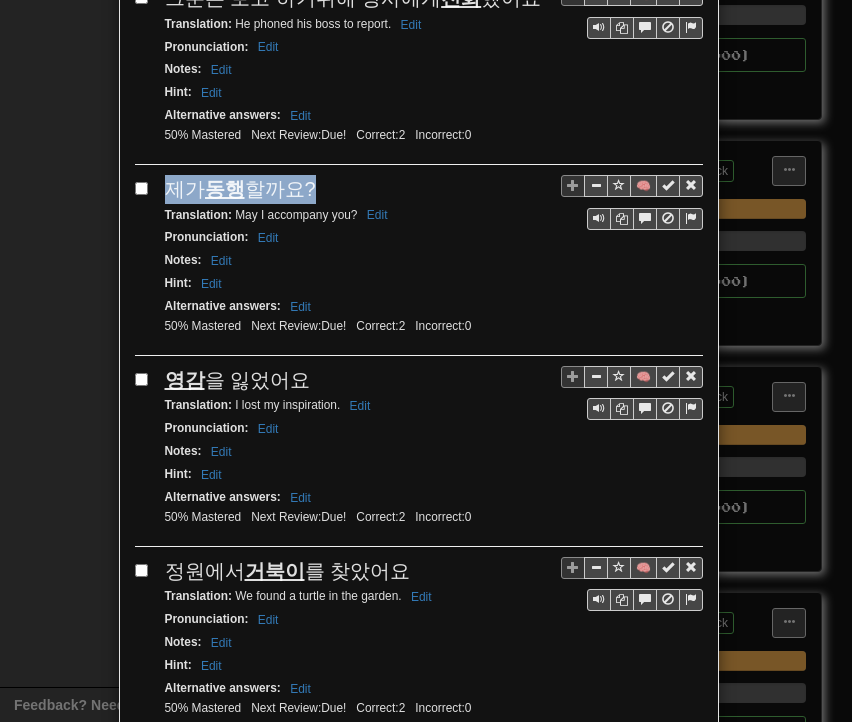 drag, startPoint x: 156, startPoint y: 153, endPoint x: 304, endPoint y: 155, distance: 148.01352 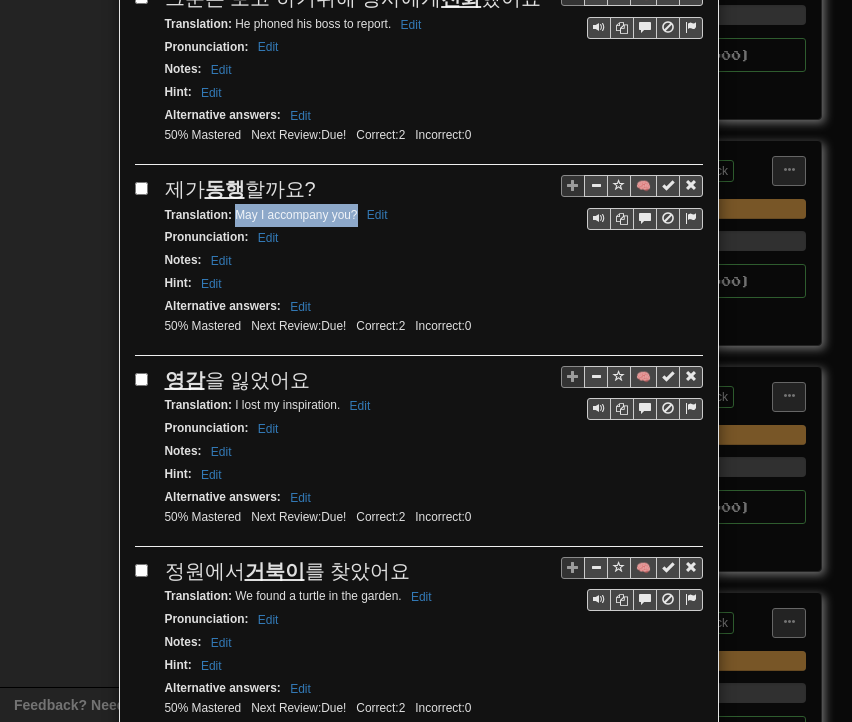 drag, startPoint x: 227, startPoint y: 174, endPoint x: 348, endPoint y: 175, distance: 121.004135 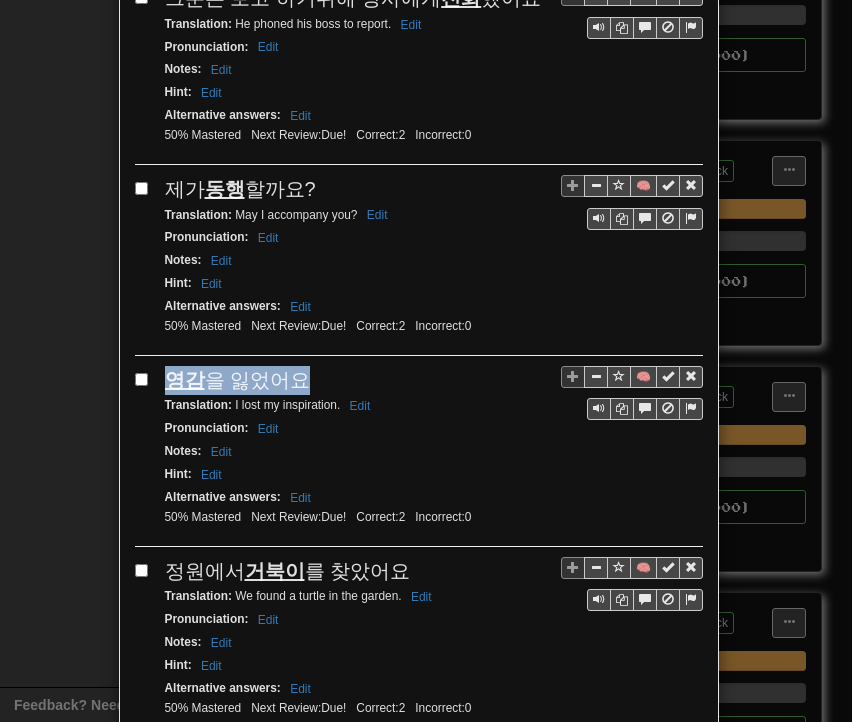 drag, startPoint x: 164, startPoint y: 335, endPoint x: 296, endPoint y: 337, distance: 132.01515 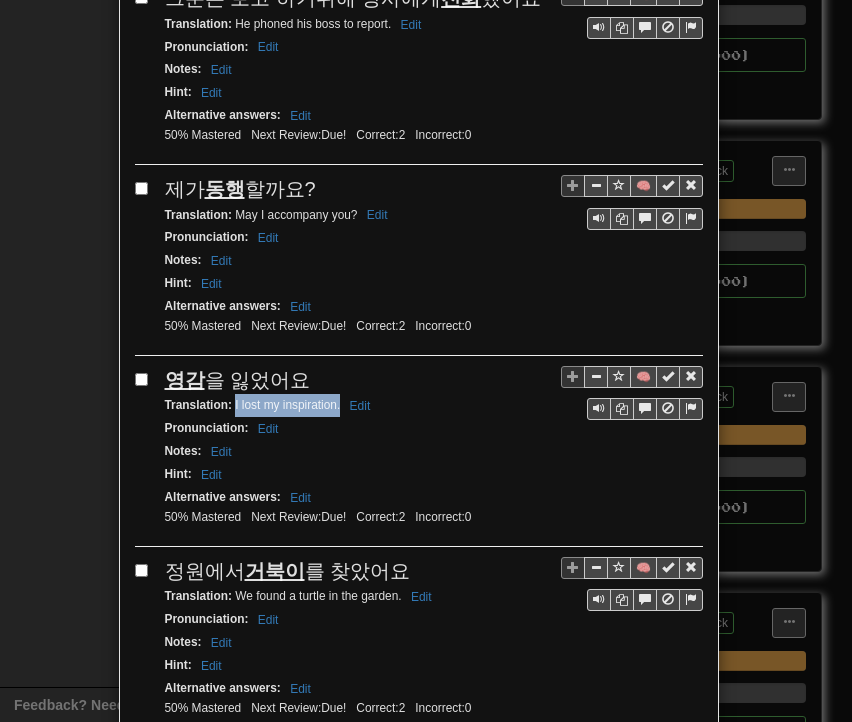 drag, startPoint x: 228, startPoint y: 362, endPoint x: 332, endPoint y: 365, distance: 104.04326 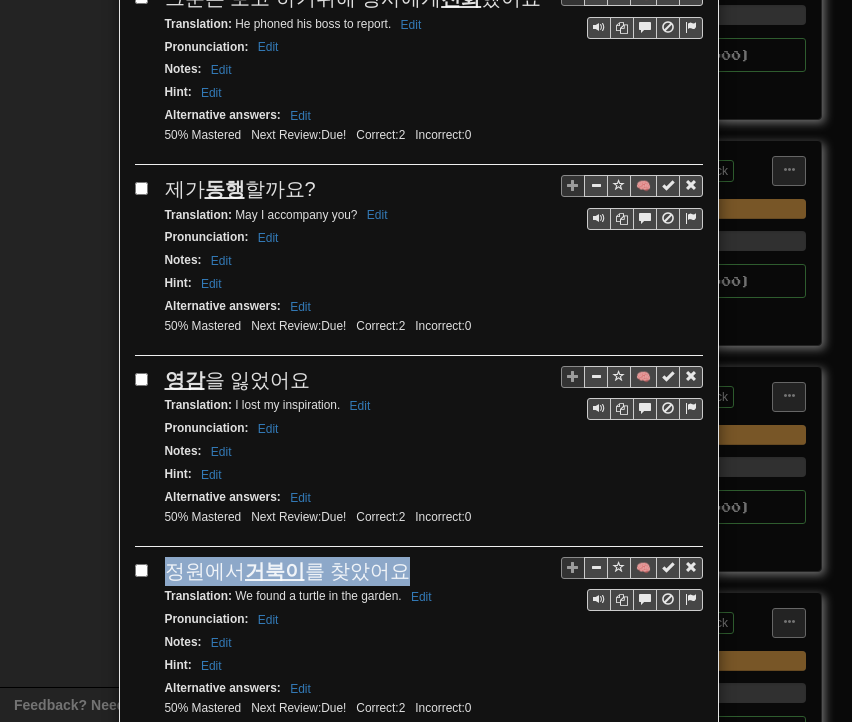 drag, startPoint x: 160, startPoint y: 525, endPoint x: 394, endPoint y: 531, distance: 234.0769 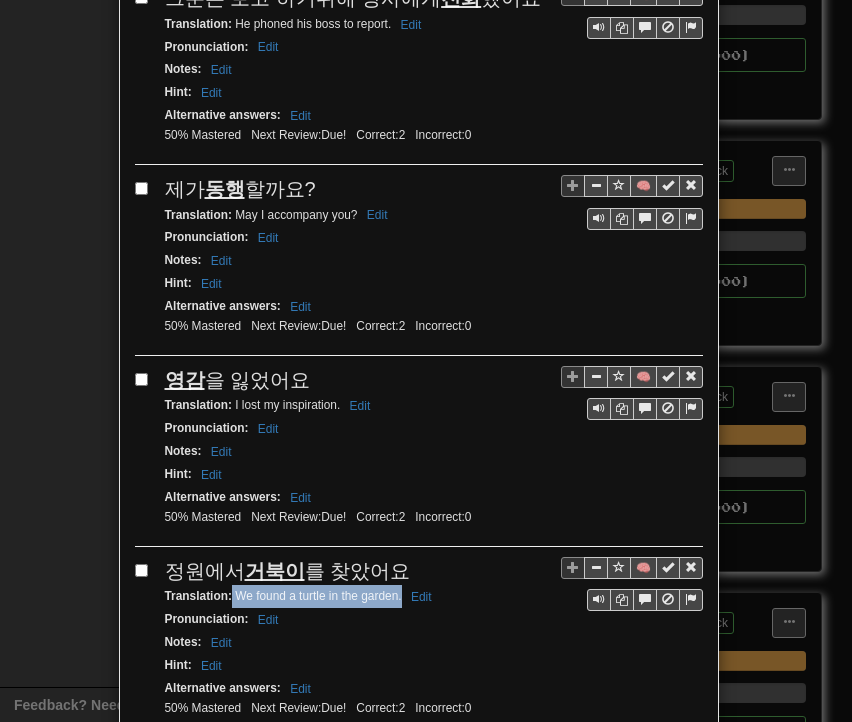 drag, startPoint x: 223, startPoint y: 549, endPoint x: 395, endPoint y: 554, distance: 172.07266 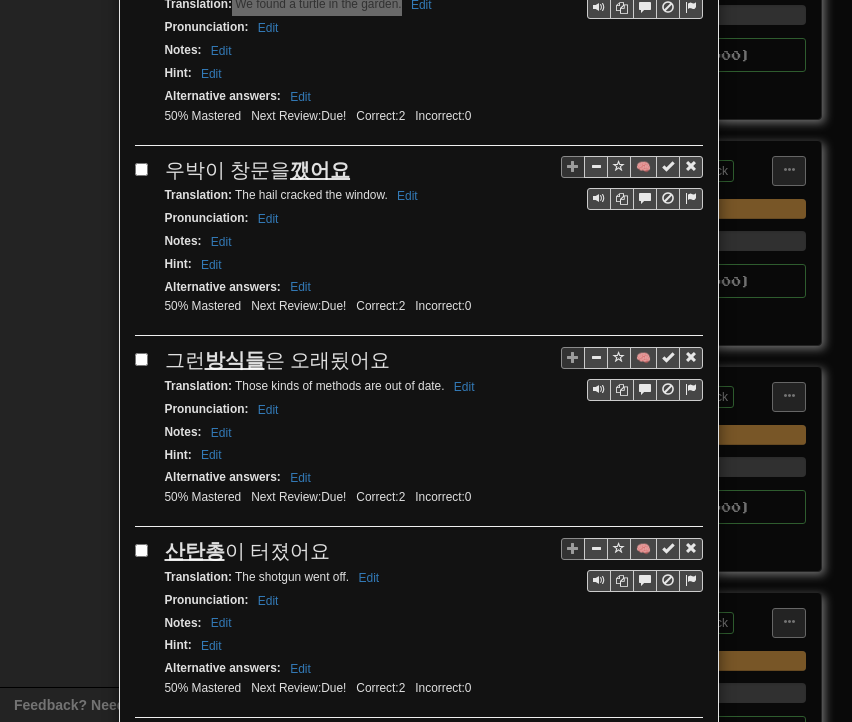scroll, scrollTop: 2476, scrollLeft: 0, axis: vertical 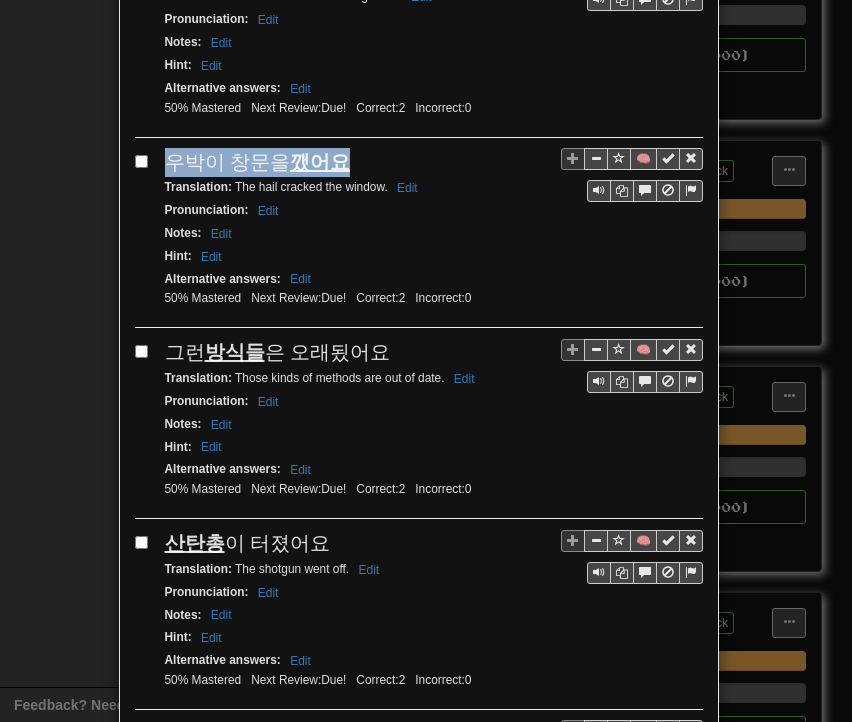 drag, startPoint x: 159, startPoint y: 116, endPoint x: 335, endPoint y: 105, distance: 176.34341 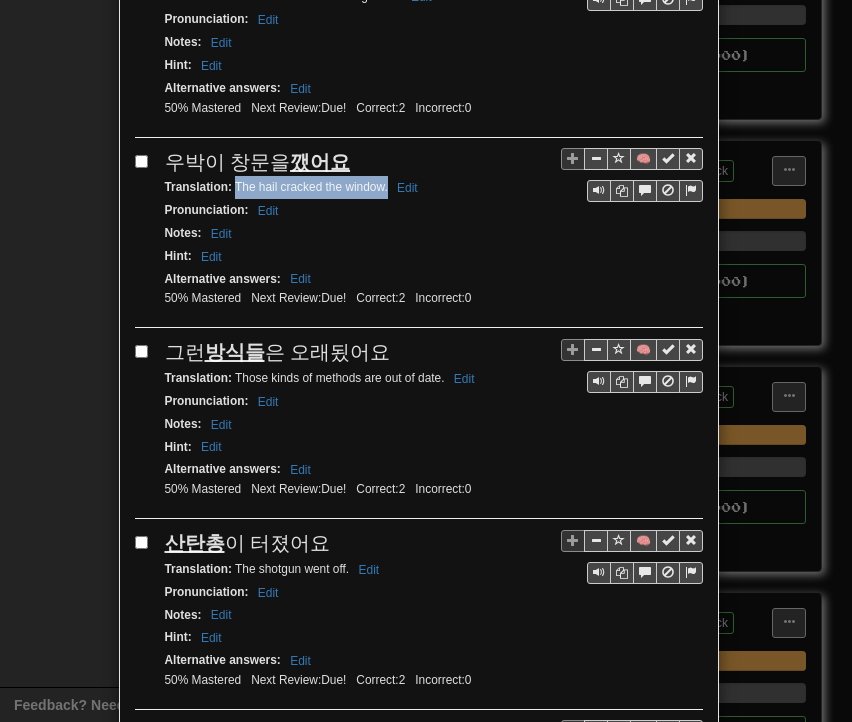drag, startPoint x: 228, startPoint y: 132, endPoint x: 379, endPoint y: 138, distance: 151.11916 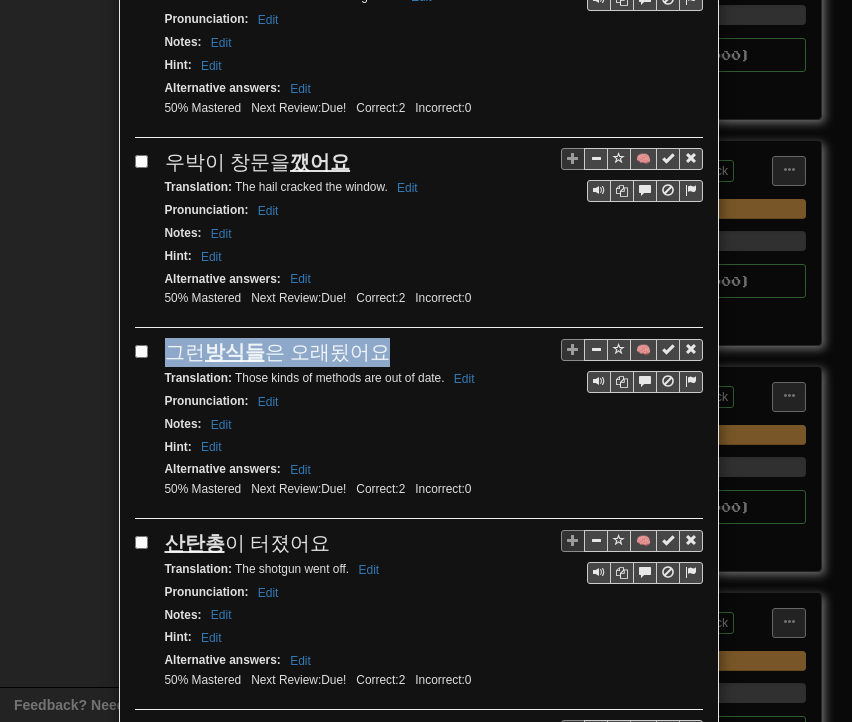 drag, startPoint x: 159, startPoint y: 302, endPoint x: 384, endPoint y: 298, distance: 225.03555 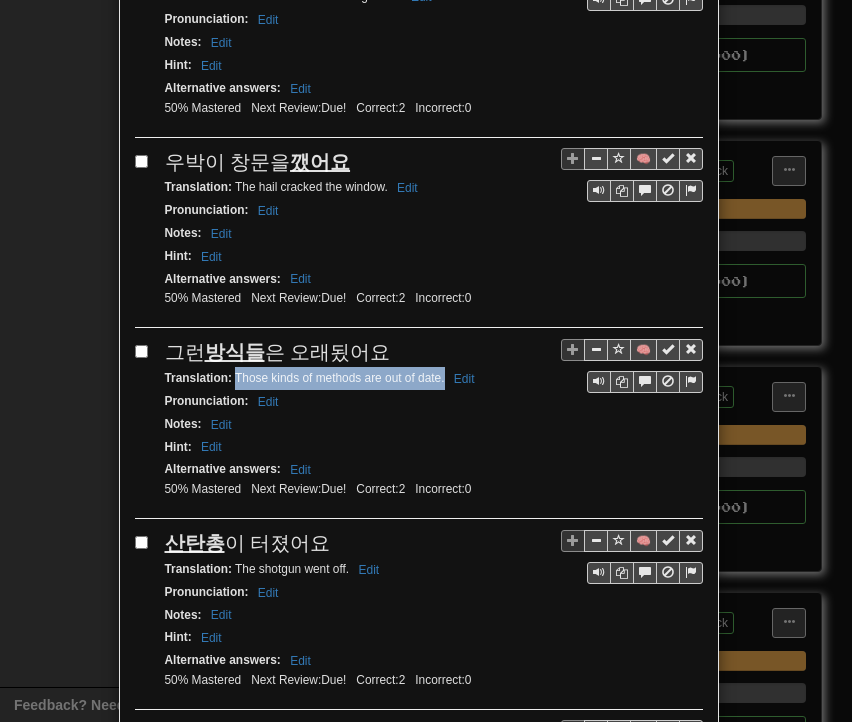 drag, startPoint x: 227, startPoint y: 324, endPoint x: 436, endPoint y: 325, distance: 209.0024 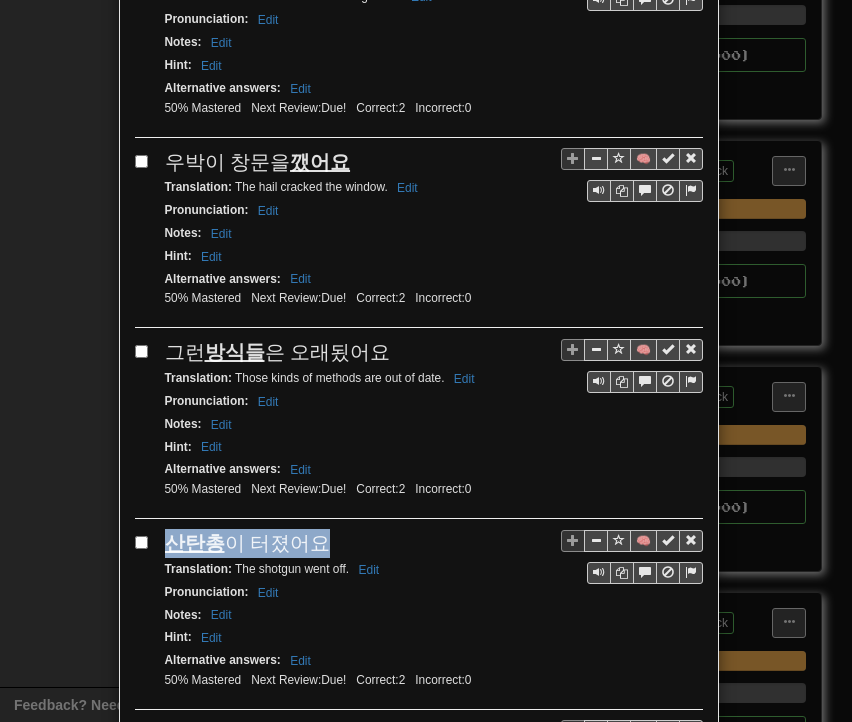 drag, startPoint x: 160, startPoint y: 487, endPoint x: 312, endPoint y: 482, distance: 152.08221 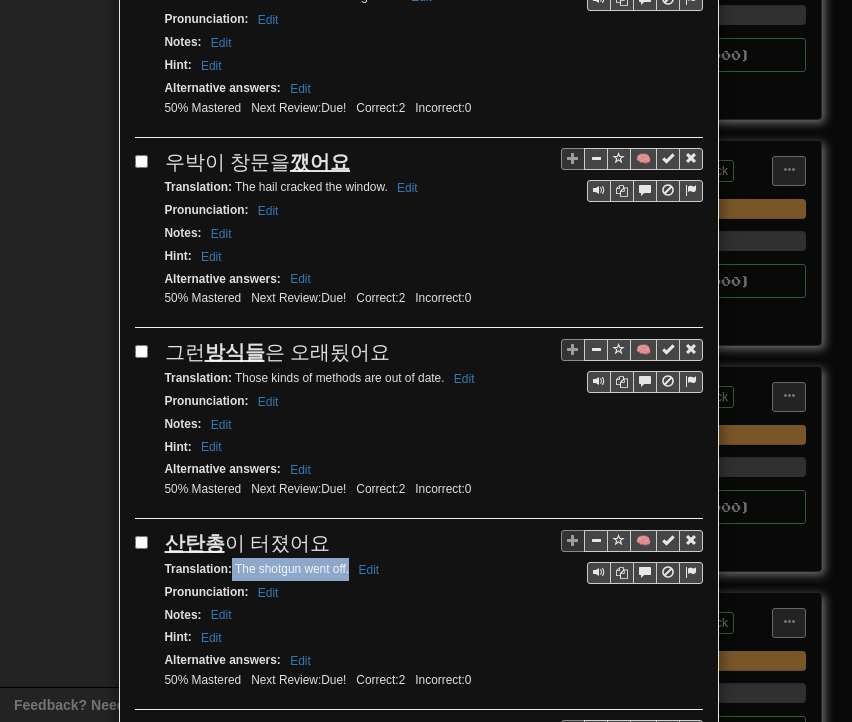 drag, startPoint x: 225, startPoint y: 508, endPoint x: 340, endPoint y: 509, distance: 115.00435 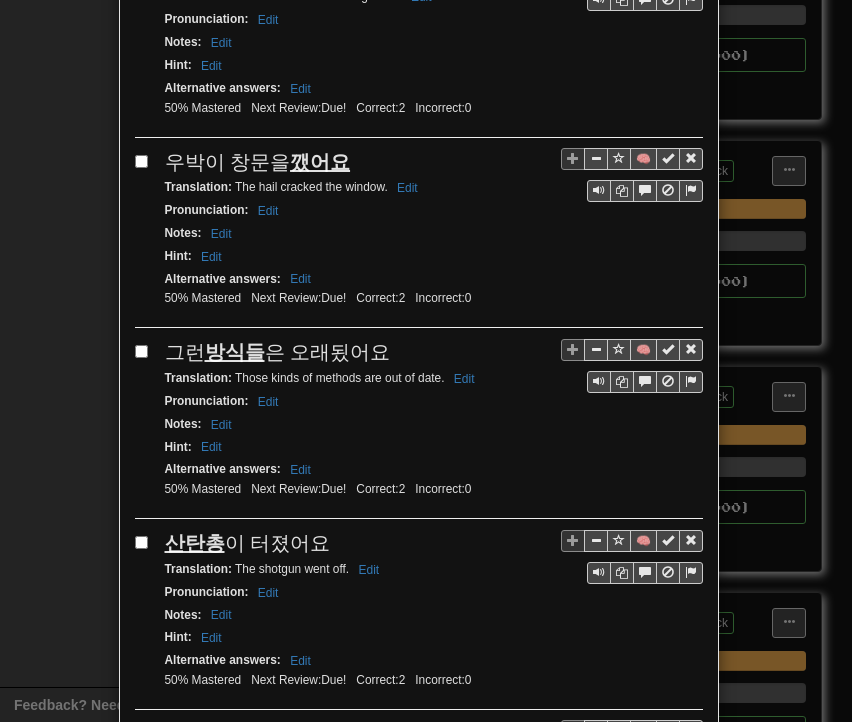 scroll, scrollTop: 2481, scrollLeft: 0, axis: vertical 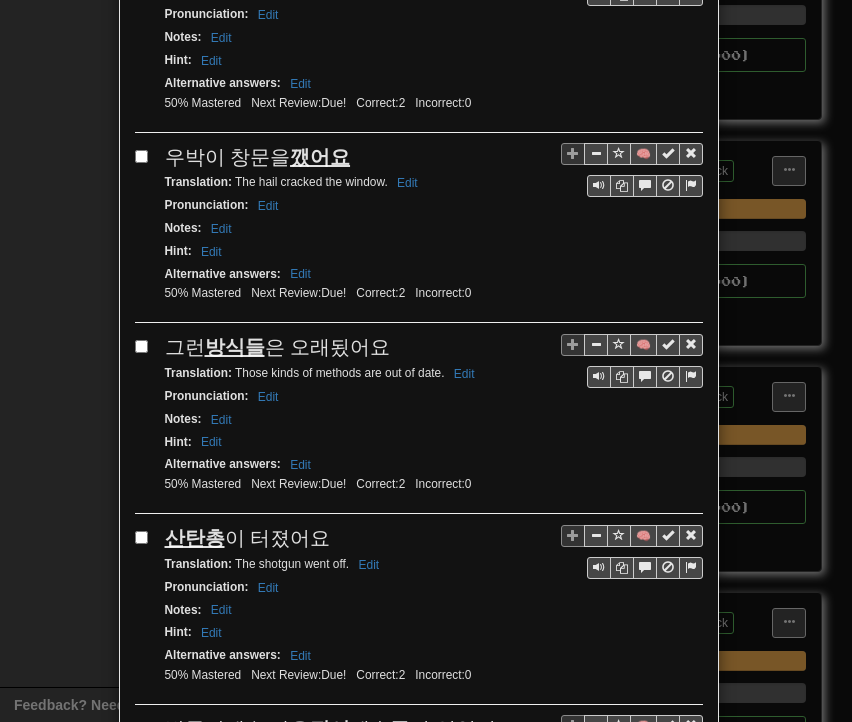 drag, startPoint x: 225, startPoint y: 694, endPoint x: 453, endPoint y: 694, distance: 228 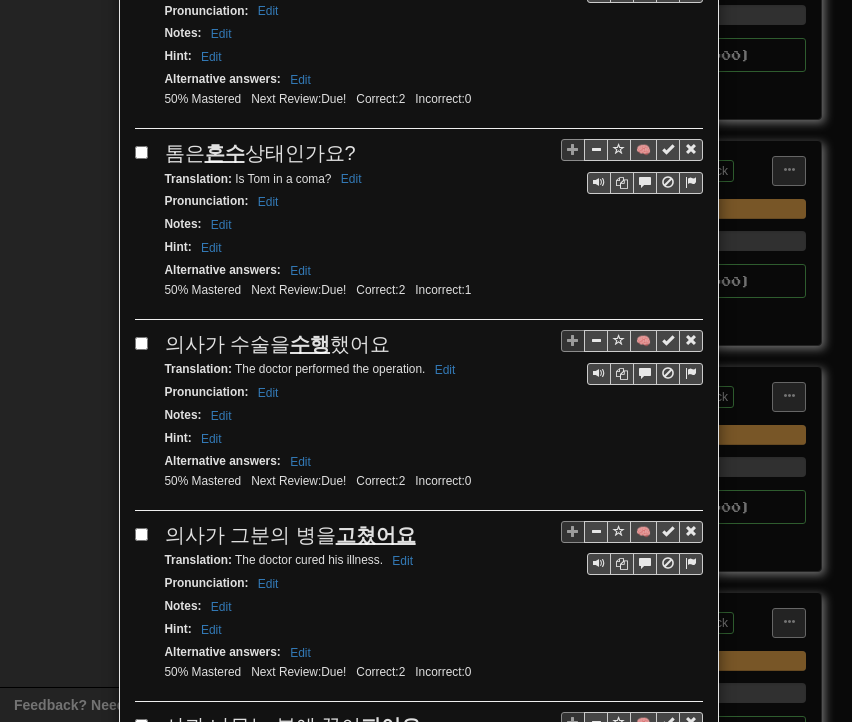 scroll, scrollTop: 3281, scrollLeft: 0, axis: vertical 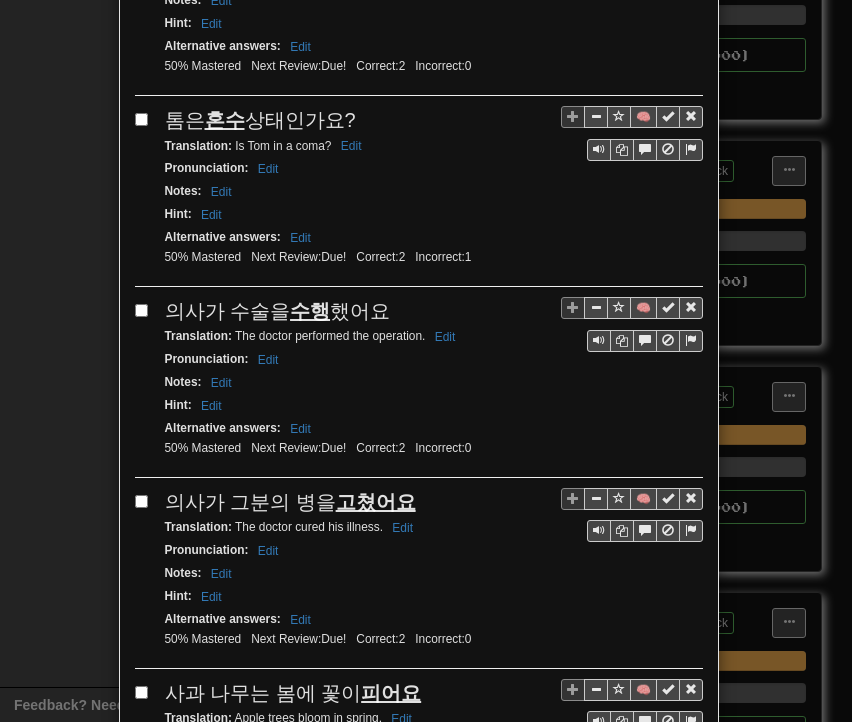 drag, startPoint x: 157, startPoint y: 53, endPoint x: 347, endPoint y: 58, distance: 190.06578 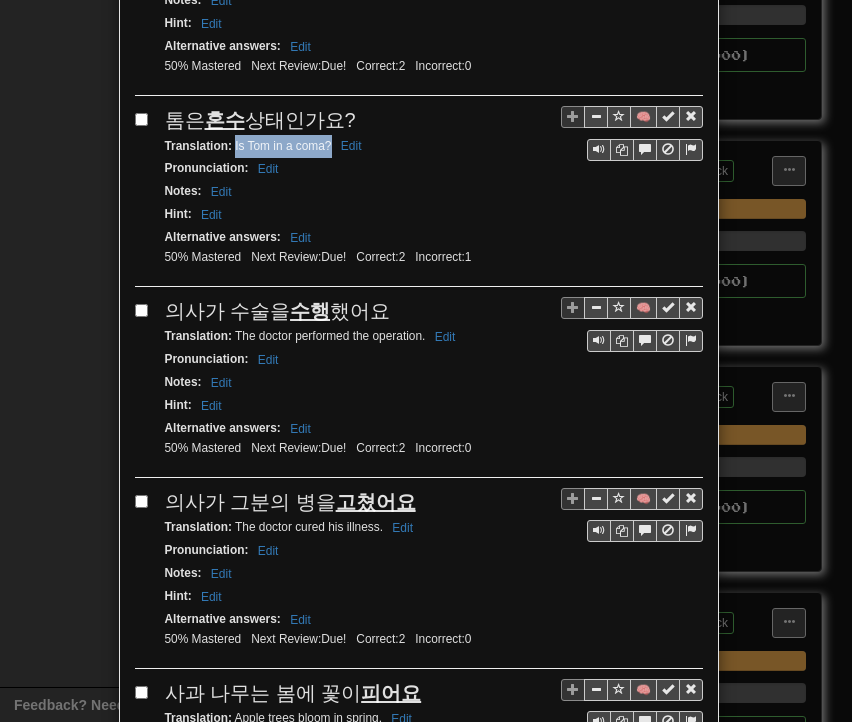 drag, startPoint x: 226, startPoint y: 78, endPoint x: 322, endPoint y: 83, distance: 96.13012 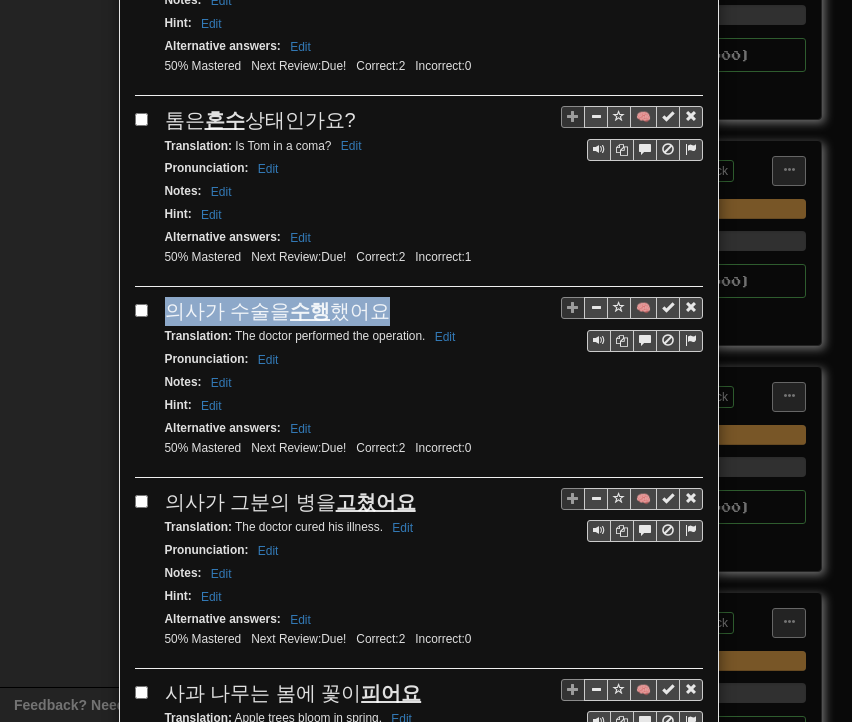 drag, startPoint x: 156, startPoint y: 242, endPoint x: 379, endPoint y: 242, distance: 223 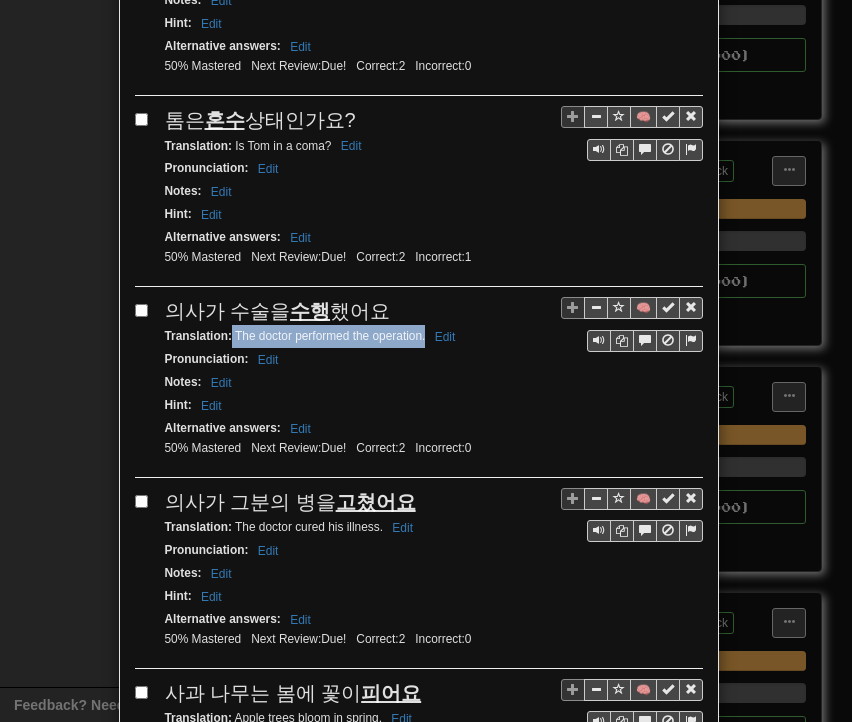 drag, startPoint x: 224, startPoint y: 265, endPoint x: 417, endPoint y: 265, distance: 193 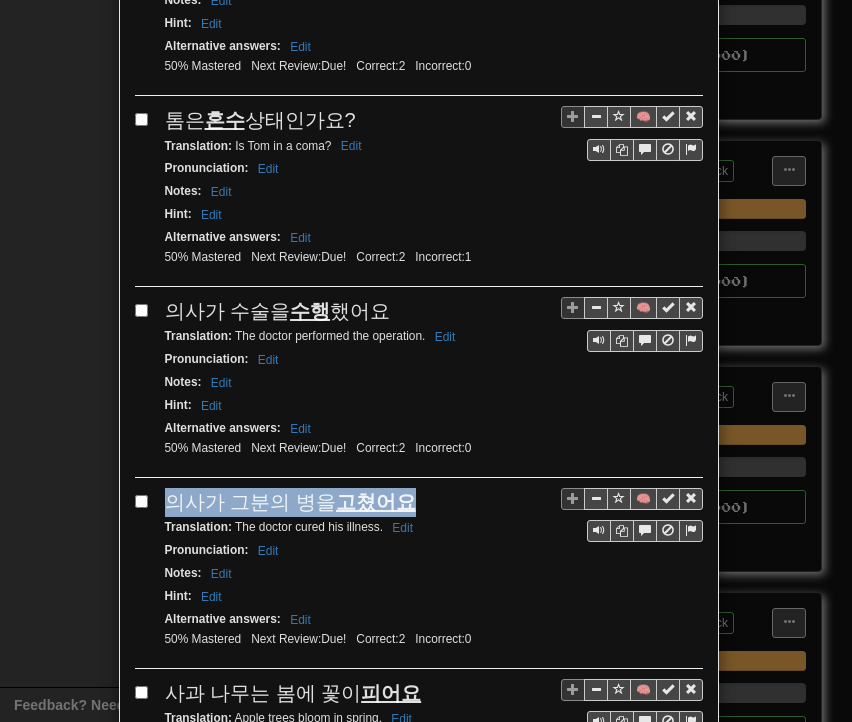 drag, startPoint x: 159, startPoint y: 426, endPoint x: 424, endPoint y: 434, distance: 265.12073 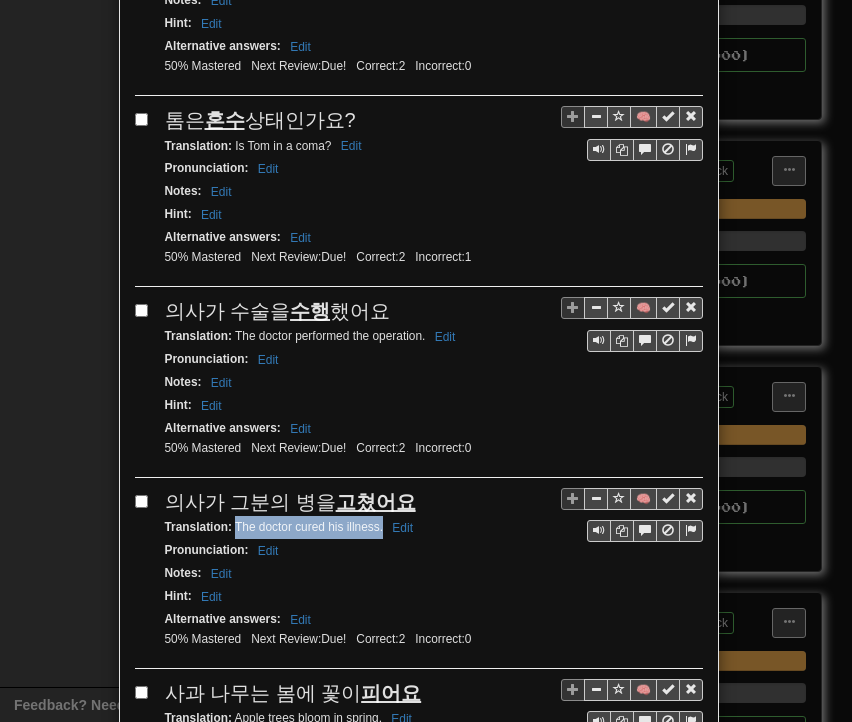 drag, startPoint x: 228, startPoint y: 453, endPoint x: 376, endPoint y: 457, distance: 148.05405 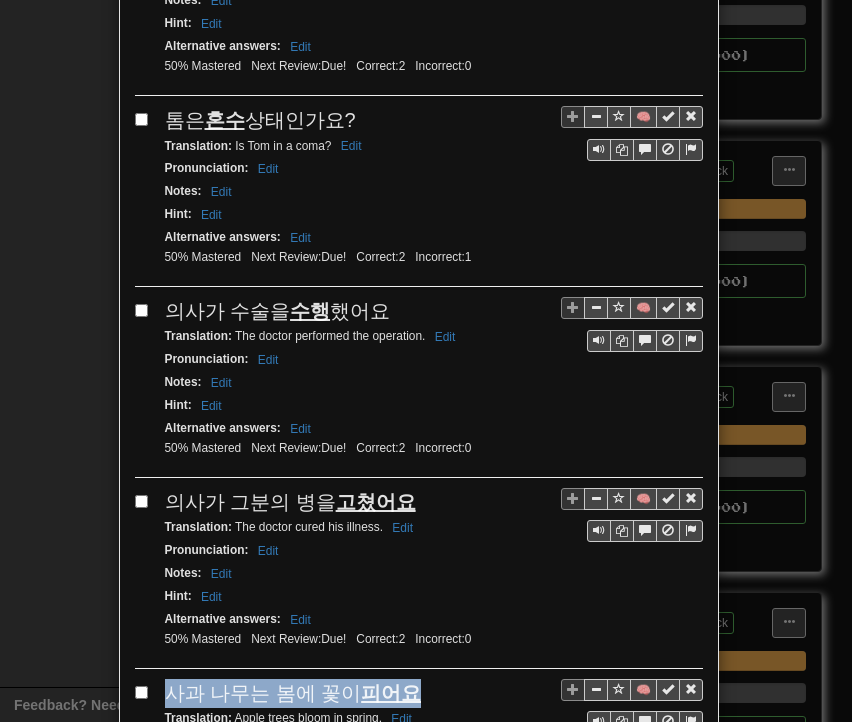 drag, startPoint x: 161, startPoint y: 615, endPoint x: 427, endPoint y: 611, distance: 266.03006 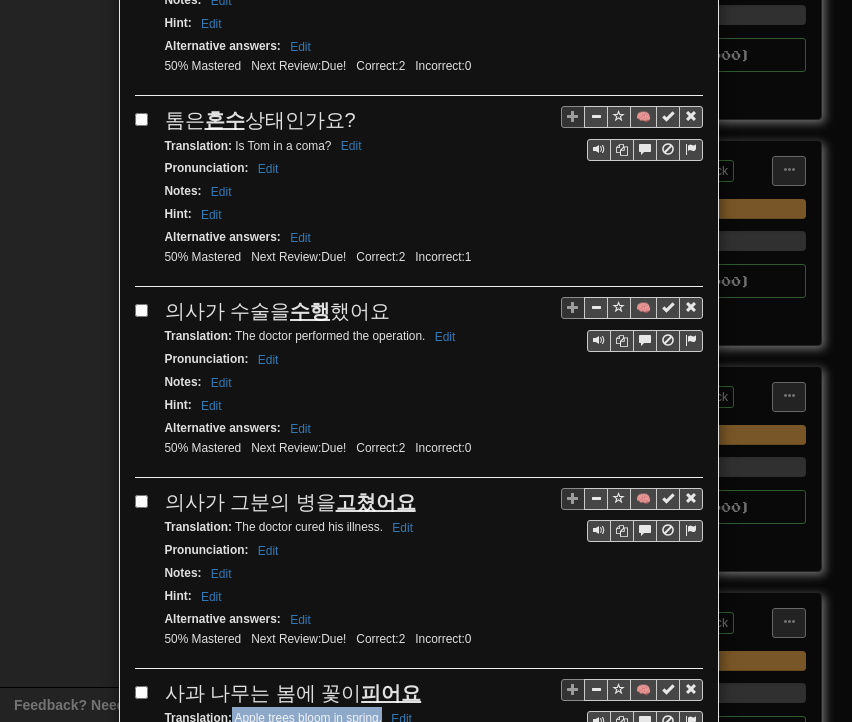 drag, startPoint x: 224, startPoint y: 648, endPoint x: 374, endPoint y: 644, distance: 150.05333 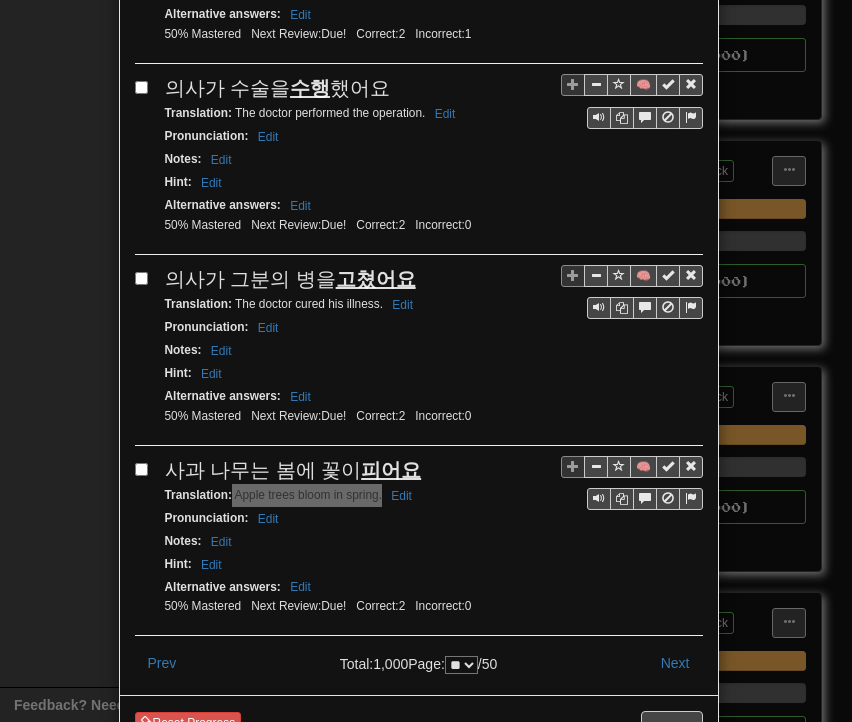 scroll, scrollTop: 3511, scrollLeft: 0, axis: vertical 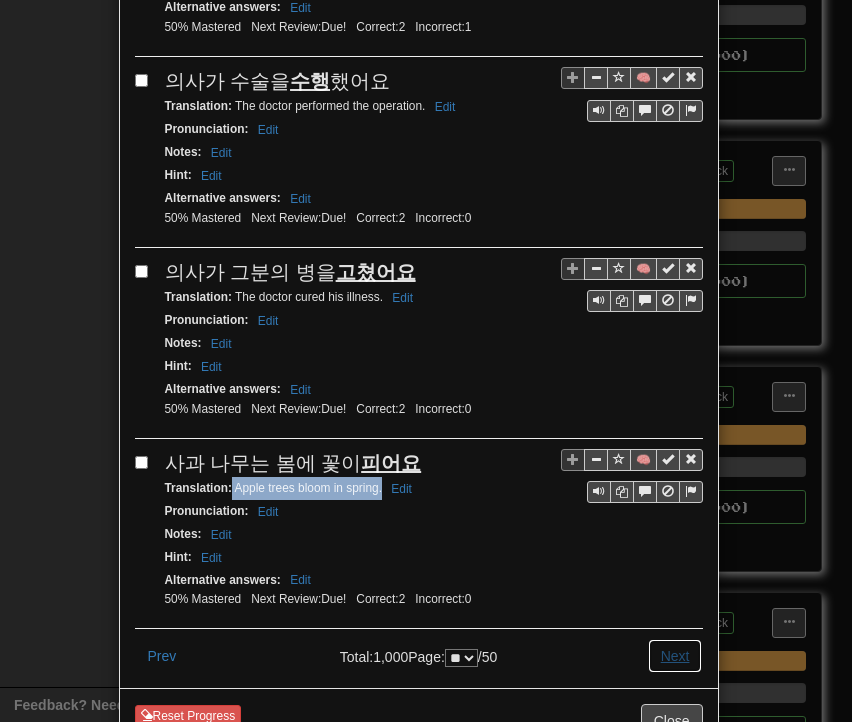click on "Next" at bounding box center [675, 656] 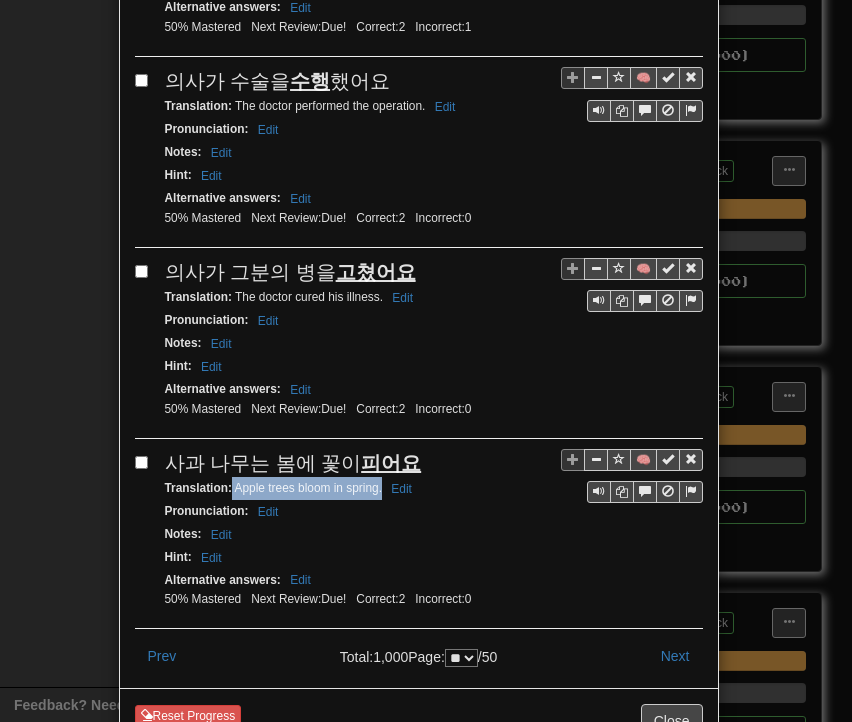 scroll, scrollTop: 0, scrollLeft: 0, axis: both 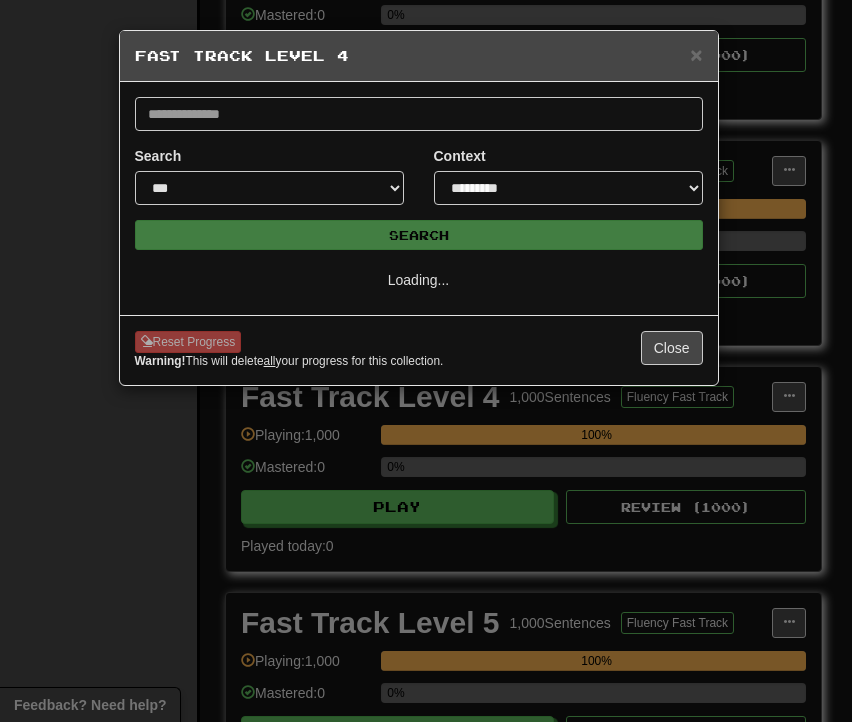 select on "**" 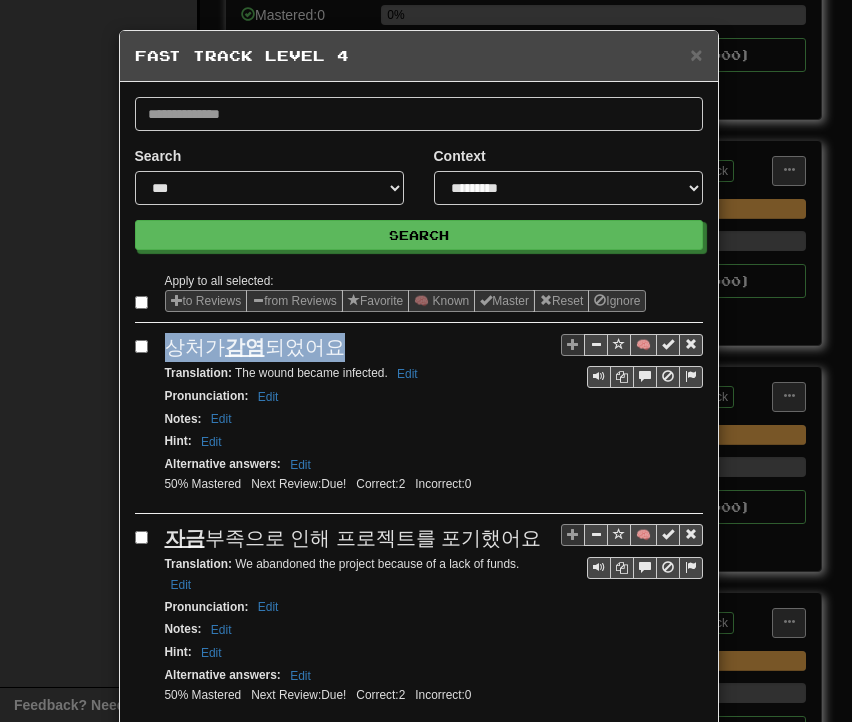 drag, startPoint x: 156, startPoint y: 347, endPoint x: 333, endPoint y: 345, distance: 177.01129 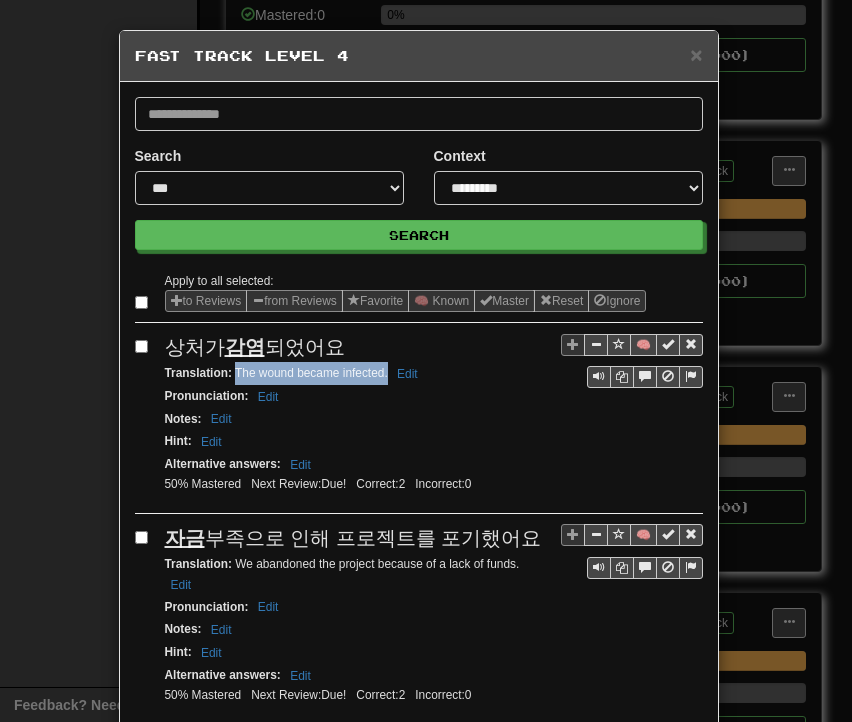drag, startPoint x: 227, startPoint y: 369, endPoint x: 368, endPoint y: 373, distance: 141.05673 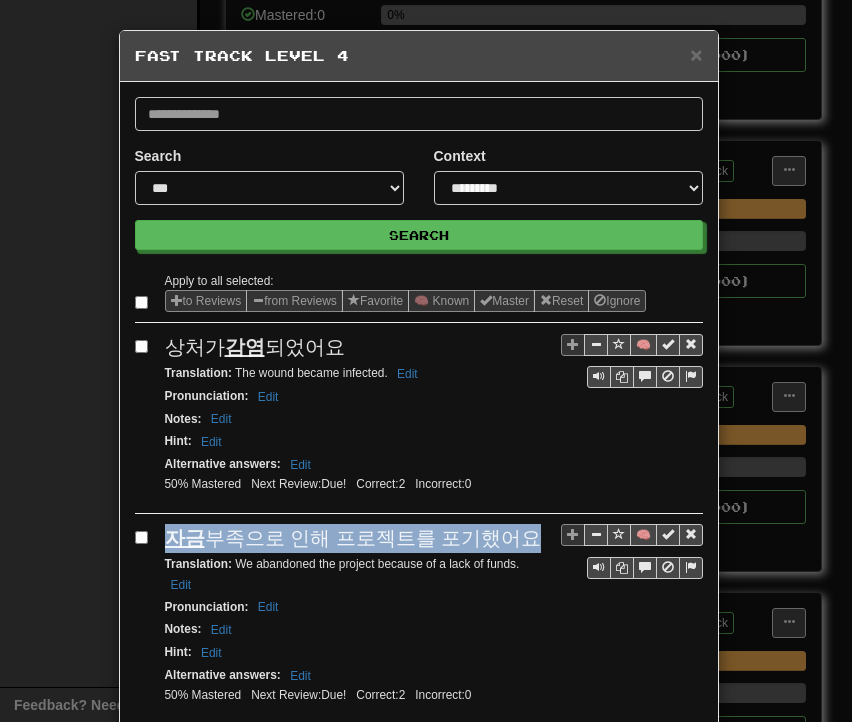 drag, startPoint x: 149, startPoint y: 536, endPoint x: 505, endPoint y: 528, distance: 356.08987 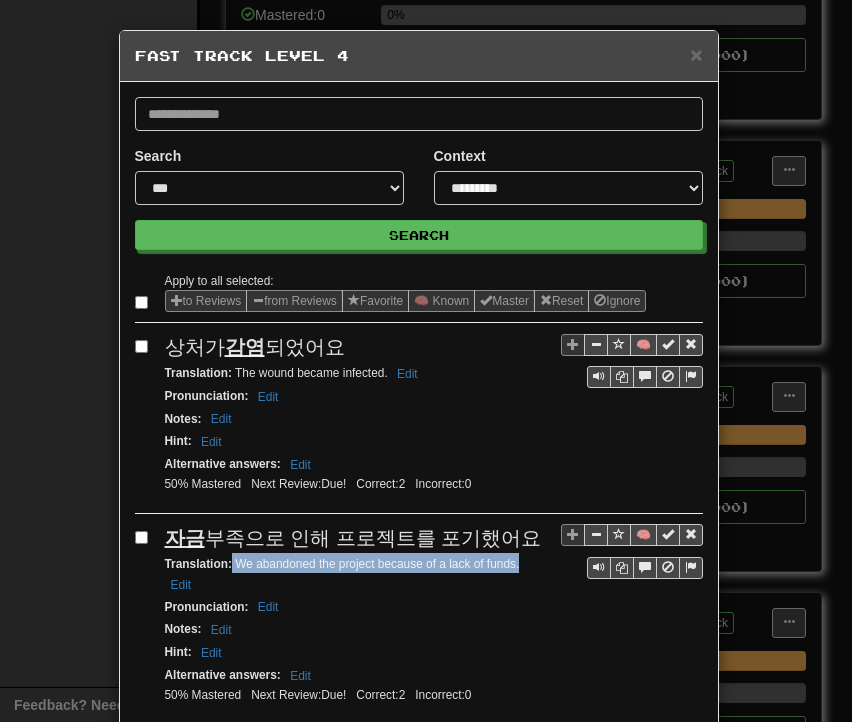 drag, startPoint x: 225, startPoint y: 559, endPoint x: 516, endPoint y: 561, distance: 291.00687 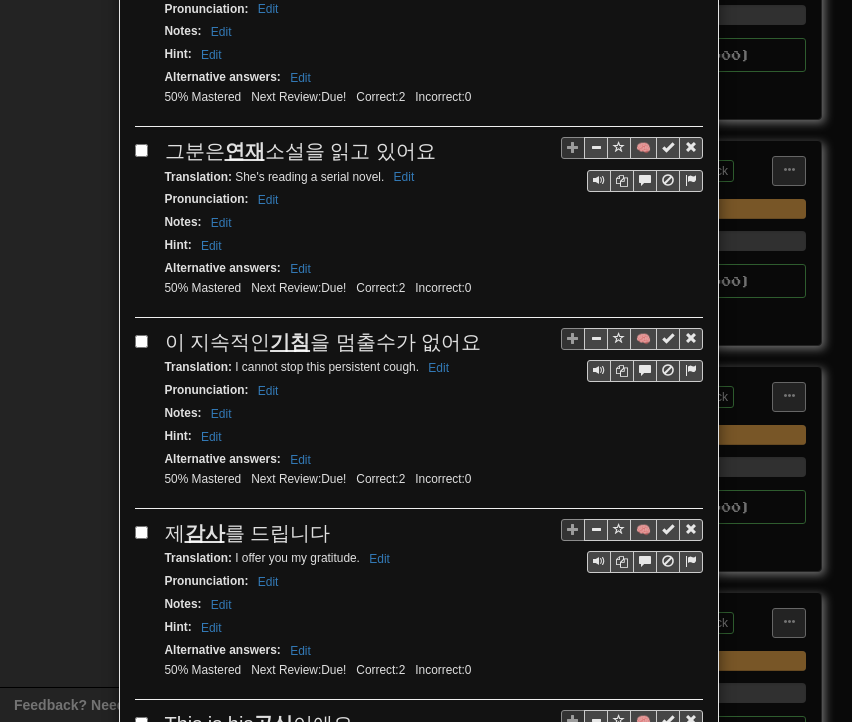 scroll, scrollTop: 600, scrollLeft: 0, axis: vertical 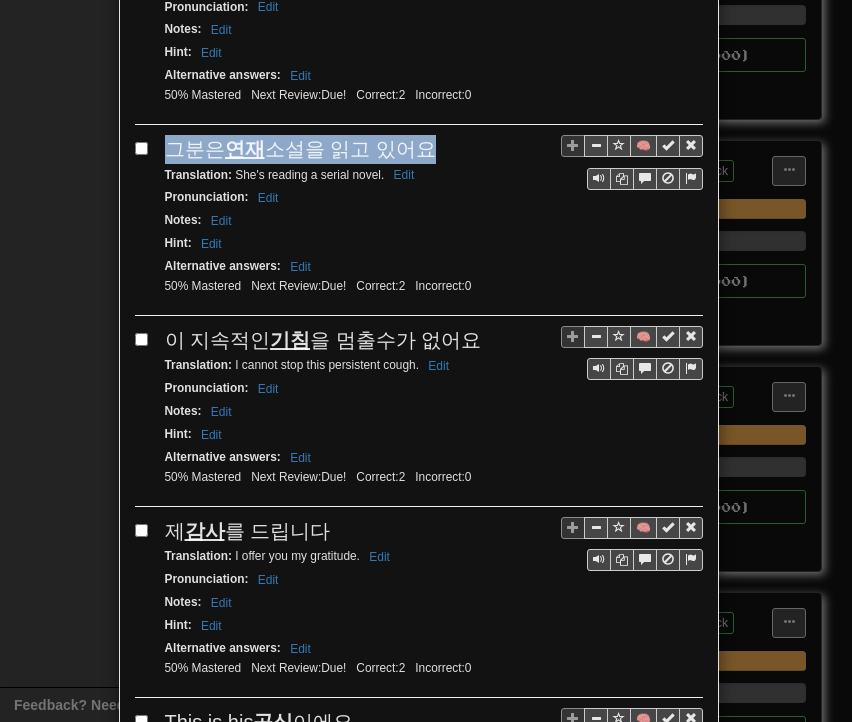 drag, startPoint x: 160, startPoint y: 137, endPoint x: 404, endPoint y: 140, distance: 244.01845 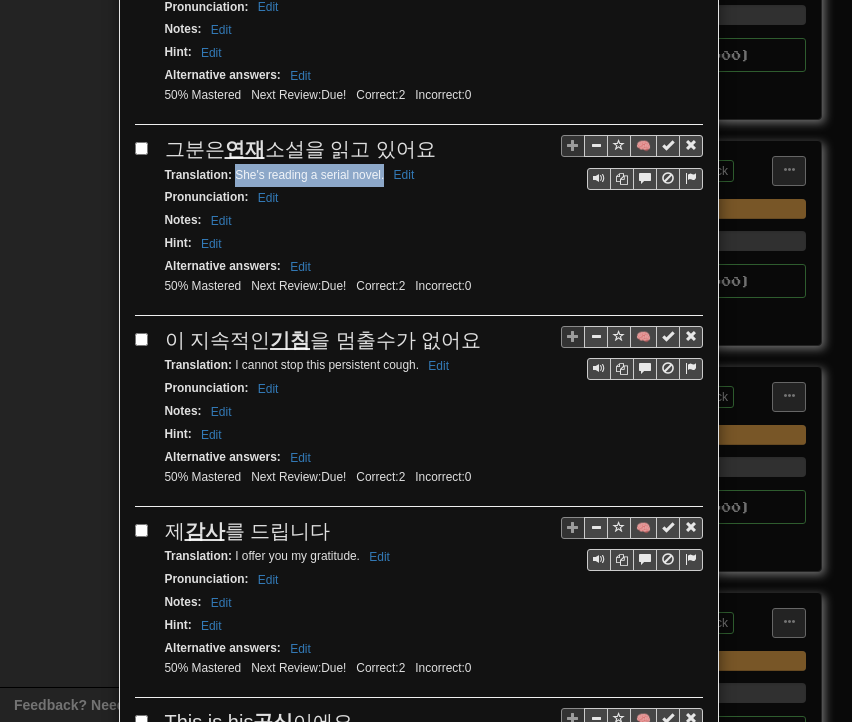 drag, startPoint x: 228, startPoint y: 165, endPoint x: 376, endPoint y: 166, distance: 148.00337 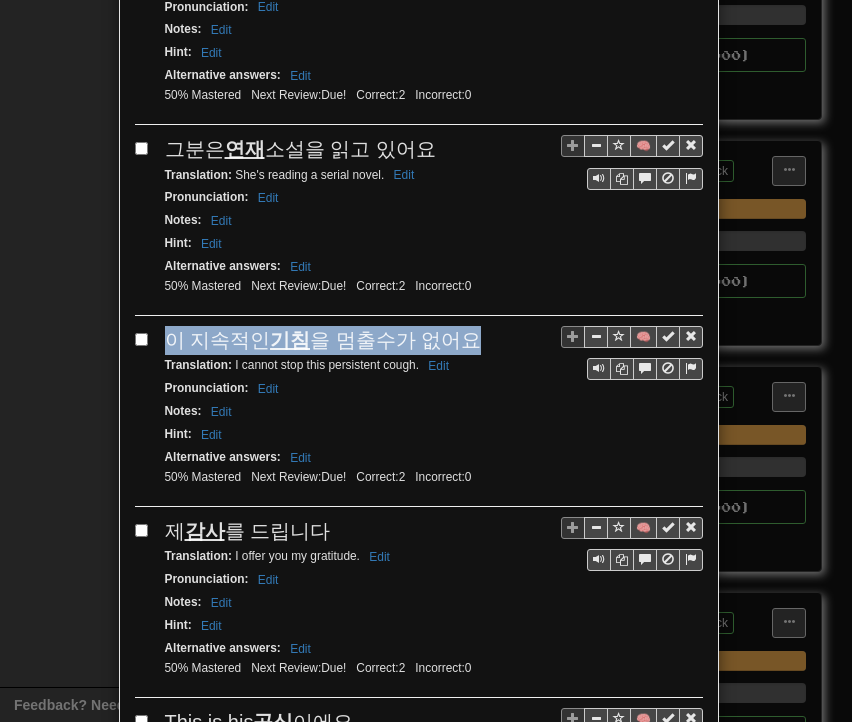 drag, startPoint x: 157, startPoint y: 324, endPoint x: 455, endPoint y: 333, distance: 298.13586 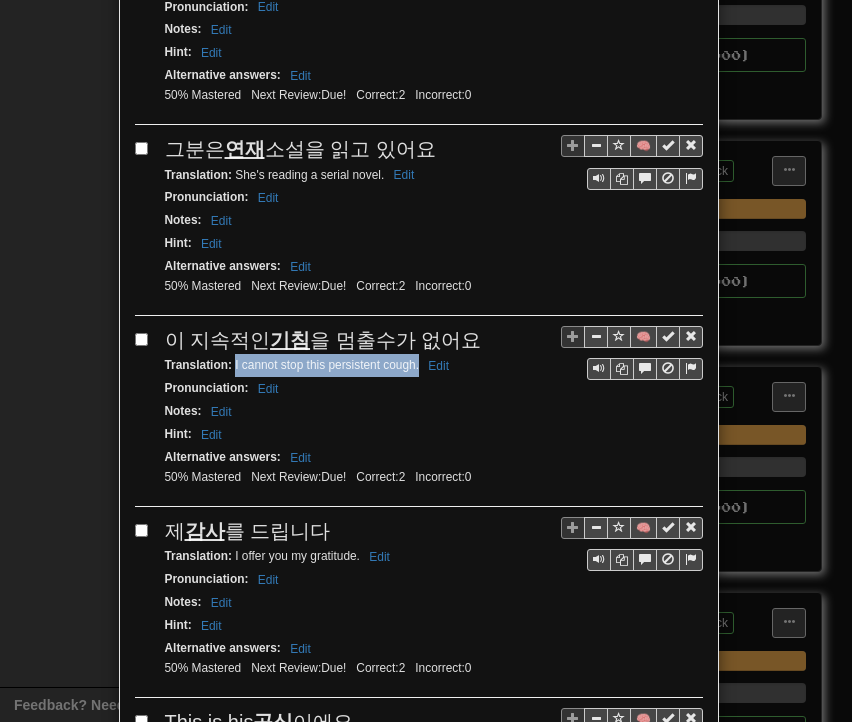drag, startPoint x: 227, startPoint y: 348, endPoint x: 411, endPoint y: 357, distance: 184.21997 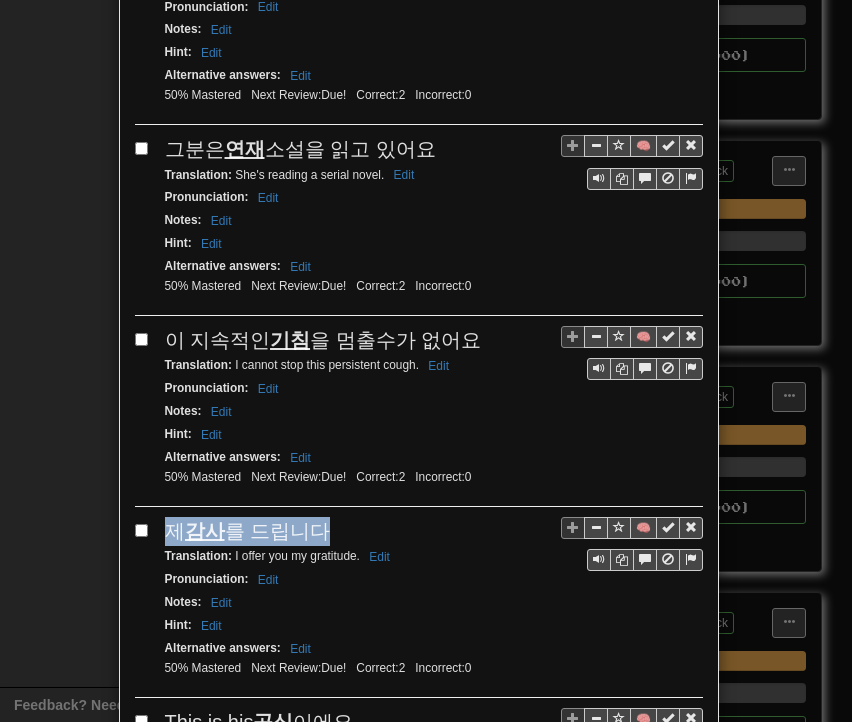 drag, startPoint x: 156, startPoint y: 516, endPoint x: 312, endPoint y: 518, distance: 156.01282 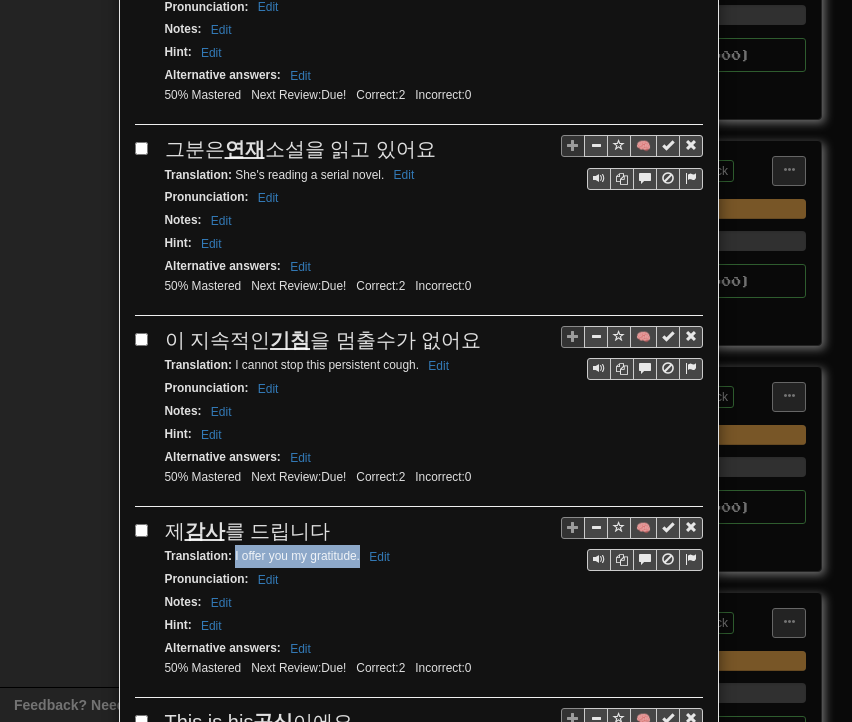 drag, startPoint x: 227, startPoint y: 537, endPoint x: 352, endPoint y: 539, distance: 125.016 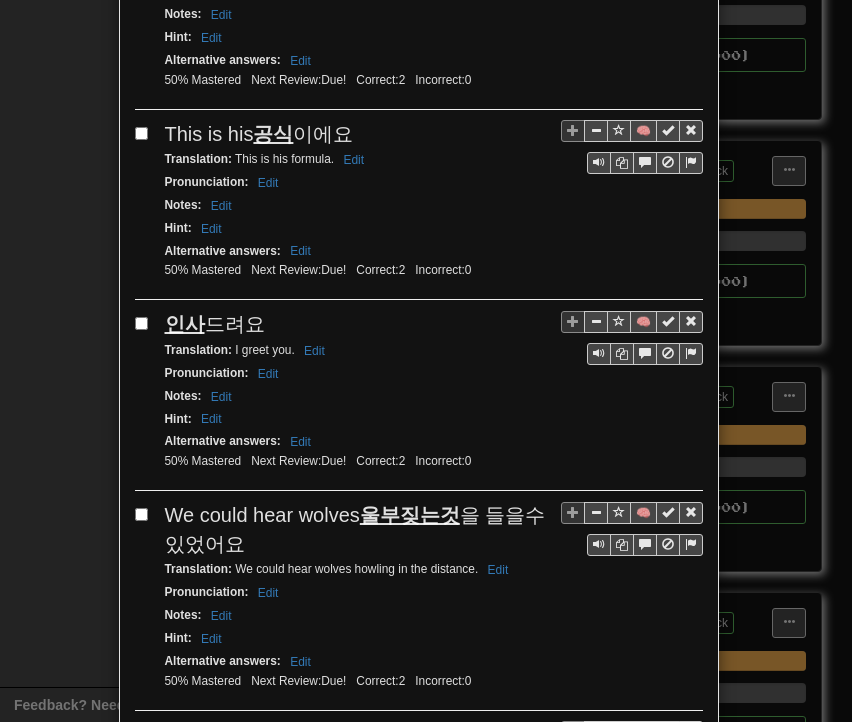 scroll, scrollTop: 1200, scrollLeft: 0, axis: vertical 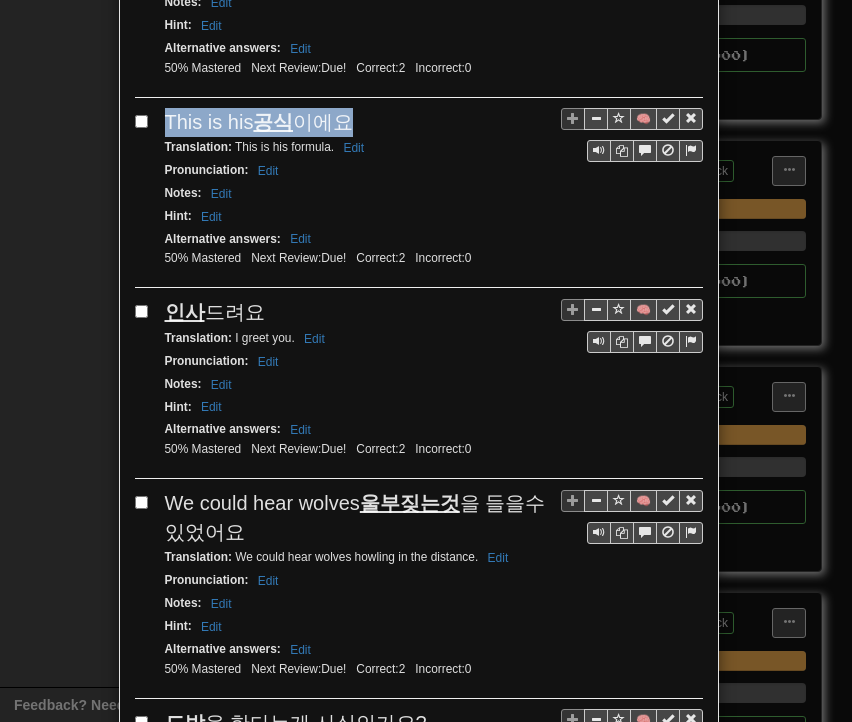 drag, startPoint x: 160, startPoint y: 98, endPoint x: 376, endPoint y: 101, distance: 216.02083 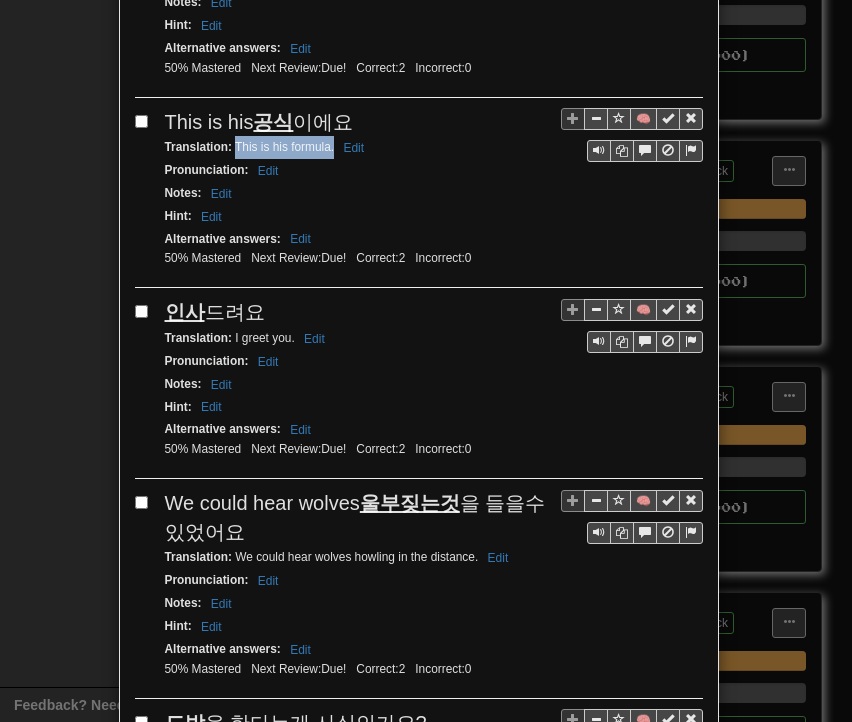 drag, startPoint x: 227, startPoint y: 122, endPoint x: 312, endPoint y: 127, distance: 85.146935 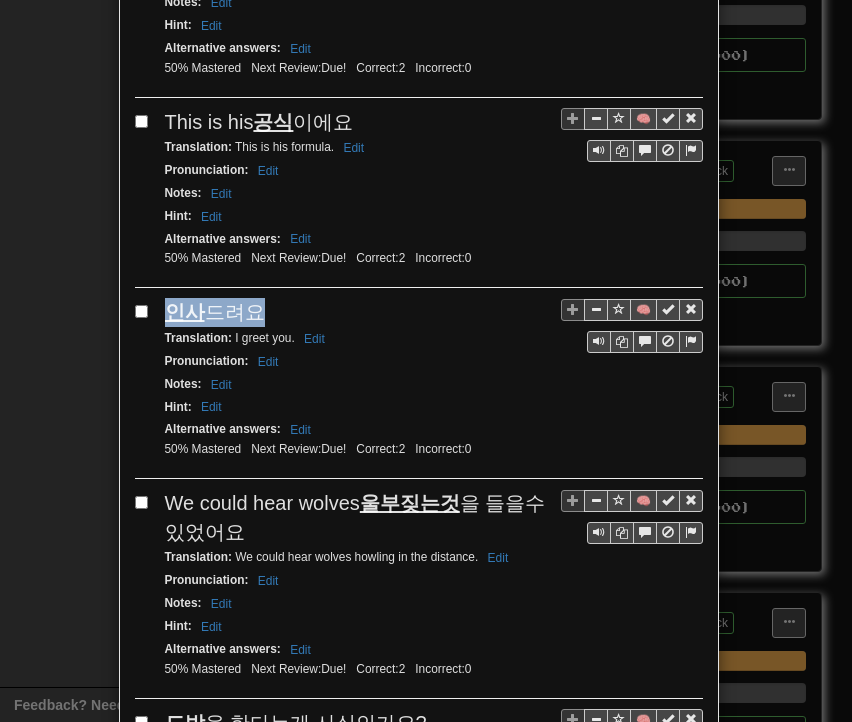 drag, startPoint x: 159, startPoint y: 289, endPoint x: 247, endPoint y: 283, distance: 88.20431 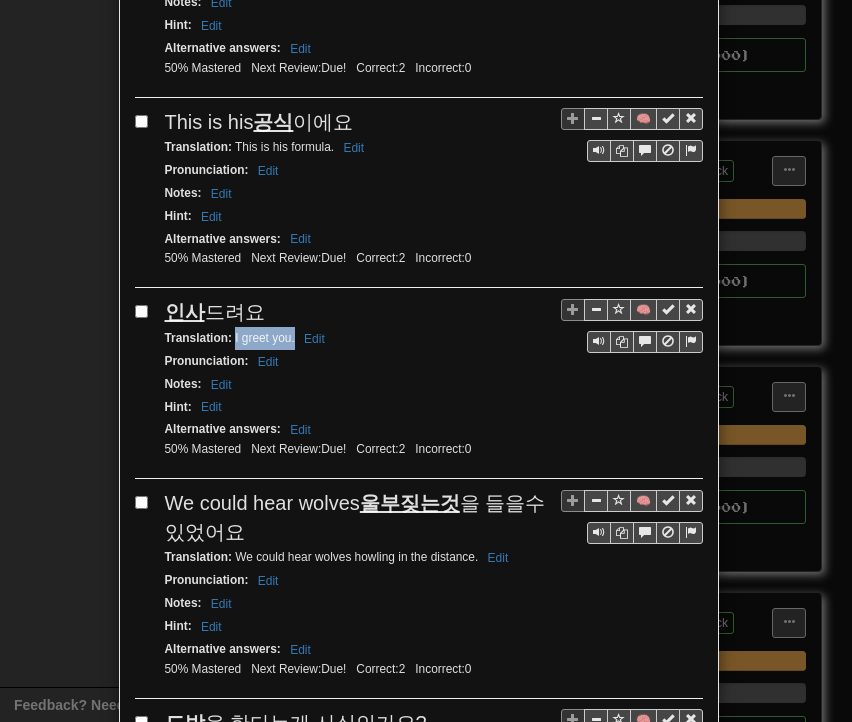 drag, startPoint x: 226, startPoint y: 311, endPoint x: 286, endPoint y: 312, distance: 60.00833 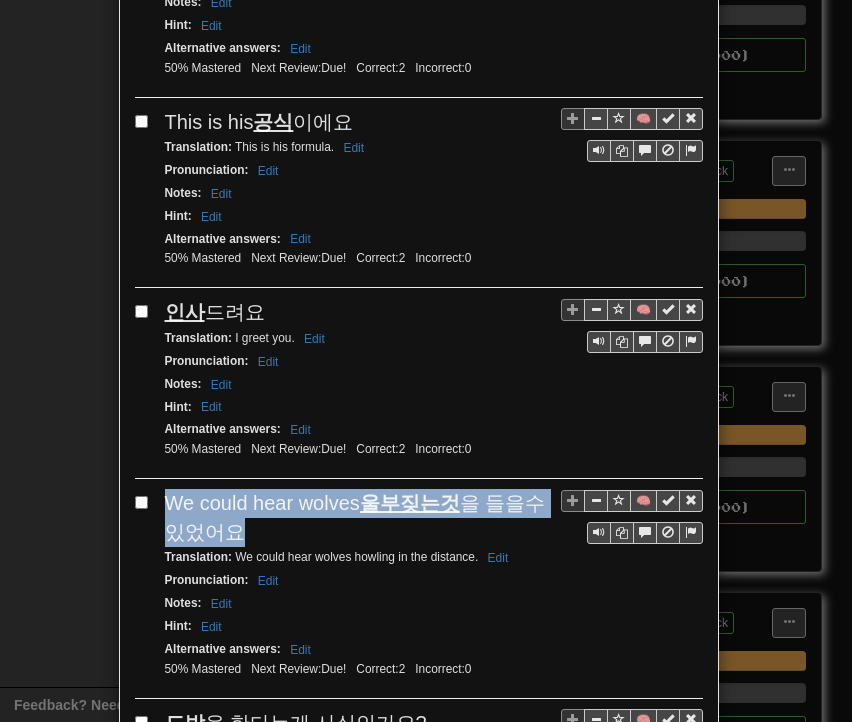drag, startPoint x: 156, startPoint y: 468, endPoint x: 191, endPoint y: 485, distance: 38.910152 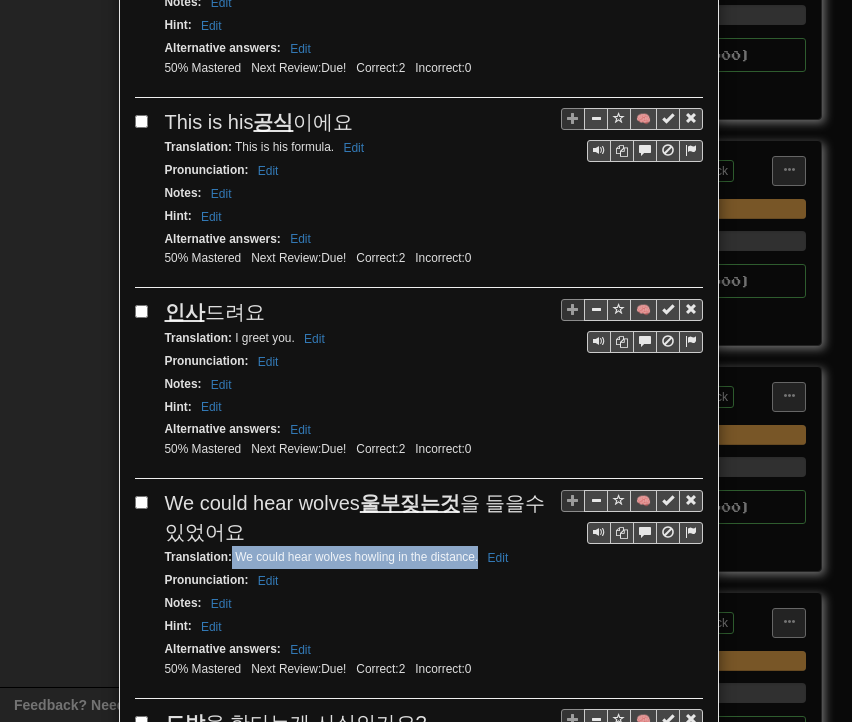drag, startPoint x: 225, startPoint y: 521, endPoint x: 470, endPoint y: 529, distance: 245.13058 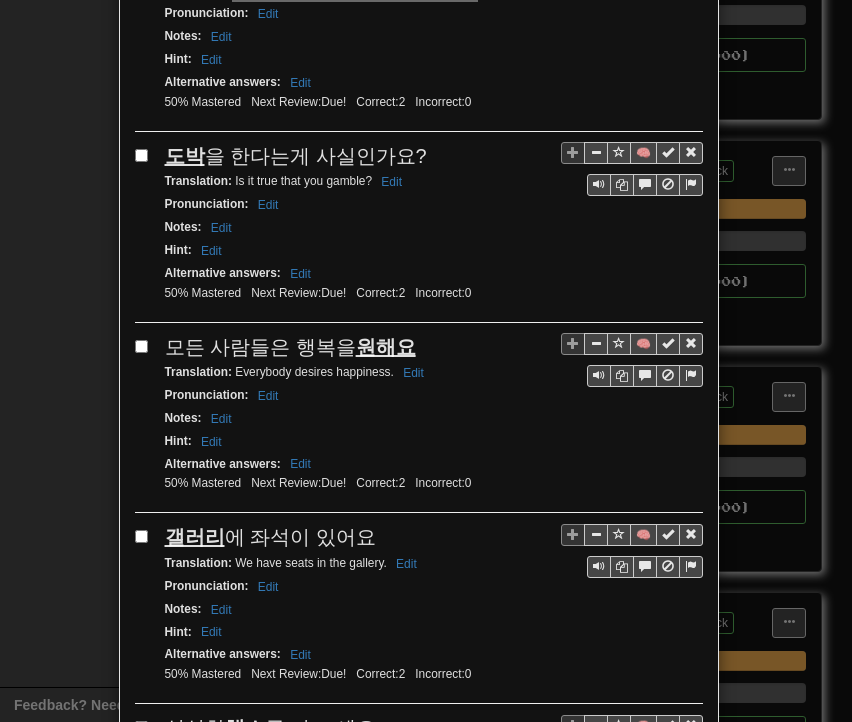 scroll, scrollTop: 1800, scrollLeft: 0, axis: vertical 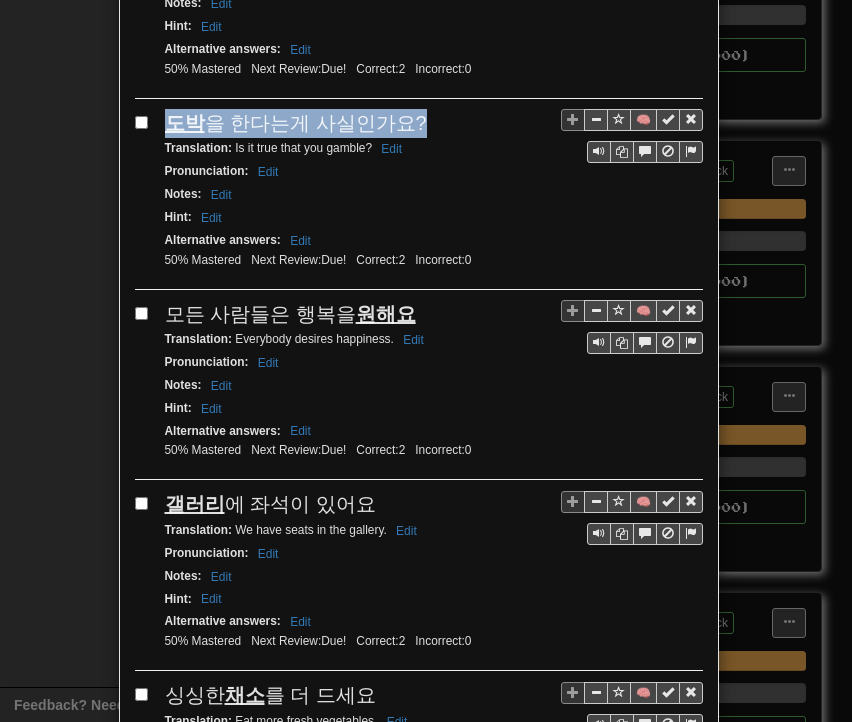 drag, startPoint x: 163, startPoint y: 86, endPoint x: 401, endPoint y: 98, distance: 238.30232 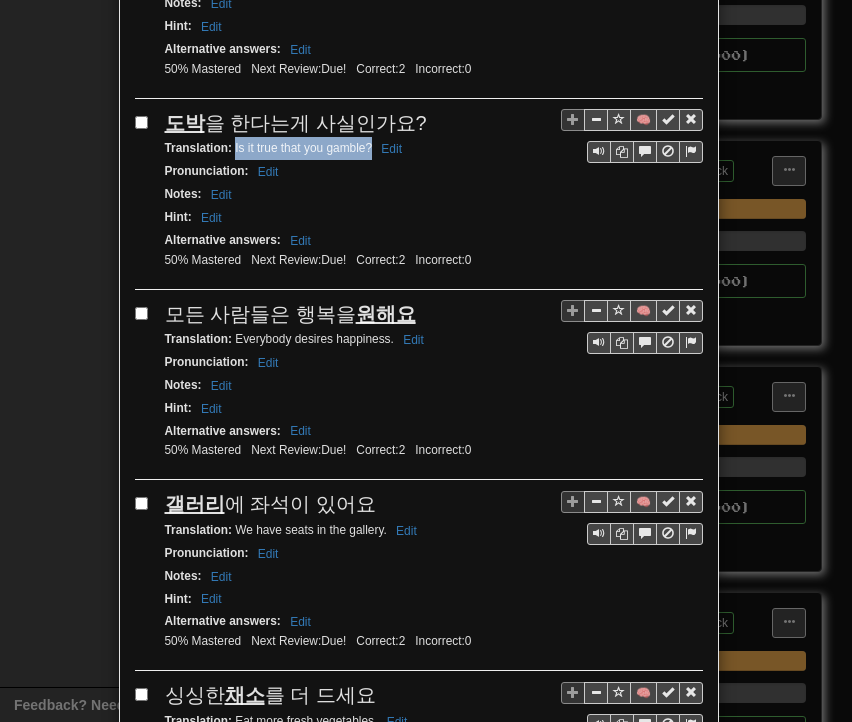 drag, startPoint x: 226, startPoint y: 113, endPoint x: 361, endPoint y: 110, distance: 135.03333 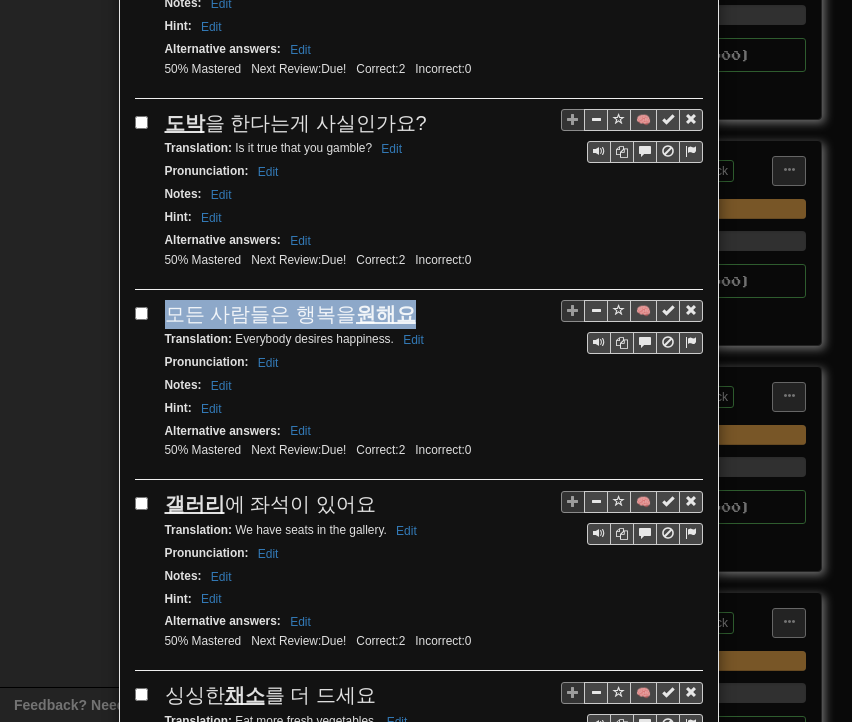 drag, startPoint x: 160, startPoint y: 272, endPoint x: 400, endPoint y: 276, distance: 240.03333 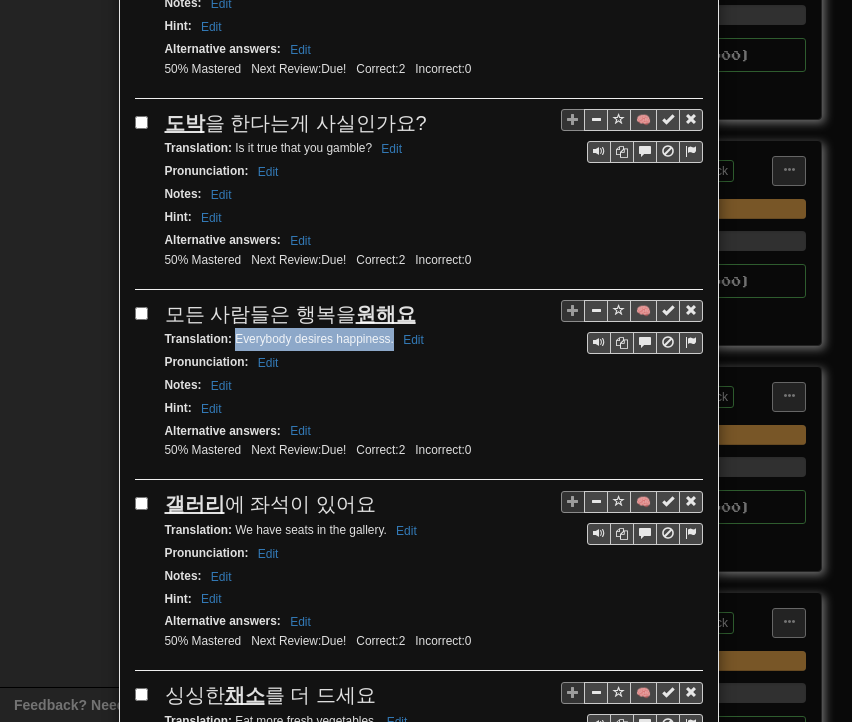 drag, startPoint x: 227, startPoint y: 299, endPoint x: 385, endPoint y: 305, distance: 158.11388 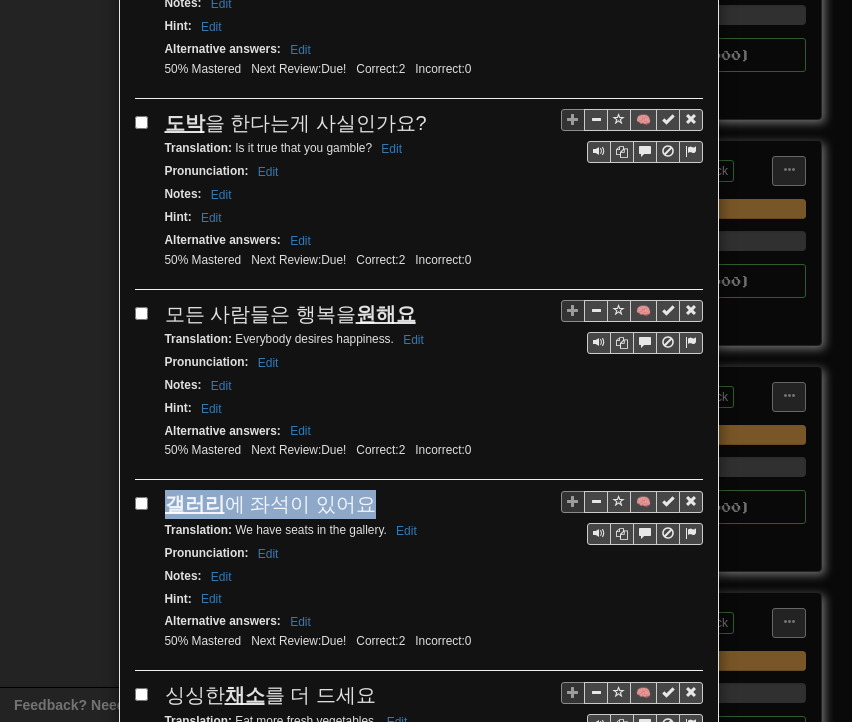 drag, startPoint x: 163, startPoint y: 467, endPoint x: 355, endPoint y: 469, distance: 192.01042 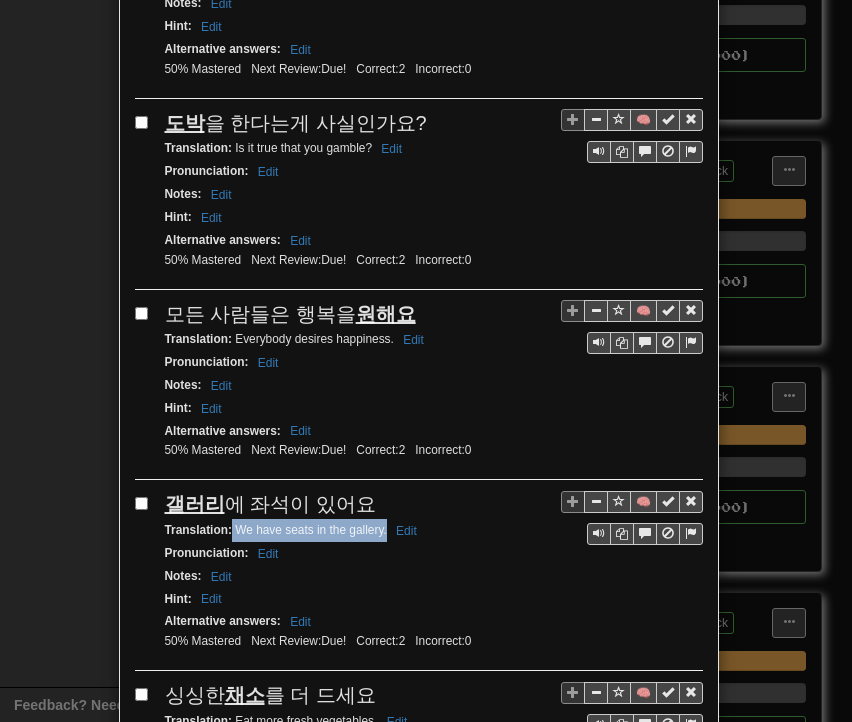 drag, startPoint x: 224, startPoint y: 489, endPoint x: 372, endPoint y: 495, distance: 148.12157 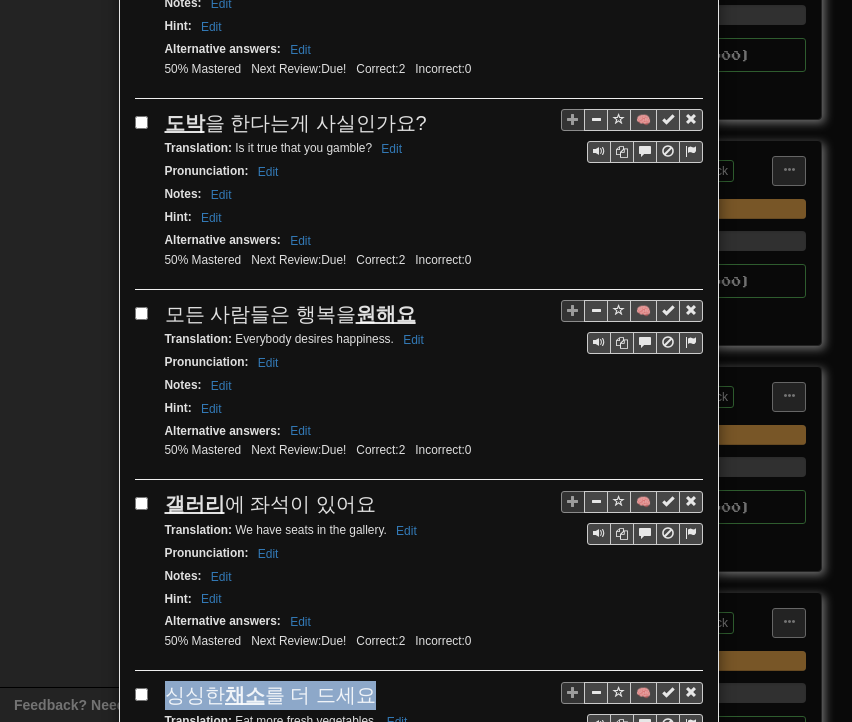 drag, startPoint x: 158, startPoint y: 640, endPoint x: 379, endPoint y: 648, distance: 221.14474 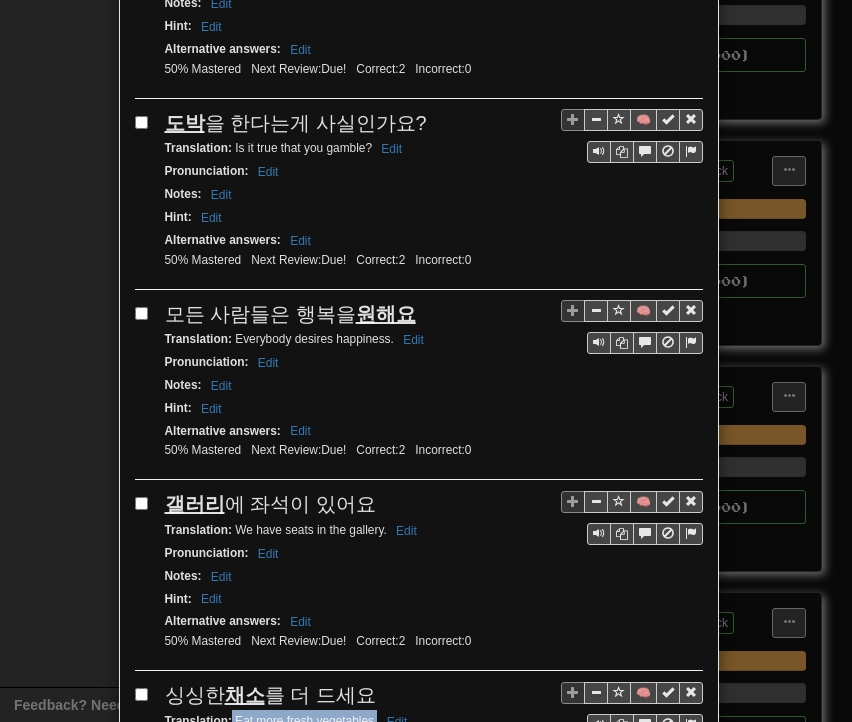 drag, startPoint x: 224, startPoint y: 676, endPoint x: 371, endPoint y: 683, distance: 147.16656 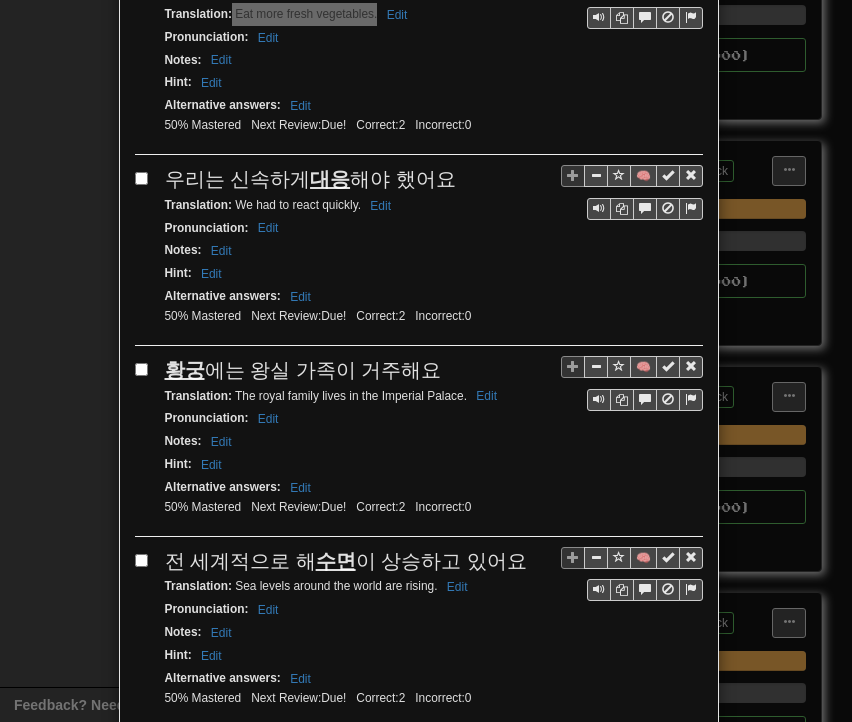 scroll, scrollTop: 2600, scrollLeft: 0, axis: vertical 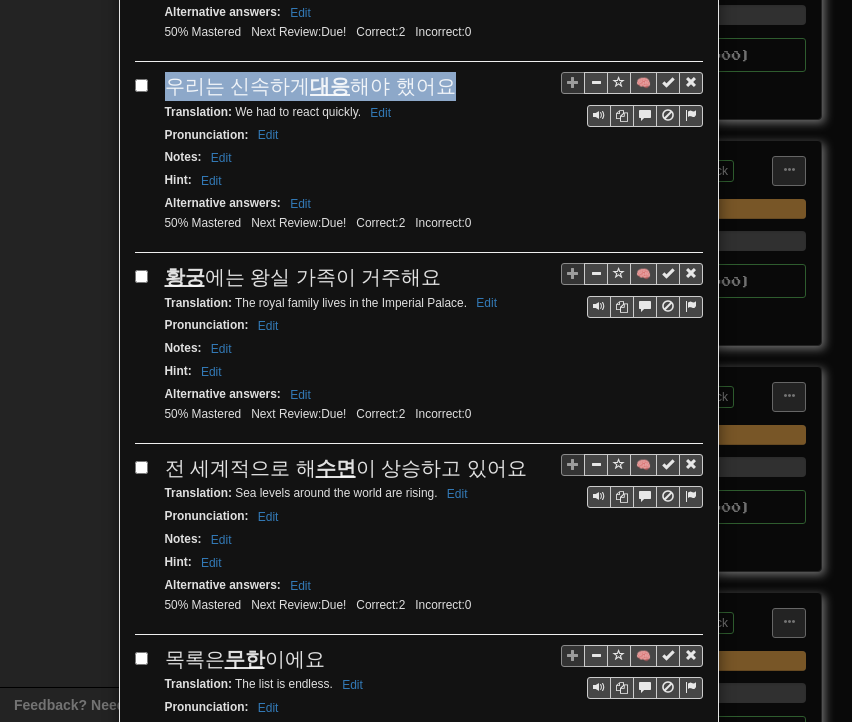 drag, startPoint x: 157, startPoint y: 33, endPoint x: 434, endPoint y: 40, distance: 277.08844 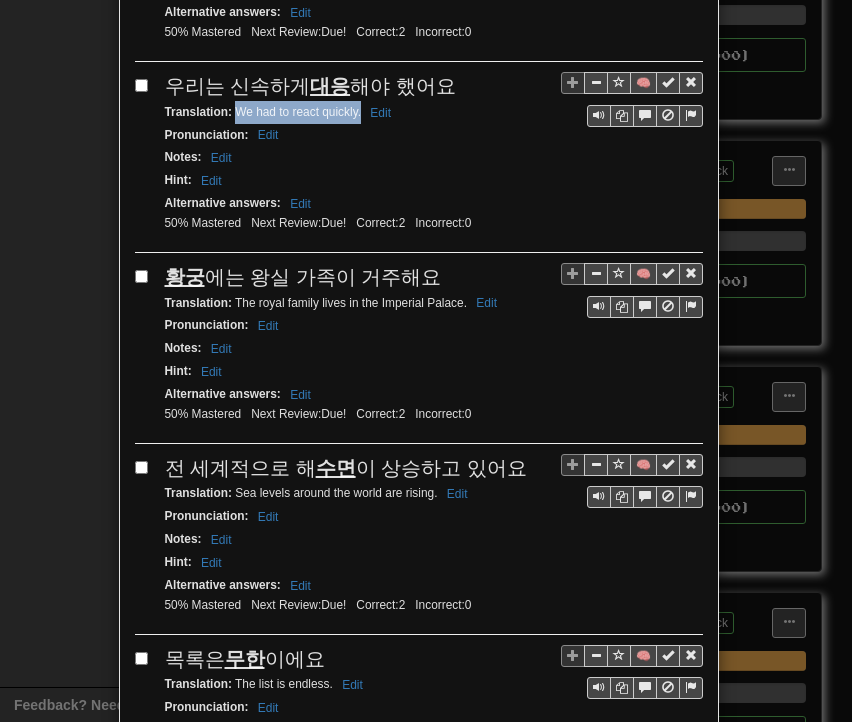 drag, startPoint x: 228, startPoint y: 58, endPoint x: 352, endPoint y: 65, distance: 124.197426 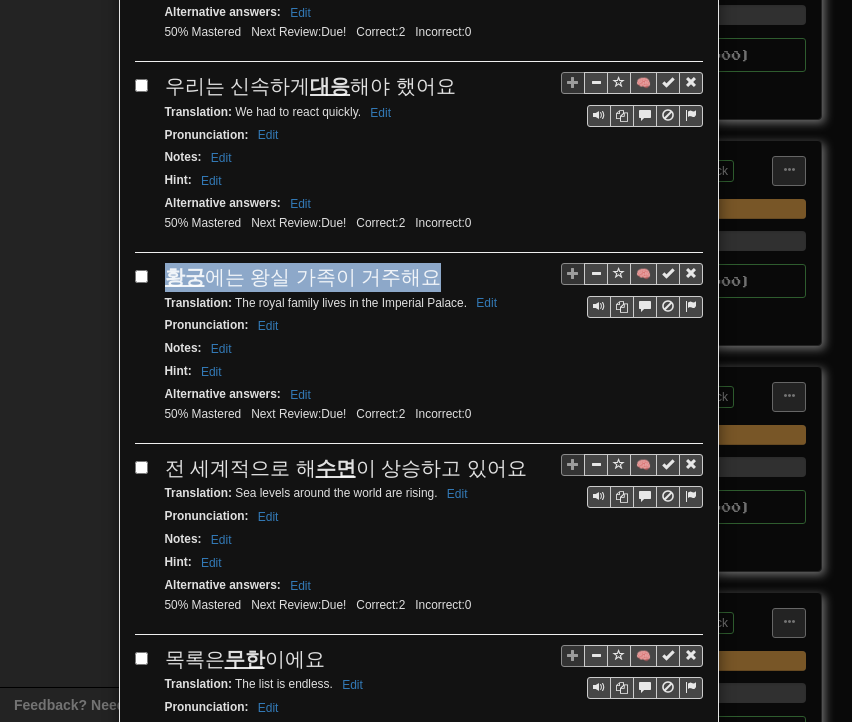 drag, startPoint x: 154, startPoint y: 227, endPoint x: 432, endPoint y: 230, distance: 278.01617 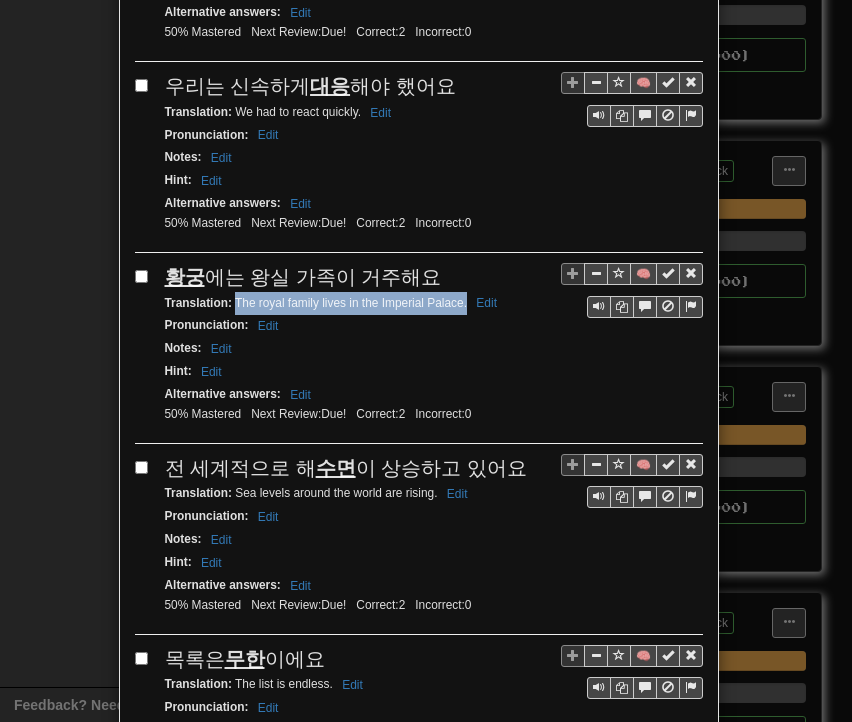 drag, startPoint x: 228, startPoint y: 245, endPoint x: 459, endPoint y: 261, distance: 231.55345 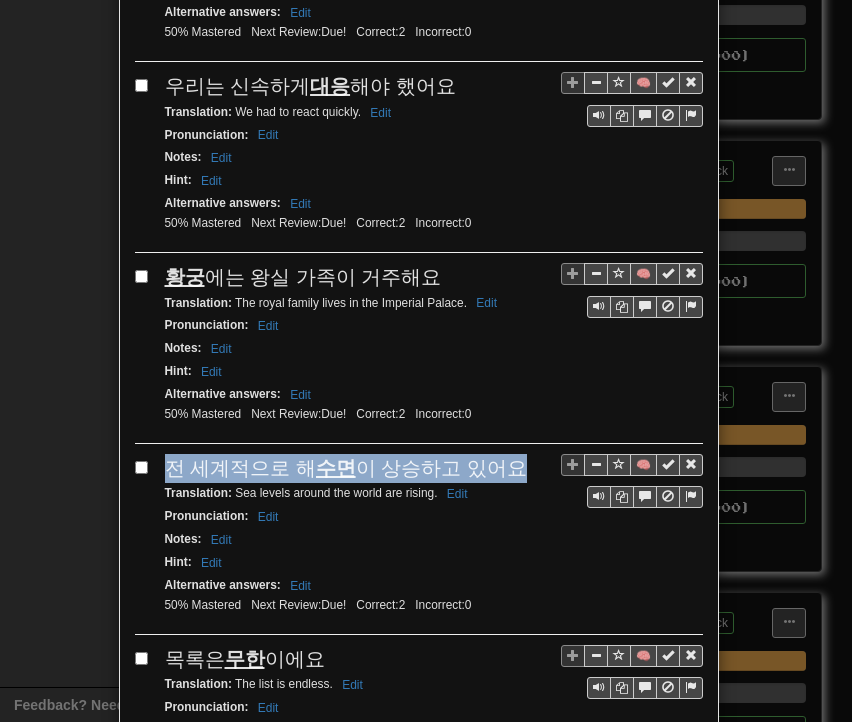 drag, startPoint x: 154, startPoint y: 412, endPoint x: 494, endPoint y: 416, distance: 340.02353 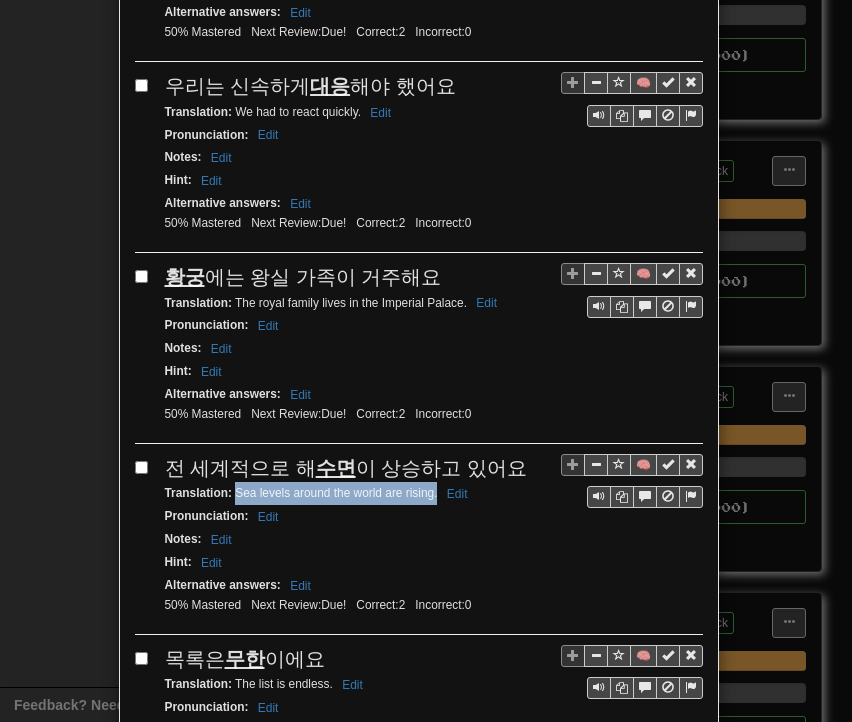 drag, startPoint x: 229, startPoint y: 438, endPoint x: 428, endPoint y: 443, distance: 199.0628 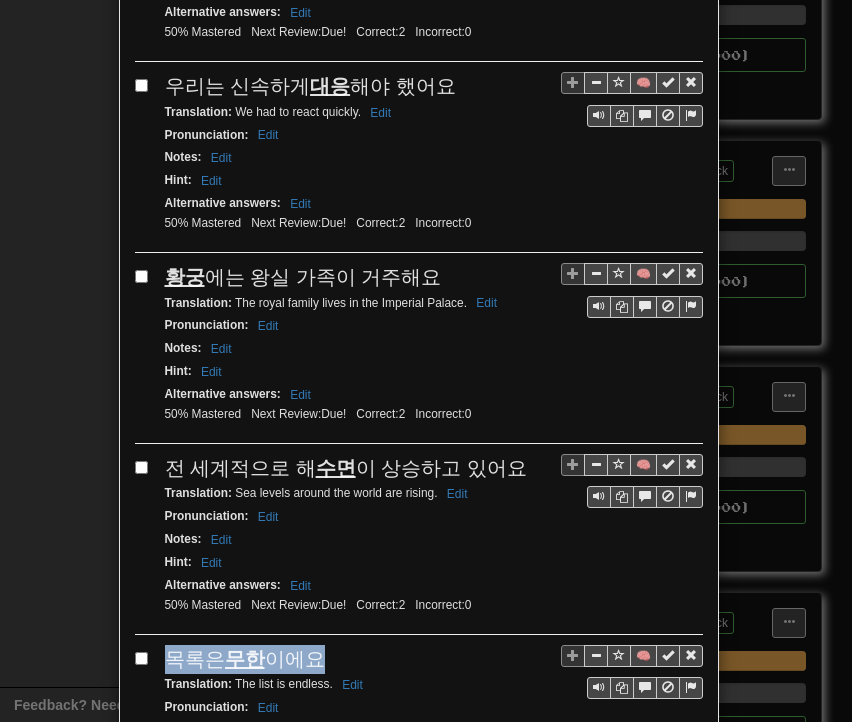 drag, startPoint x: 156, startPoint y: 597, endPoint x: 341, endPoint y: 589, distance: 185.1729 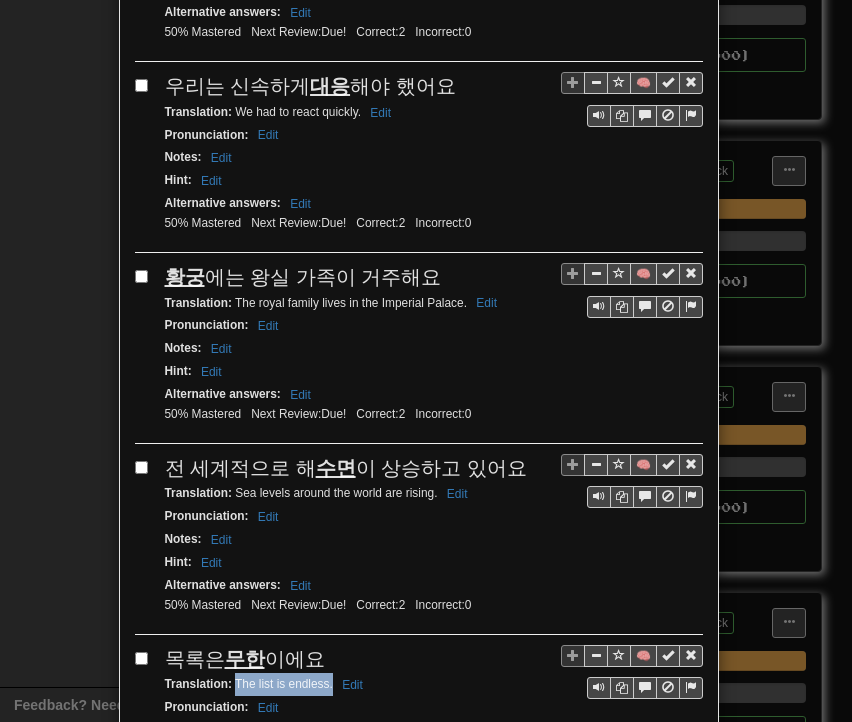 drag, startPoint x: 228, startPoint y: 624, endPoint x: 324, endPoint y: 627, distance: 96.04687 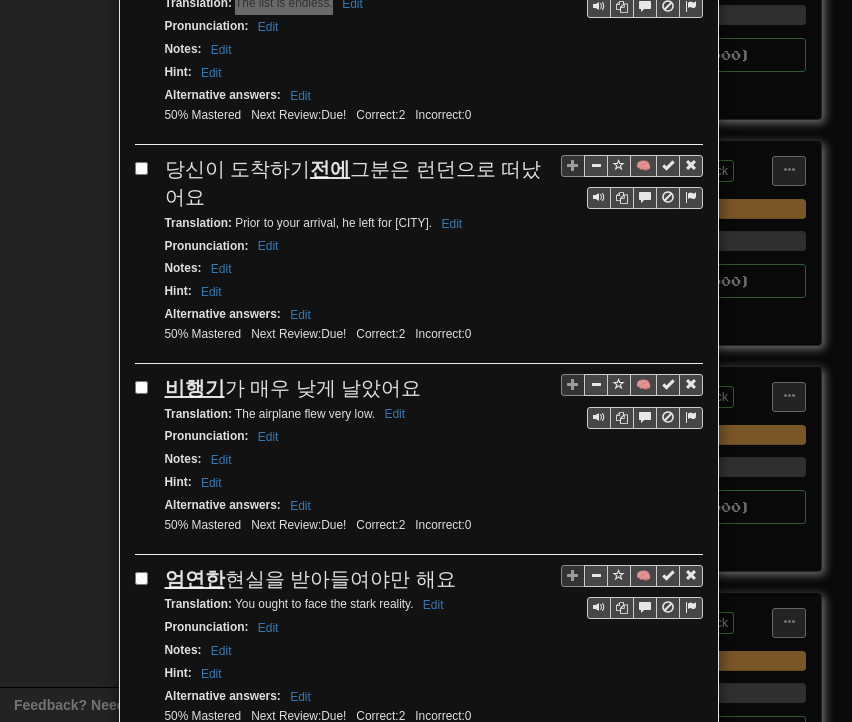 scroll, scrollTop: 3300, scrollLeft: 0, axis: vertical 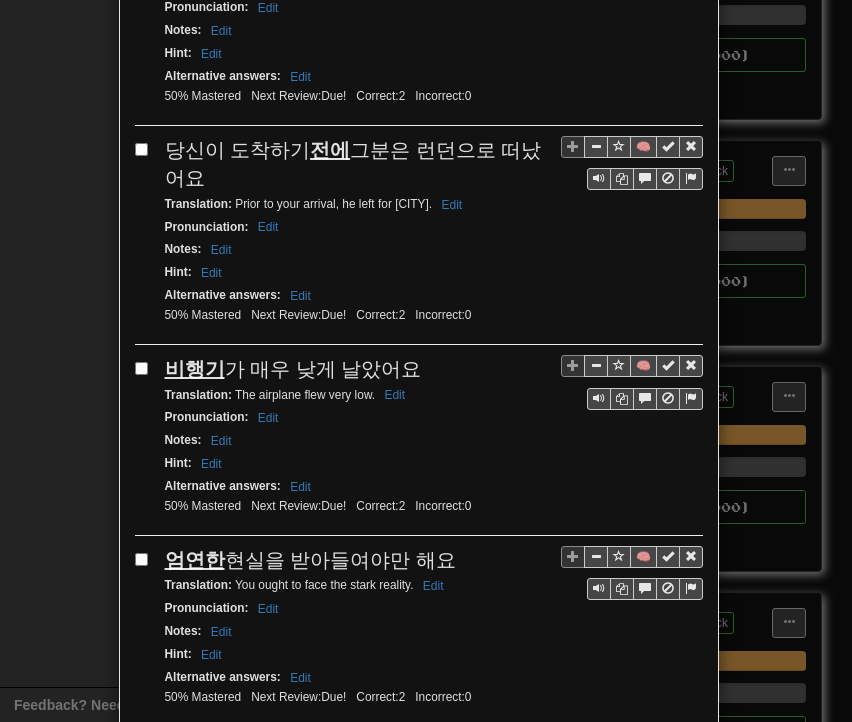 drag, startPoint x: 161, startPoint y: 81, endPoint x: 189, endPoint y: 103, distance: 35.608986 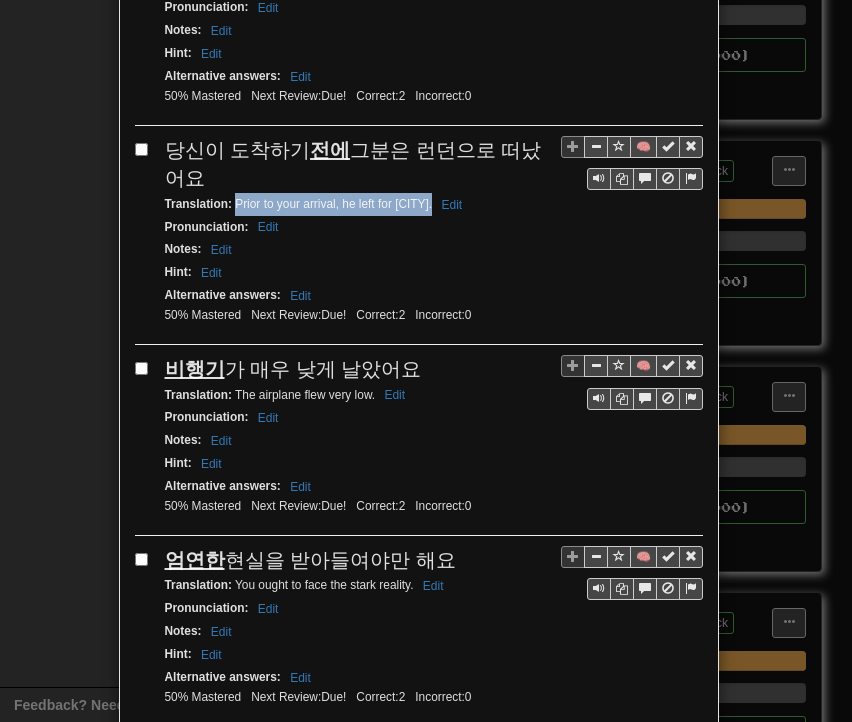 drag, startPoint x: 226, startPoint y: 136, endPoint x: 430, endPoint y: 143, distance: 204.12006 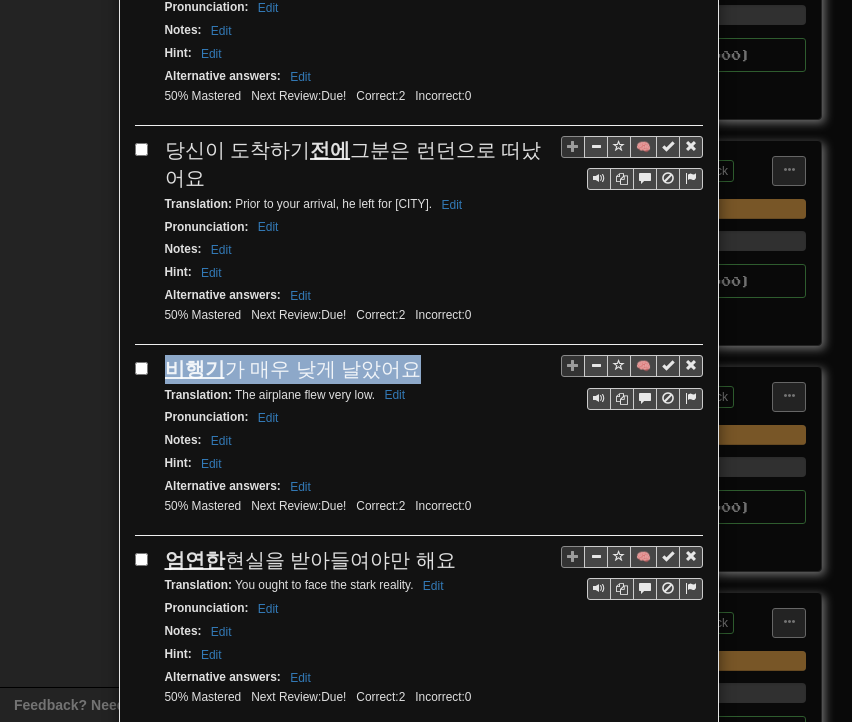 drag, startPoint x: 158, startPoint y: 301, endPoint x: 406, endPoint y: 304, distance: 248.01814 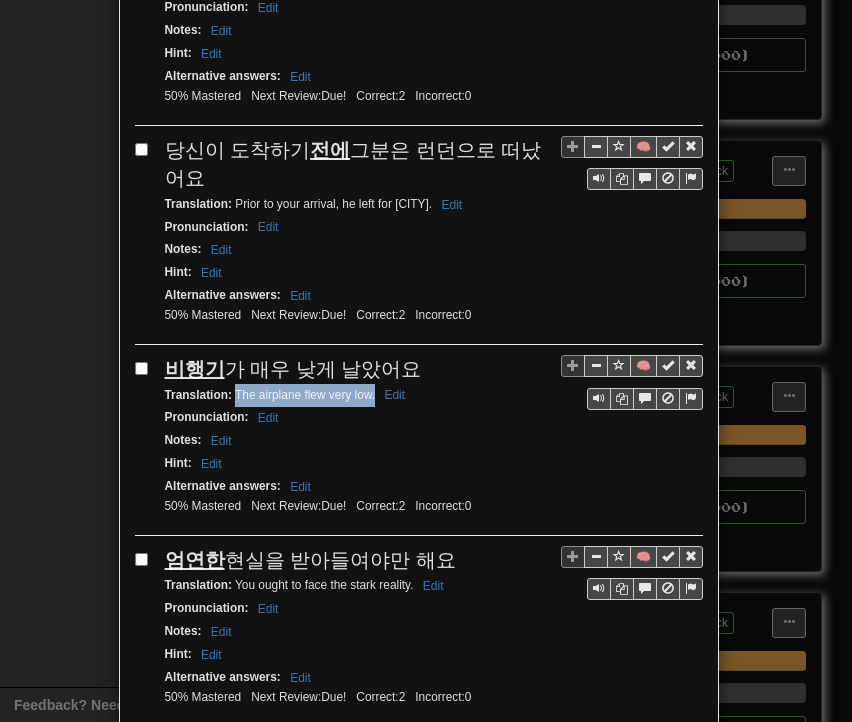 drag, startPoint x: 240, startPoint y: 327, endPoint x: 368, endPoint y: 330, distance: 128.03516 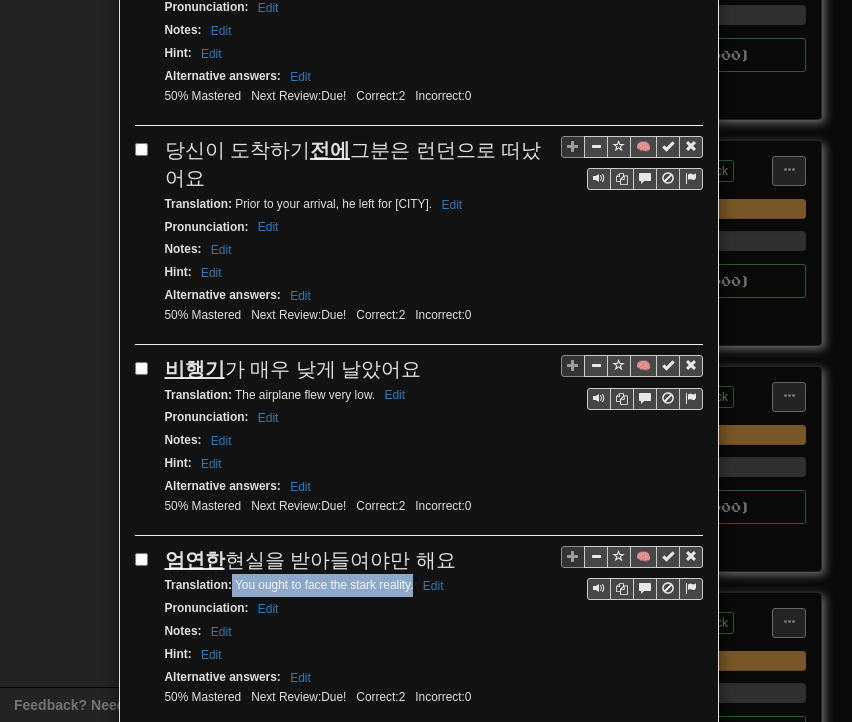 drag, startPoint x: 225, startPoint y: 514, endPoint x: 407, endPoint y: 518, distance: 182.04395 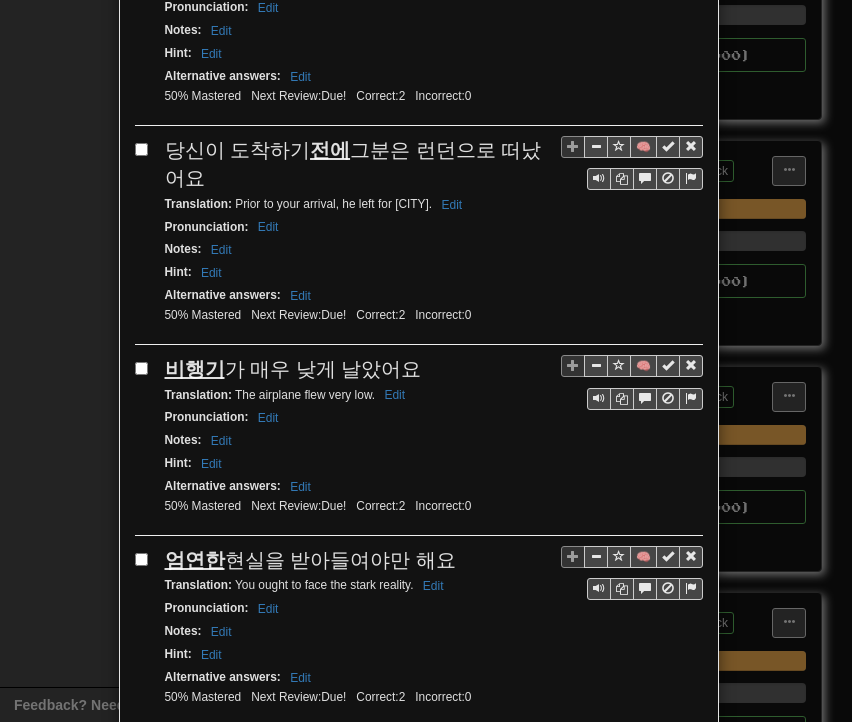 drag, startPoint x: 161, startPoint y: 676, endPoint x: 385, endPoint y: 674, distance: 224.00893 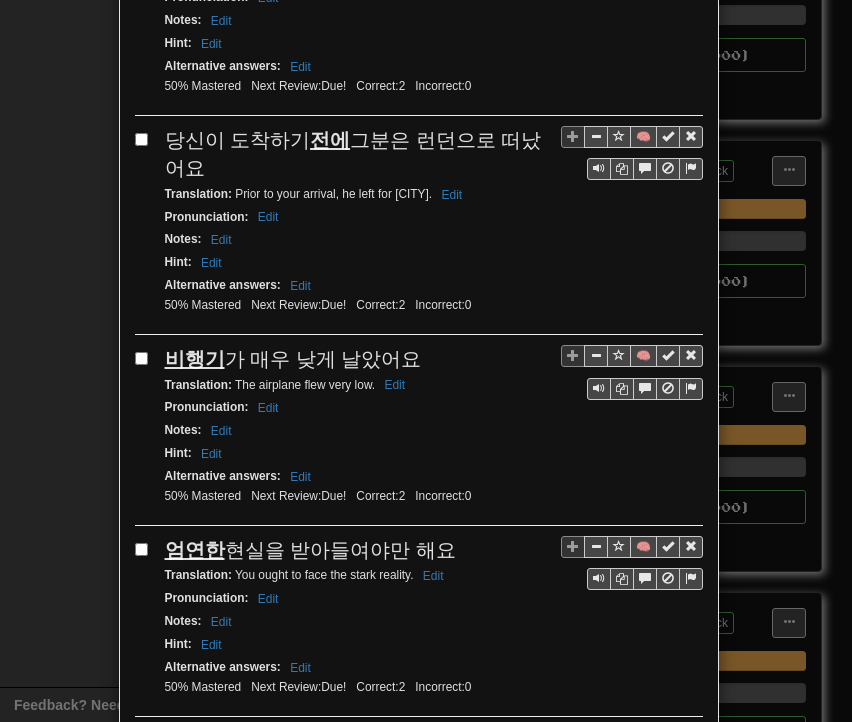 drag, startPoint x: 224, startPoint y: 698, endPoint x: 396, endPoint y: 690, distance: 172.18594 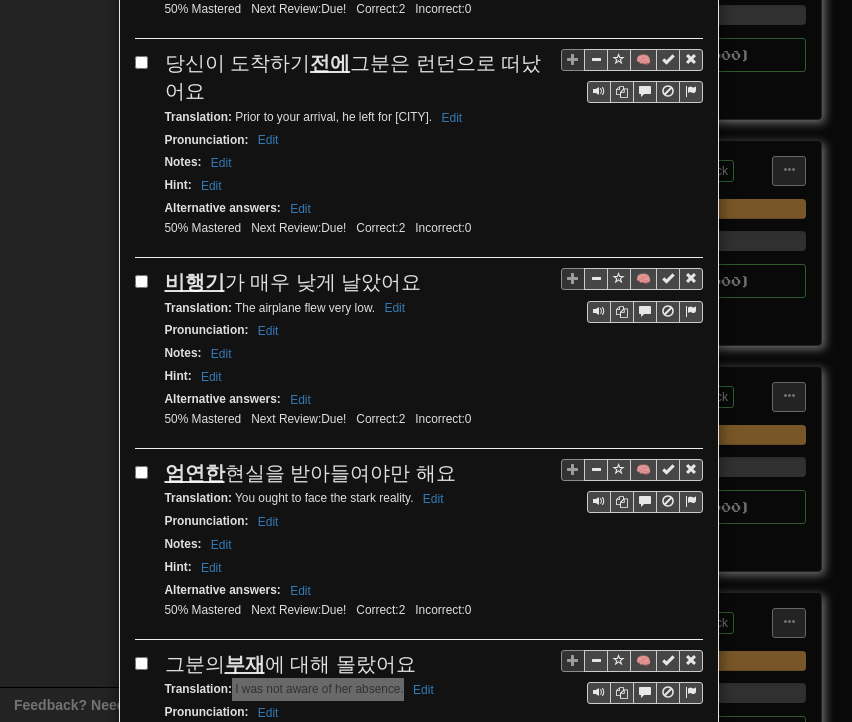 scroll, scrollTop: 3588, scrollLeft: 0, axis: vertical 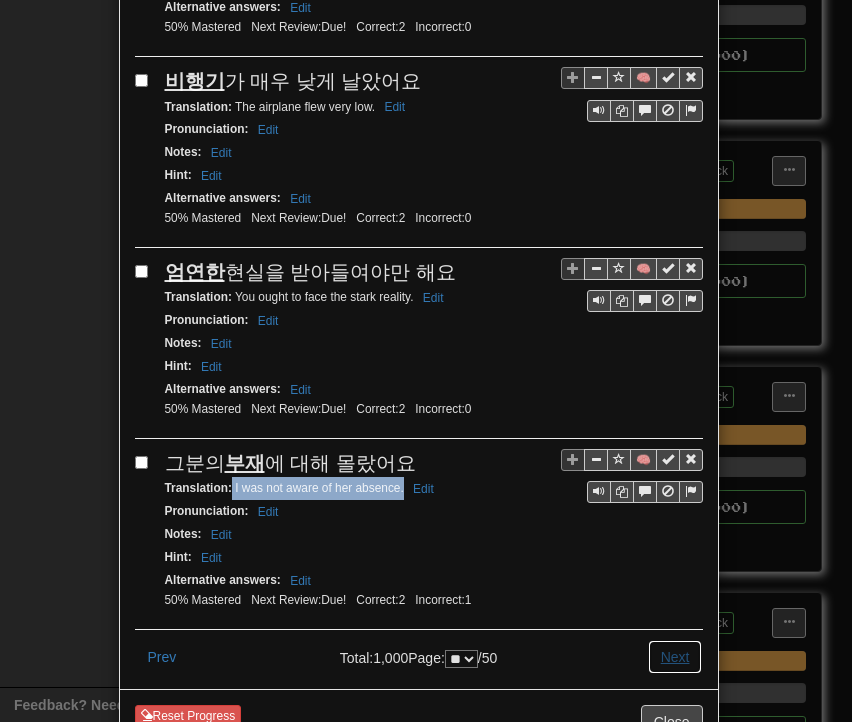 click on "Next" at bounding box center (675, 657) 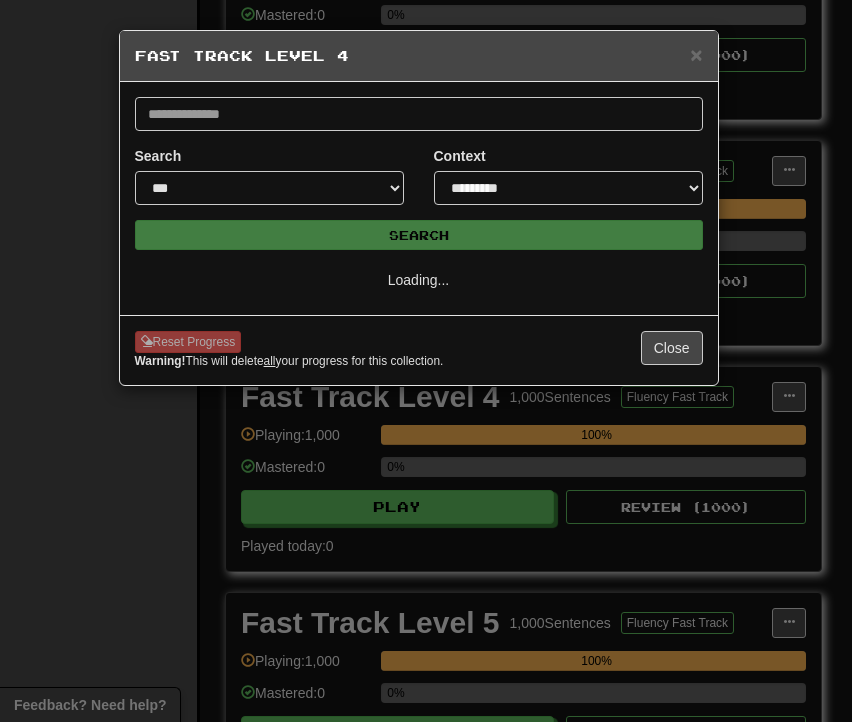 scroll, scrollTop: 0, scrollLeft: 0, axis: both 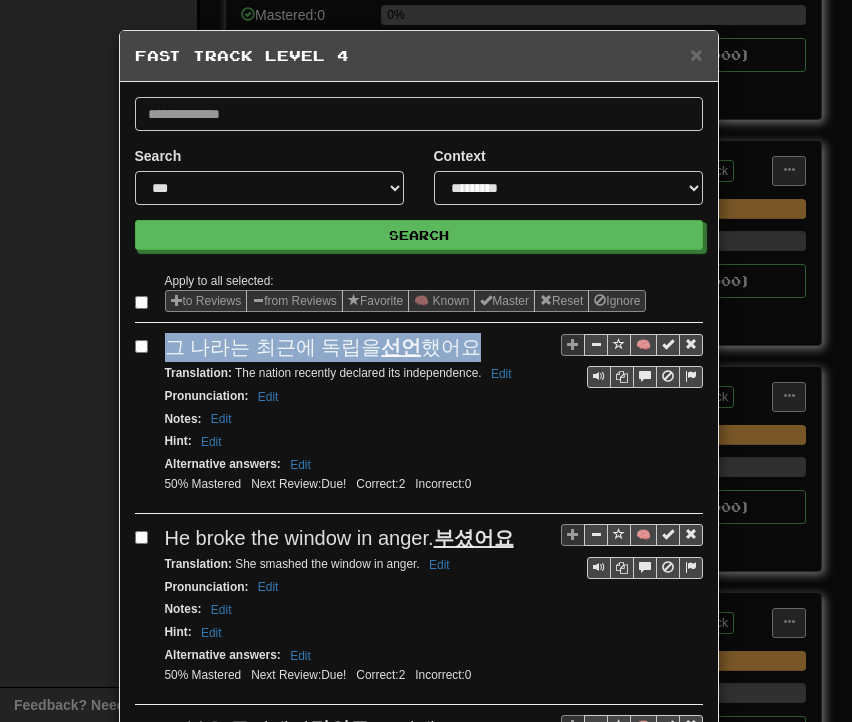 drag, startPoint x: 159, startPoint y: 342, endPoint x: 448, endPoint y: 343, distance: 289.00174 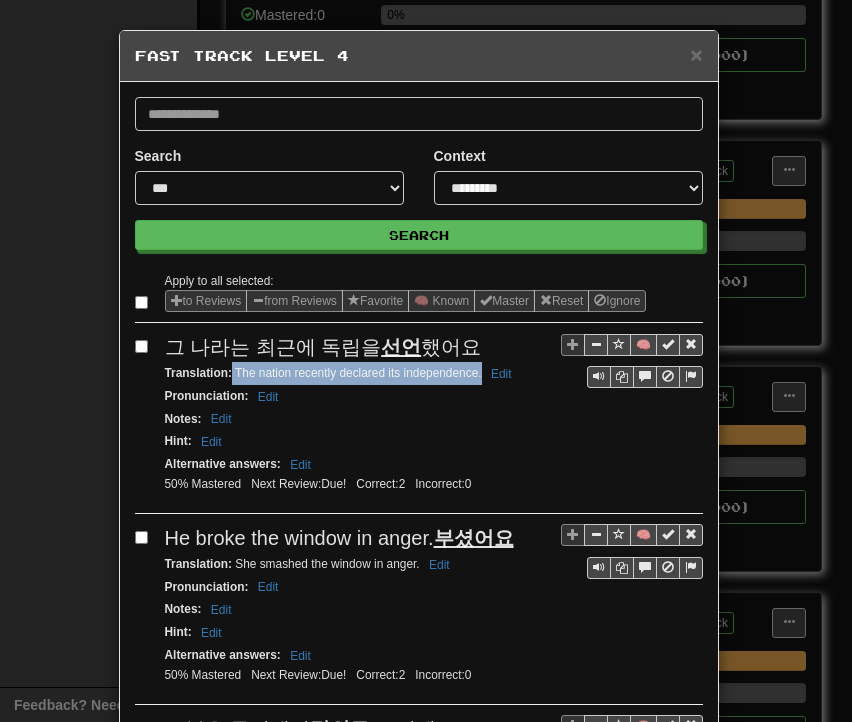 drag, startPoint x: 224, startPoint y: 370, endPoint x: 474, endPoint y: 373, distance: 250.018 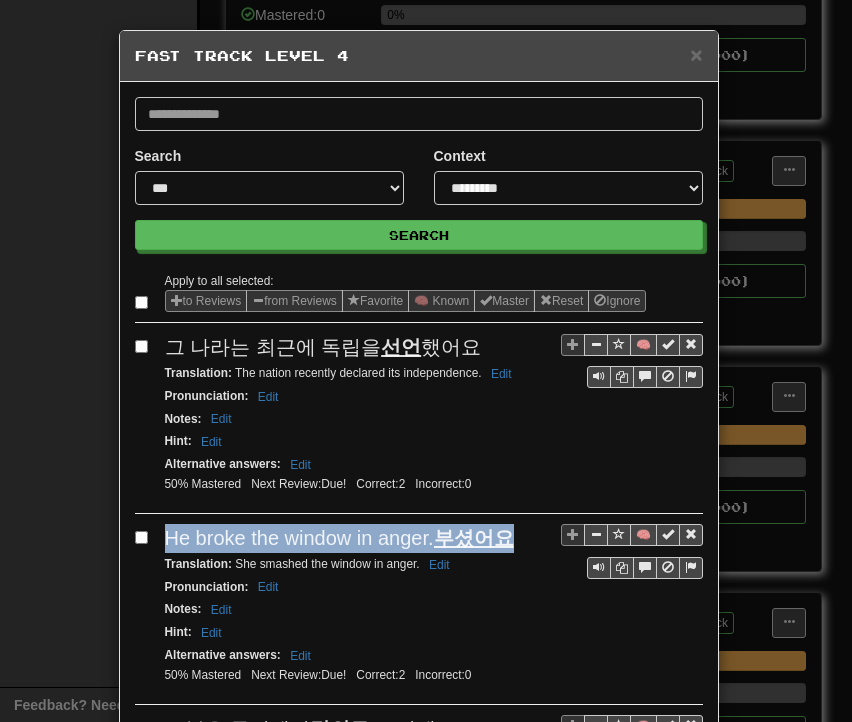drag, startPoint x: 157, startPoint y: 530, endPoint x: 433, endPoint y: 529, distance: 276.0018 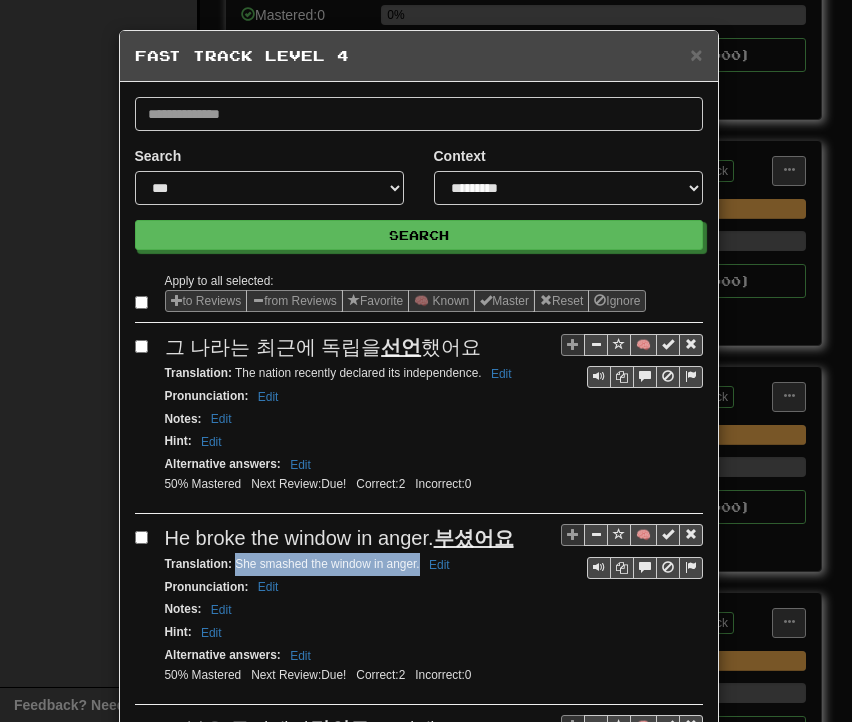 drag, startPoint x: 227, startPoint y: 559, endPoint x: 410, endPoint y: 562, distance: 183.02458 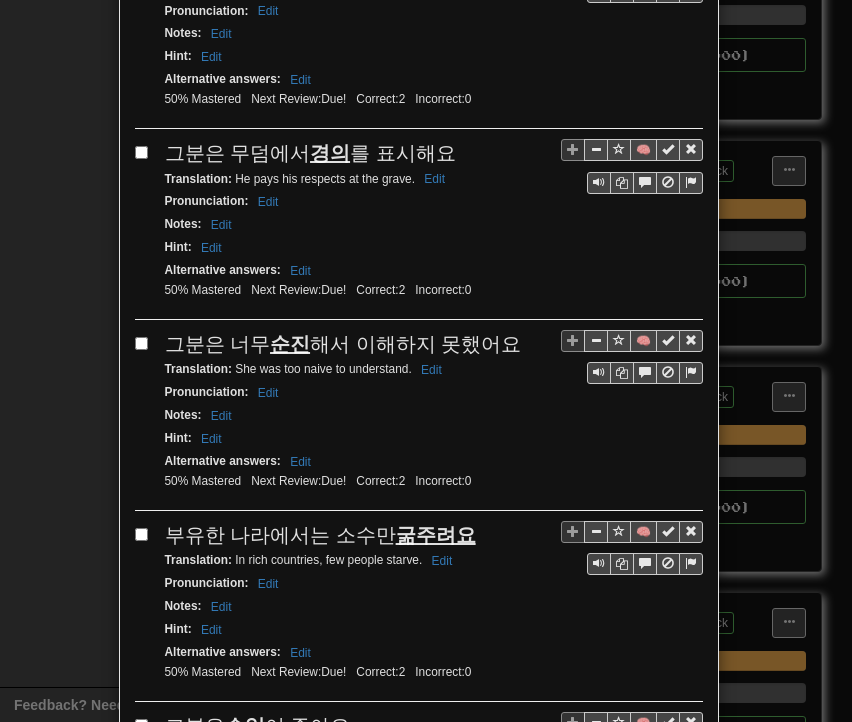 scroll, scrollTop: 600, scrollLeft: 0, axis: vertical 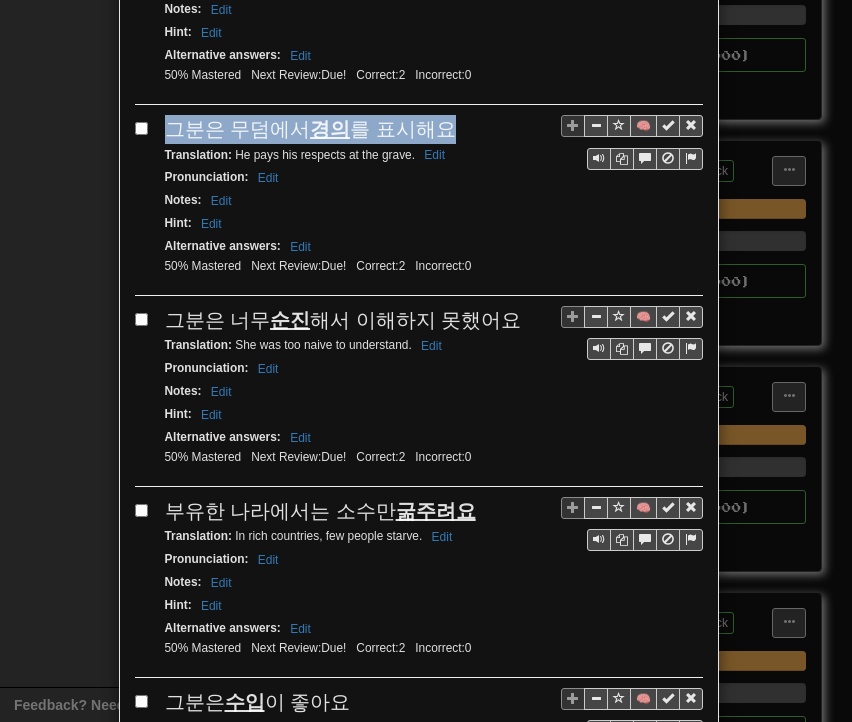 drag, startPoint x: 160, startPoint y: 119, endPoint x: 446, endPoint y: 124, distance: 286.0437 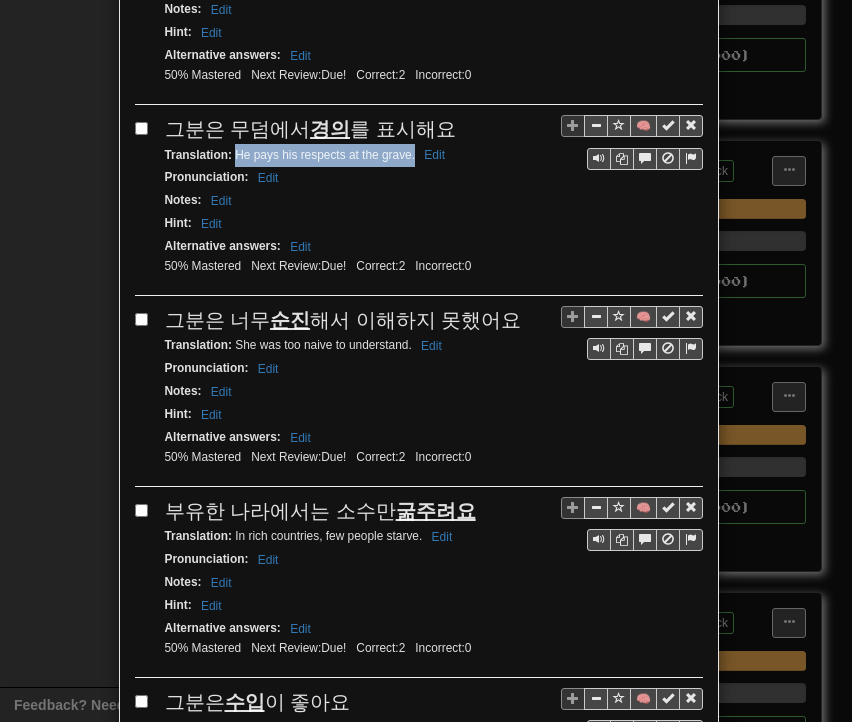 drag, startPoint x: 237, startPoint y: 151, endPoint x: 408, endPoint y: 150, distance: 171.00293 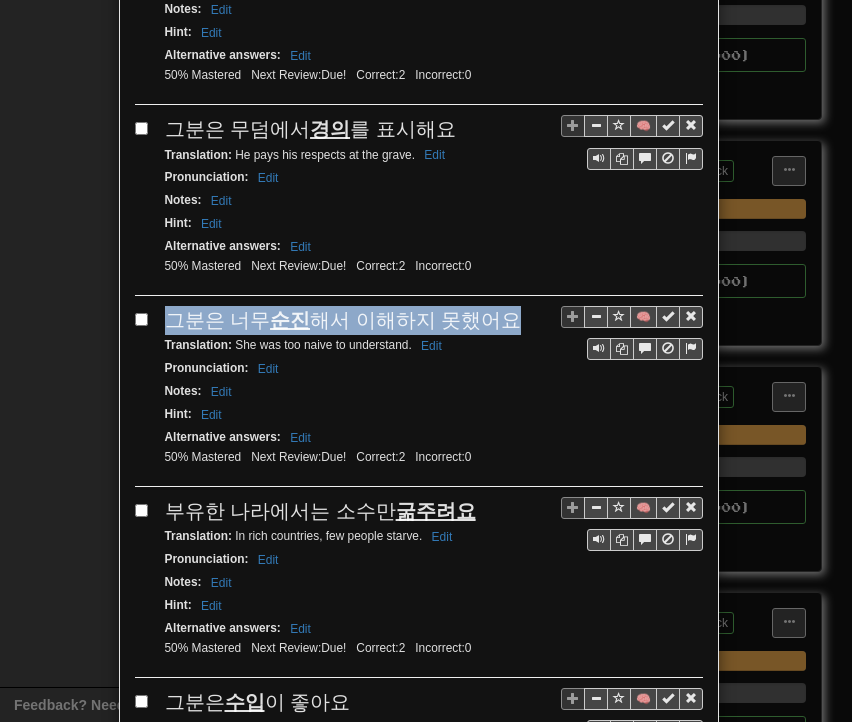 drag, startPoint x: 161, startPoint y: 298, endPoint x: 487, endPoint y: 308, distance: 326.15335 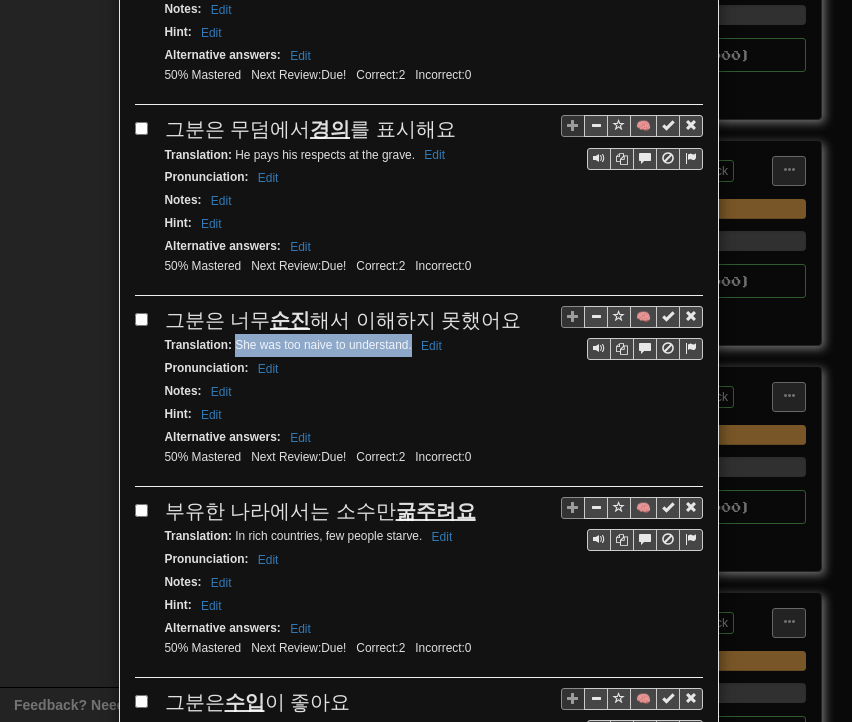 drag, startPoint x: 228, startPoint y: 332, endPoint x: 403, endPoint y: 337, distance: 175.07141 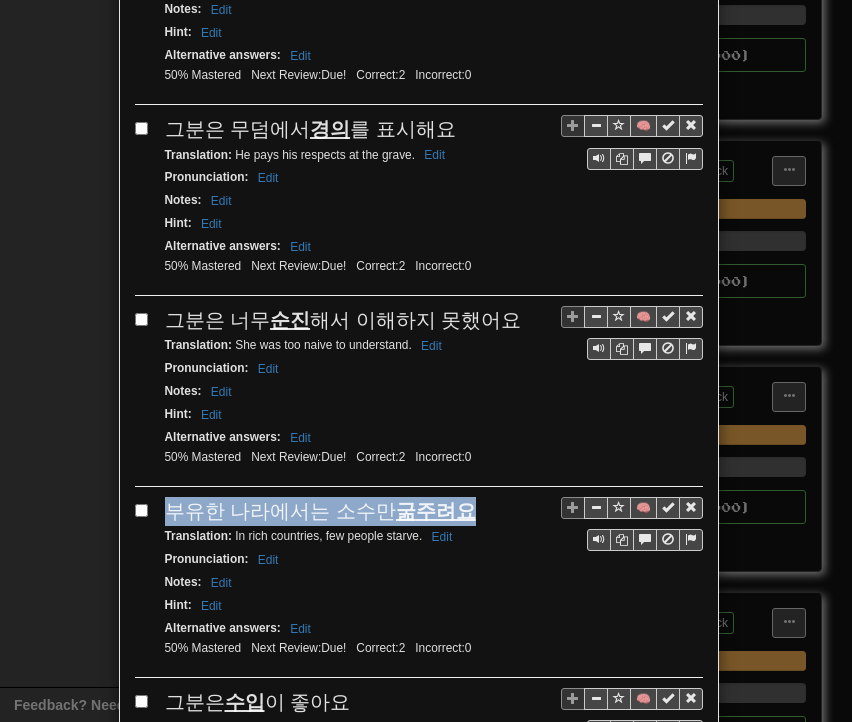 drag, startPoint x: 160, startPoint y: 489, endPoint x: 473, endPoint y: 492, distance: 313.01437 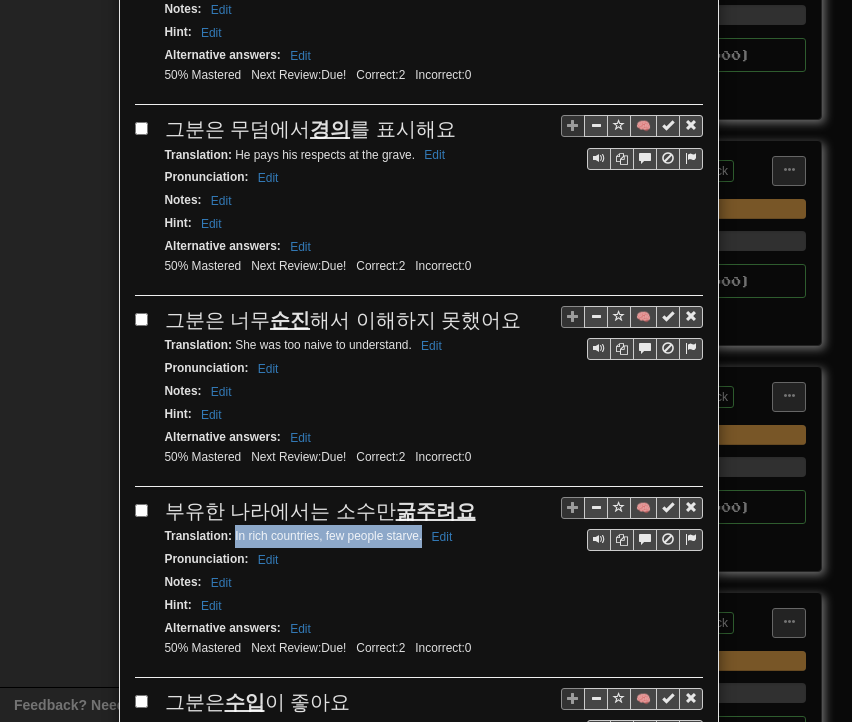 drag, startPoint x: 226, startPoint y: 517, endPoint x: 414, endPoint y: 522, distance: 188.06648 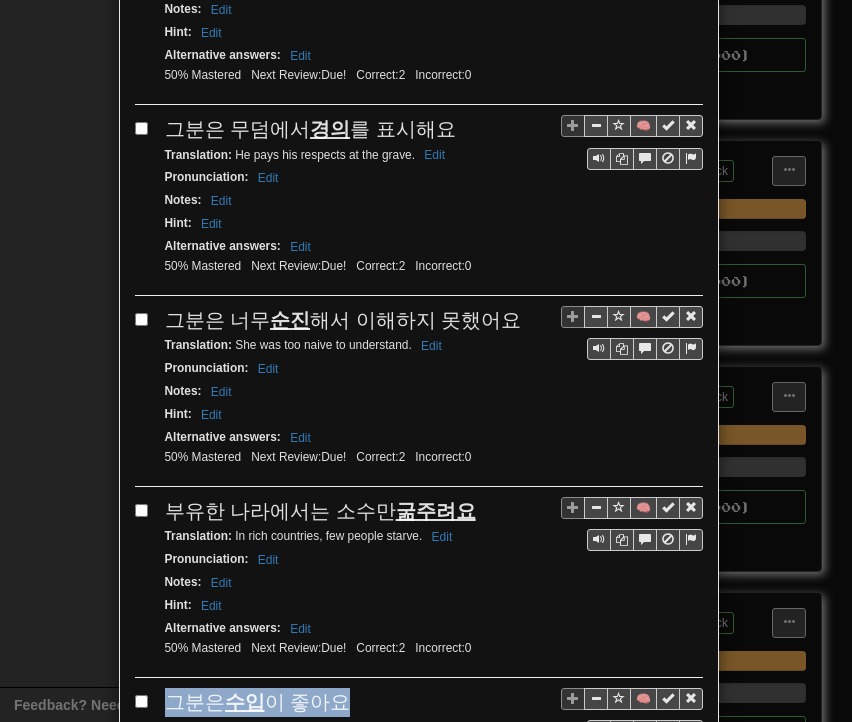 drag, startPoint x: 157, startPoint y: 674, endPoint x: 359, endPoint y: 677, distance: 202.02228 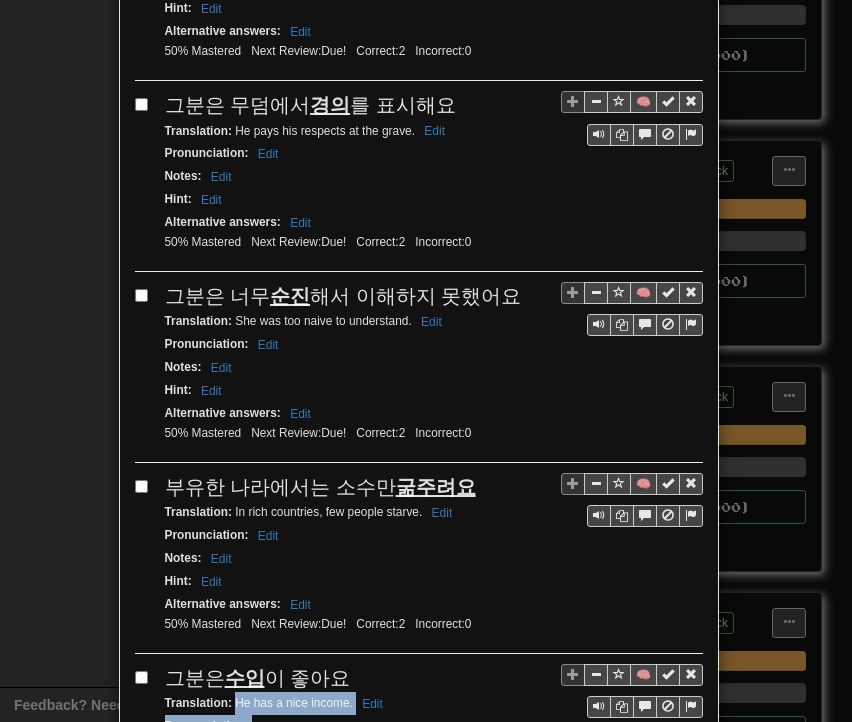 scroll, scrollTop: 668, scrollLeft: 0, axis: vertical 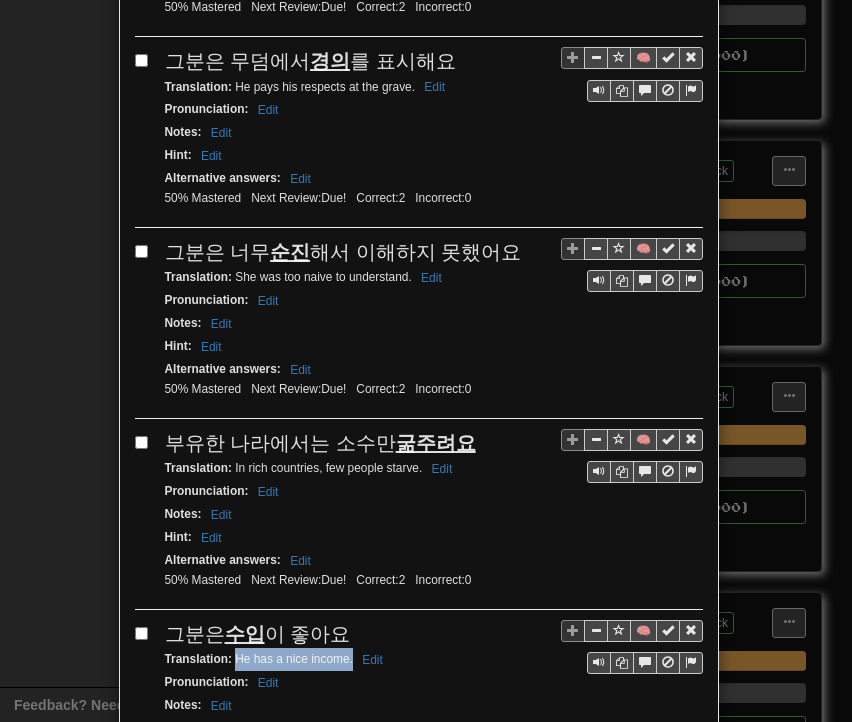 drag, startPoint x: 229, startPoint y: 702, endPoint x: 346, endPoint y: 645, distance: 130.14607 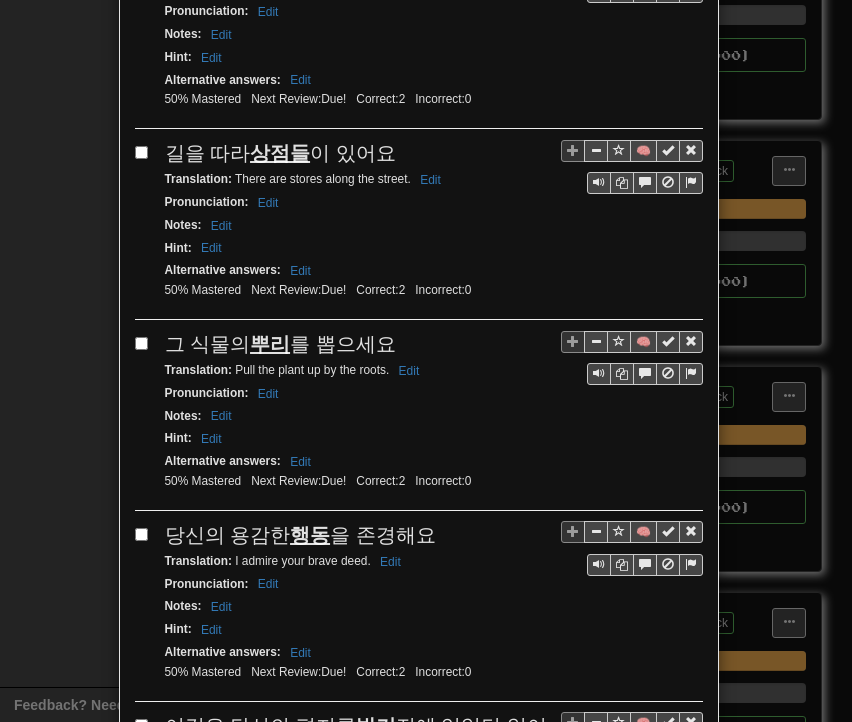 scroll, scrollTop: 1368, scrollLeft: 0, axis: vertical 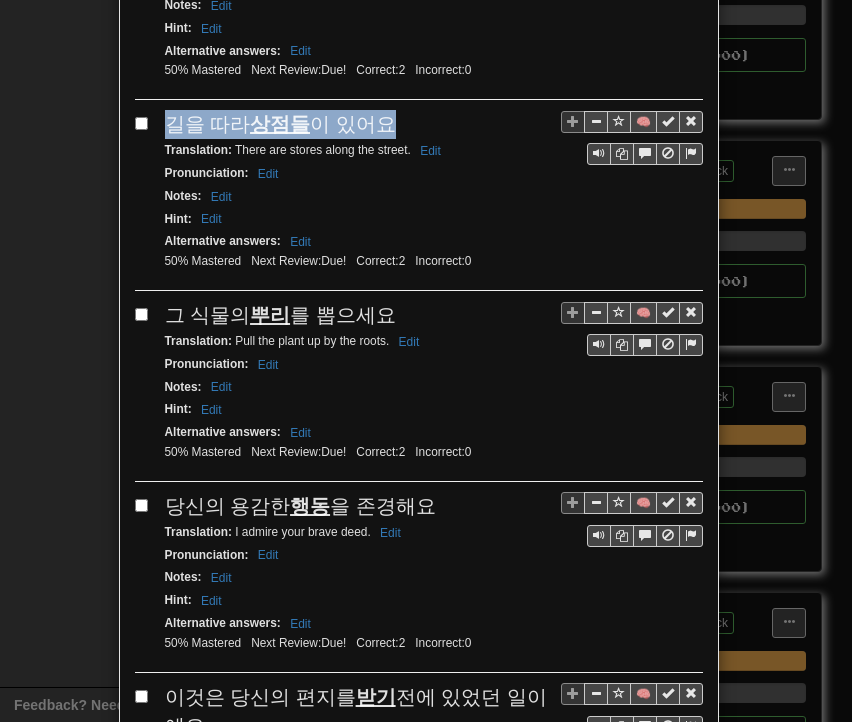 drag, startPoint x: 172, startPoint y: 94, endPoint x: 381, endPoint y: 89, distance: 209.0598 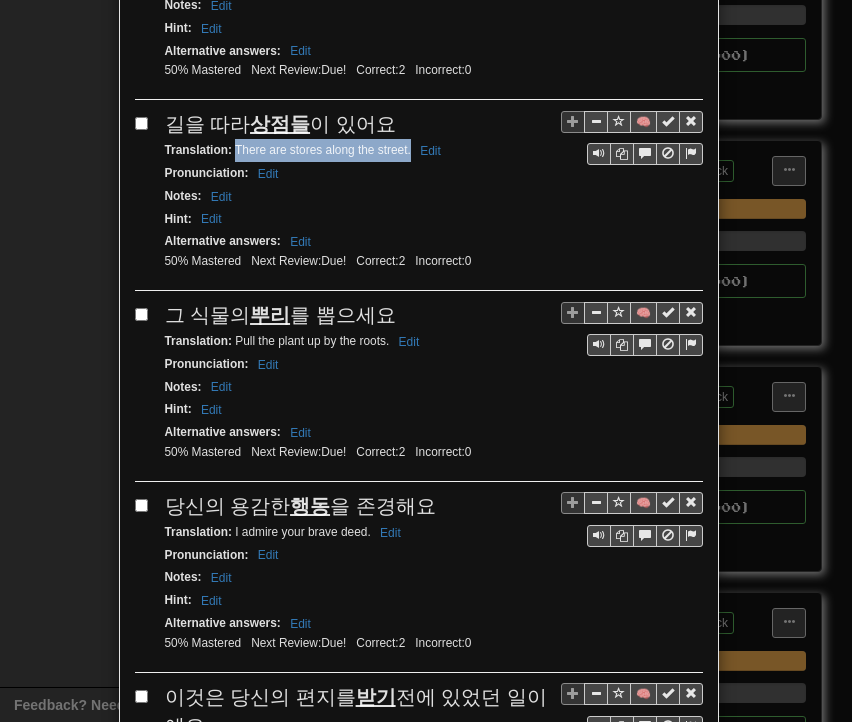 drag, startPoint x: 228, startPoint y: 121, endPoint x: 396, endPoint y: 125, distance: 168.0476 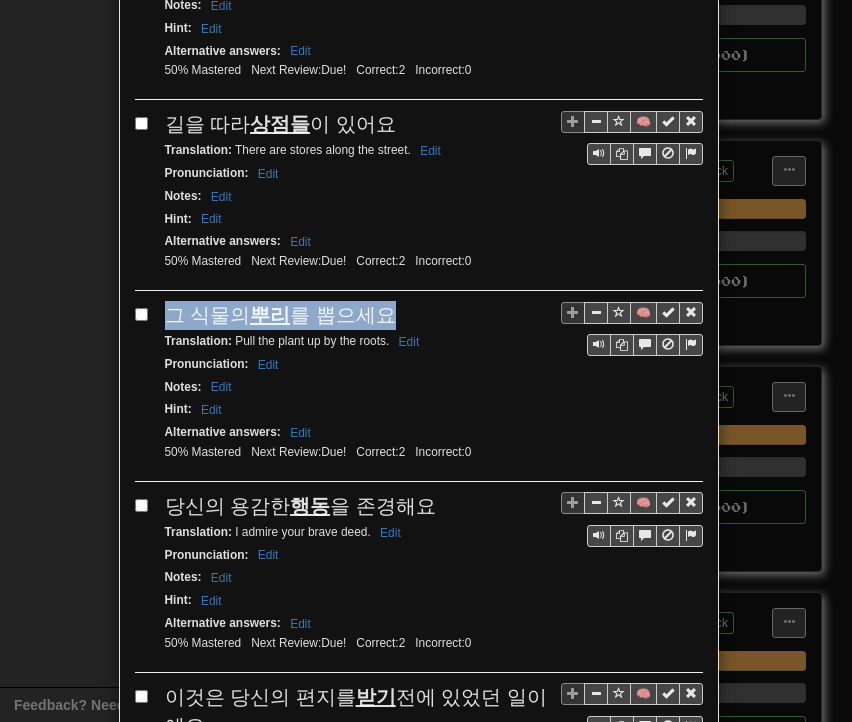 drag, startPoint x: 162, startPoint y: 285, endPoint x: 378, endPoint y: 281, distance: 216.03703 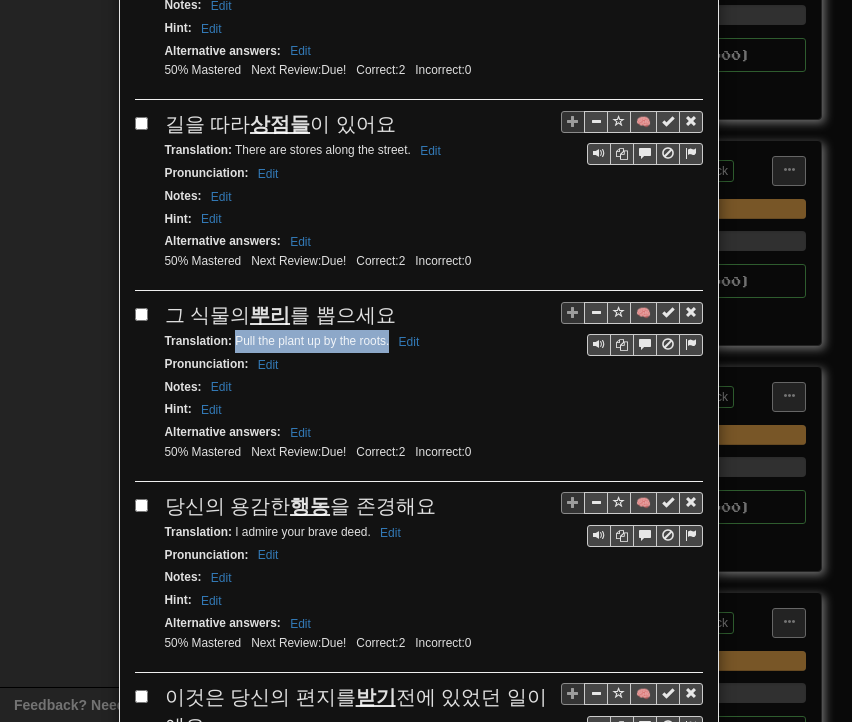 drag, startPoint x: 228, startPoint y: 312, endPoint x: 380, endPoint y: 318, distance: 152.11838 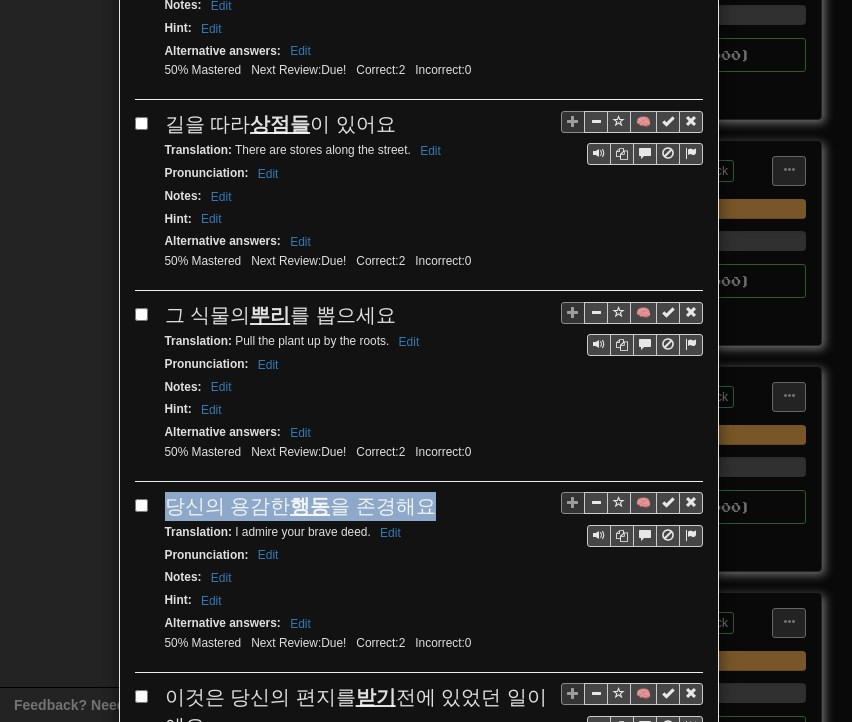 drag, startPoint x: 160, startPoint y: 472, endPoint x: 419, endPoint y: 478, distance: 259.0695 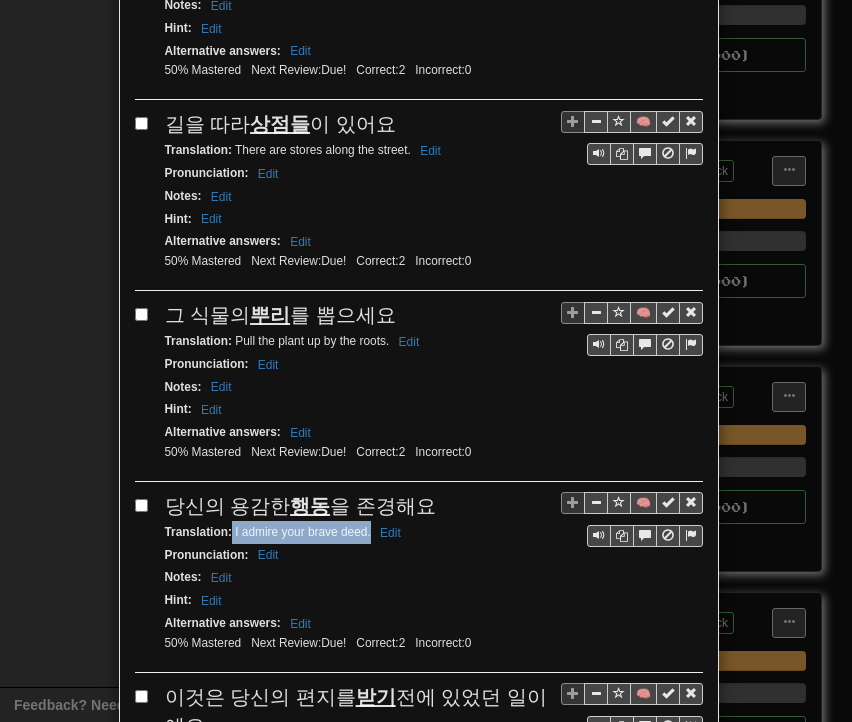 drag, startPoint x: 225, startPoint y: 496, endPoint x: 363, endPoint y: 502, distance: 138.13037 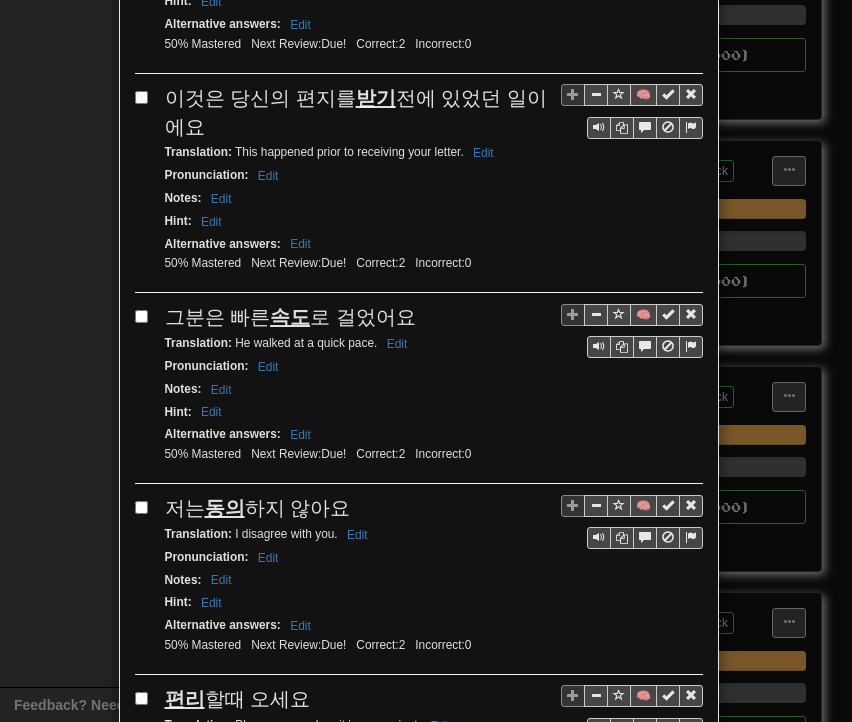scroll, scrollTop: 1968, scrollLeft: 0, axis: vertical 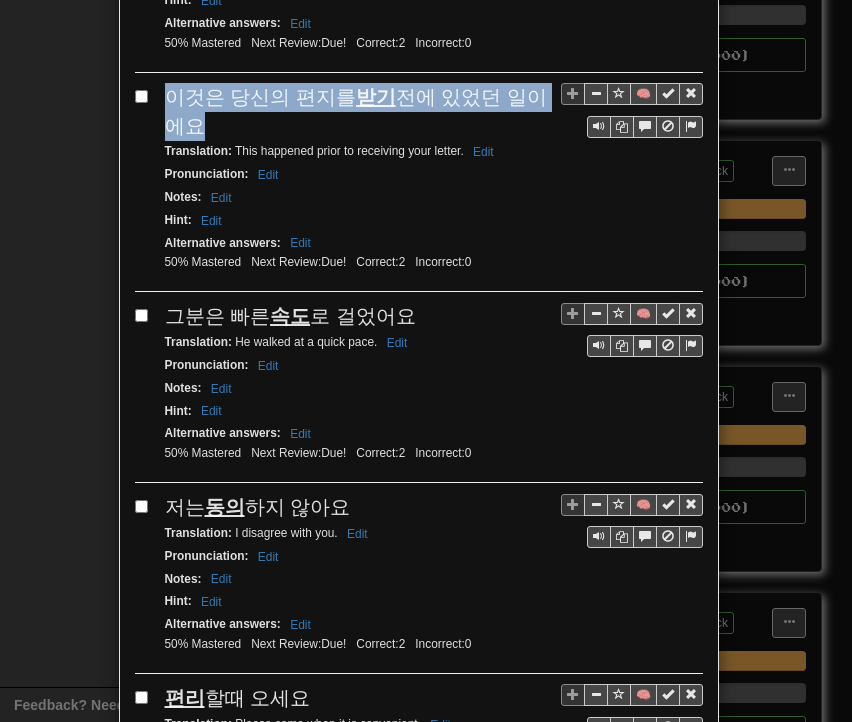 drag, startPoint x: 159, startPoint y: 64, endPoint x: 182, endPoint y: 78, distance: 26.925823 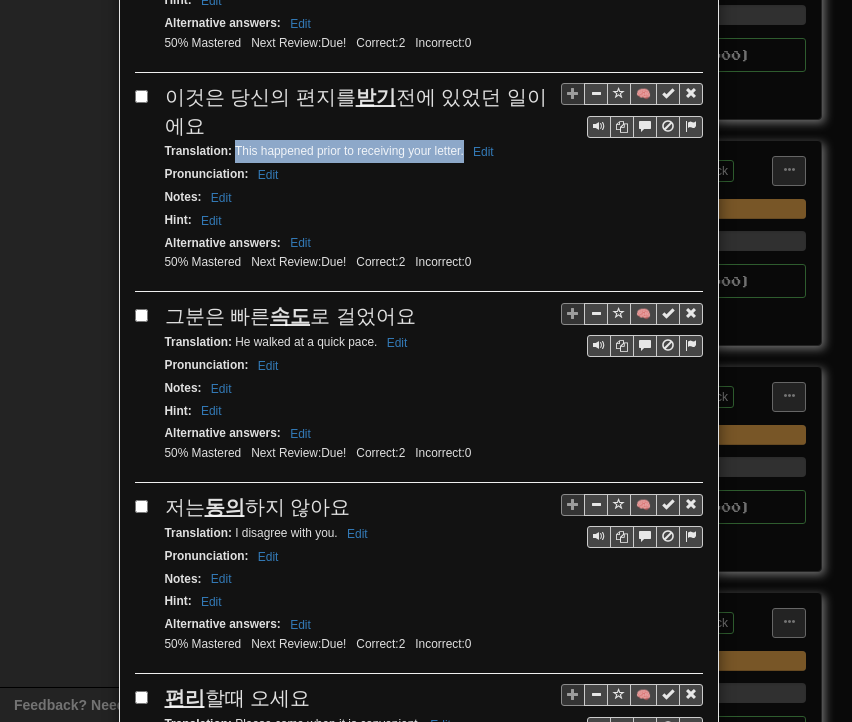 drag, startPoint x: 227, startPoint y: 113, endPoint x: 454, endPoint y: 113, distance: 227 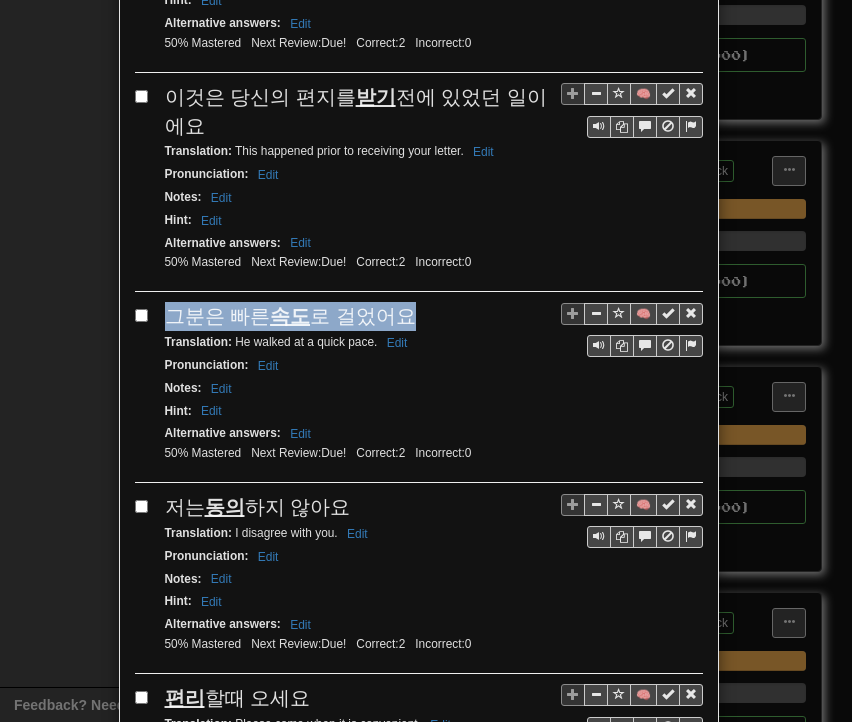 drag, startPoint x: 162, startPoint y: 273, endPoint x: 397, endPoint y: 280, distance: 235.10423 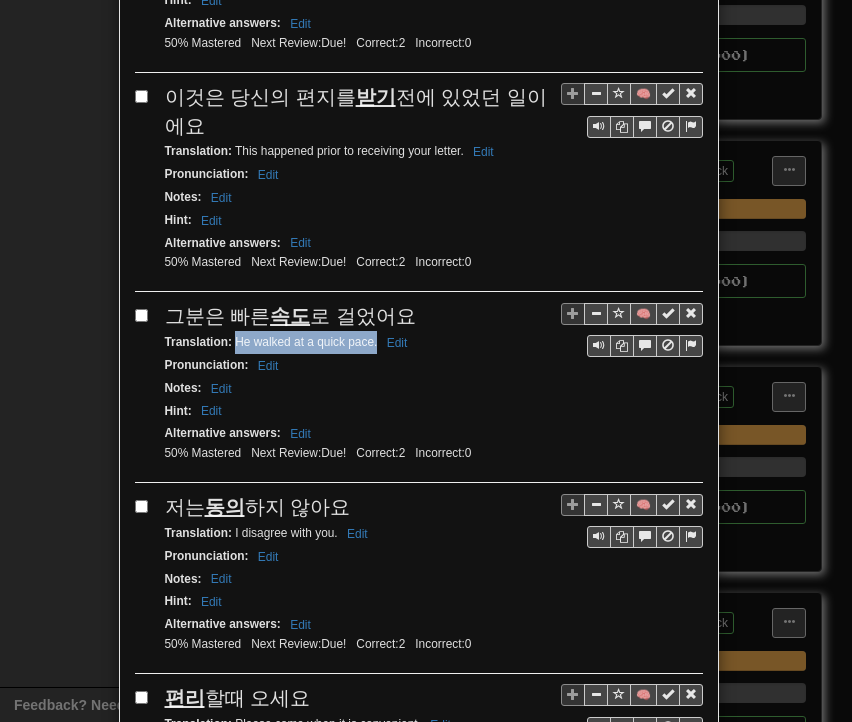 drag, startPoint x: 229, startPoint y: 301, endPoint x: 369, endPoint y: 303, distance: 140.01428 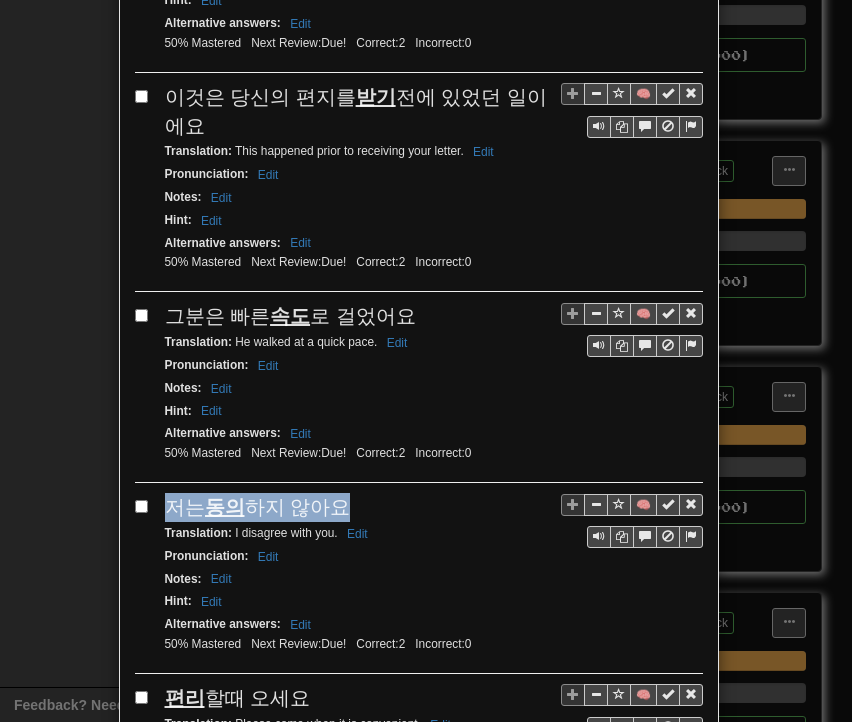 drag, startPoint x: 160, startPoint y: 459, endPoint x: 347, endPoint y: 463, distance: 187.04277 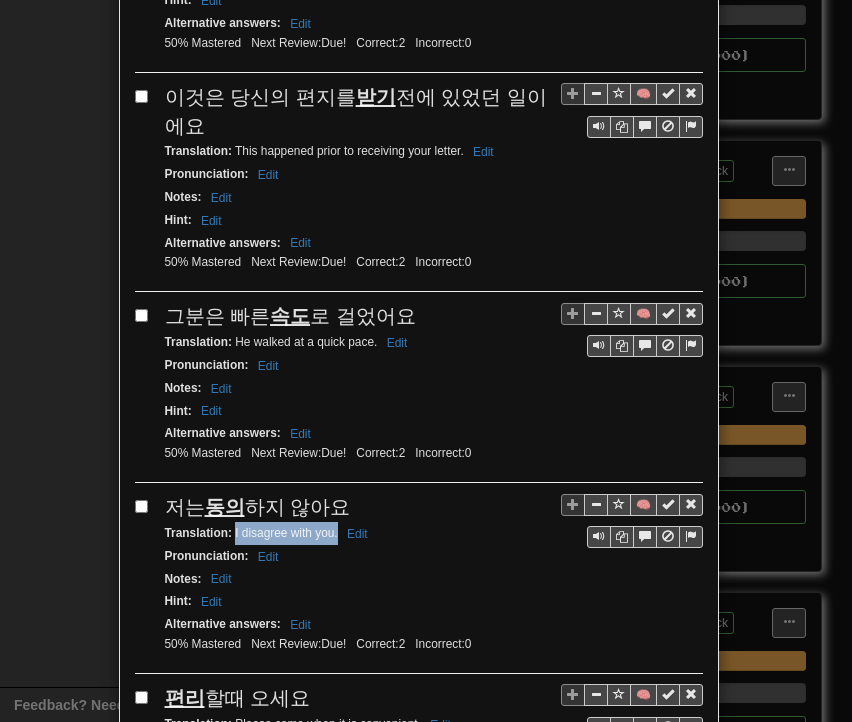 drag, startPoint x: 234, startPoint y: 483, endPoint x: 329, endPoint y: 488, distance: 95.131485 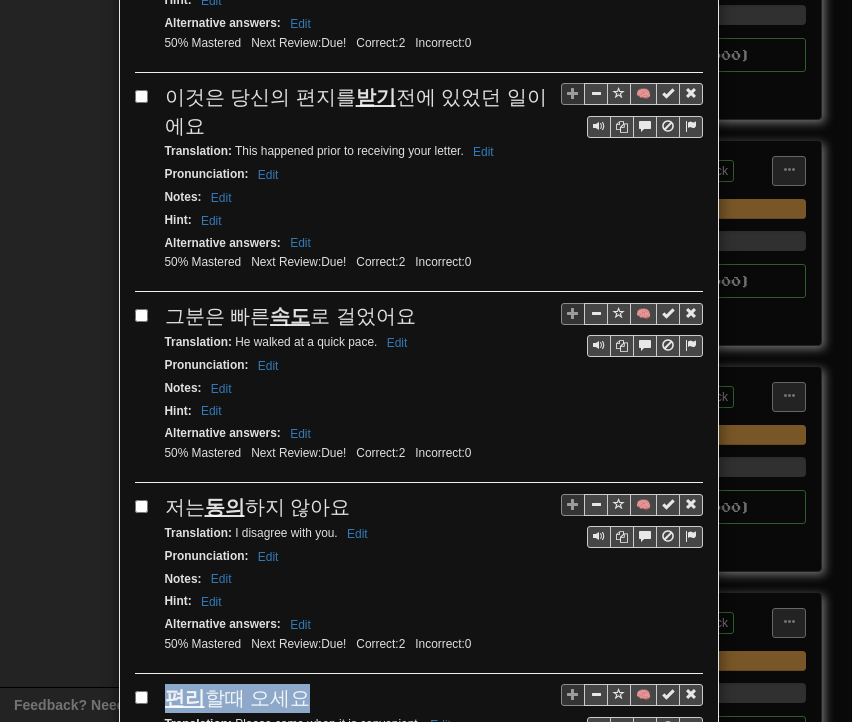 drag, startPoint x: 160, startPoint y: 637, endPoint x: 296, endPoint y: 652, distance: 136.8247 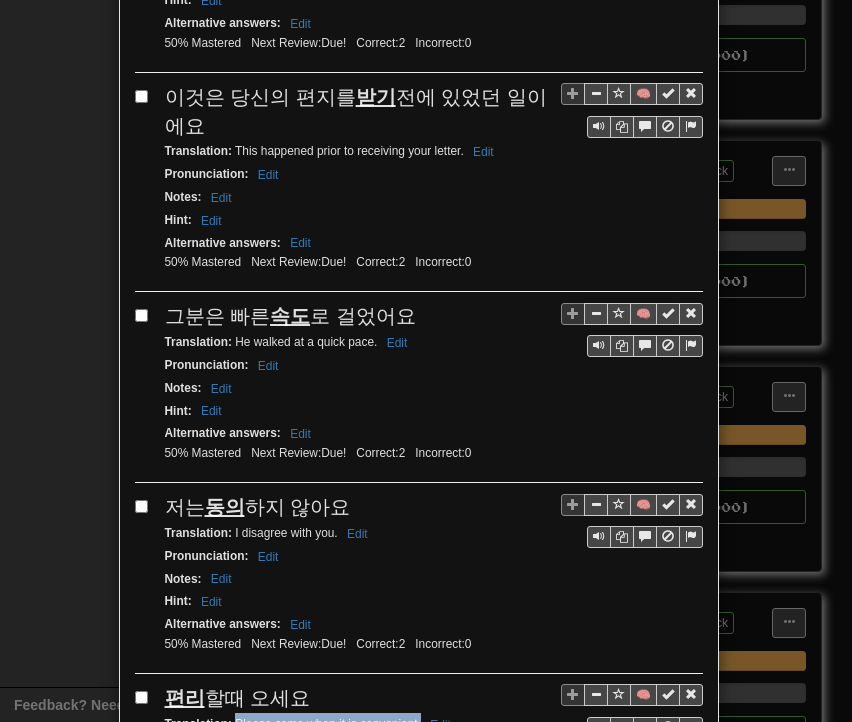 drag, startPoint x: 228, startPoint y: 672, endPoint x: 413, endPoint y: 677, distance: 185.06755 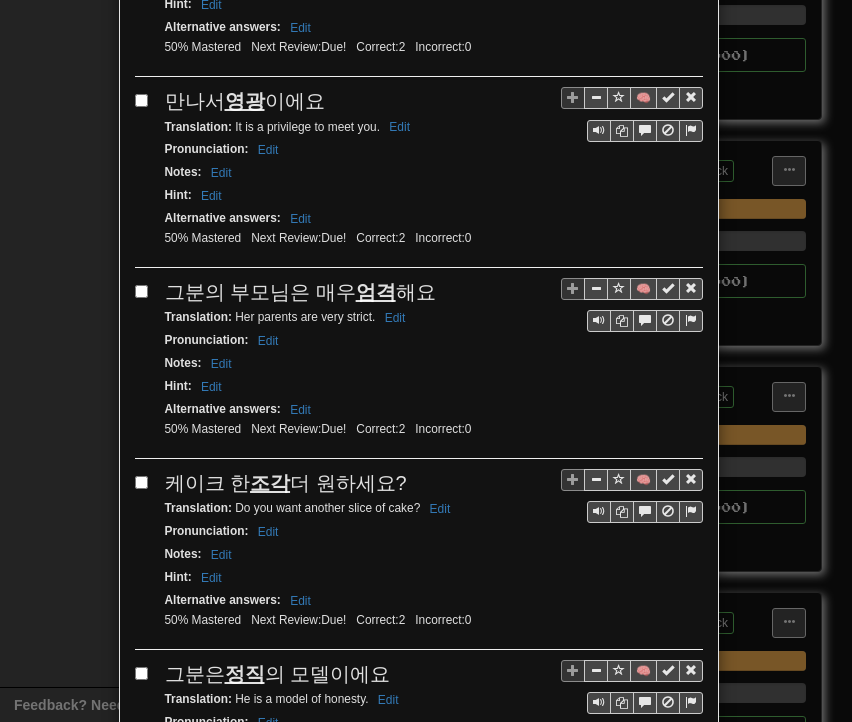 scroll, scrollTop: 2768, scrollLeft: 0, axis: vertical 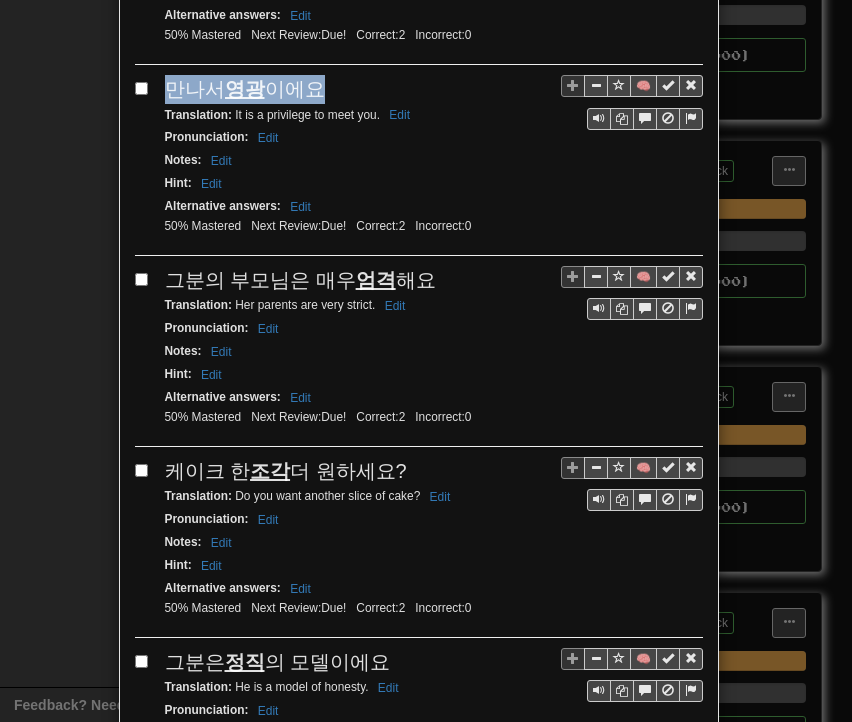 drag, startPoint x: 160, startPoint y: 31, endPoint x: 314, endPoint y: 33, distance: 154.01299 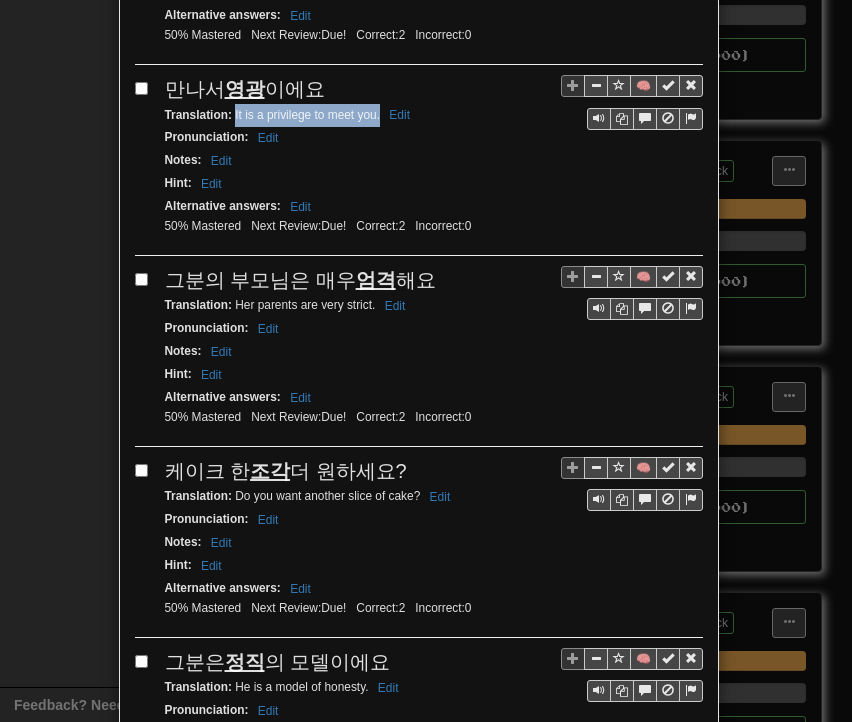 drag, startPoint x: 228, startPoint y: 61, endPoint x: 372, endPoint y: 65, distance: 144.05554 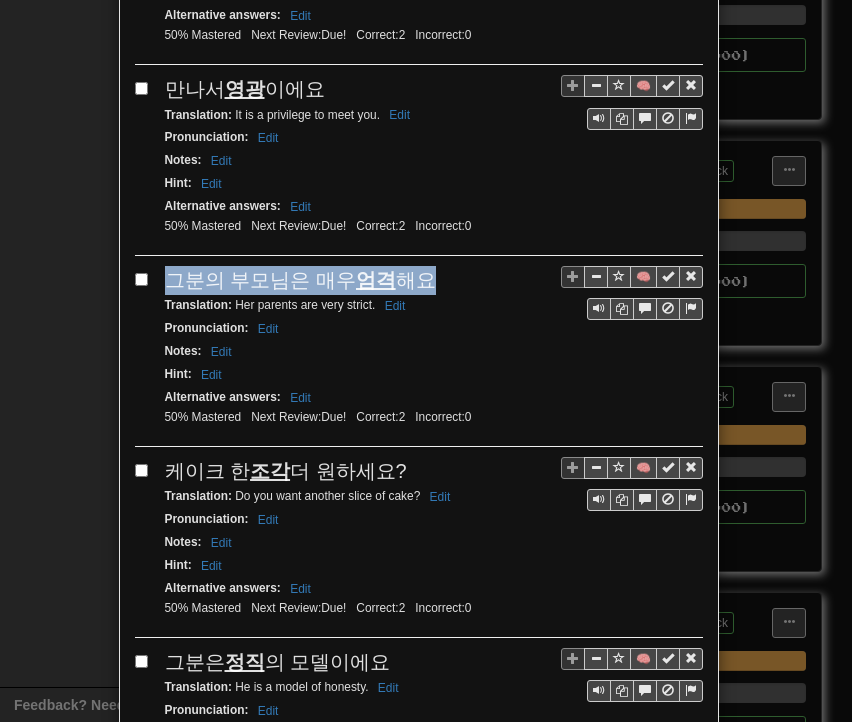 drag, startPoint x: 157, startPoint y: 215, endPoint x: 396, endPoint y: 219, distance: 239.03348 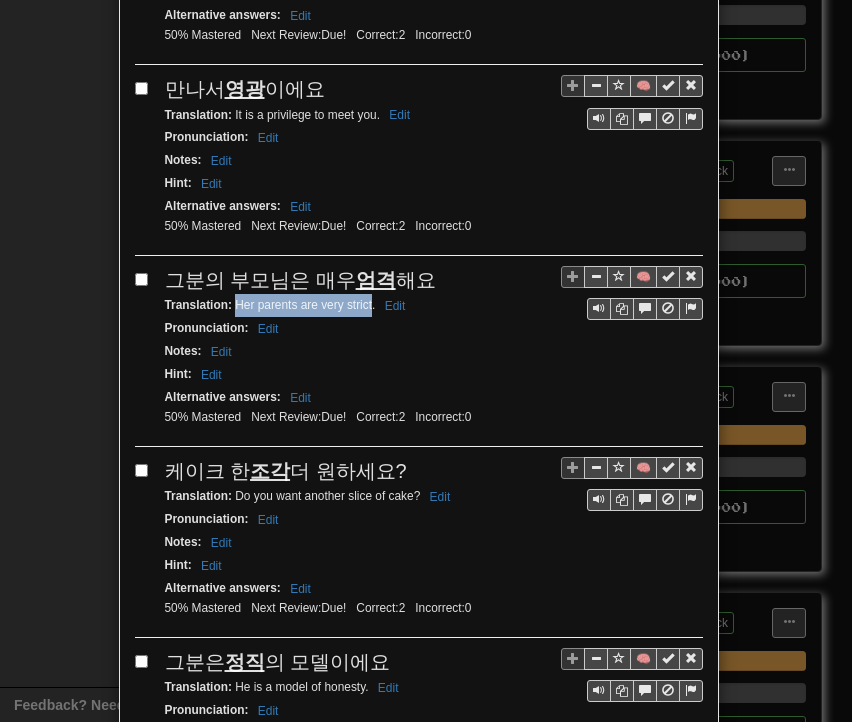 drag, startPoint x: 228, startPoint y: 248, endPoint x: 365, endPoint y: 249, distance: 137.00365 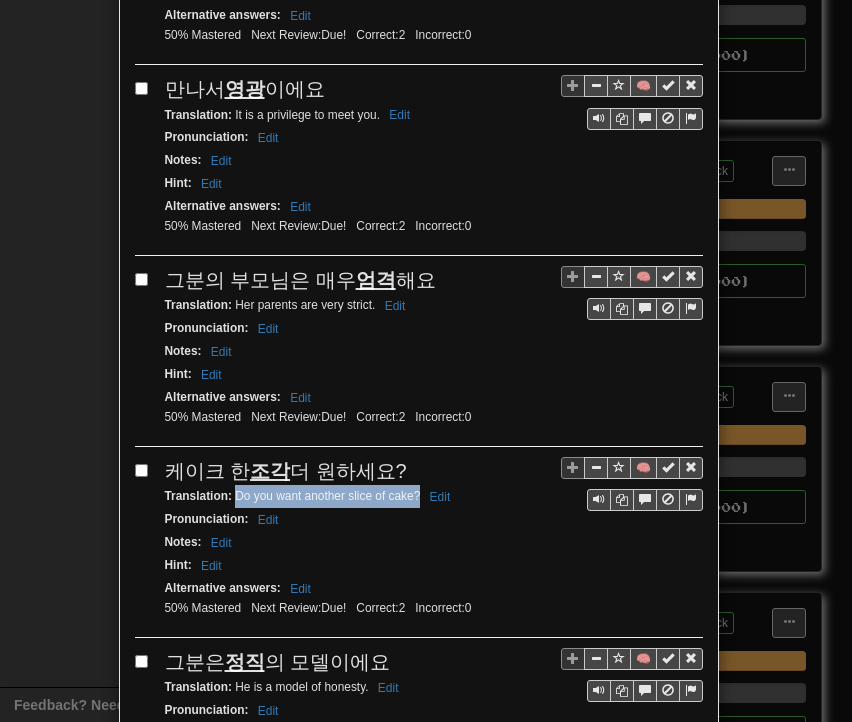 drag, startPoint x: 228, startPoint y: 433, endPoint x: 412, endPoint y: 439, distance: 184.0978 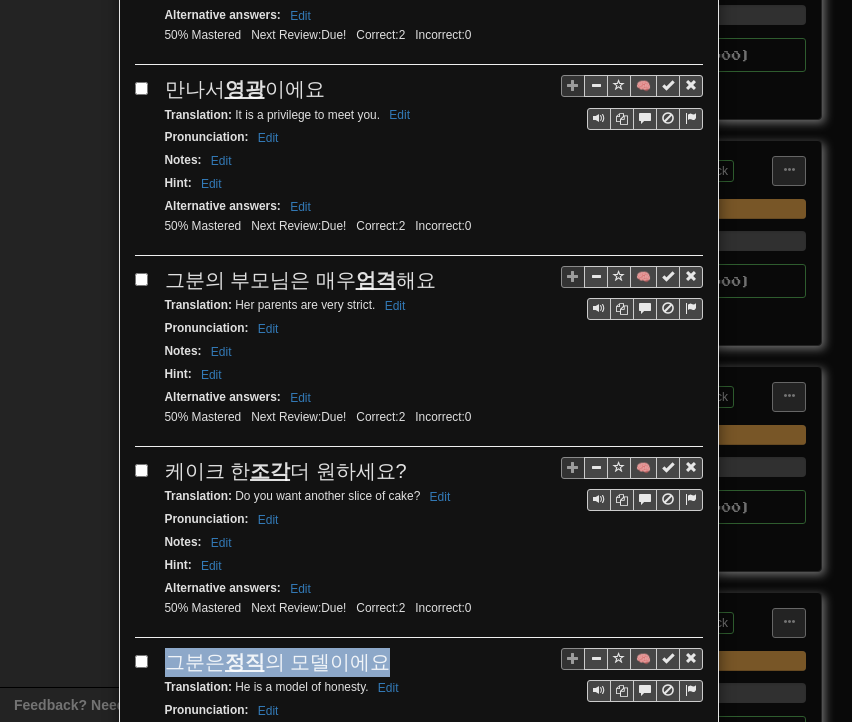 drag, startPoint x: 161, startPoint y: 594, endPoint x: 343, endPoint y: 598, distance: 182.04395 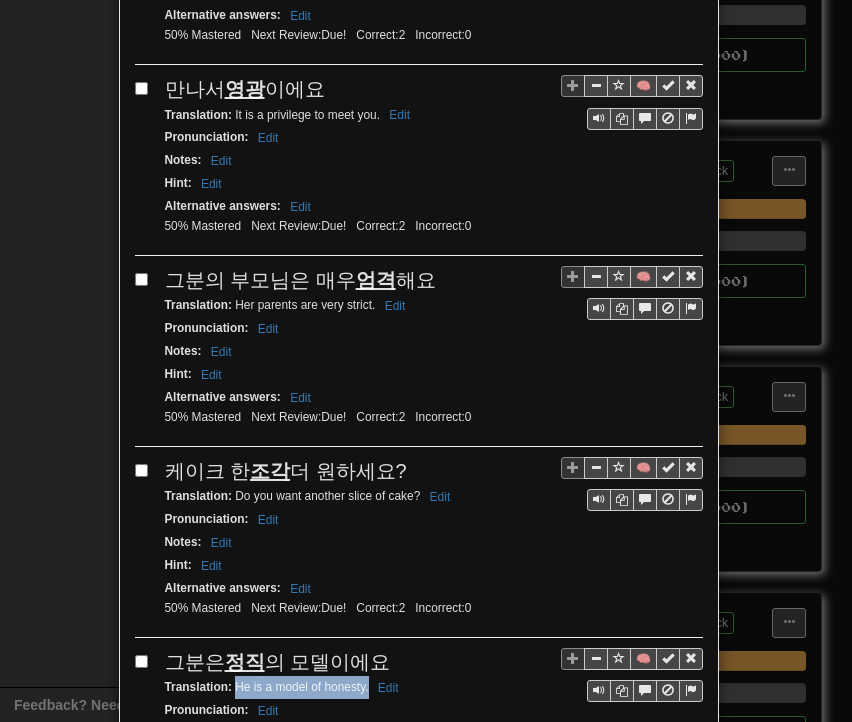 drag, startPoint x: 229, startPoint y: 617, endPoint x: 356, endPoint y: 622, distance: 127.09839 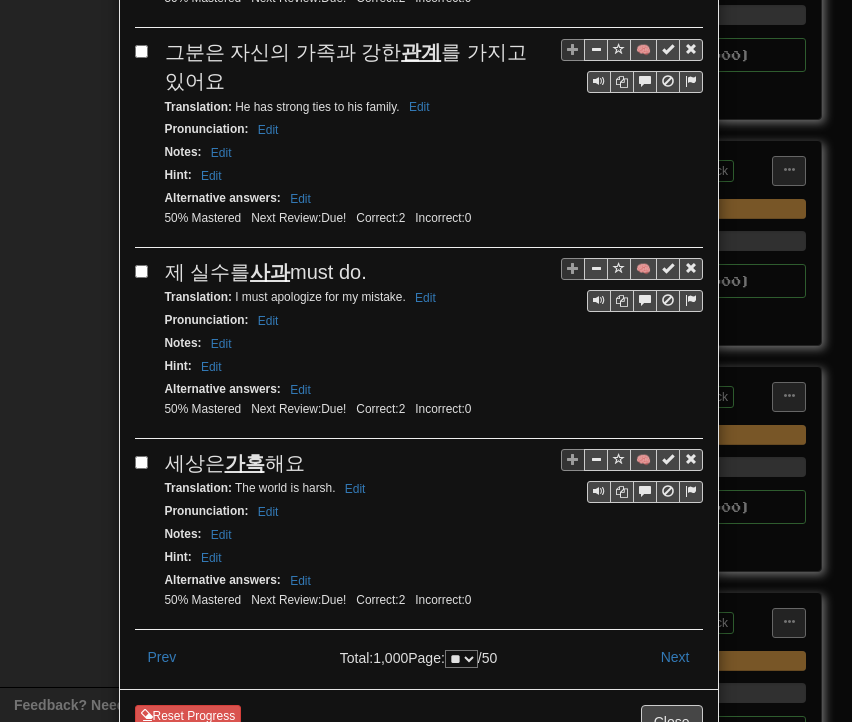 scroll, scrollTop: 3468, scrollLeft: 0, axis: vertical 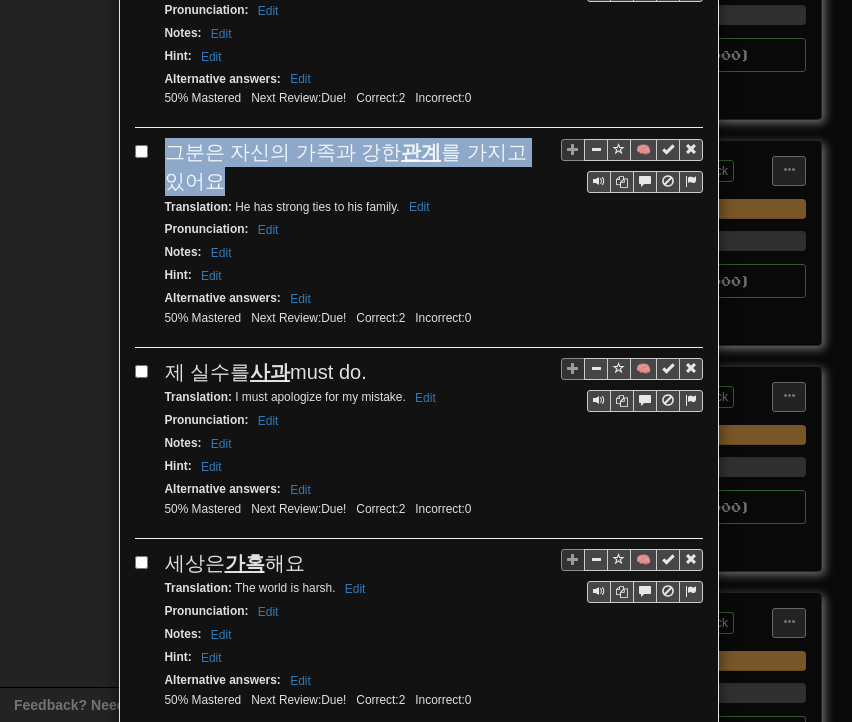 drag, startPoint x: 160, startPoint y: 78, endPoint x: 188, endPoint y: 109, distance: 41.773197 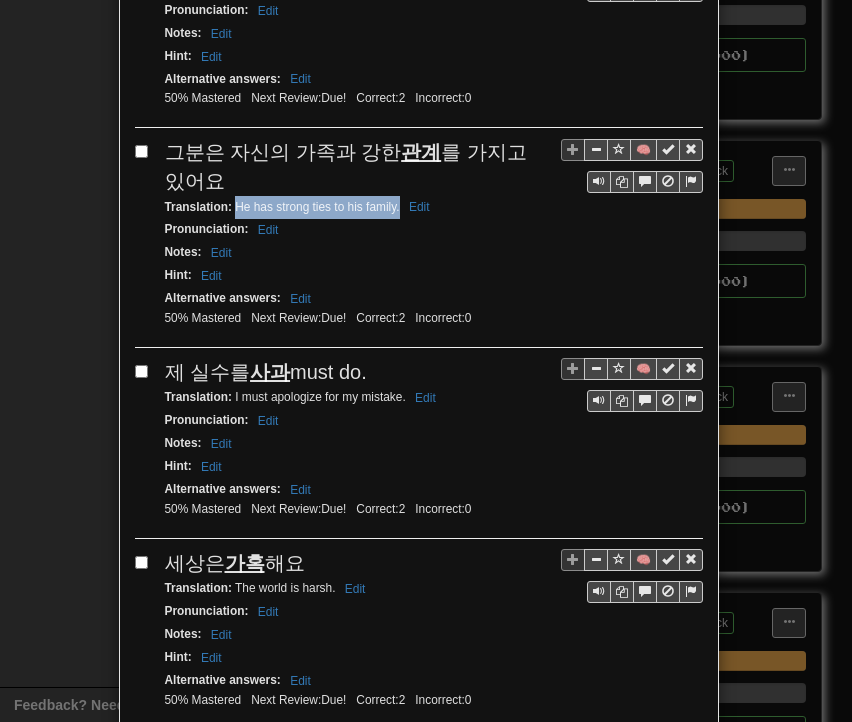 drag, startPoint x: 228, startPoint y: 141, endPoint x: 390, endPoint y: 140, distance: 162.00308 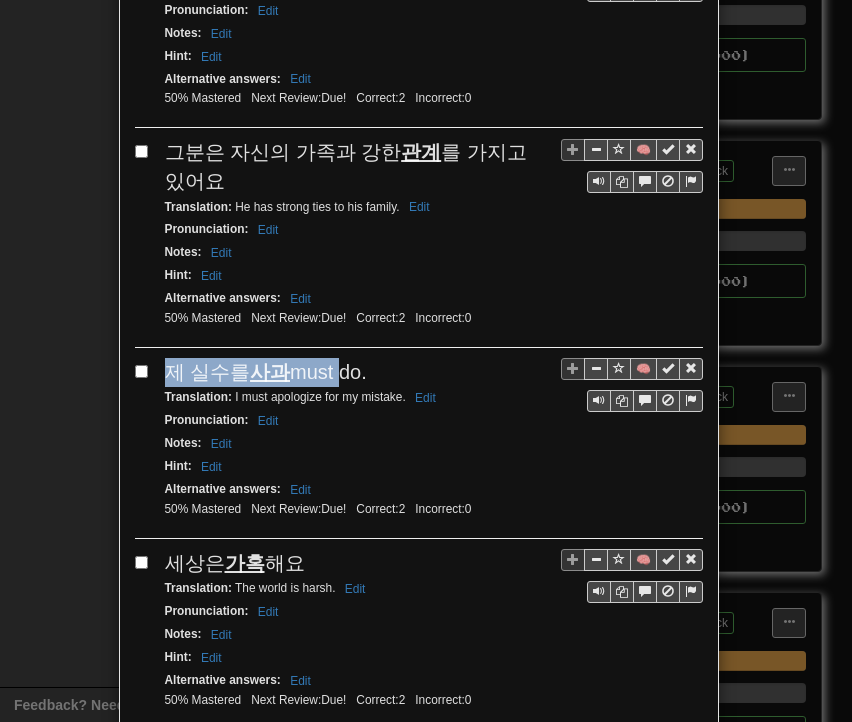 drag, startPoint x: 153, startPoint y: 295, endPoint x: 392, endPoint y: 297, distance: 239.00836 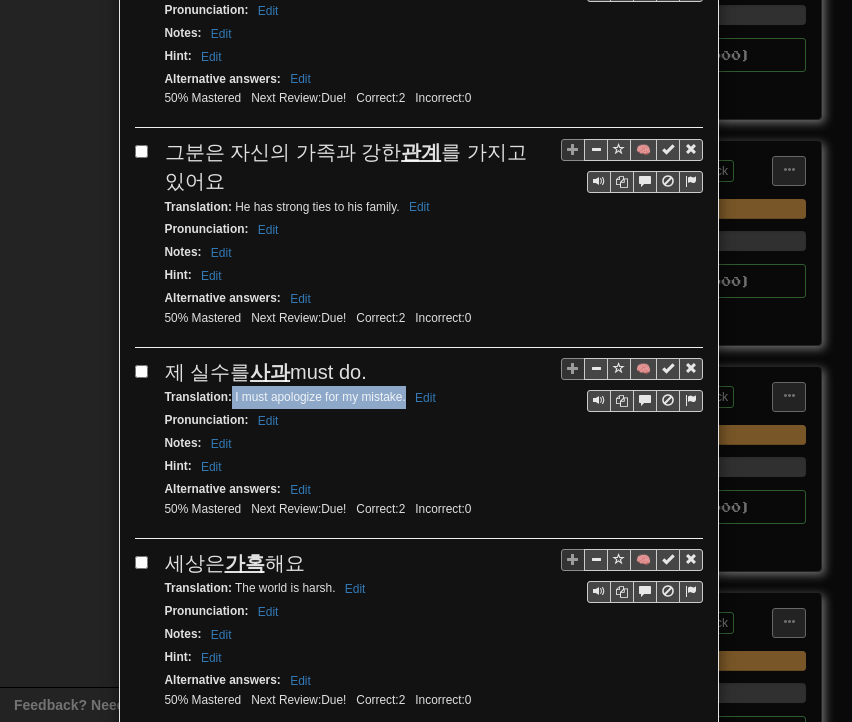 drag, startPoint x: 225, startPoint y: 324, endPoint x: 398, endPoint y: 329, distance: 173.07224 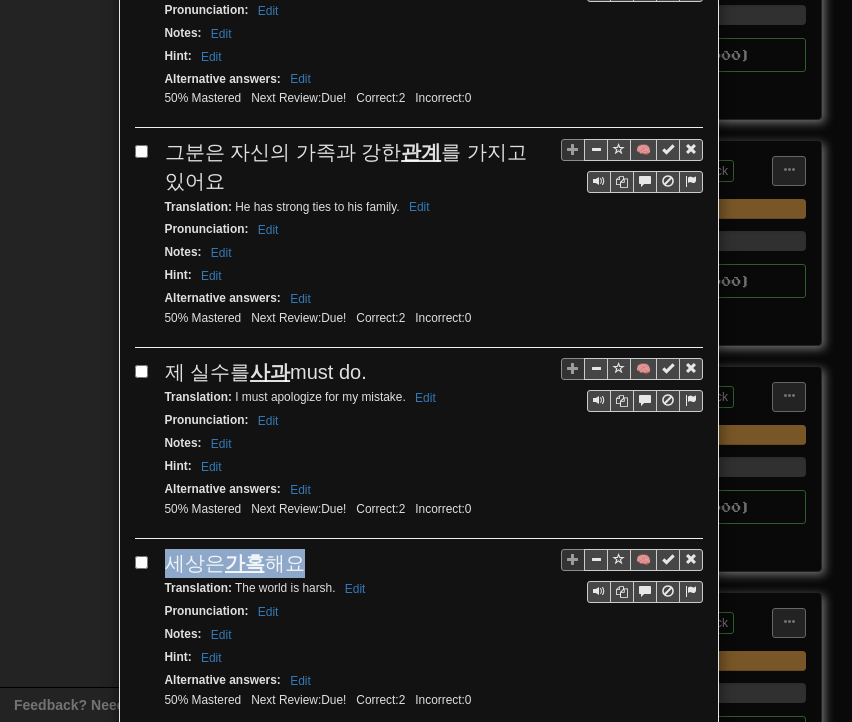 drag, startPoint x: 164, startPoint y: 485, endPoint x: 301, endPoint y: 483, distance: 137.0146 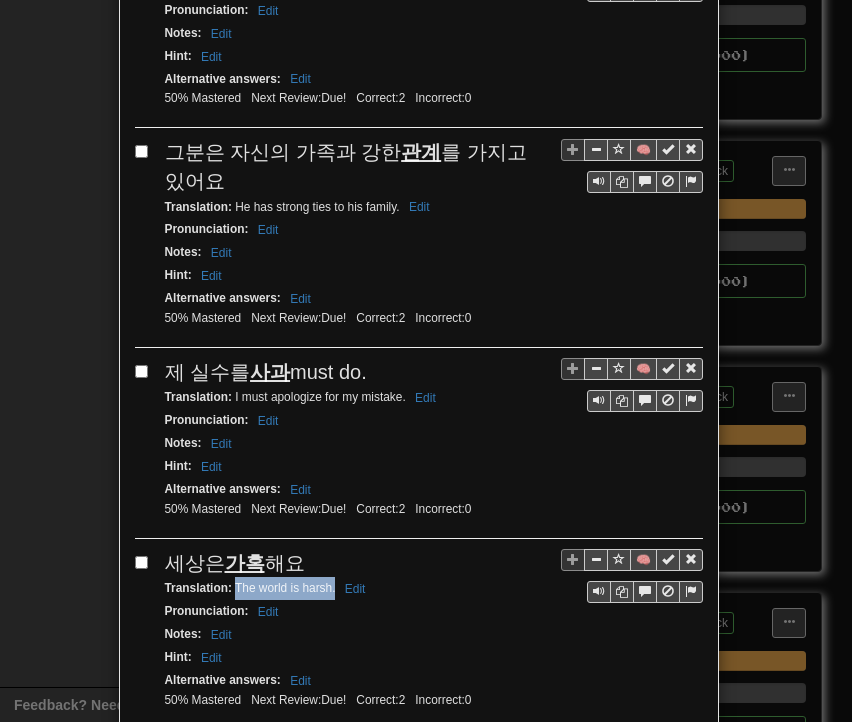drag, startPoint x: 230, startPoint y: 510, endPoint x: 320, endPoint y: 516, distance: 90.199776 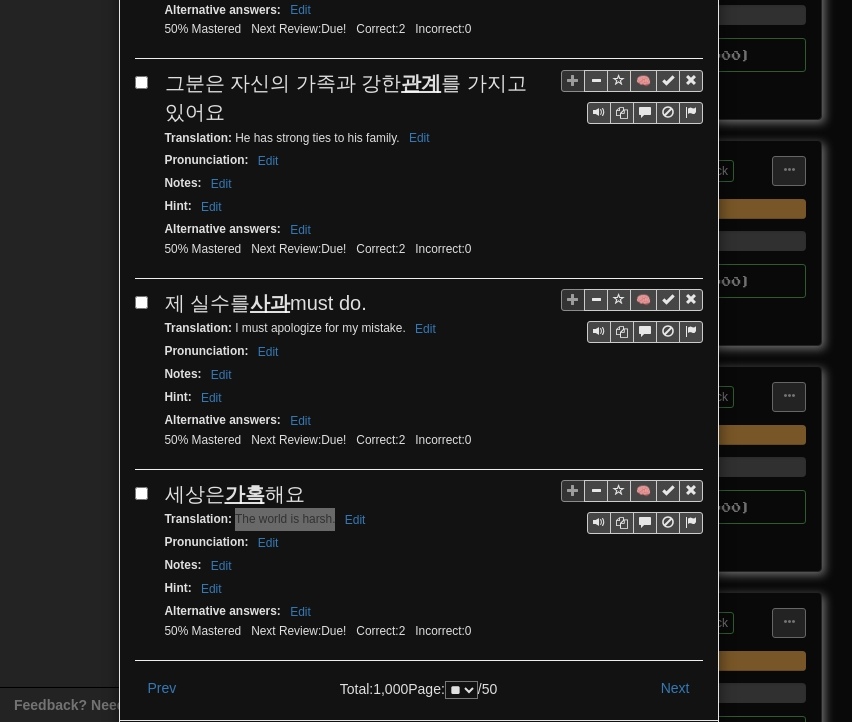 scroll, scrollTop: 3568, scrollLeft: 0, axis: vertical 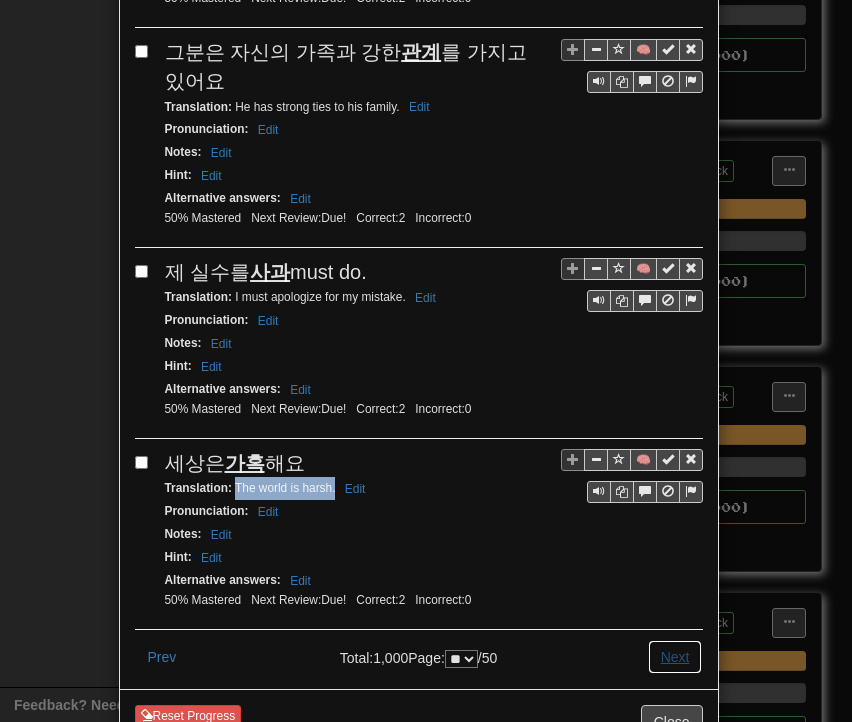 click on "Next" at bounding box center (675, 657) 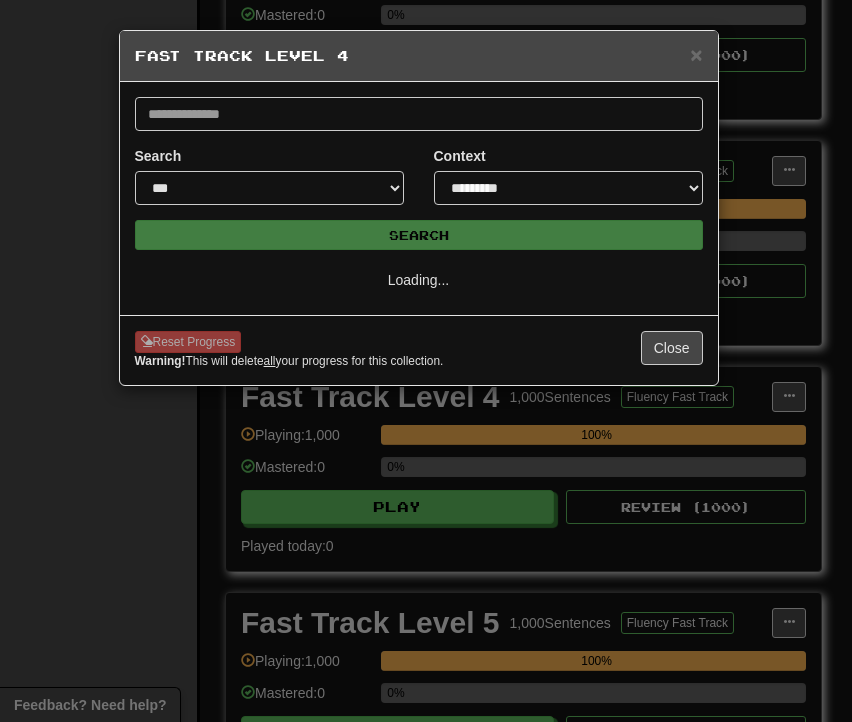 scroll, scrollTop: 0, scrollLeft: 0, axis: both 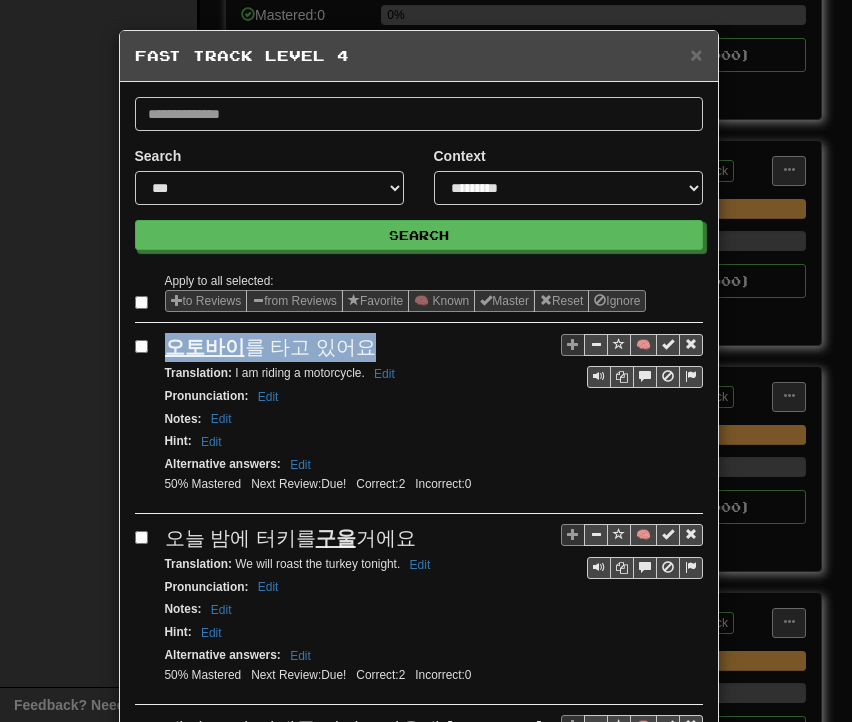 drag, startPoint x: 161, startPoint y: 349, endPoint x: 376, endPoint y: 340, distance: 215.1883 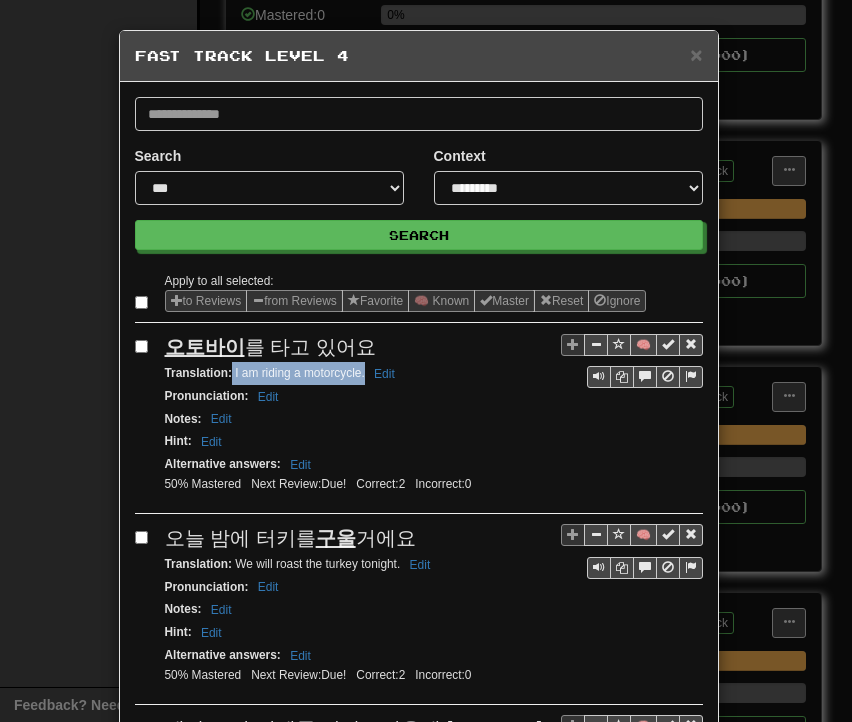 drag, startPoint x: 225, startPoint y: 371, endPoint x: 356, endPoint y: 374, distance: 131.03435 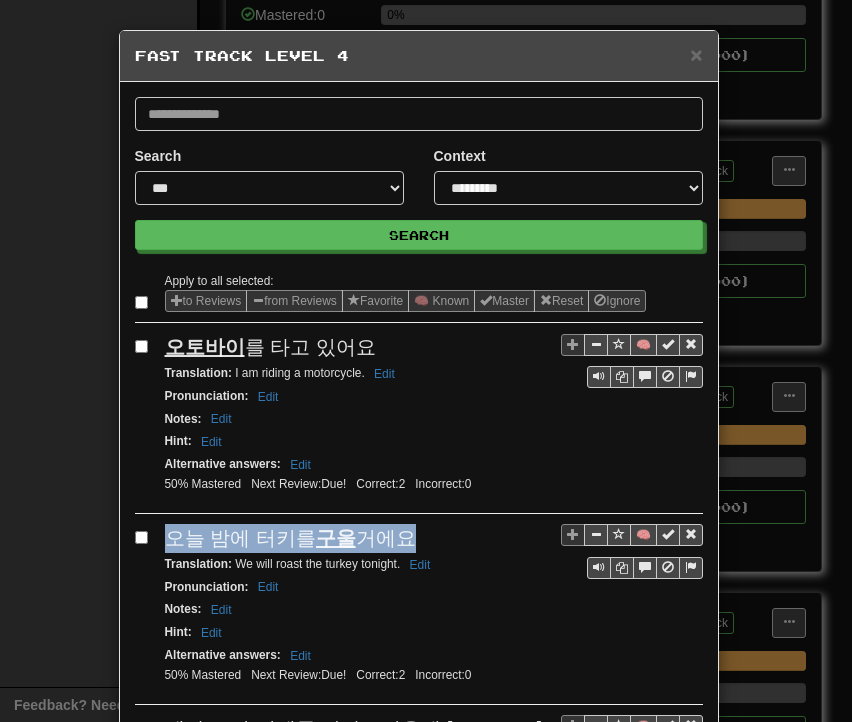 drag, startPoint x: 158, startPoint y: 534, endPoint x: 403, endPoint y: 533, distance: 245.00204 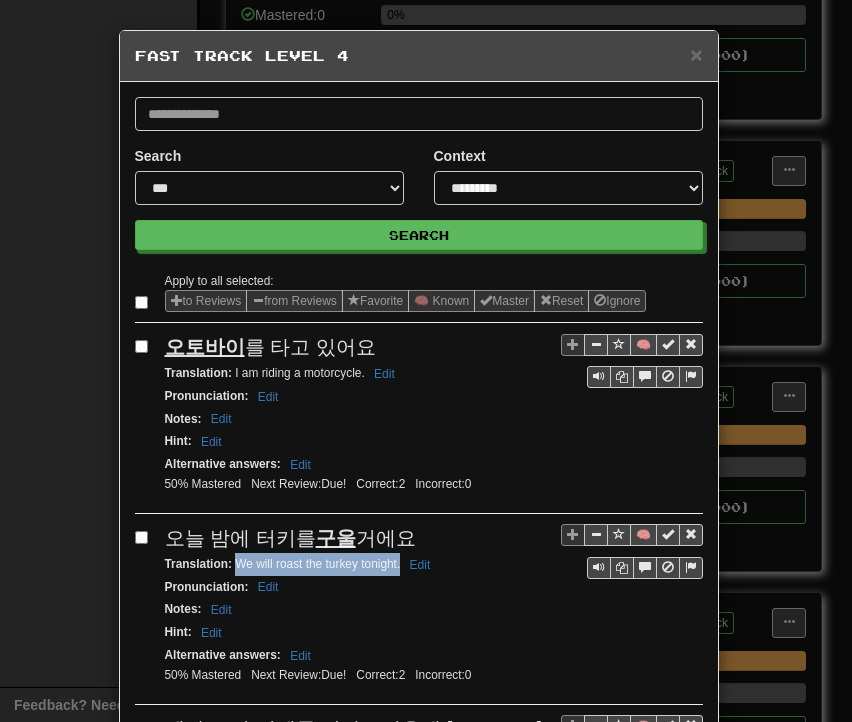 drag, startPoint x: 228, startPoint y: 556, endPoint x: 391, endPoint y: 563, distance: 163.15024 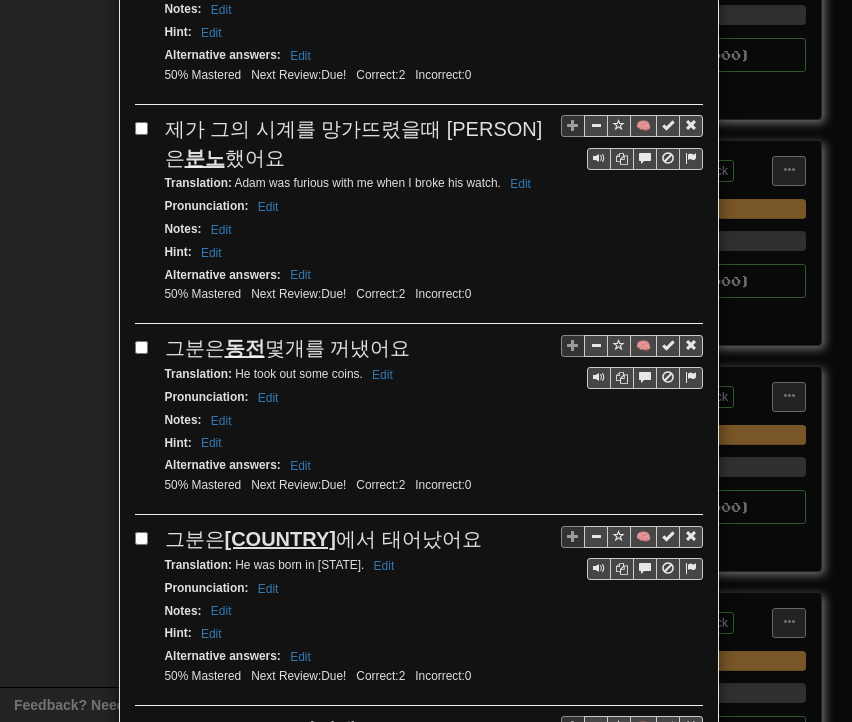 scroll, scrollTop: 700, scrollLeft: 0, axis: vertical 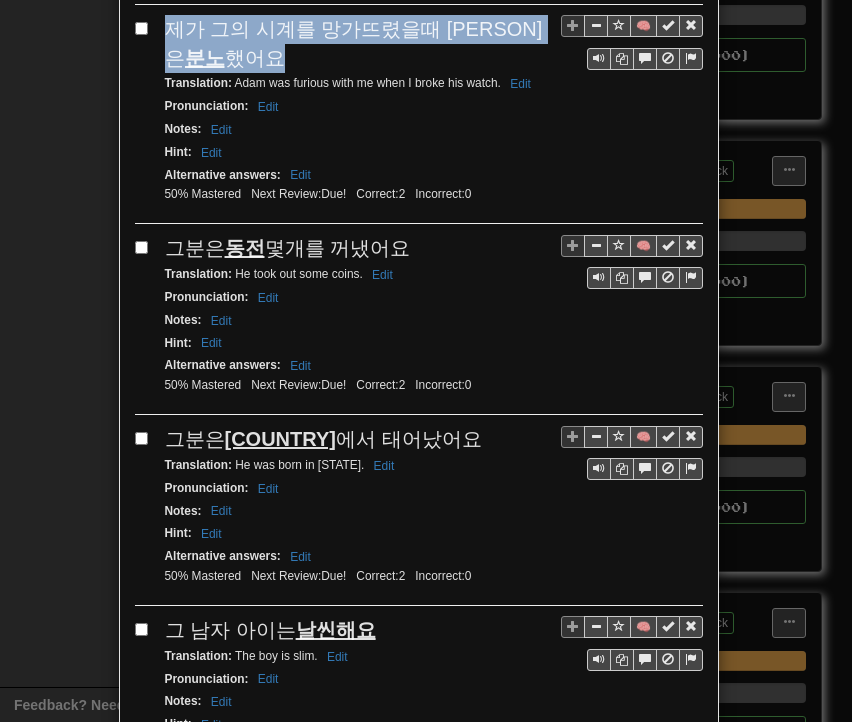 drag, startPoint x: 156, startPoint y: 12, endPoint x: 202, endPoint y: 41, distance: 54.378304 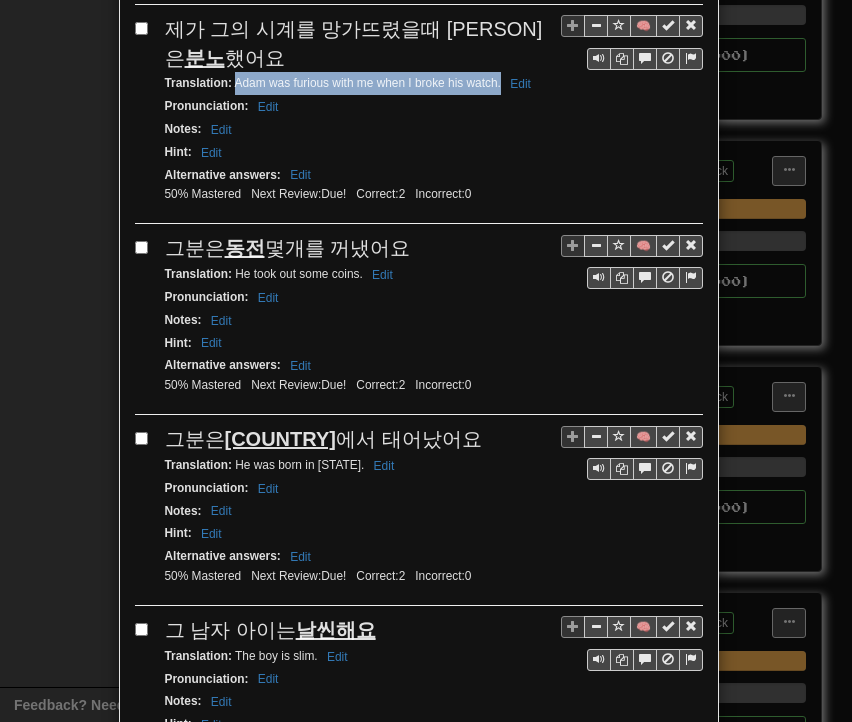 drag, startPoint x: 235, startPoint y: 79, endPoint x: 492, endPoint y: 76, distance: 257.01752 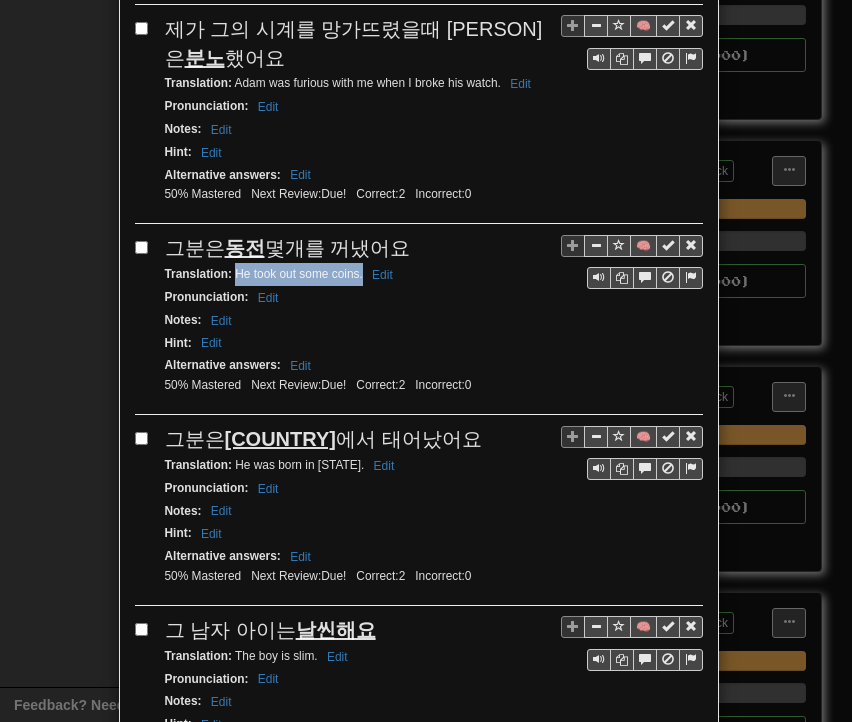 drag, startPoint x: 229, startPoint y: 258, endPoint x: 355, endPoint y: 261, distance: 126.035706 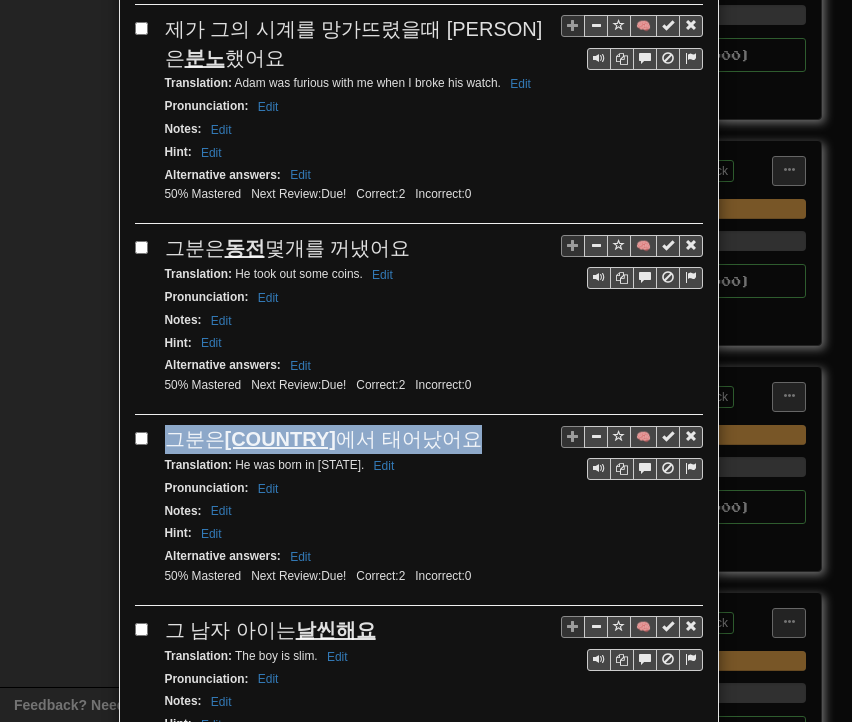 drag, startPoint x: 161, startPoint y: 421, endPoint x: 429, endPoint y: 408, distance: 268.31512 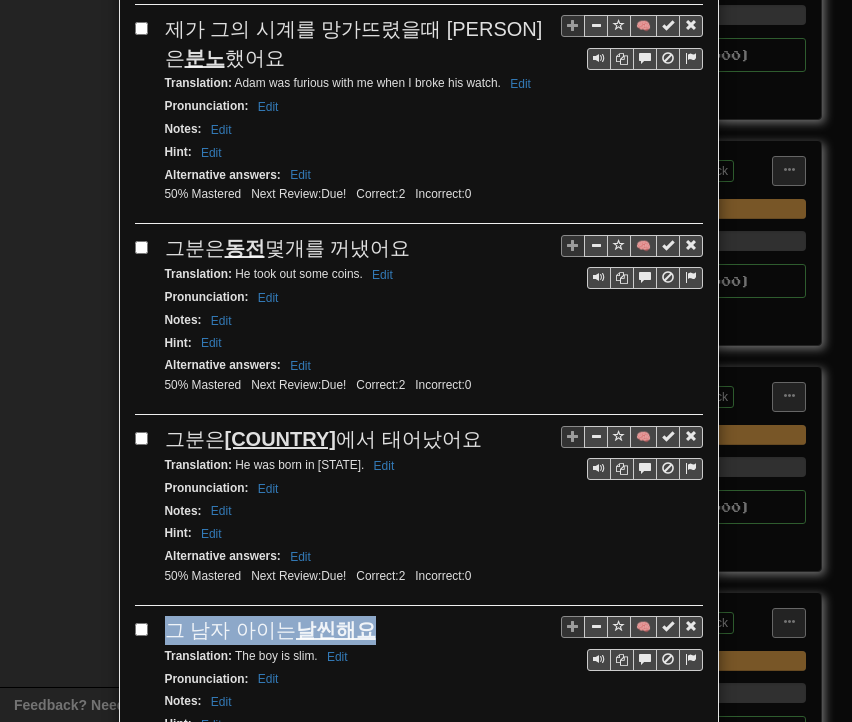 drag, startPoint x: 158, startPoint y: 609, endPoint x: 377, endPoint y: 616, distance: 219.11185 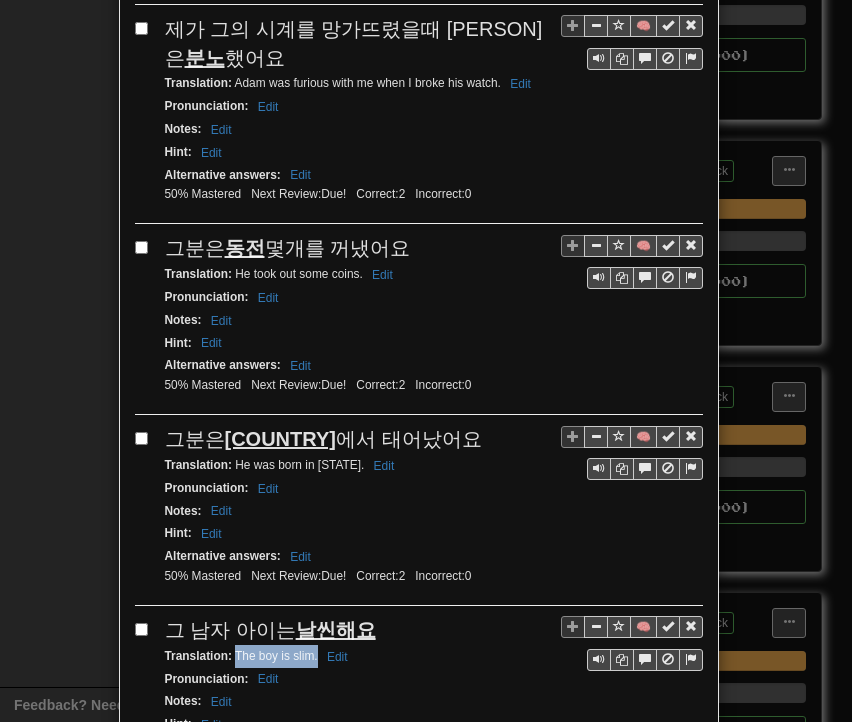 drag, startPoint x: 226, startPoint y: 633, endPoint x: 310, endPoint y: 637, distance: 84.095184 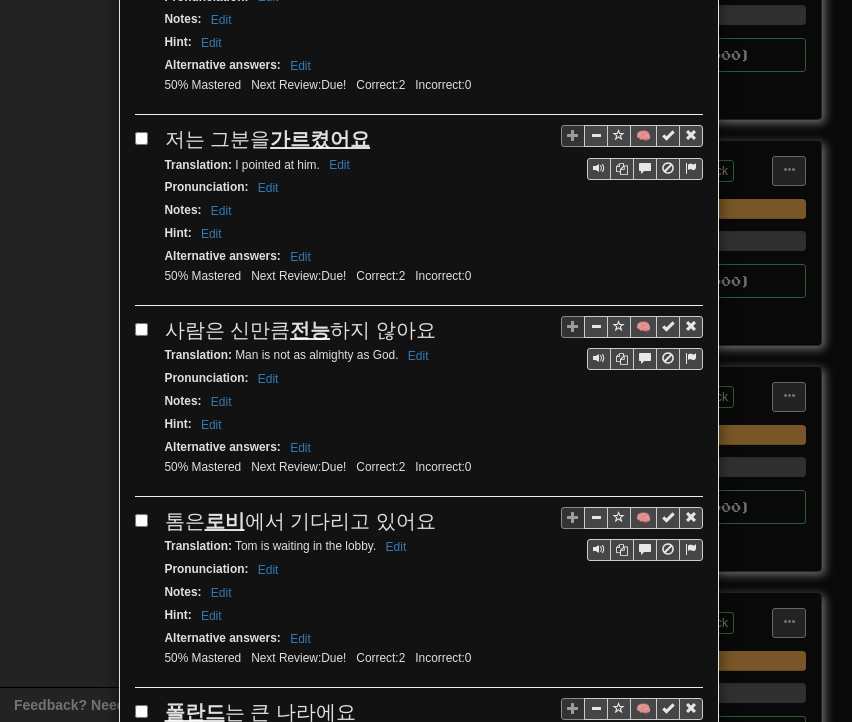 scroll, scrollTop: 1400, scrollLeft: 0, axis: vertical 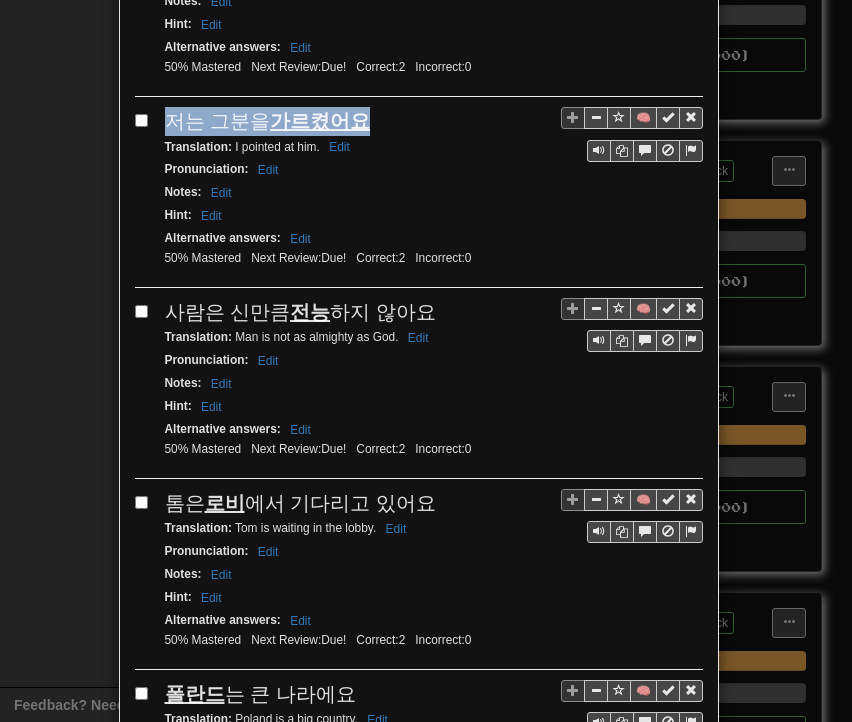 drag, startPoint x: 161, startPoint y: 97, endPoint x: 372, endPoint y: 95, distance: 211.00948 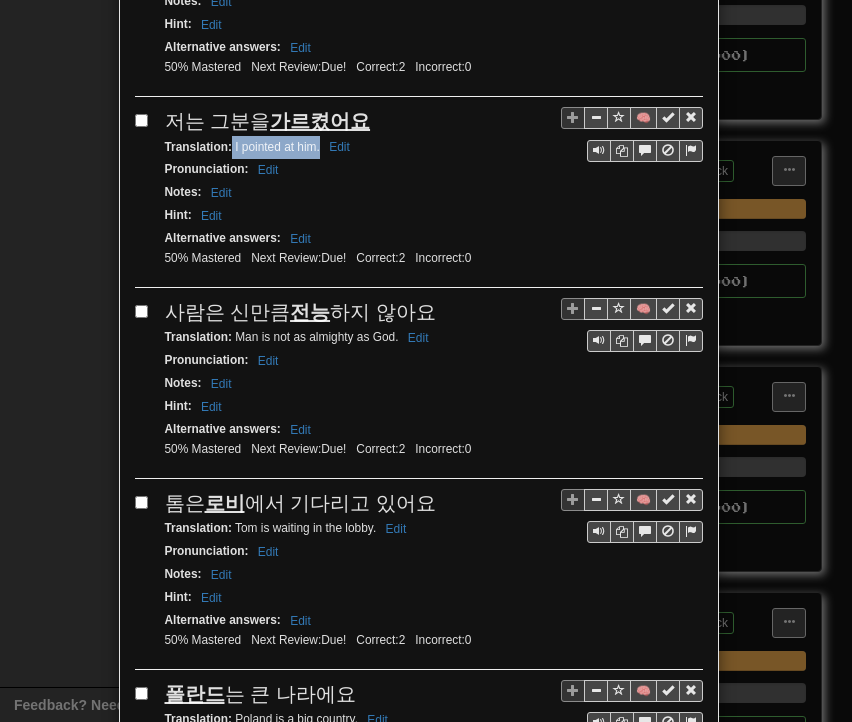 drag, startPoint x: 225, startPoint y: 122, endPoint x: 312, endPoint y: 122, distance: 87 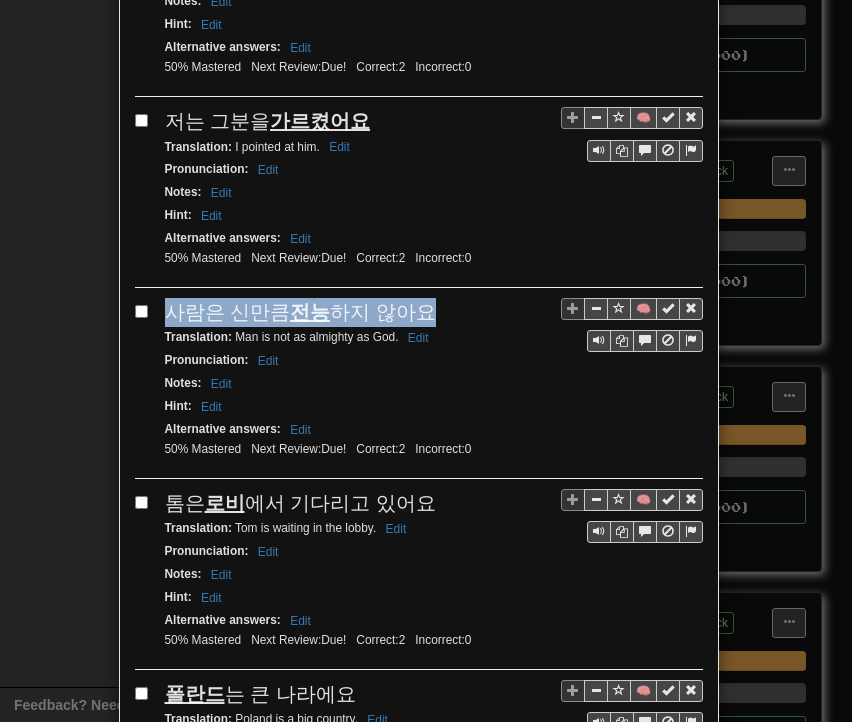 drag, startPoint x: 163, startPoint y: 279, endPoint x: 392, endPoint y: 278, distance: 229.00218 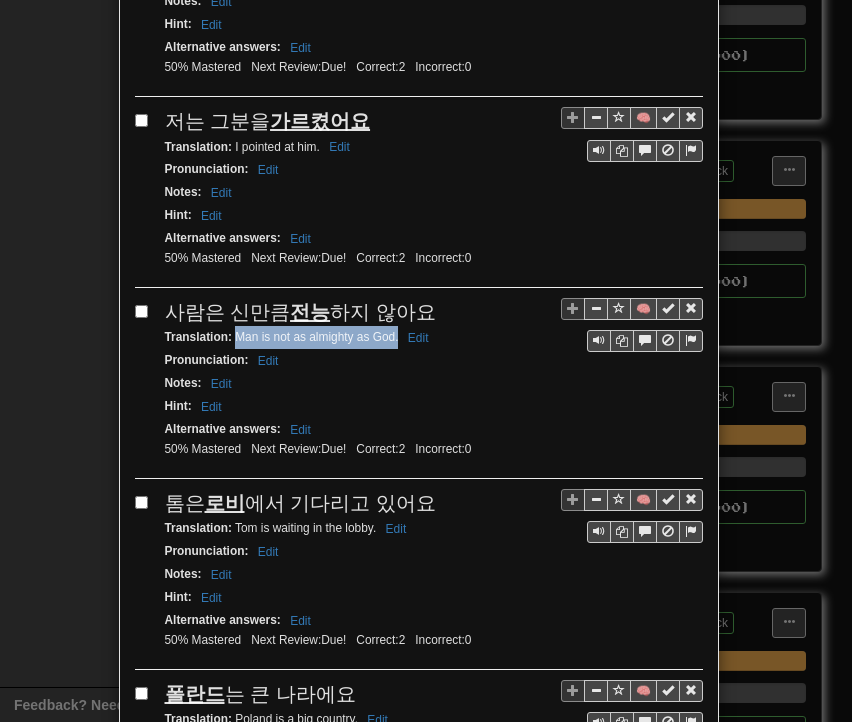 drag, startPoint x: 228, startPoint y: 308, endPoint x: 390, endPoint y: 311, distance: 162.02777 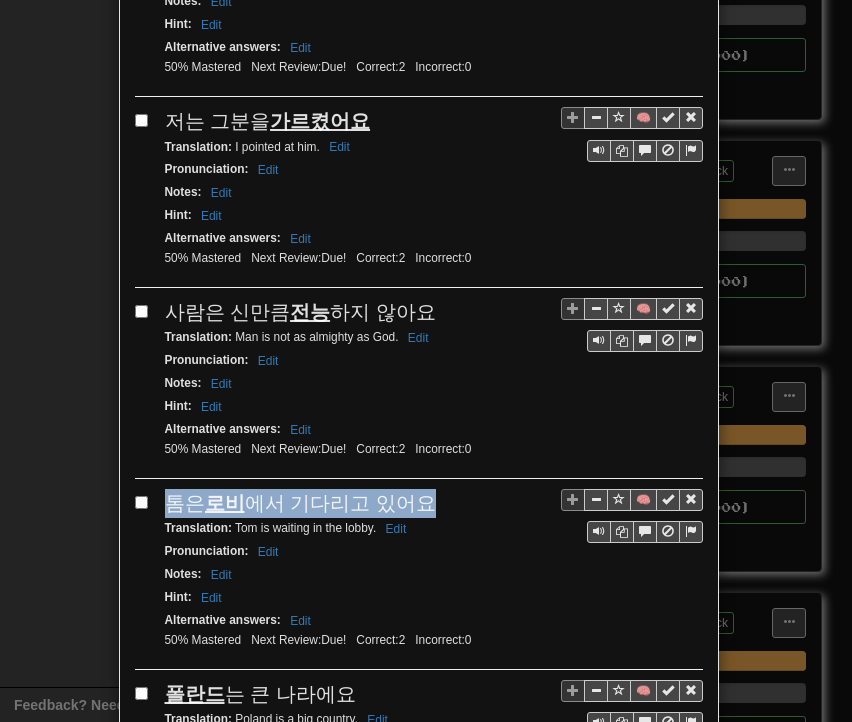 drag, startPoint x: 161, startPoint y: 466, endPoint x: 432, endPoint y: 470, distance: 271.0295 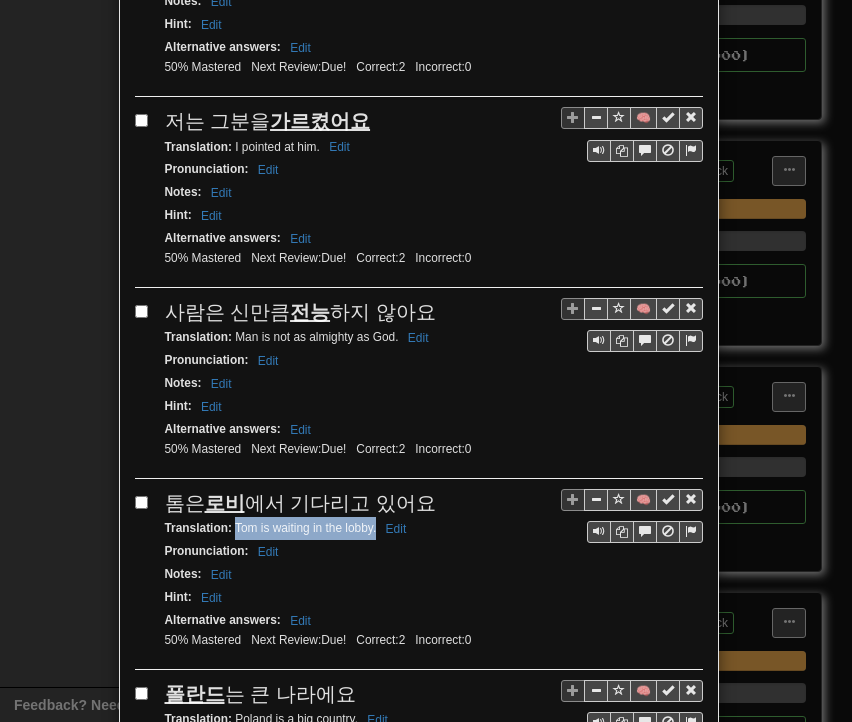 drag, startPoint x: 228, startPoint y: 494, endPoint x: 368, endPoint y: 493, distance: 140.00357 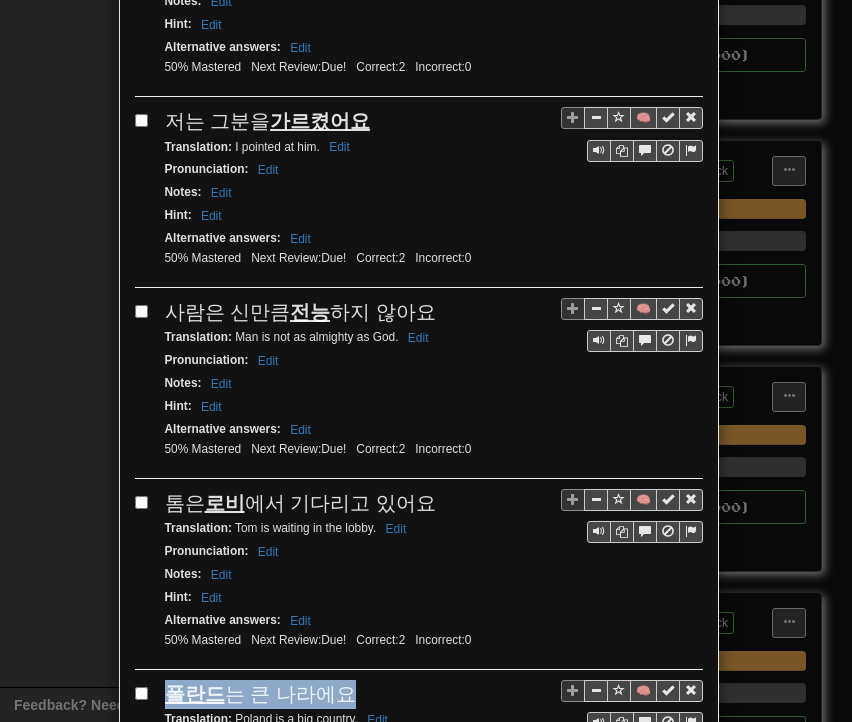 drag, startPoint x: 160, startPoint y: 651, endPoint x: 334, endPoint y: 654, distance: 174.02586 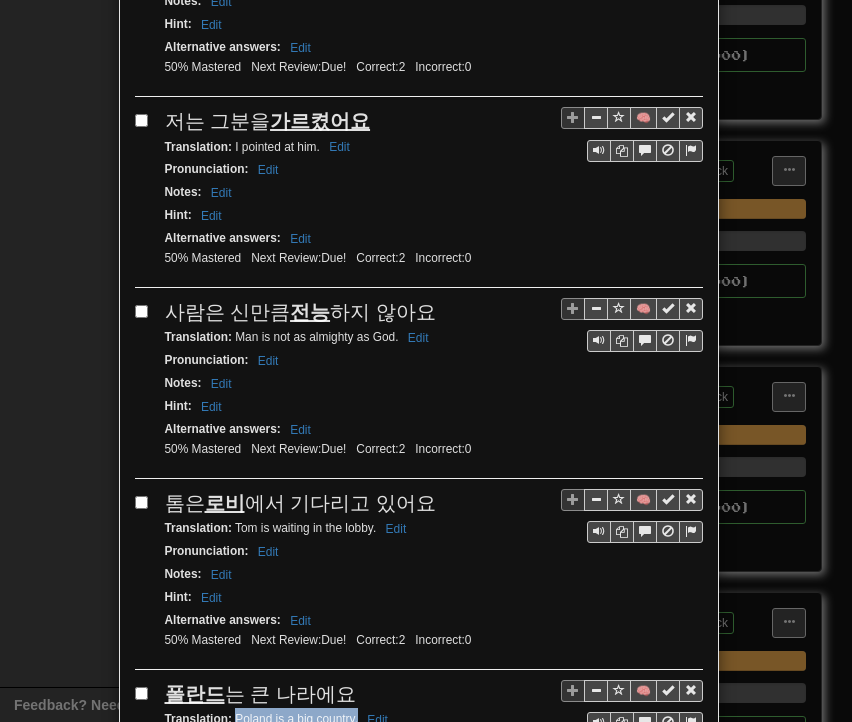 drag, startPoint x: 227, startPoint y: 680, endPoint x: 349, endPoint y: 685, distance: 122.10242 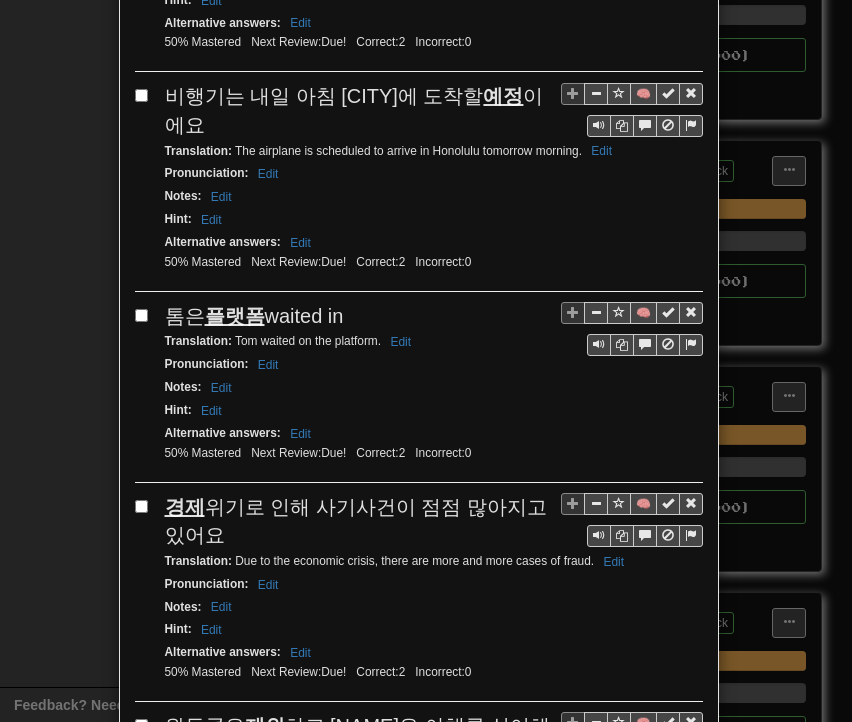 scroll, scrollTop: 2200, scrollLeft: 0, axis: vertical 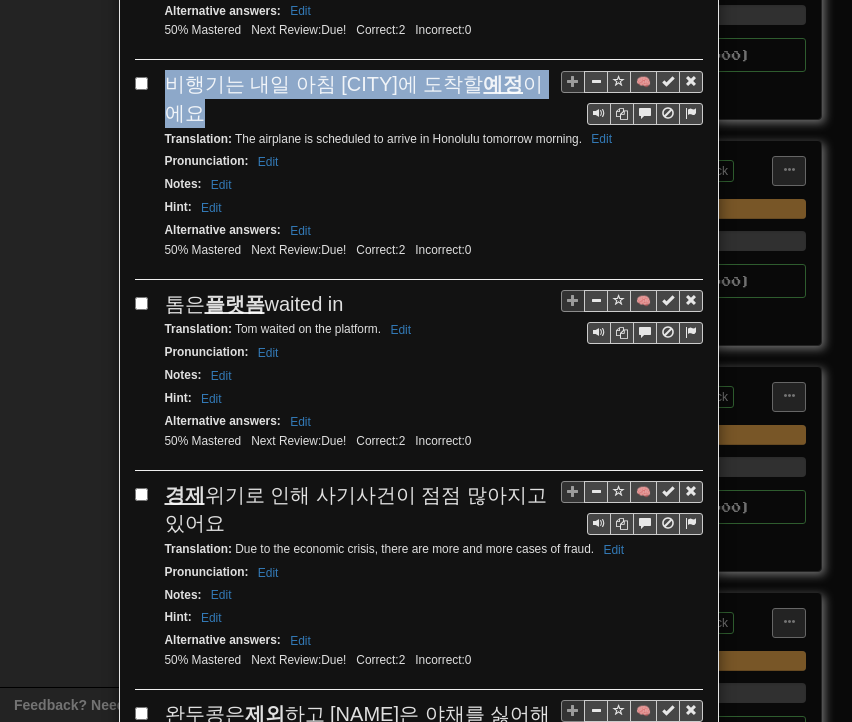 drag, startPoint x: 160, startPoint y: 45, endPoint x: 210, endPoint y: 65, distance: 53.851646 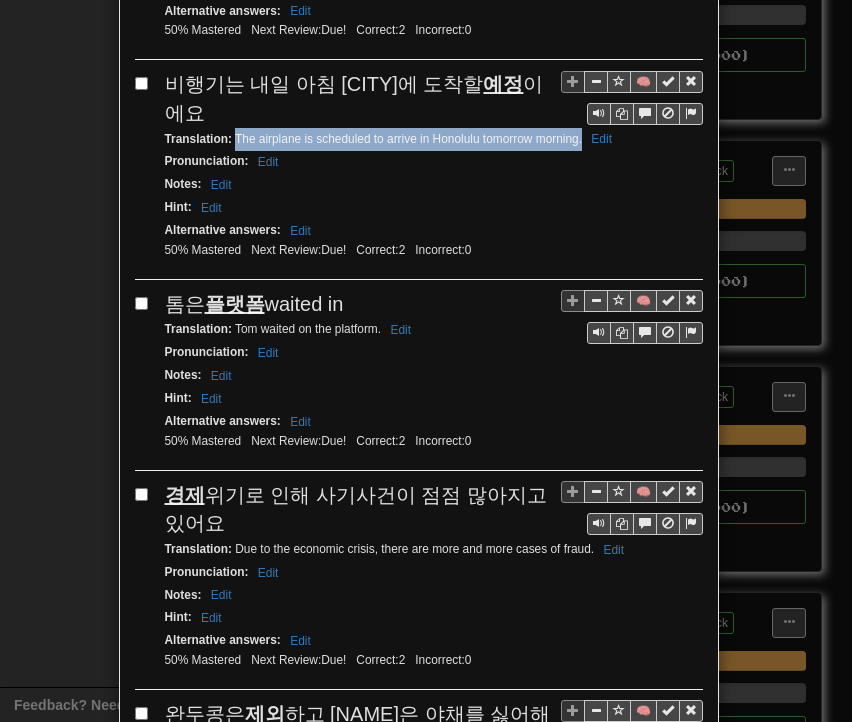 drag, startPoint x: 228, startPoint y: 94, endPoint x: 574, endPoint y: 98, distance: 346.02313 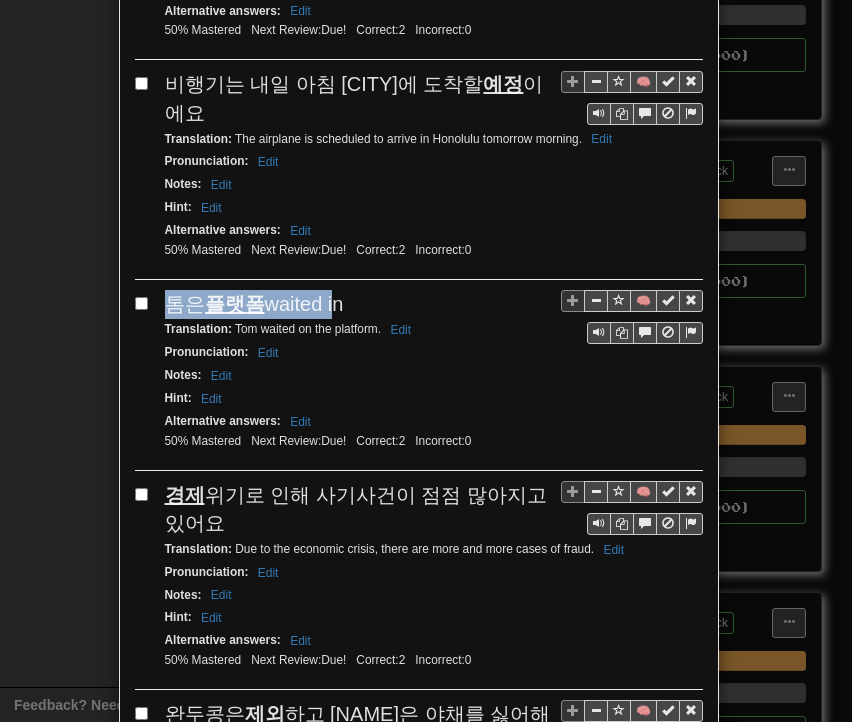 drag, startPoint x: 158, startPoint y: 258, endPoint x: 406, endPoint y: 253, distance: 248.0504 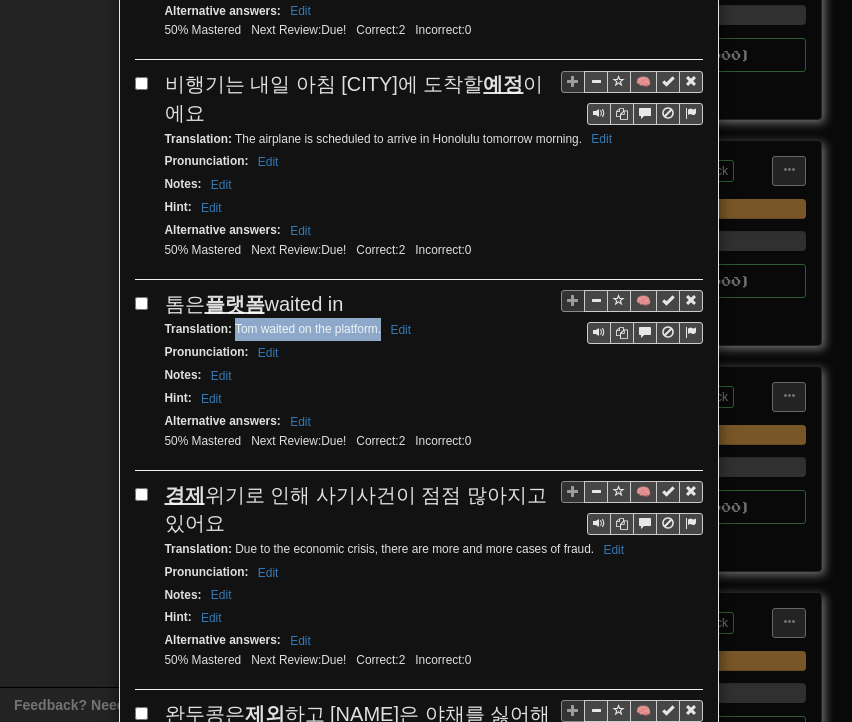 drag, startPoint x: 227, startPoint y: 281, endPoint x: 374, endPoint y: 281, distance: 147 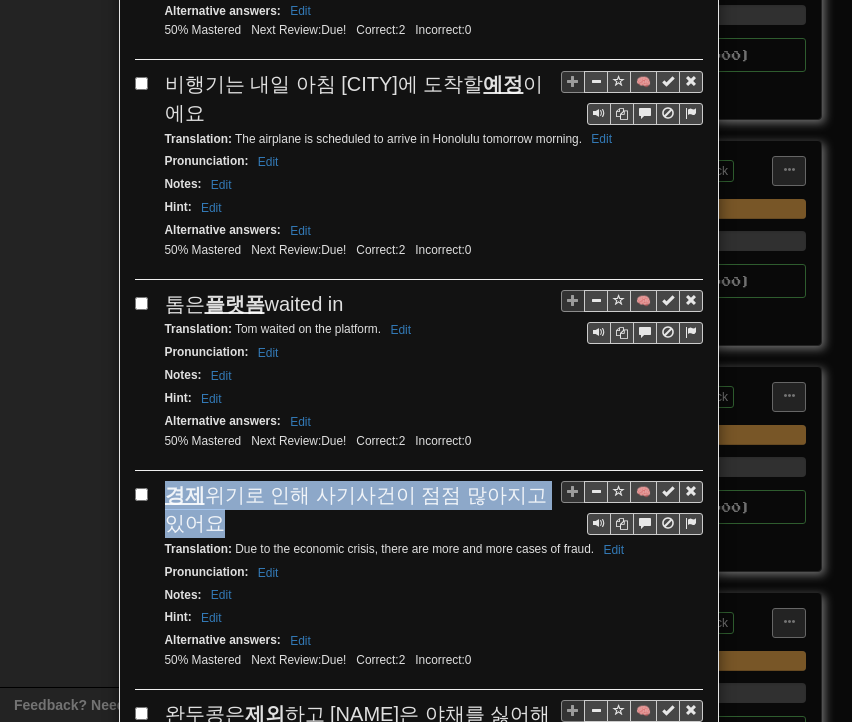 drag, startPoint x: 166, startPoint y: 446, endPoint x: 204, endPoint y: 465, distance: 42.48529 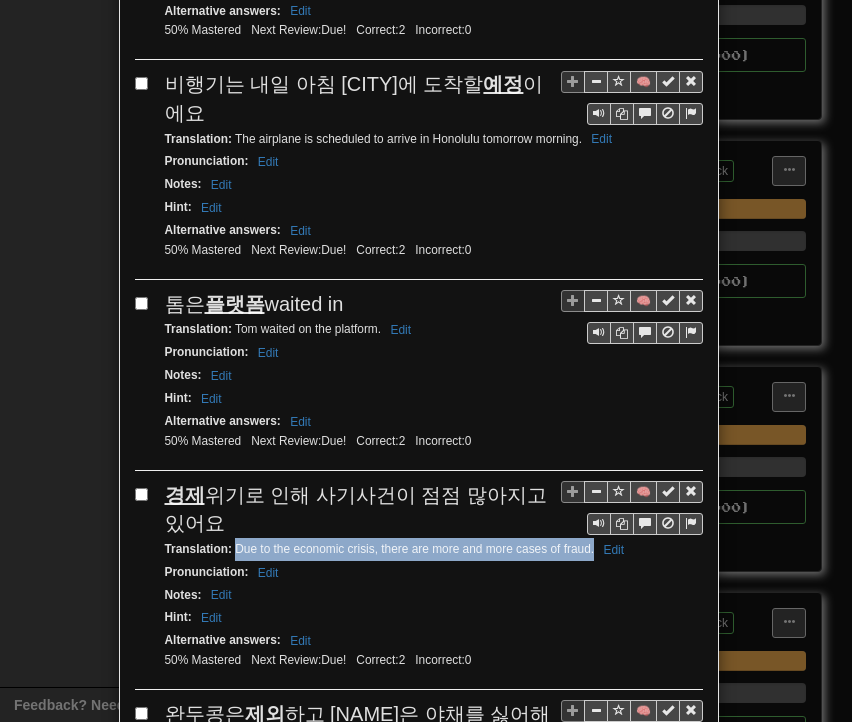 drag, startPoint x: 229, startPoint y: 497, endPoint x: 586, endPoint y: 501, distance: 357.0224 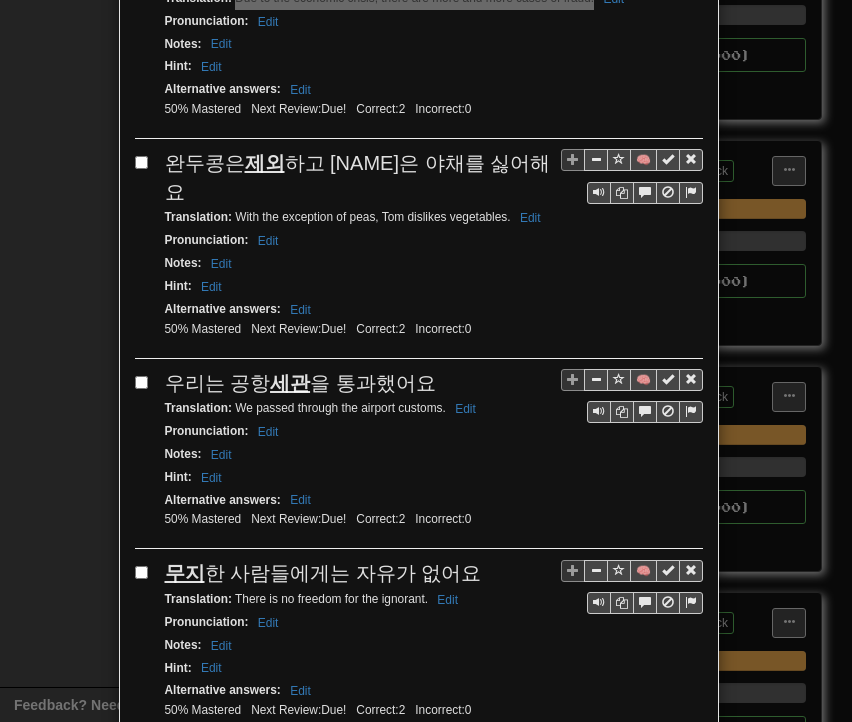 scroll, scrollTop: 2800, scrollLeft: 0, axis: vertical 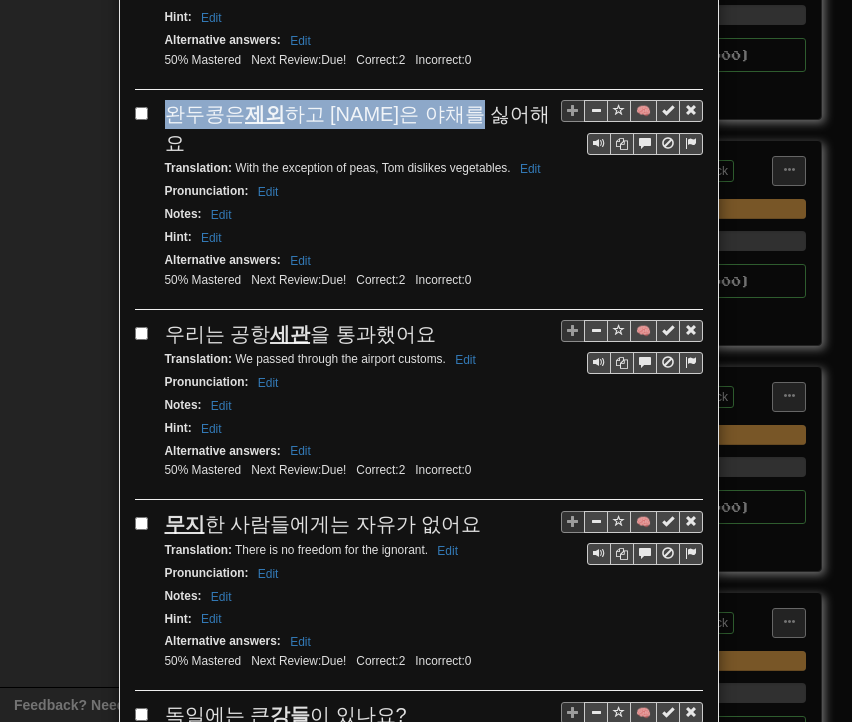 drag, startPoint x: 155, startPoint y: 66, endPoint x: 489, endPoint y: 54, distance: 334.21548 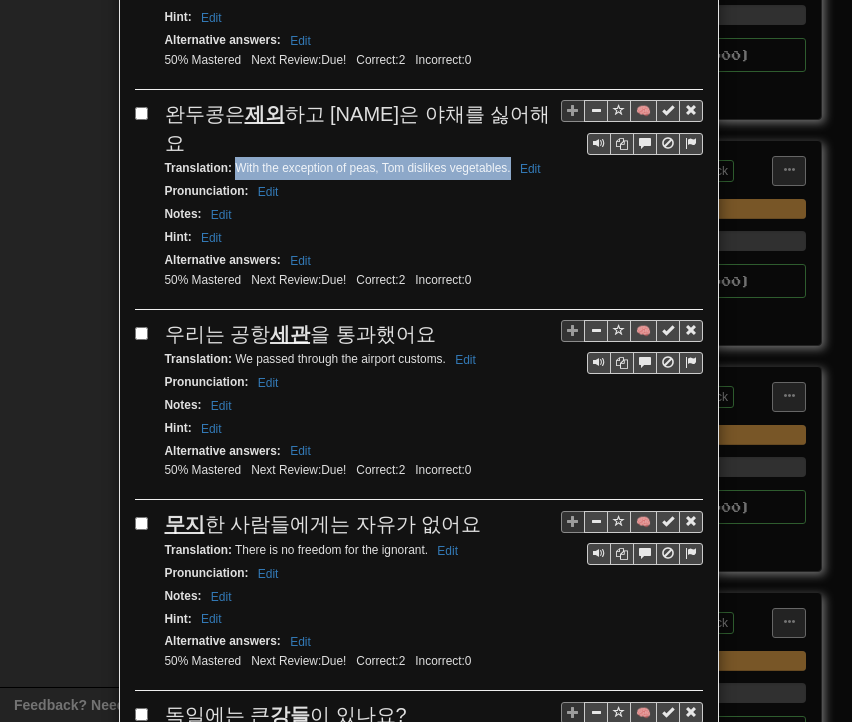 drag, startPoint x: 227, startPoint y: 85, endPoint x: 492, endPoint y: 91, distance: 265.0679 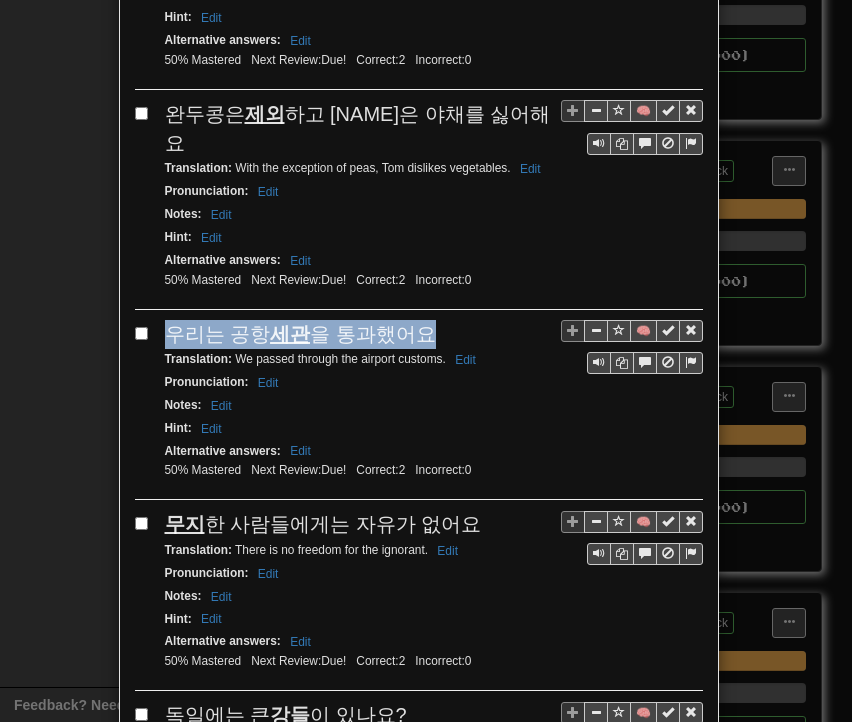 drag, startPoint x: 163, startPoint y: 244, endPoint x: 412, endPoint y: 253, distance: 249.1626 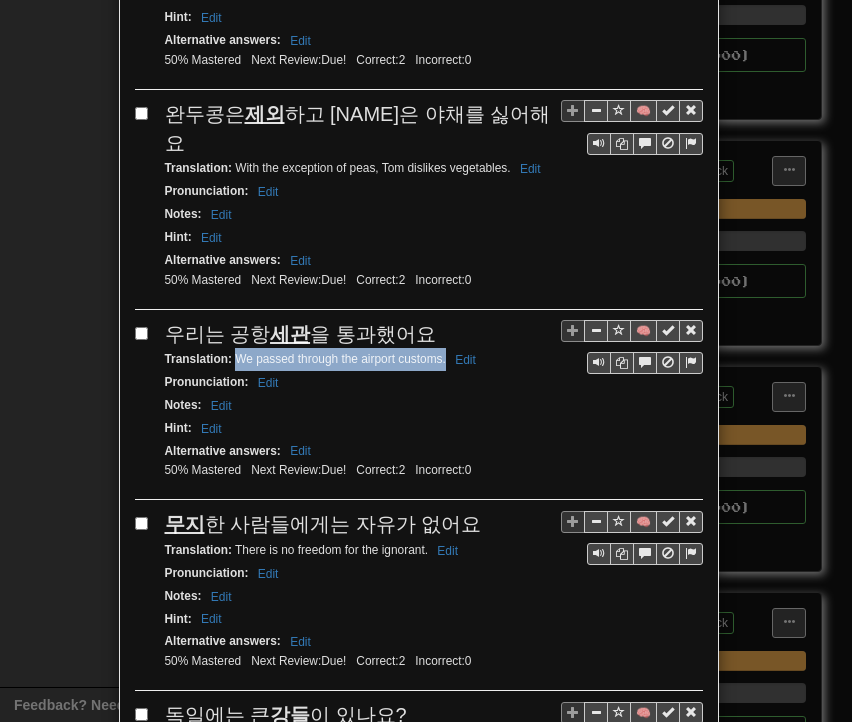 drag, startPoint x: 228, startPoint y: 273, endPoint x: 437, endPoint y: 276, distance: 209.02153 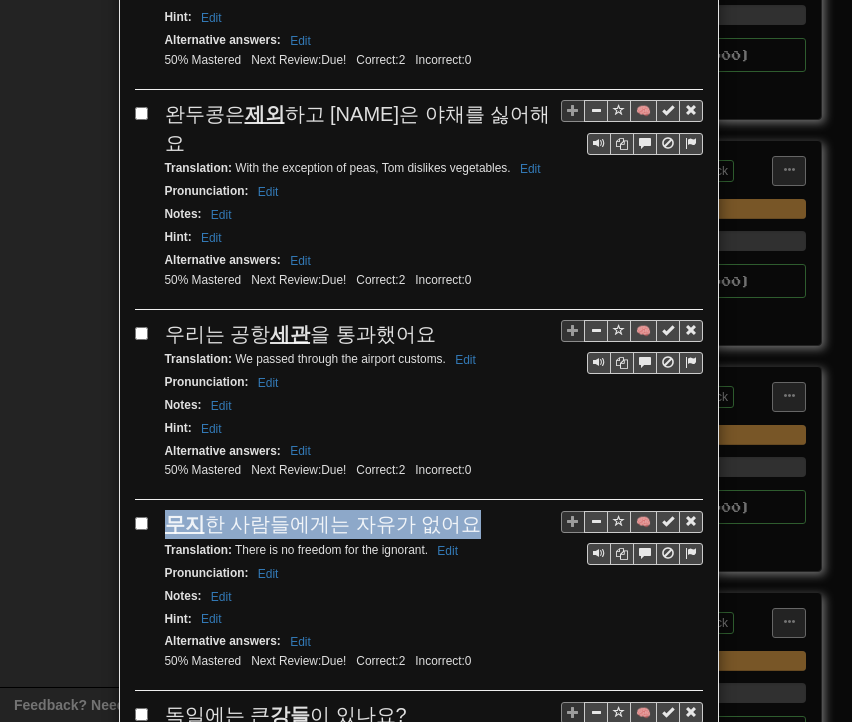 drag, startPoint x: 152, startPoint y: 437, endPoint x: 471, endPoint y: 445, distance: 319.1003 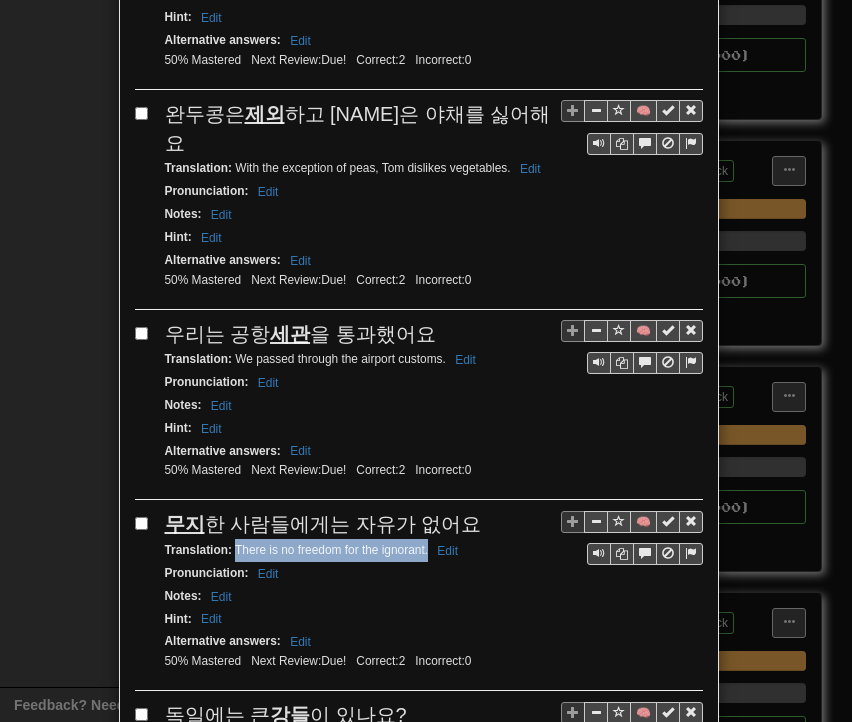 drag, startPoint x: 226, startPoint y: 457, endPoint x: 420, endPoint y: 465, distance: 194.16487 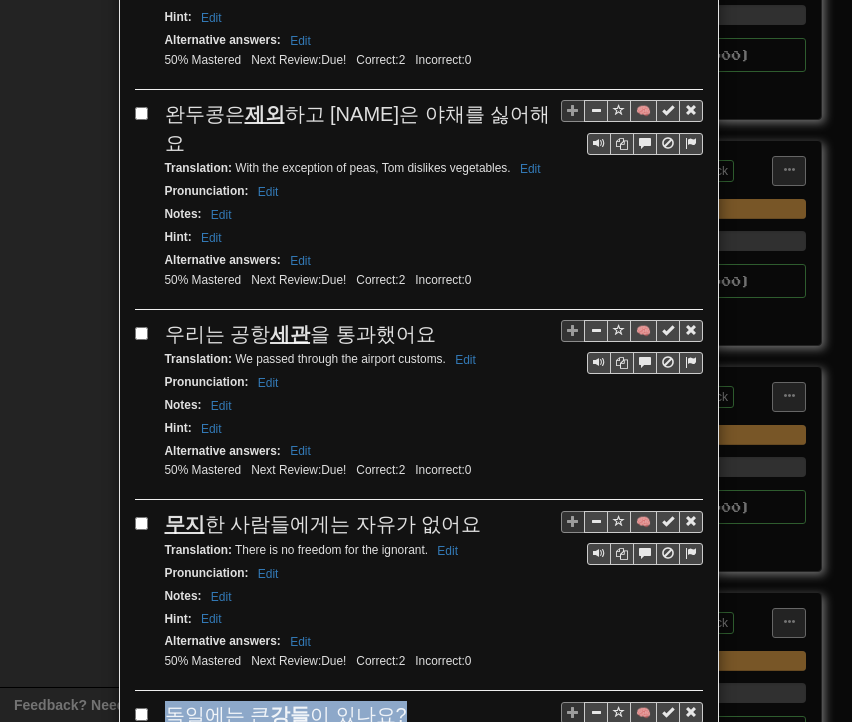drag, startPoint x: 153, startPoint y: 617, endPoint x: 405, endPoint y: 613, distance: 252.03174 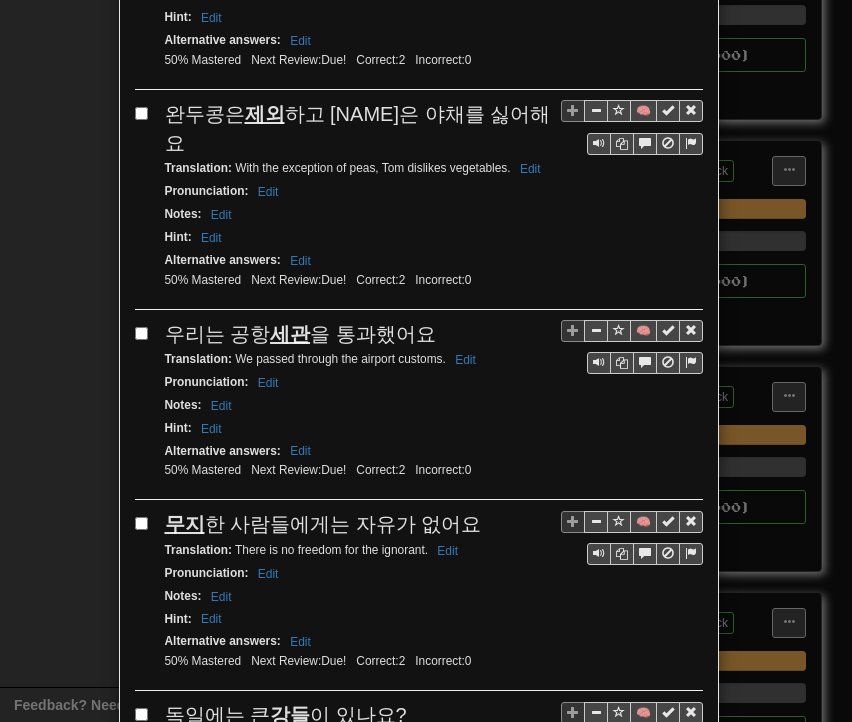 drag, startPoint x: 228, startPoint y: 649, endPoint x: 396, endPoint y: 646, distance: 168.02678 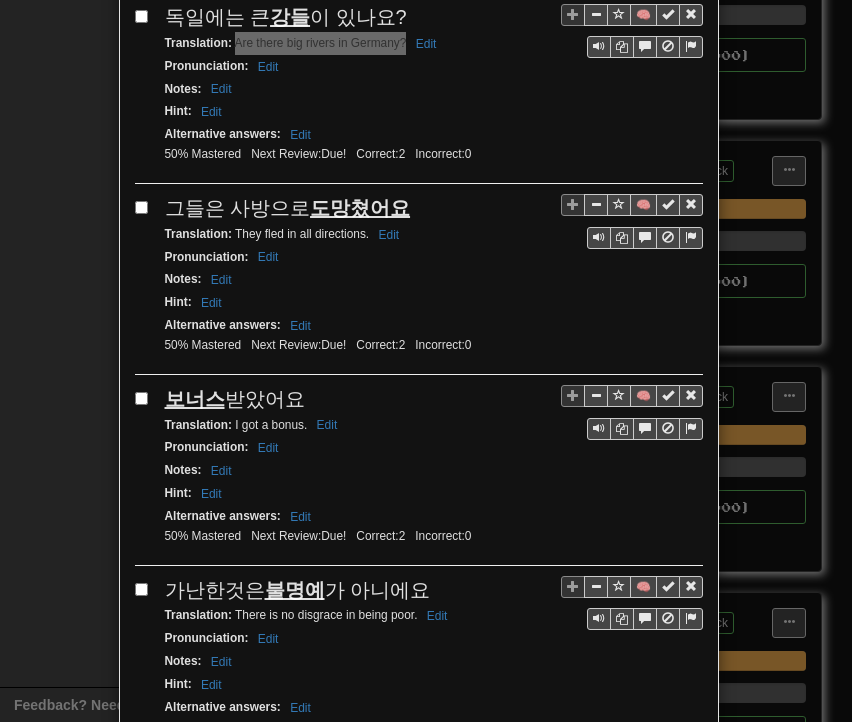 scroll, scrollTop: 3500, scrollLeft: 0, axis: vertical 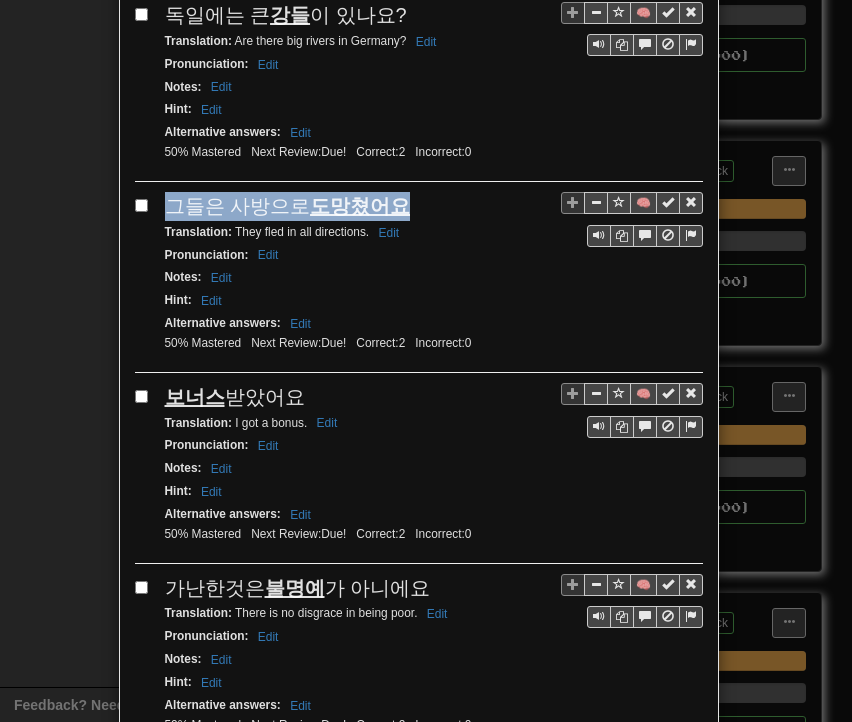 drag, startPoint x: 157, startPoint y: 106, endPoint x: 400, endPoint y: 113, distance: 243.1008 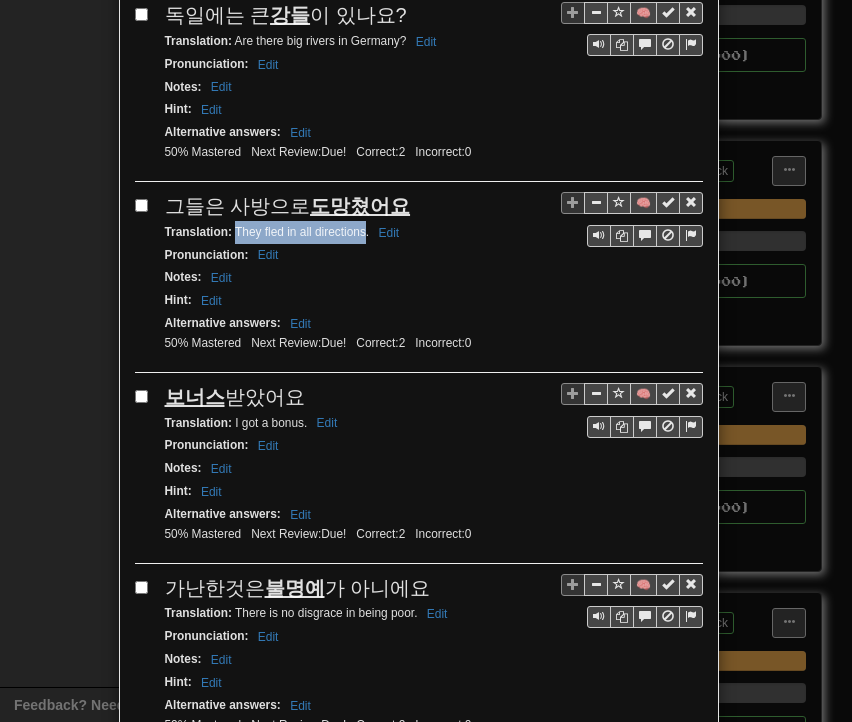 drag, startPoint x: 228, startPoint y: 128, endPoint x: 359, endPoint y: 141, distance: 131.64346 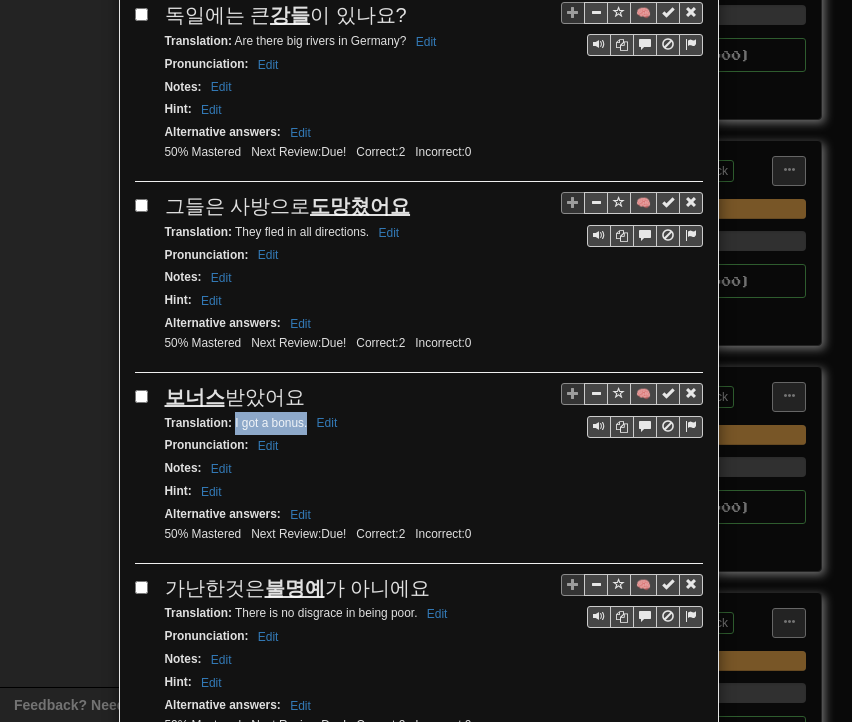 drag, startPoint x: 226, startPoint y: 321, endPoint x: 297, endPoint y: 327, distance: 71.25307 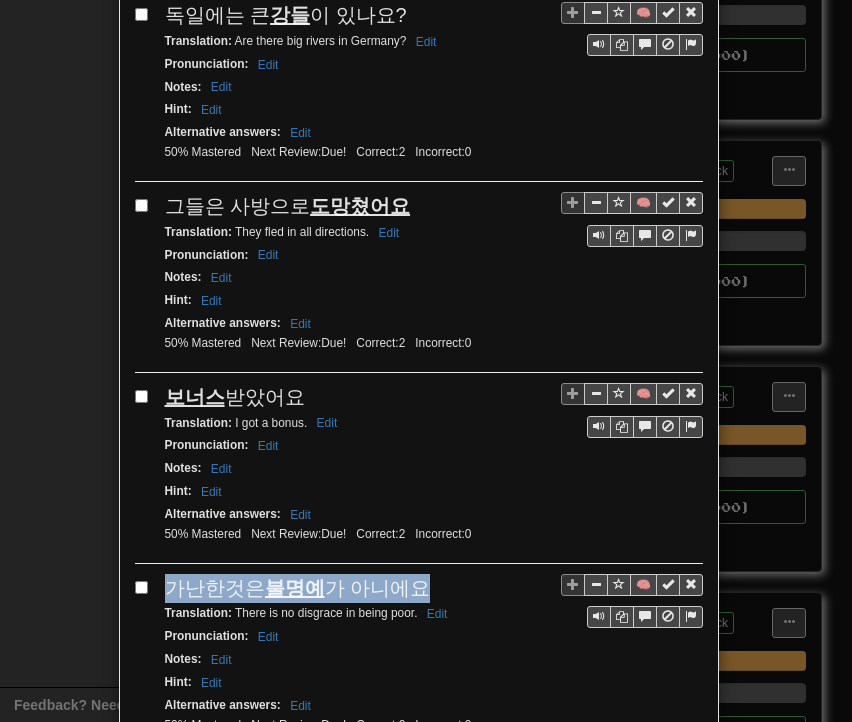 drag, startPoint x: 164, startPoint y: 481, endPoint x: 412, endPoint y: 483, distance: 248.00807 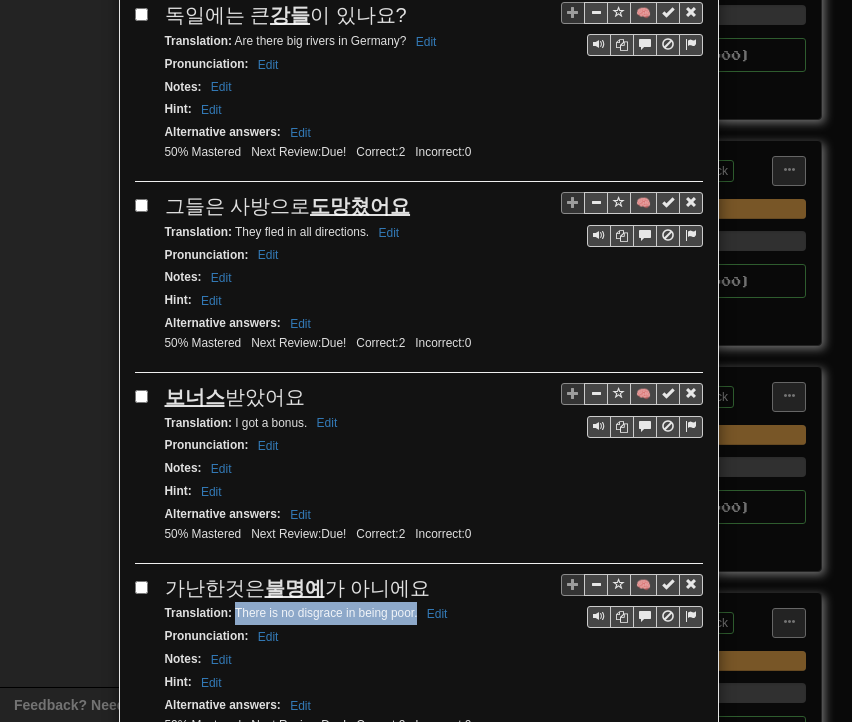 drag, startPoint x: 230, startPoint y: 509, endPoint x: 410, endPoint y: 512, distance: 180.025 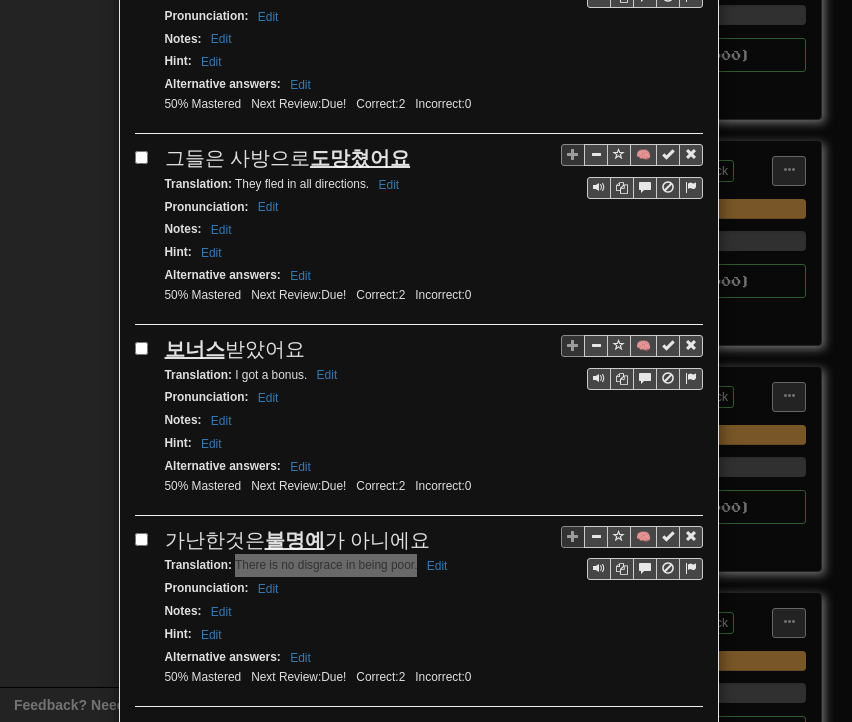 scroll, scrollTop: 3596, scrollLeft: 0, axis: vertical 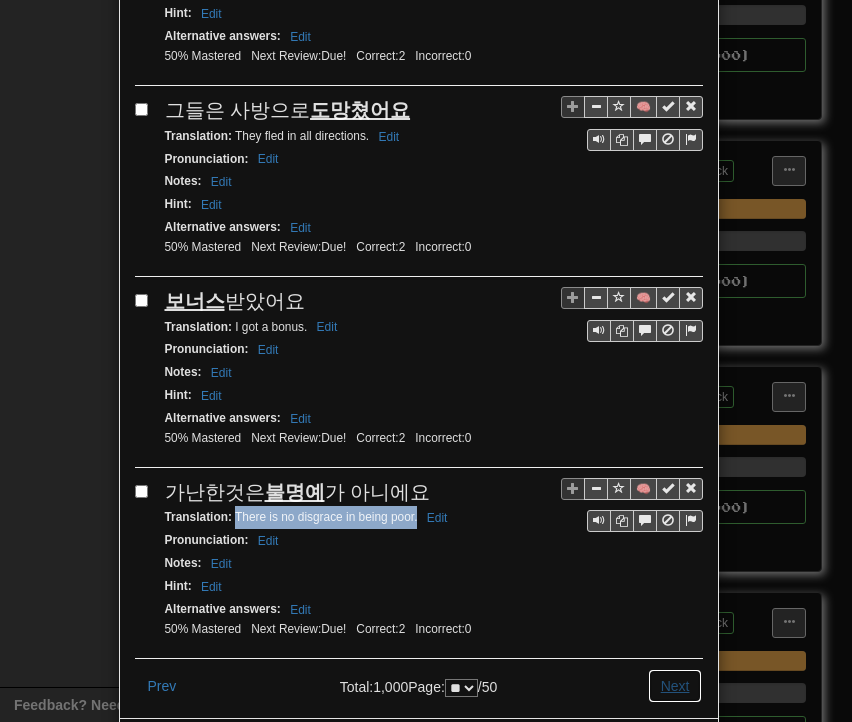 click on "Next" at bounding box center [675, 686] 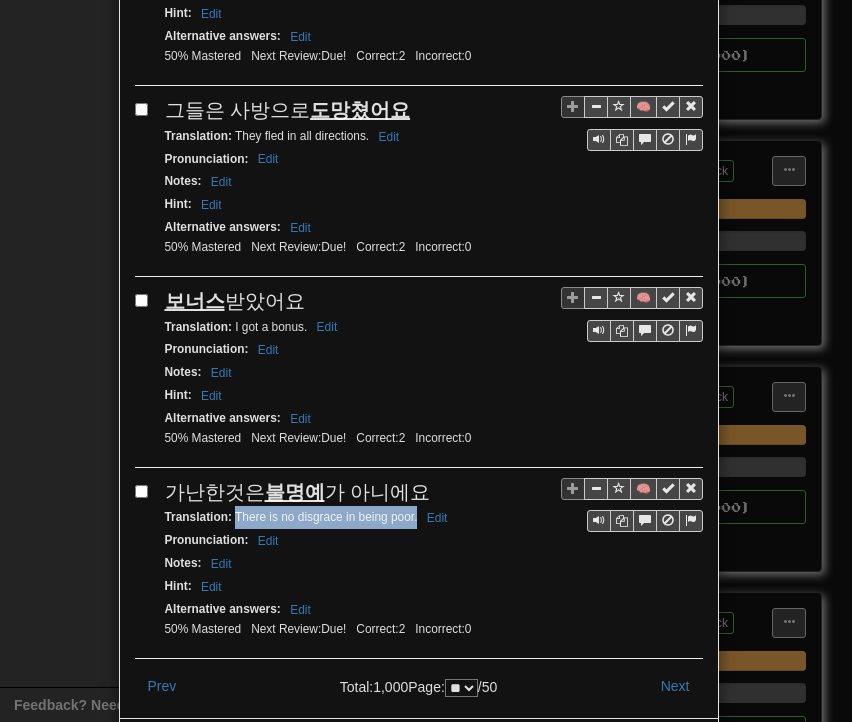 scroll, scrollTop: 0, scrollLeft: 0, axis: both 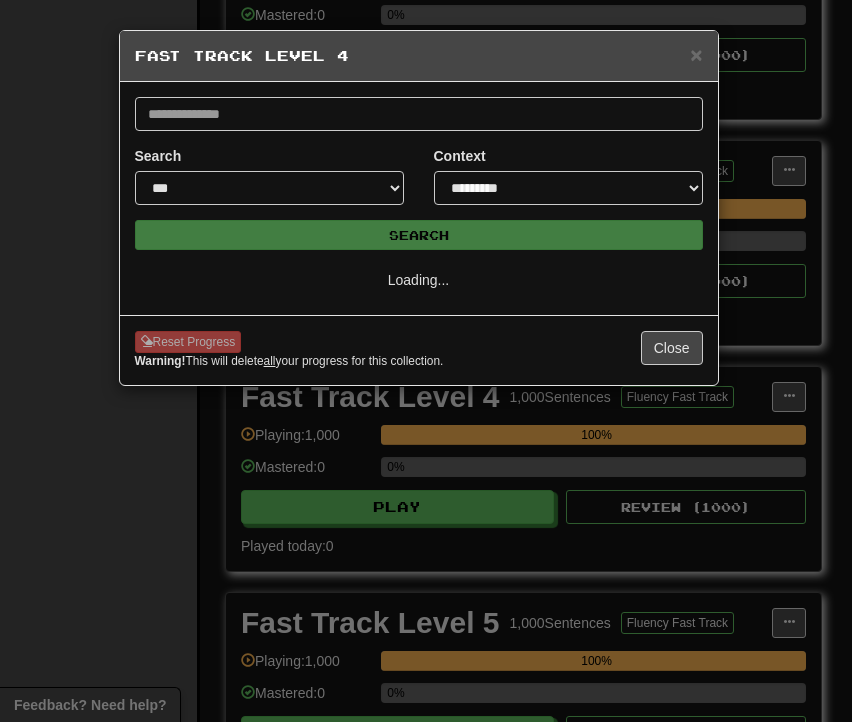 select on "**" 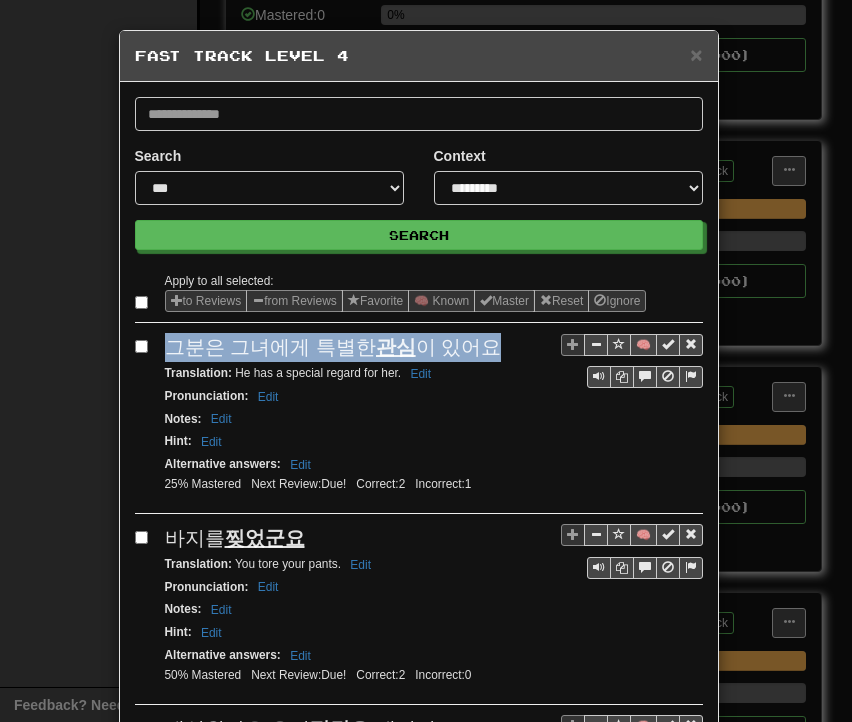 drag, startPoint x: 165, startPoint y: 355, endPoint x: 482, endPoint y: 341, distance: 317.309 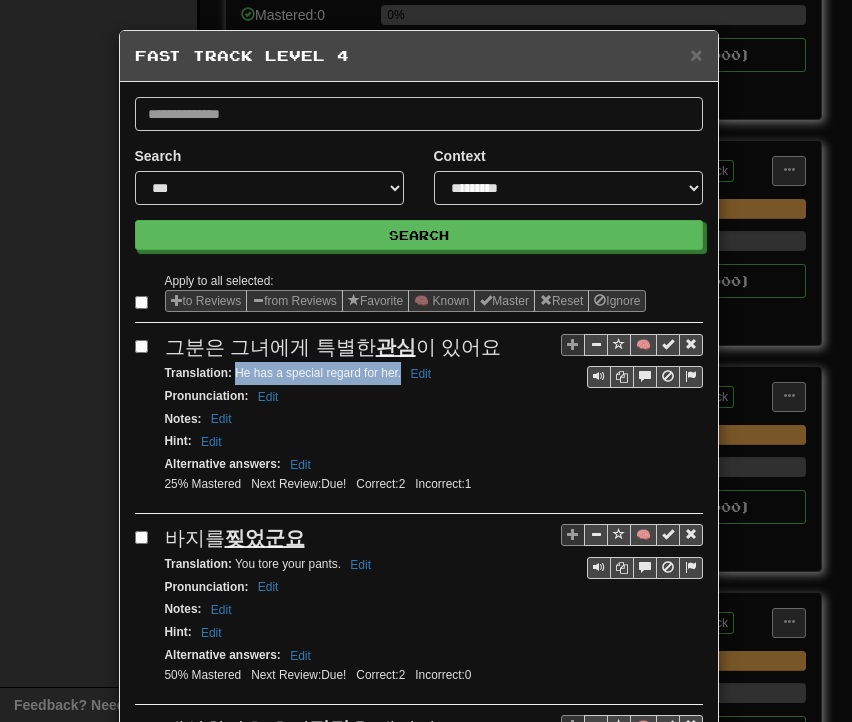 drag, startPoint x: 229, startPoint y: 370, endPoint x: 380, endPoint y: 374, distance: 151.05296 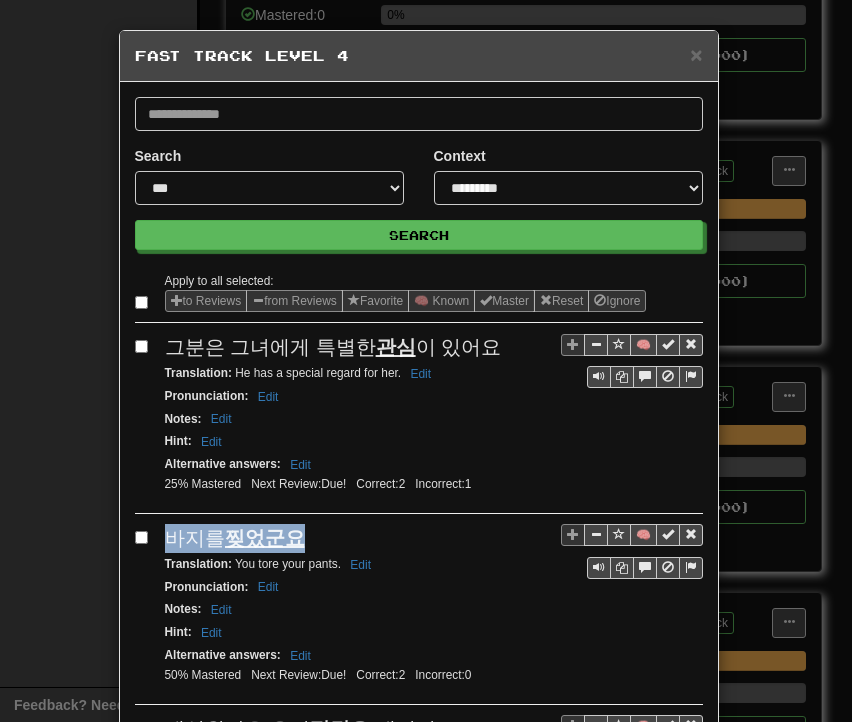 drag, startPoint x: 164, startPoint y: 533, endPoint x: 293, endPoint y: 536, distance: 129.03488 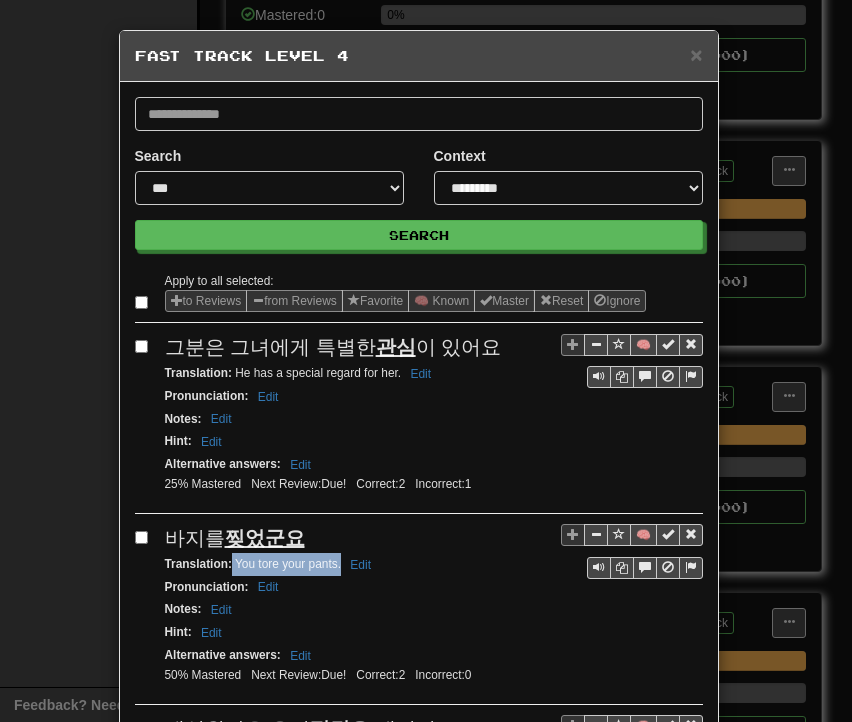 drag, startPoint x: 225, startPoint y: 557, endPoint x: 332, endPoint y: 558, distance: 107.00467 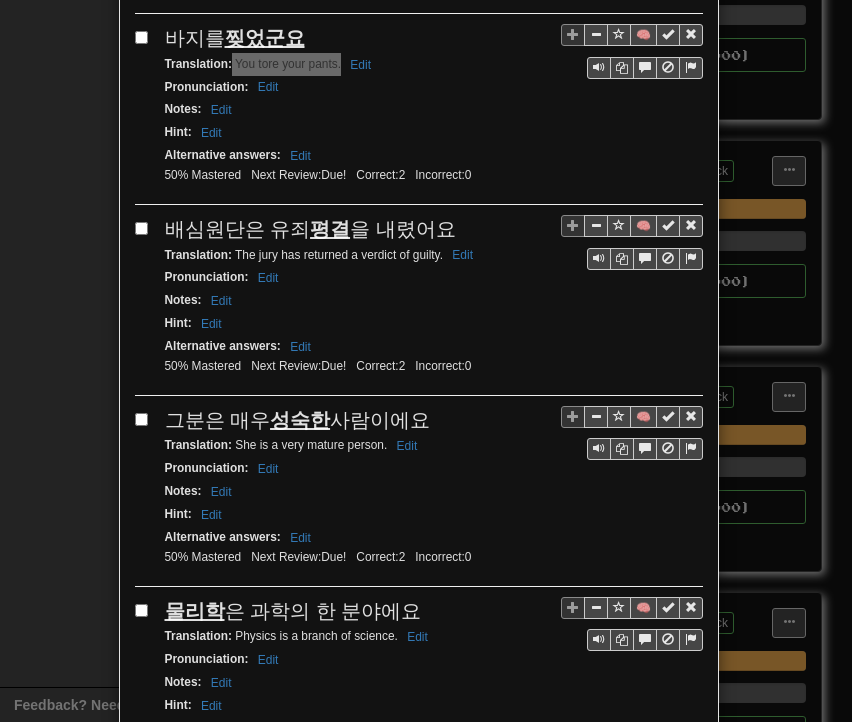 scroll, scrollTop: 600, scrollLeft: 0, axis: vertical 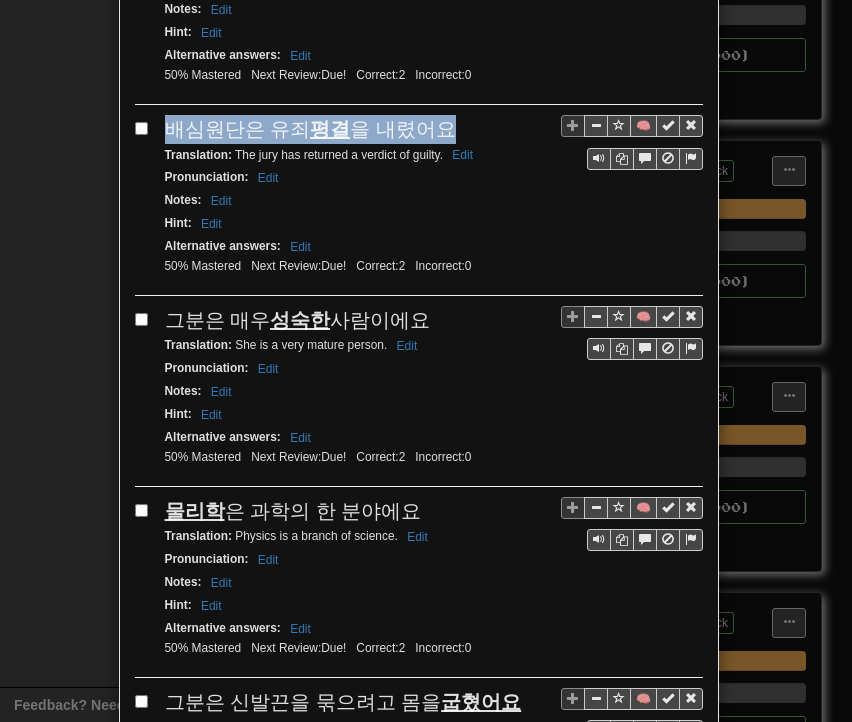 drag, startPoint x: 160, startPoint y: 121, endPoint x: 424, endPoint y: 115, distance: 264.06818 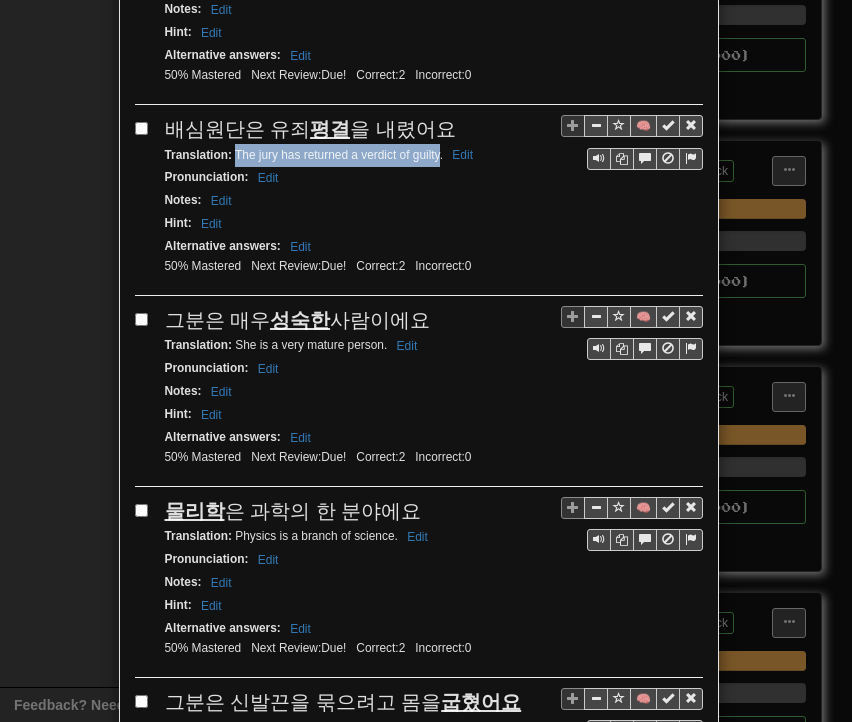 drag, startPoint x: 228, startPoint y: 144, endPoint x: 433, endPoint y: 147, distance: 205.02196 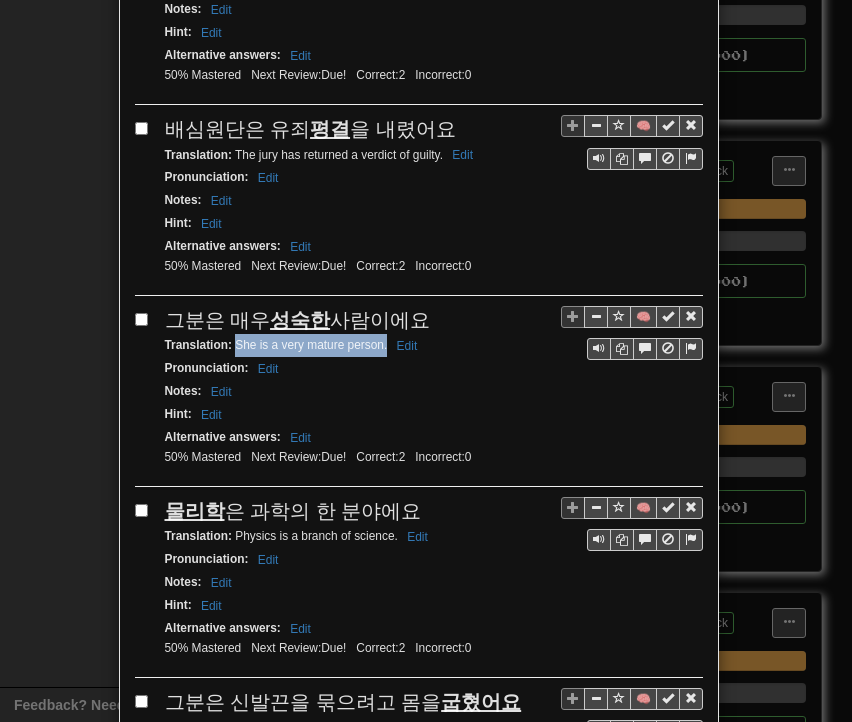 drag, startPoint x: 228, startPoint y: 333, endPoint x: 380, endPoint y: 336, distance: 152.0296 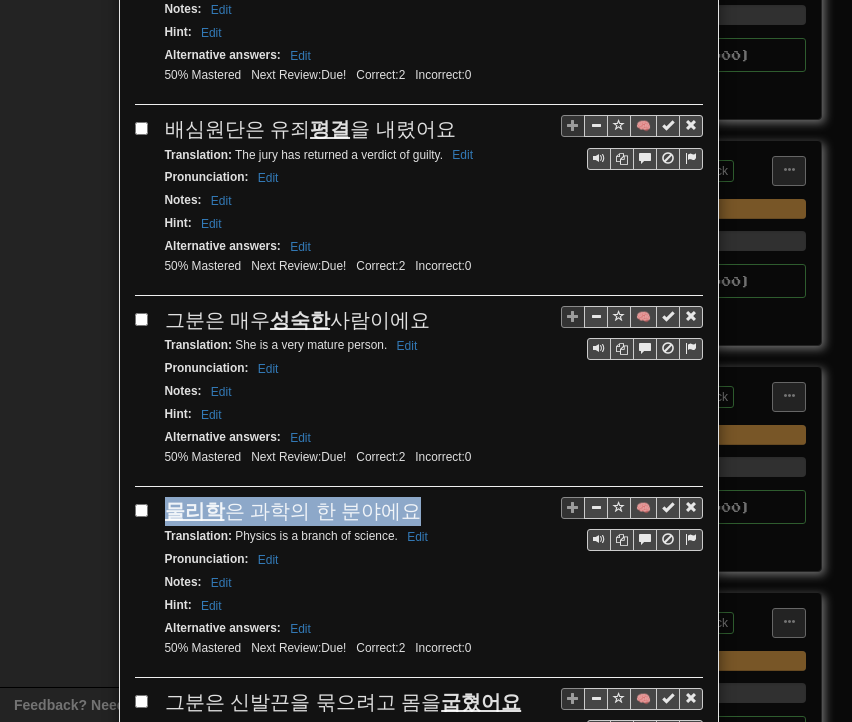 drag, startPoint x: 167, startPoint y: 495, endPoint x: 404, endPoint y: 497, distance: 237.00844 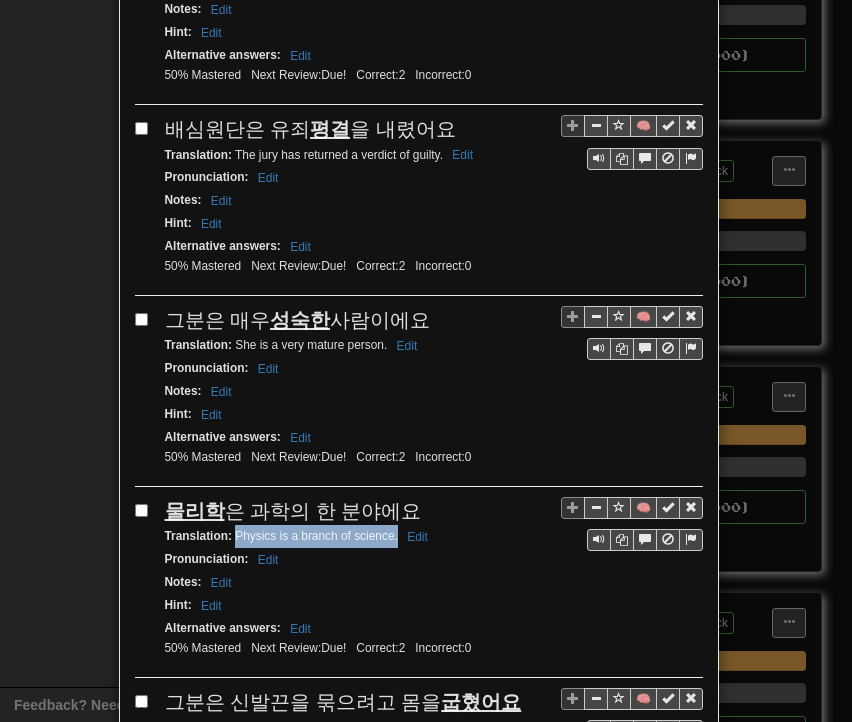 drag, startPoint x: 228, startPoint y: 520, endPoint x: 390, endPoint y: 521, distance: 162.00308 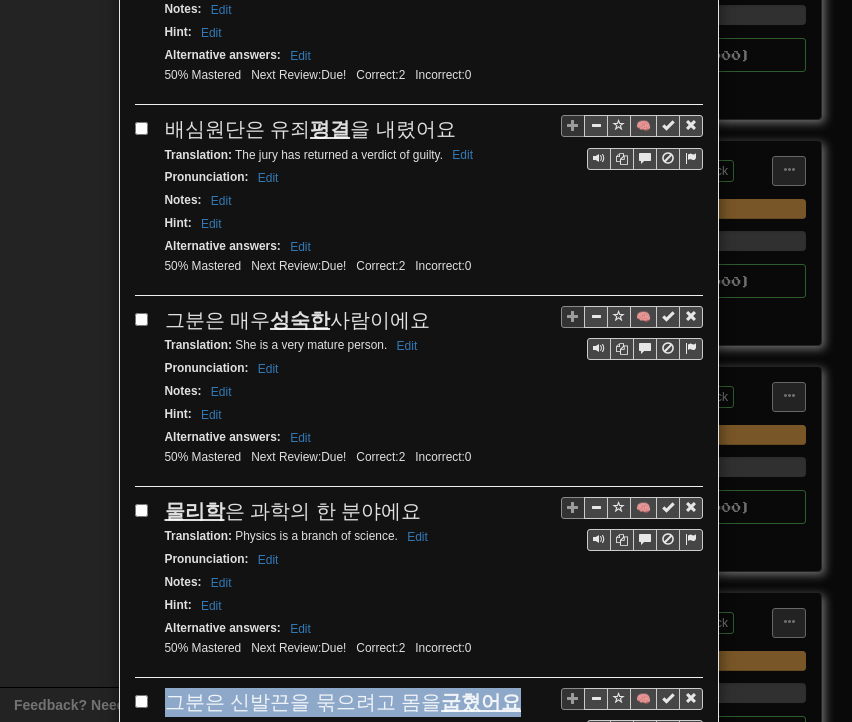 drag, startPoint x: 163, startPoint y: 681, endPoint x: 484, endPoint y: 682, distance: 321.00156 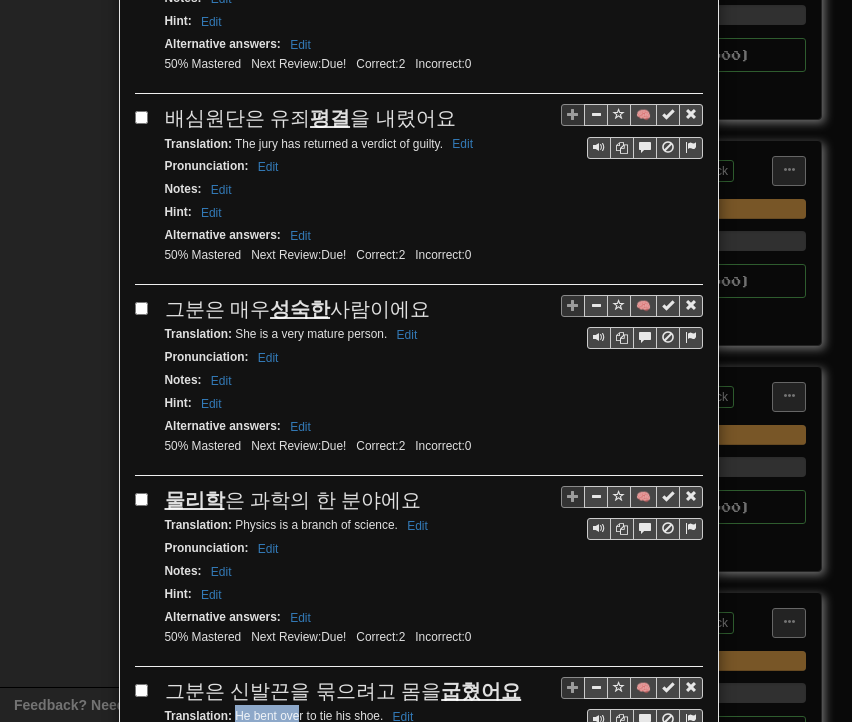 scroll, scrollTop: 612, scrollLeft: 0, axis: vertical 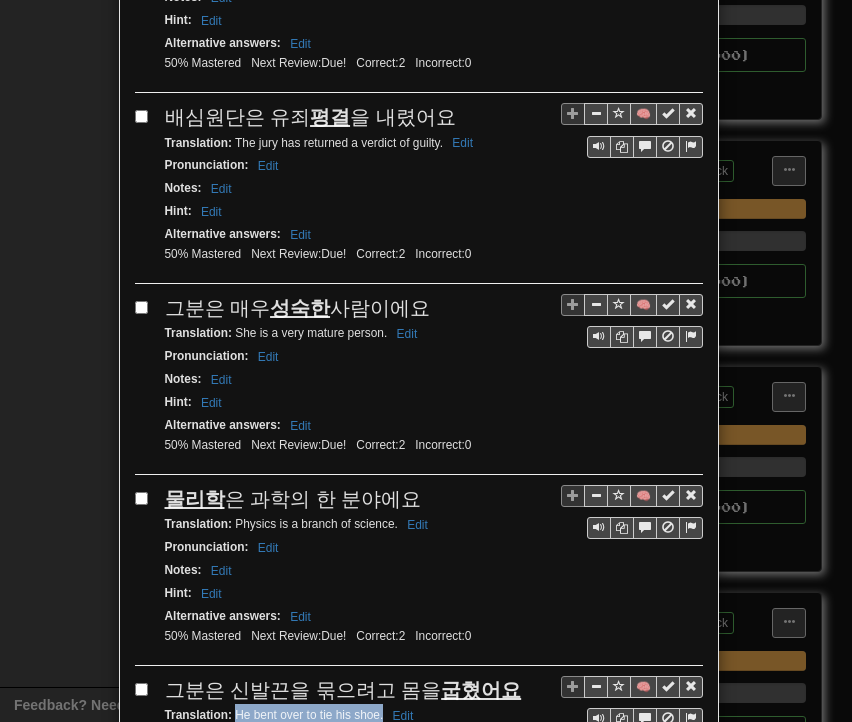 drag, startPoint x: 227, startPoint y: 704, endPoint x: 376, endPoint y: 692, distance: 149.48244 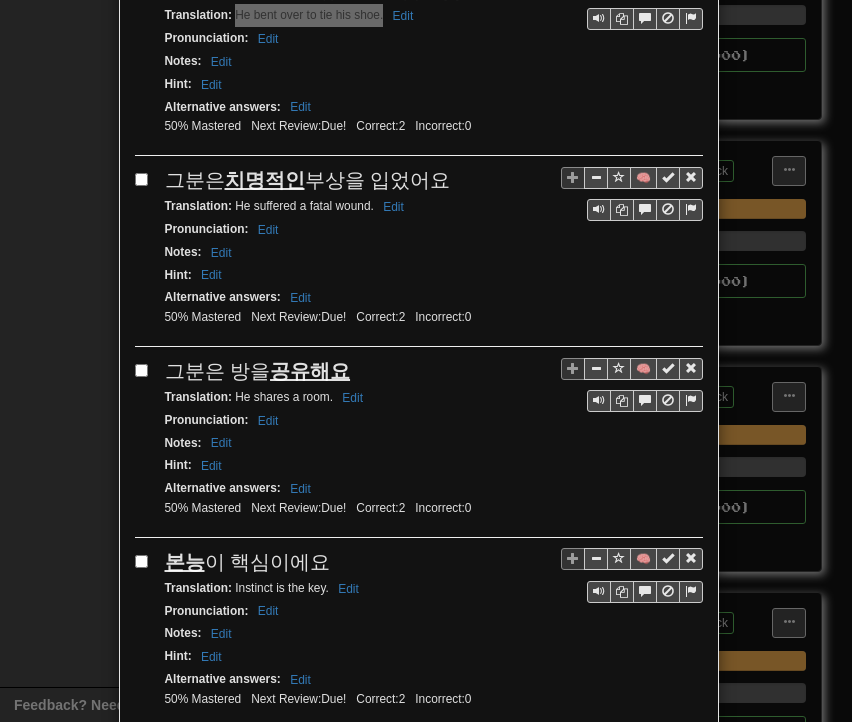 scroll, scrollTop: 1412, scrollLeft: 0, axis: vertical 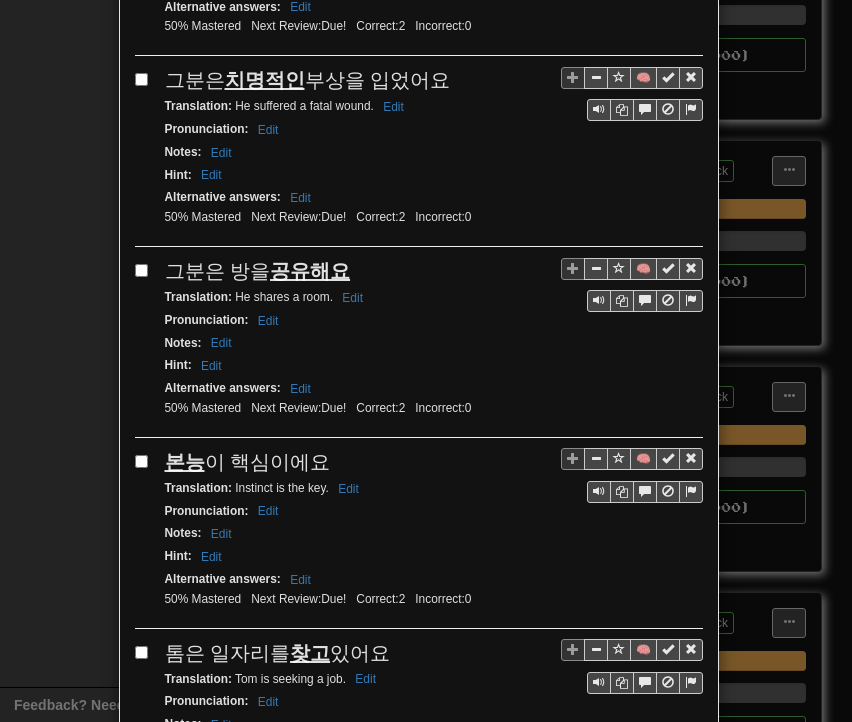 drag, startPoint x: 156, startPoint y: 56, endPoint x: 440, endPoint y: 45, distance: 284.21295 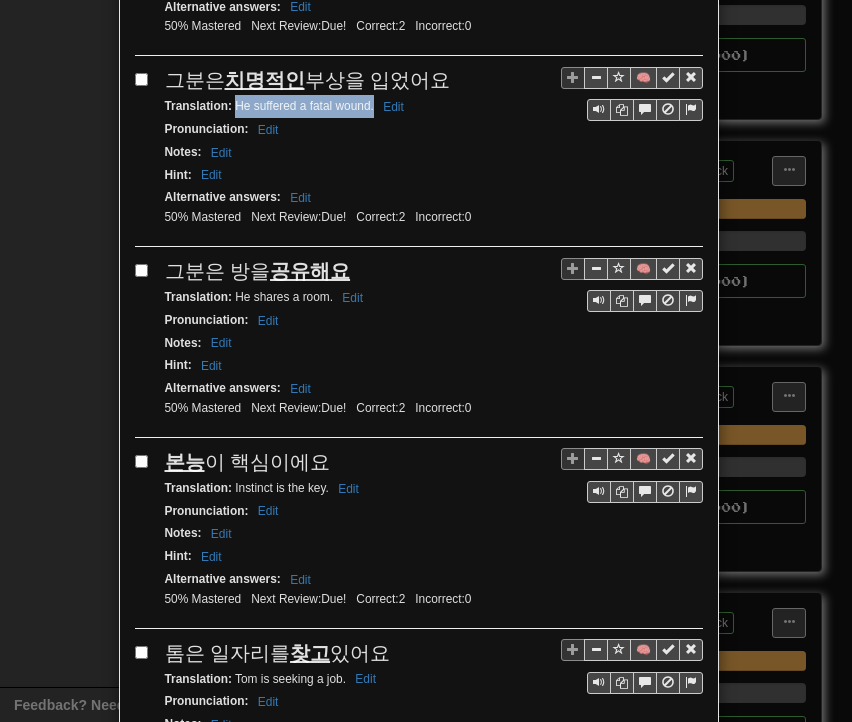 drag, startPoint x: 228, startPoint y: 79, endPoint x: 366, endPoint y: 84, distance: 138.09055 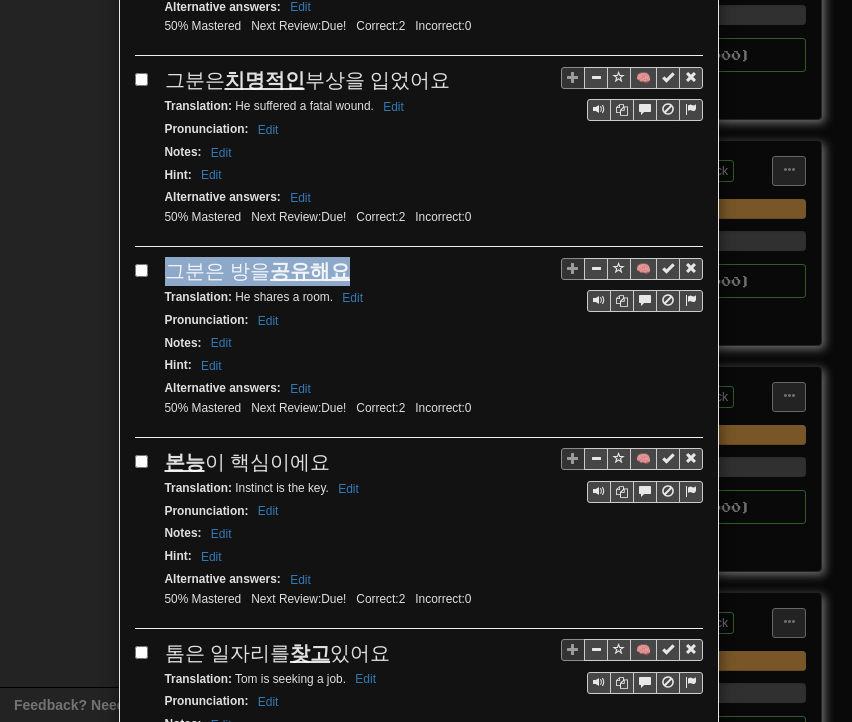drag, startPoint x: 164, startPoint y: 241, endPoint x: 343, endPoint y: 234, distance: 179.13683 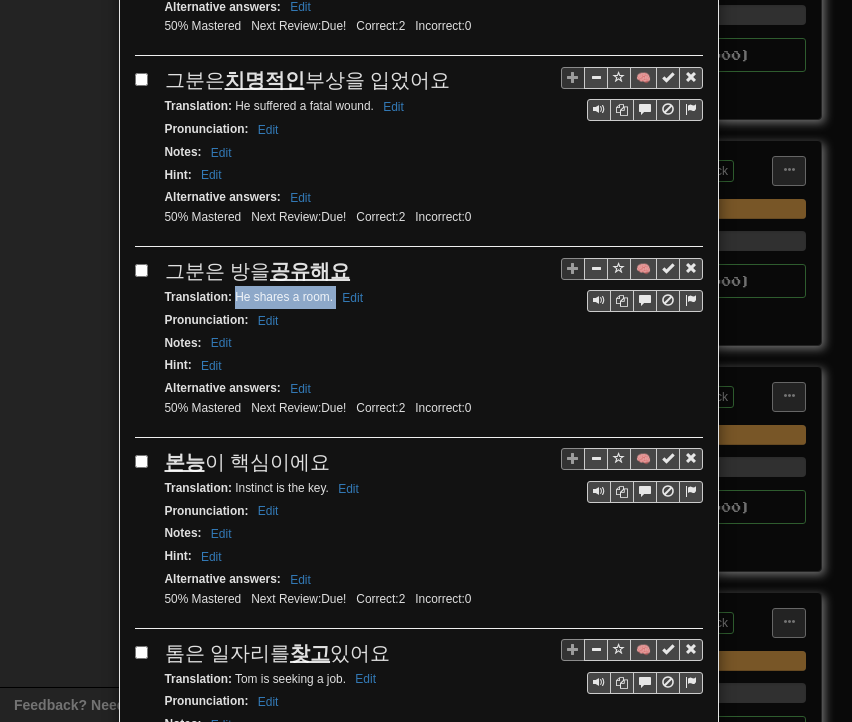 drag, startPoint x: 227, startPoint y: 268, endPoint x: 327, endPoint y: 268, distance: 100 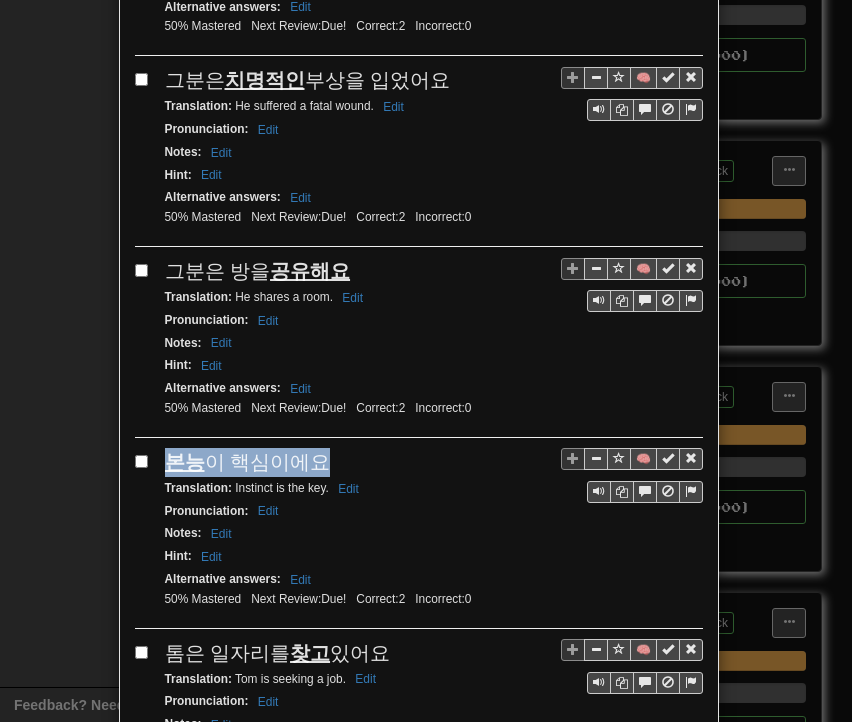 drag, startPoint x: 175, startPoint y: 430, endPoint x: 326, endPoint y: 423, distance: 151.16217 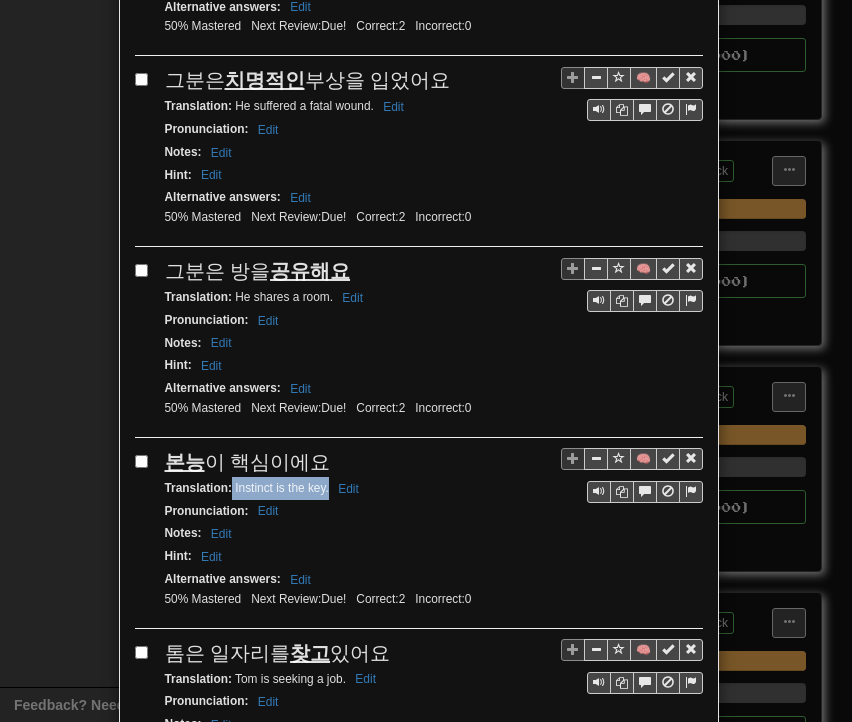drag, startPoint x: 224, startPoint y: 453, endPoint x: 320, endPoint y: 456, distance: 96.04687 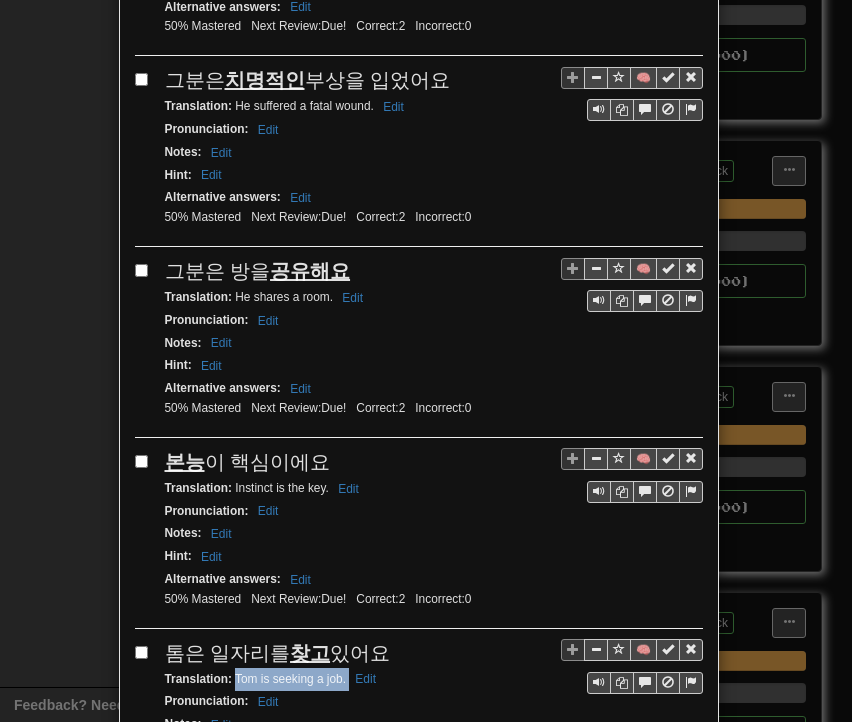 drag, startPoint x: 226, startPoint y: 637, endPoint x: 340, endPoint y: 635, distance: 114.01754 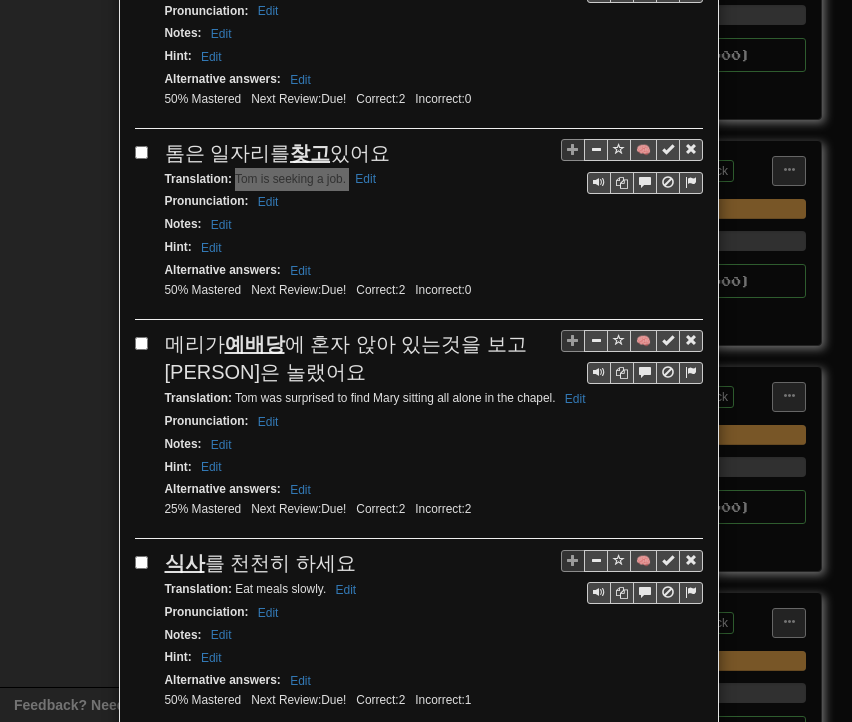 scroll, scrollTop: 2012, scrollLeft: 0, axis: vertical 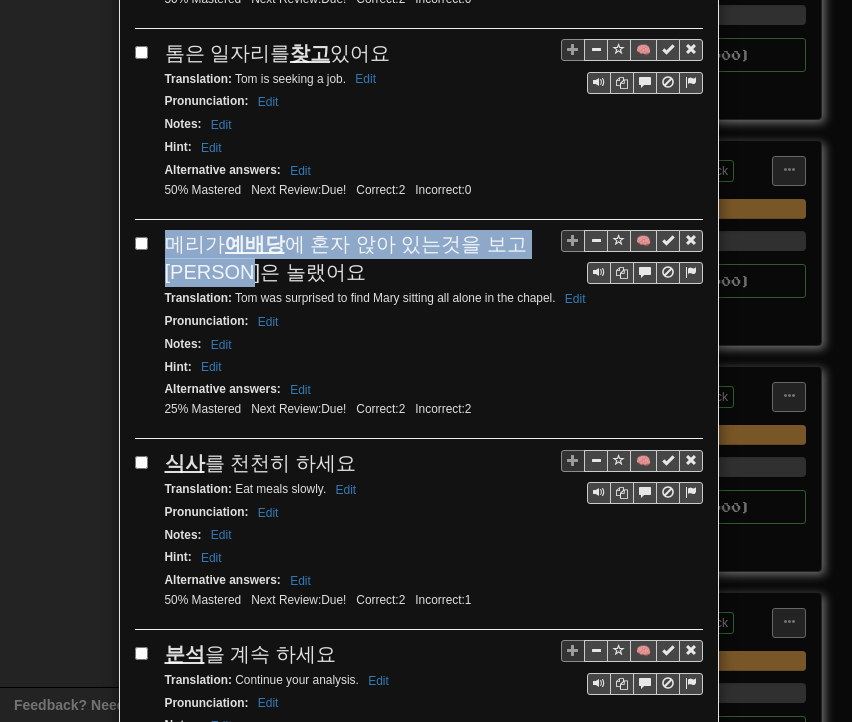 drag, startPoint x: 154, startPoint y: 197, endPoint x: 241, endPoint y: 229, distance: 92.69843 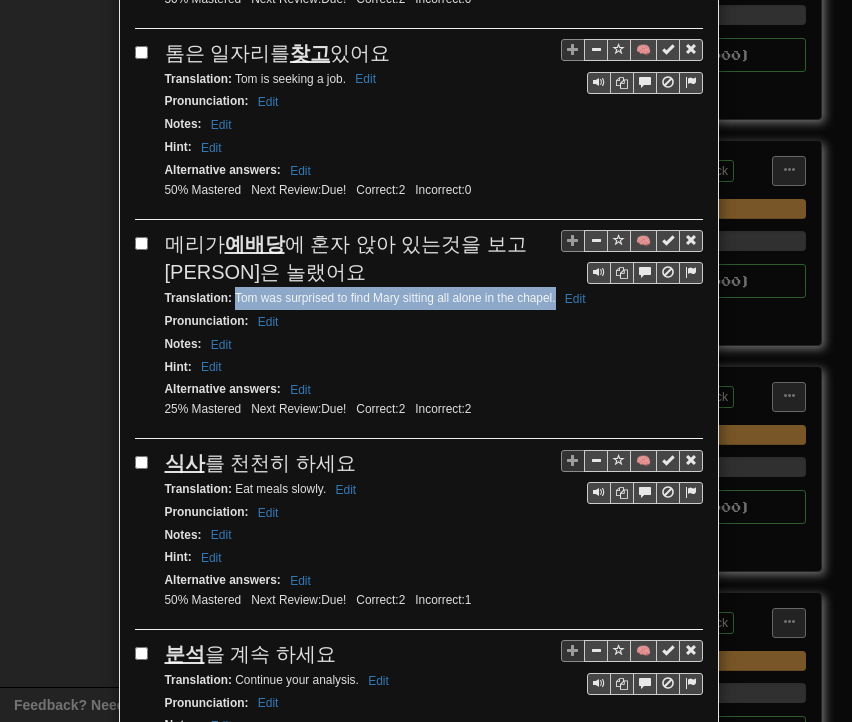 drag, startPoint x: 227, startPoint y: 253, endPoint x: 547, endPoint y: 265, distance: 320.2249 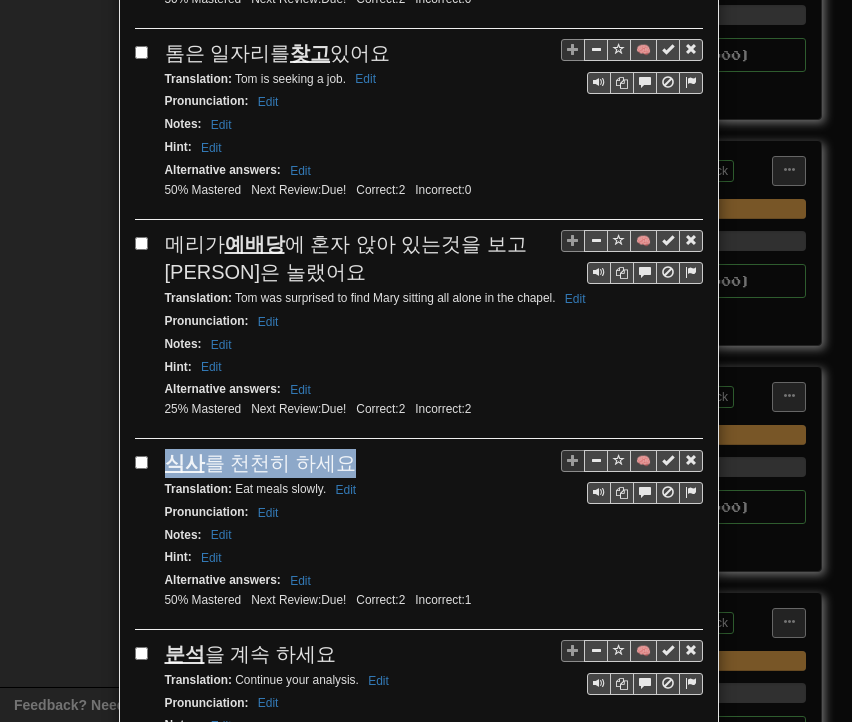 drag, startPoint x: 164, startPoint y: 414, endPoint x: 344, endPoint y: 413, distance: 180.00278 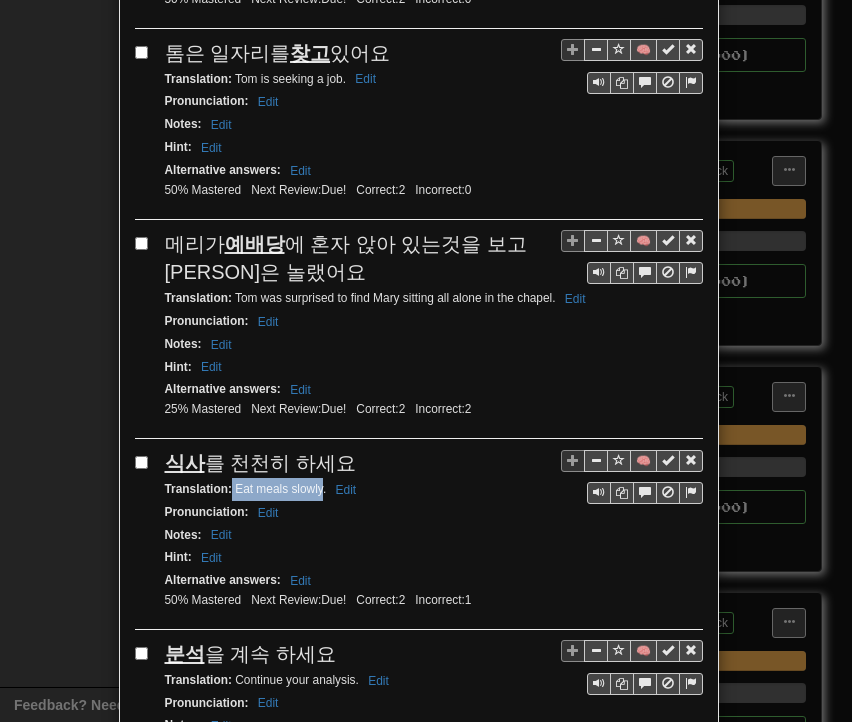 drag, startPoint x: 224, startPoint y: 445, endPoint x: 315, endPoint y: 443, distance: 91.02197 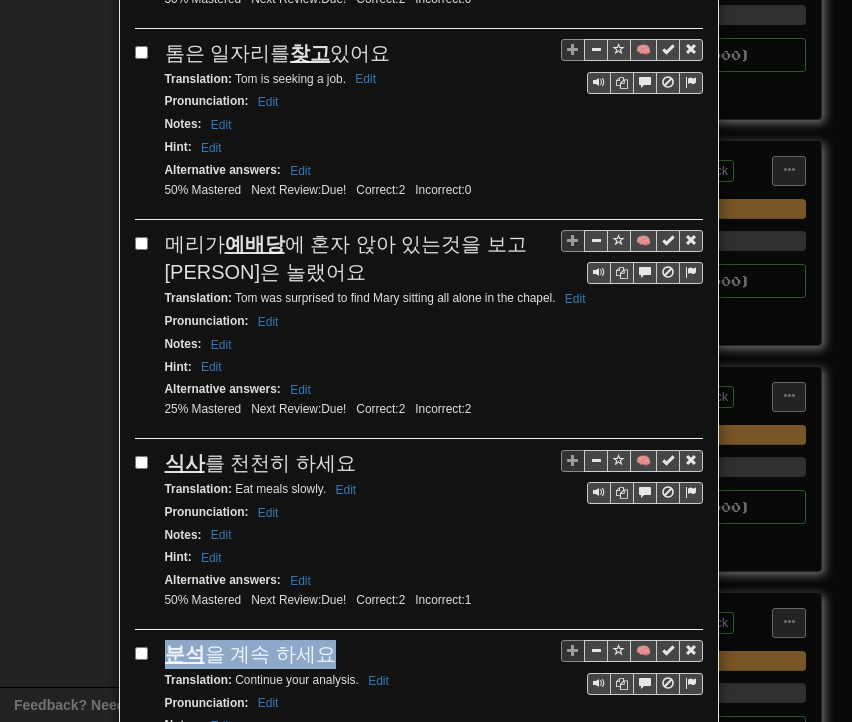 drag, startPoint x: 163, startPoint y: 608, endPoint x: 328, endPoint y: 603, distance: 165.07574 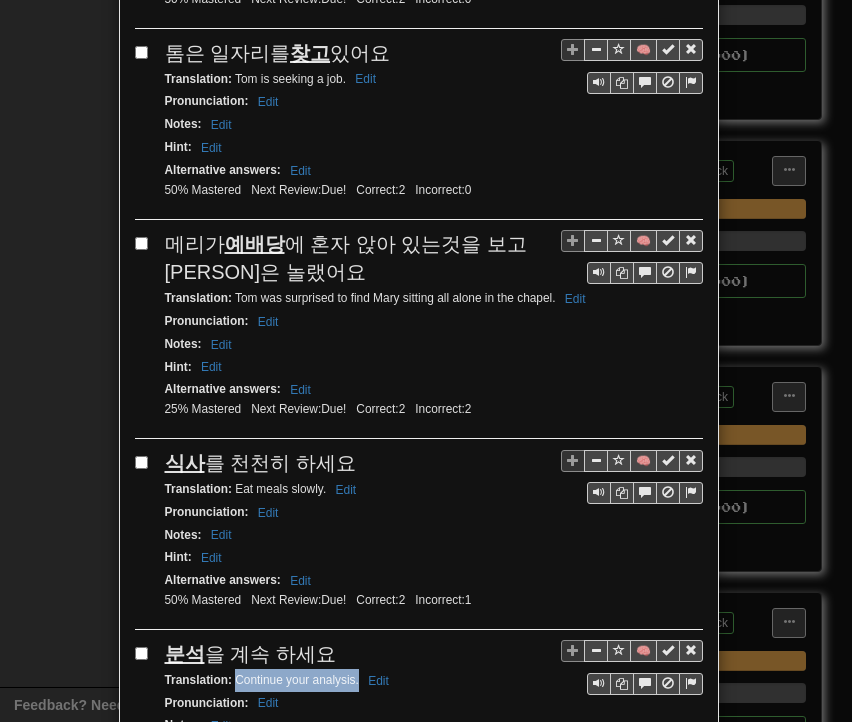 drag, startPoint x: 228, startPoint y: 633, endPoint x: 349, endPoint y: 629, distance: 121.0661 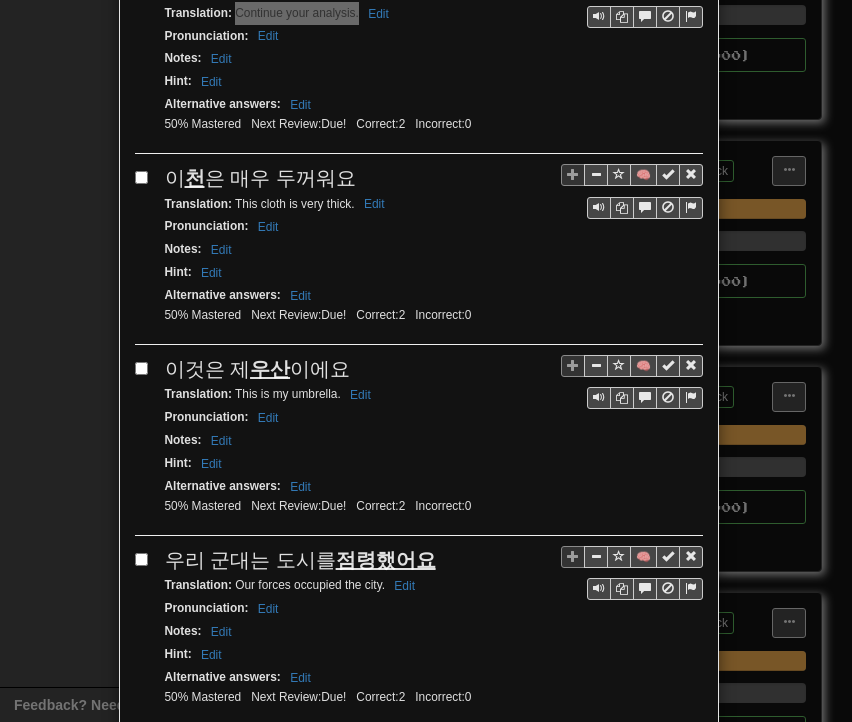 scroll, scrollTop: 2712, scrollLeft: 0, axis: vertical 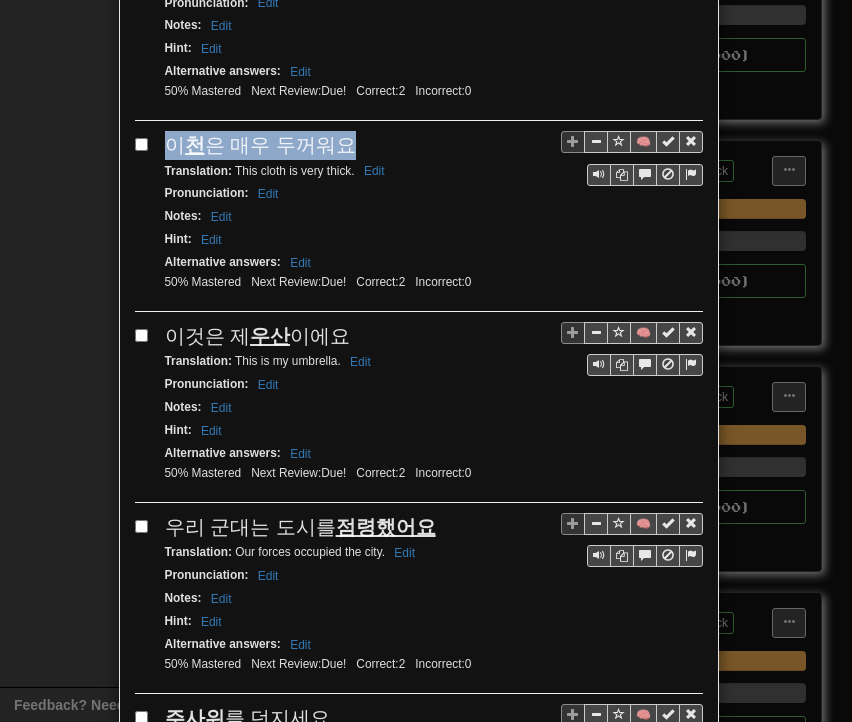 drag, startPoint x: 152, startPoint y: 89, endPoint x: 340, endPoint y: 93, distance: 188.04254 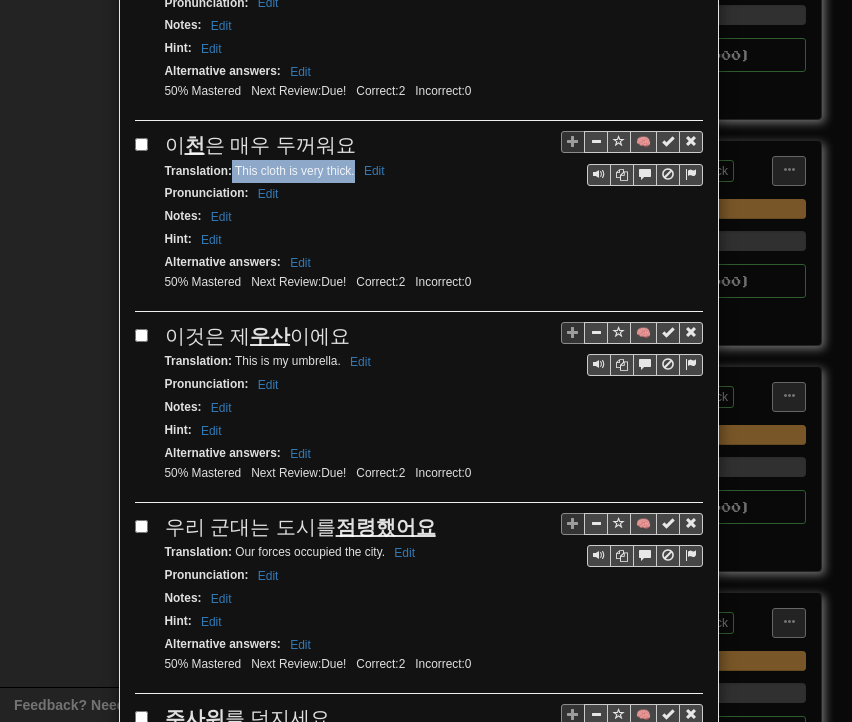 drag, startPoint x: 224, startPoint y: 112, endPoint x: 348, endPoint y: 122, distance: 124.40257 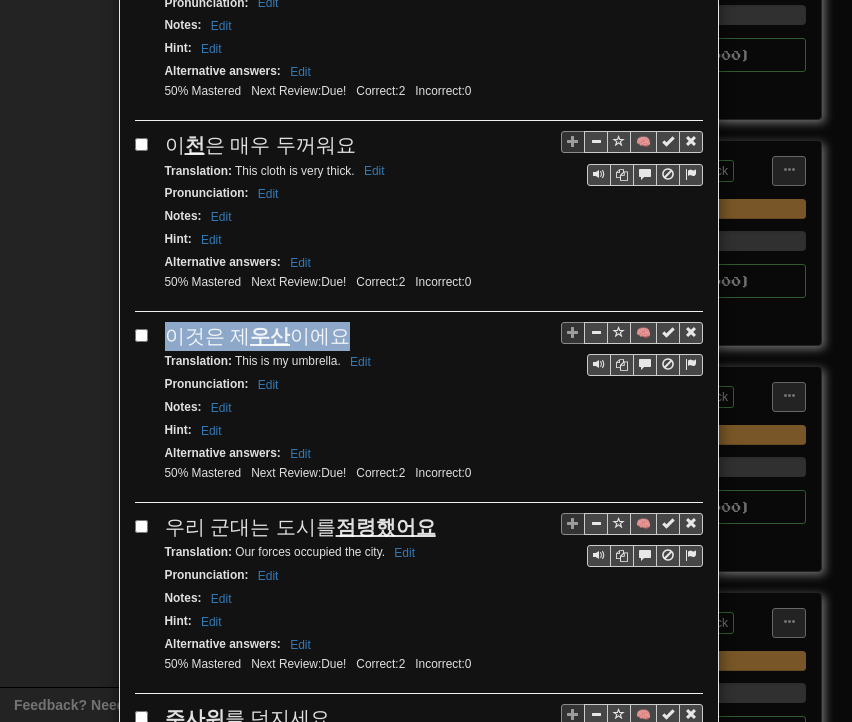 drag, startPoint x: 160, startPoint y: 275, endPoint x: 360, endPoint y: 276, distance: 200.0025 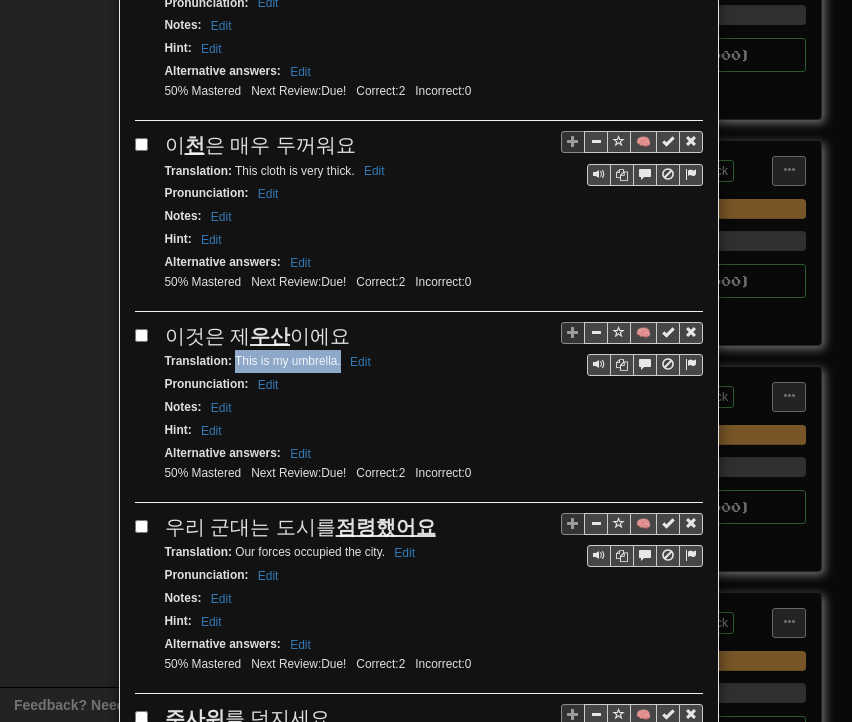 drag, startPoint x: 231, startPoint y: 305, endPoint x: 320, endPoint y: 305, distance: 89 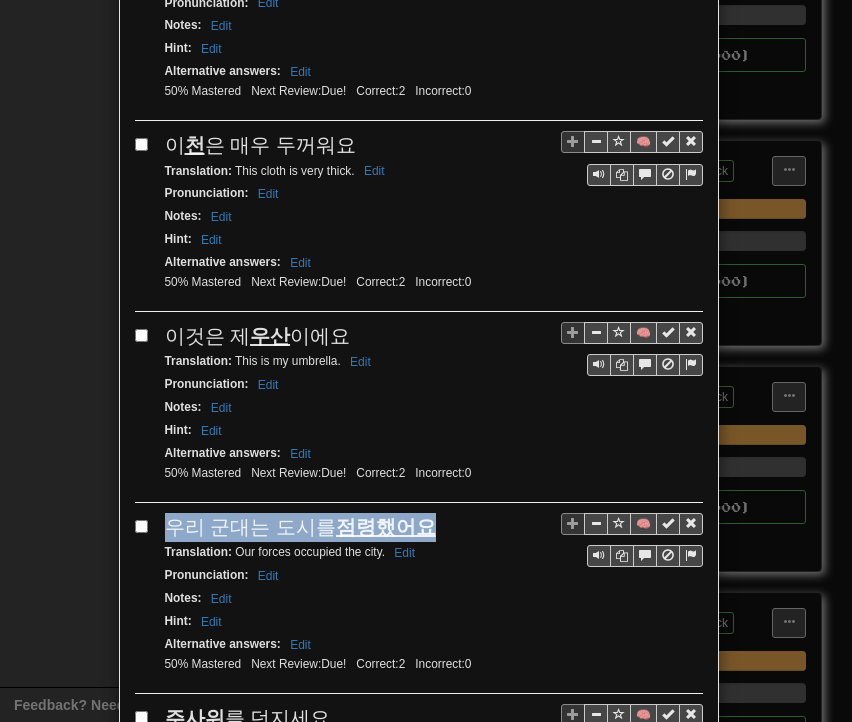 drag, startPoint x: 160, startPoint y: 462, endPoint x: 446, endPoint y: 458, distance: 286.02798 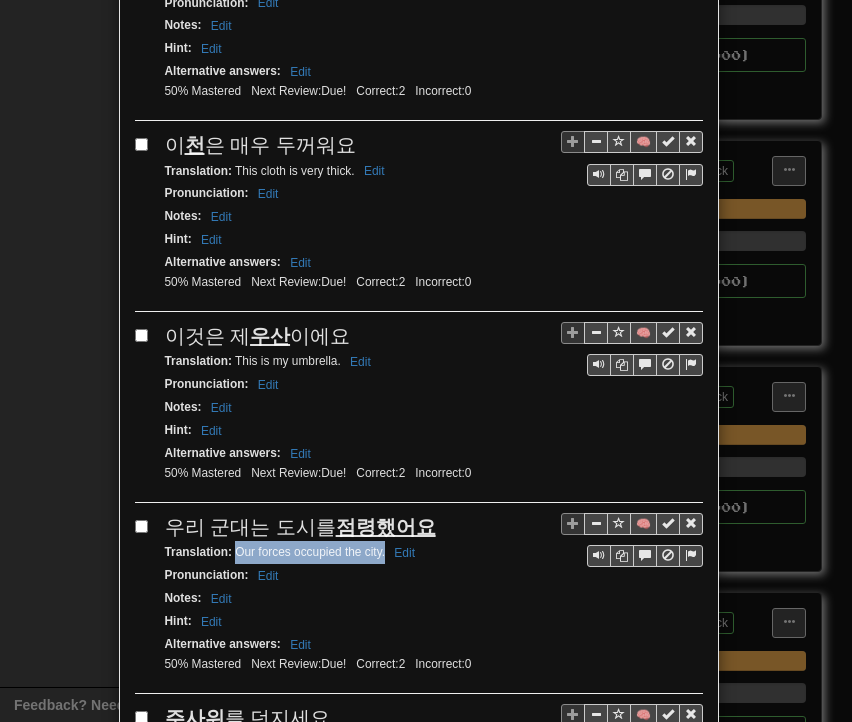 drag, startPoint x: 229, startPoint y: 490, endPoint x: 376, endPoint y: 493, distance: 147.03061 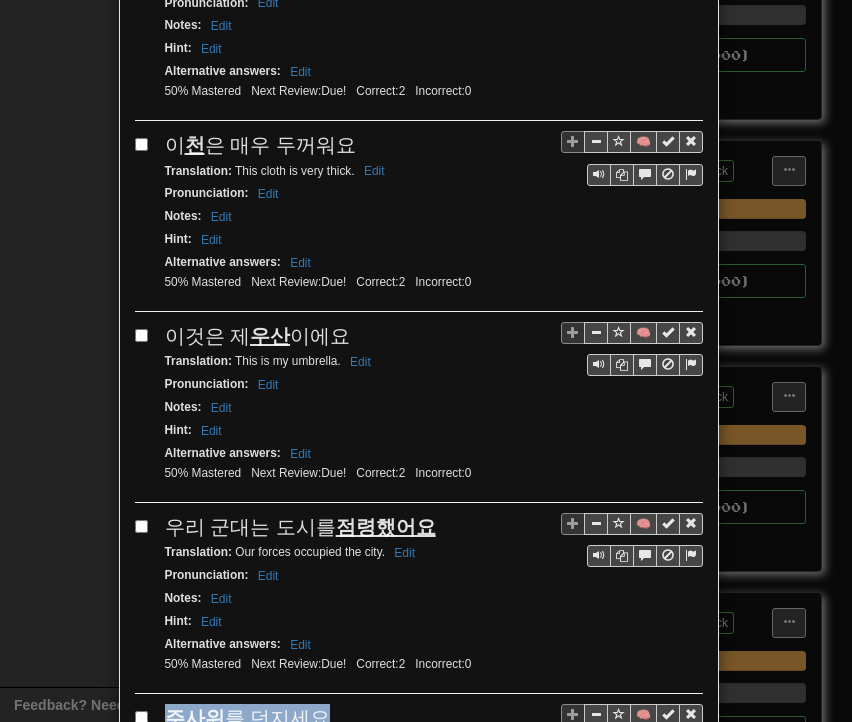 drag, startPoint x: 160, startPoint y: 655, endPoint x: 324, endPoint y: 645, distance: 164.3046 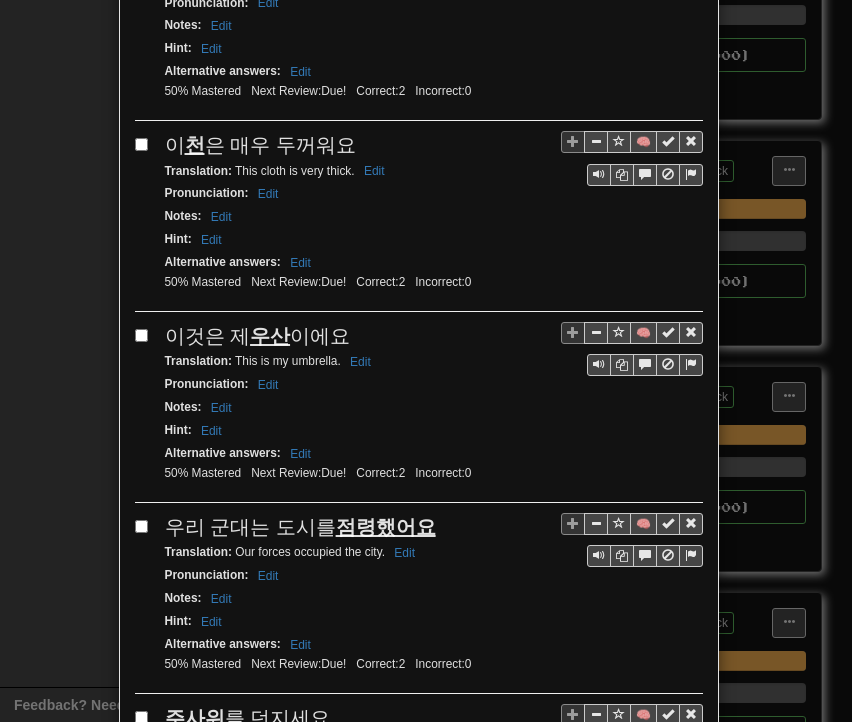 drag, startPoint x: 228, startPoint y: 675, endPoint x: 308, endPoint y: 680, distance: 80.1561 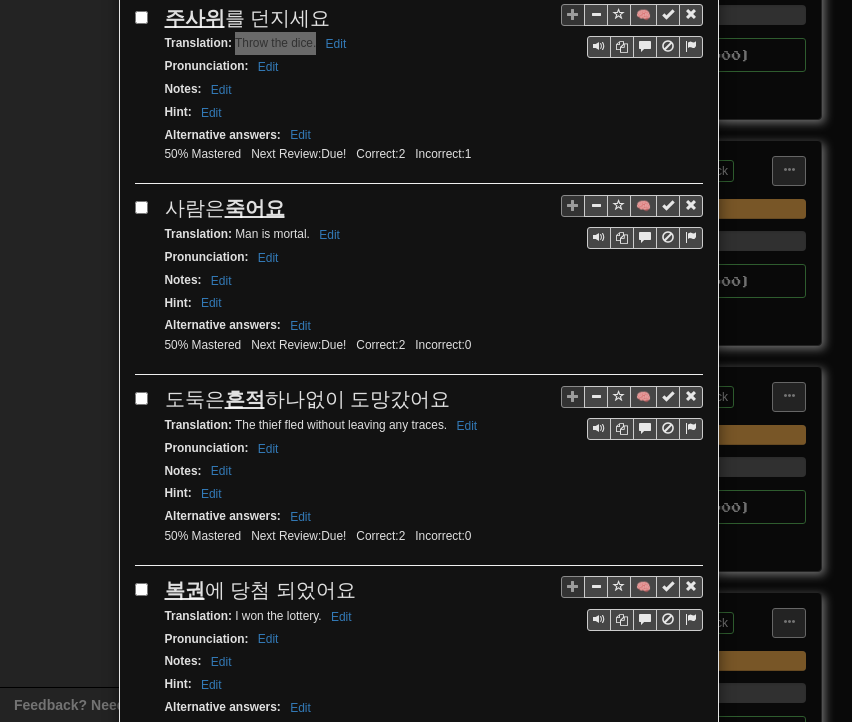 scroll, scrollTop: 3412, scrollLeft: 0, axis: vertical 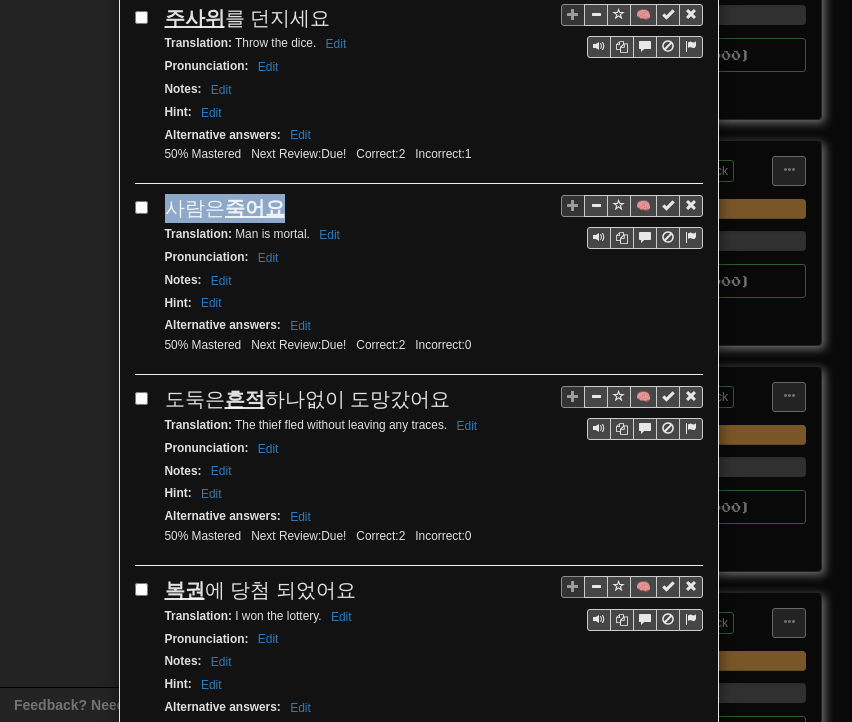 drag, startPoint x: 160, startPoint y: 133, endPoint x: 283, endPoint y: 130, distance: 123.03658 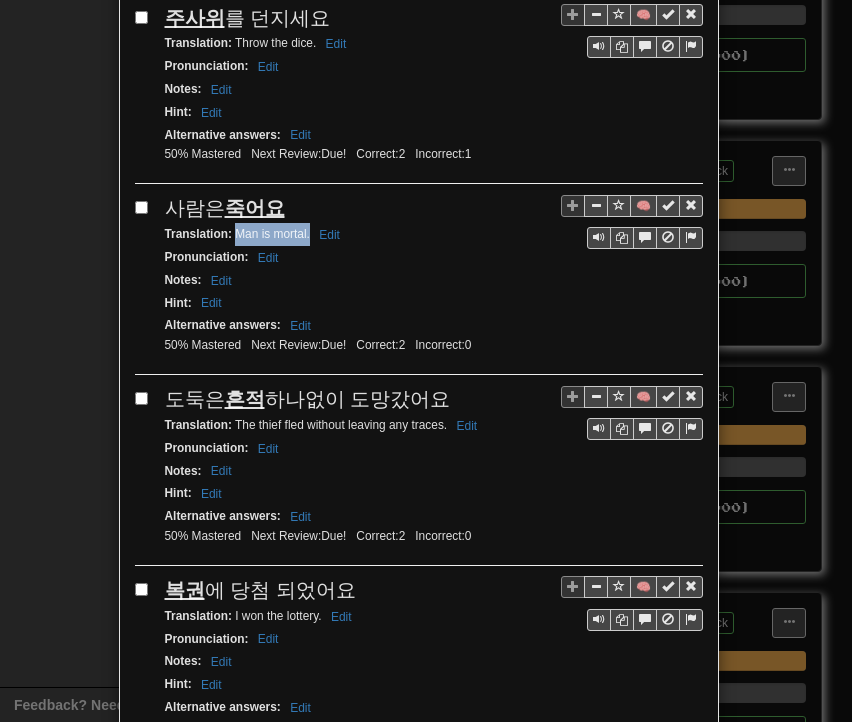 drag, startPoint x: 228, startPoint y: 165, endPoint x: 301, endPoint y: 173, distance: 73.43705 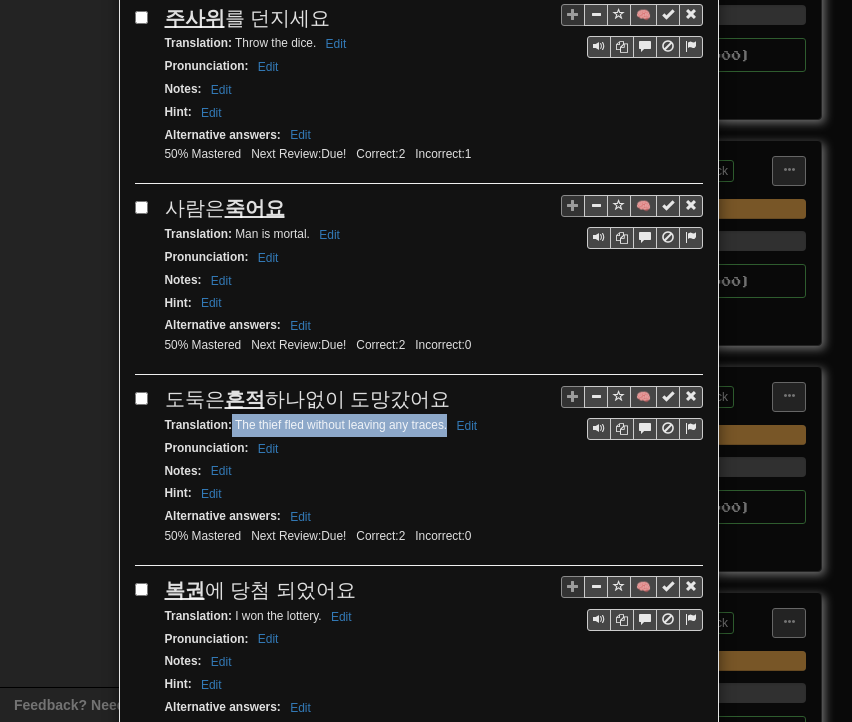 drag, startPoint x: 224, startPoint y: 349, endPoint x: 439, endPoint y: 356, distance: 215.11392 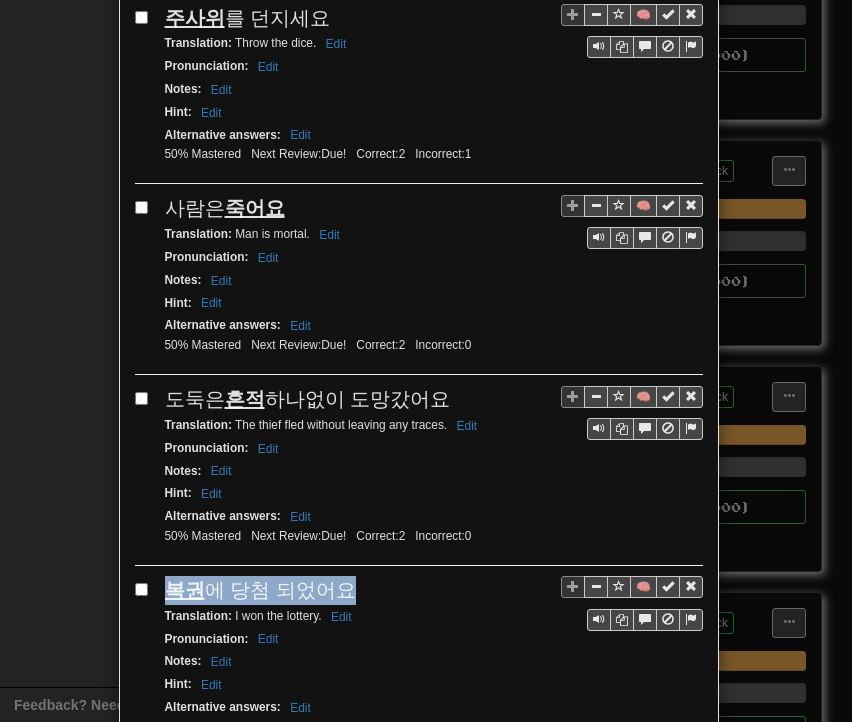 drag, startPoint x: 176, startPoint y: 516, endPoint x: 351, endPoint y: 510, distance: 175.10283 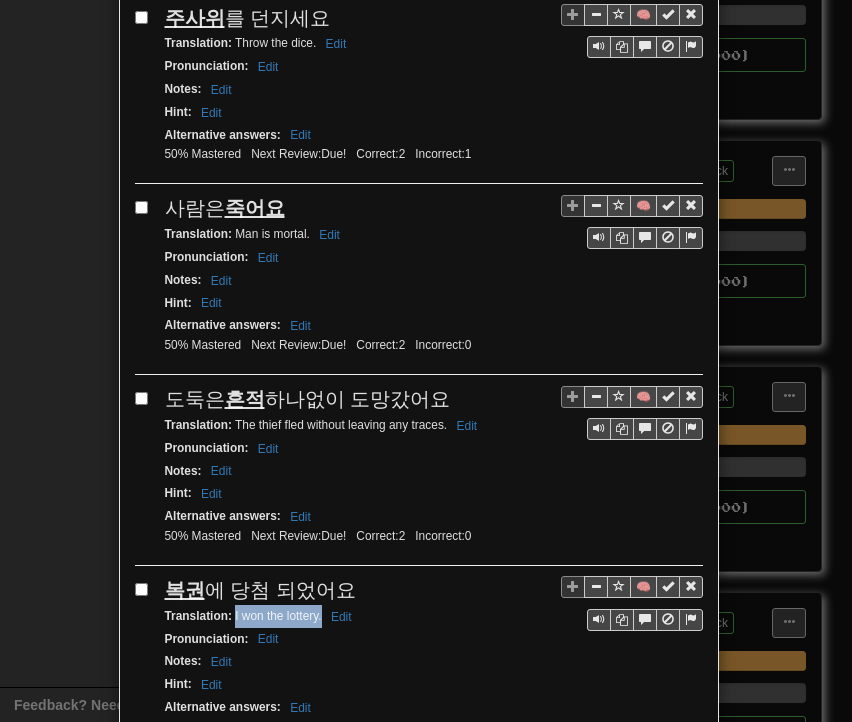 drag, startPoint x: 228, startPoint y: 536, endPoint x: 313, endPoint y: 539, distance: 85.052925 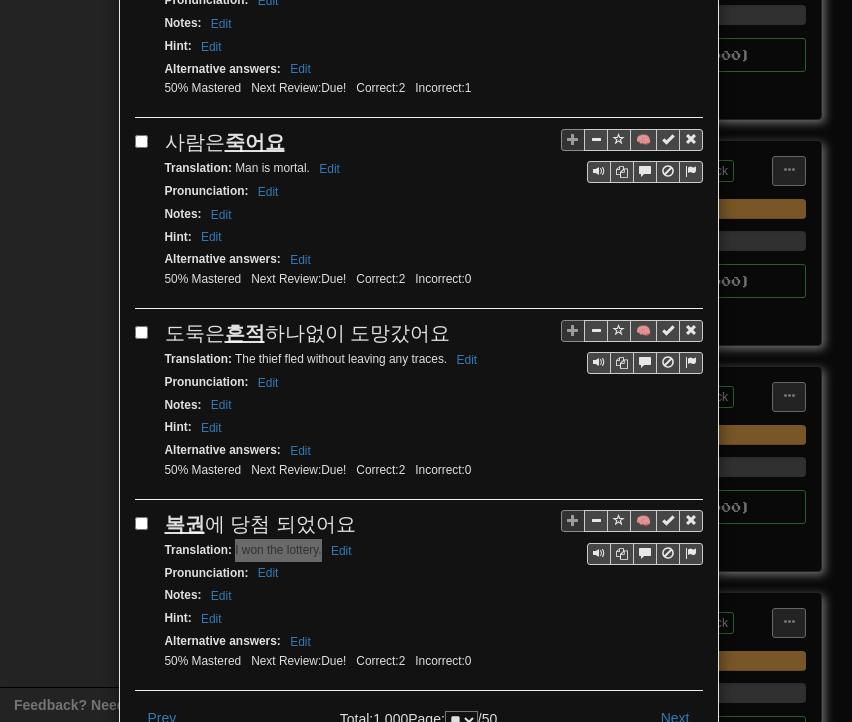 scroll, scrollTop: 3539, scrollLeft: 0, axis: vertical 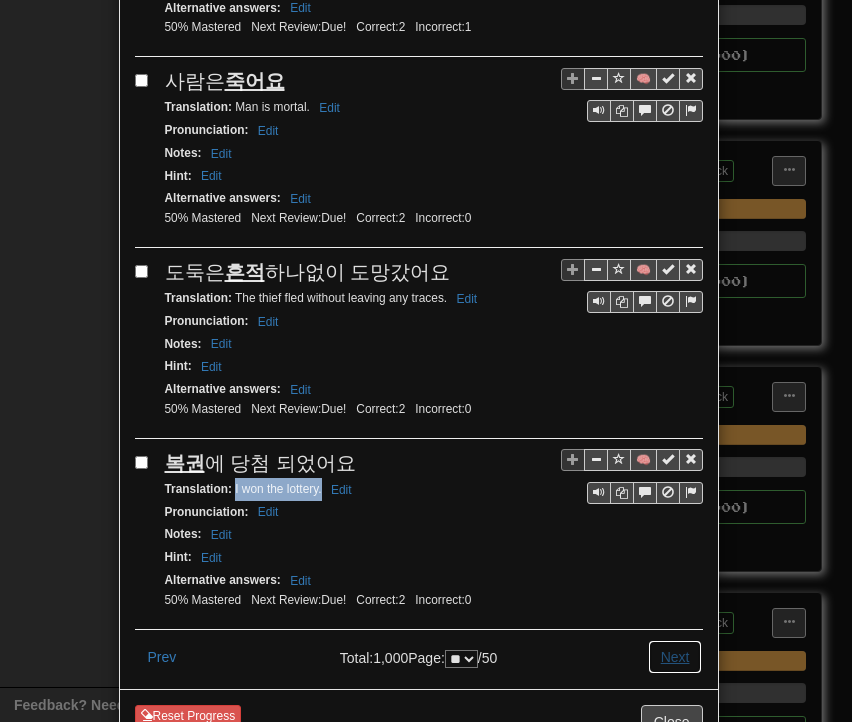 click on "Next" at bounding box center [675, 657] 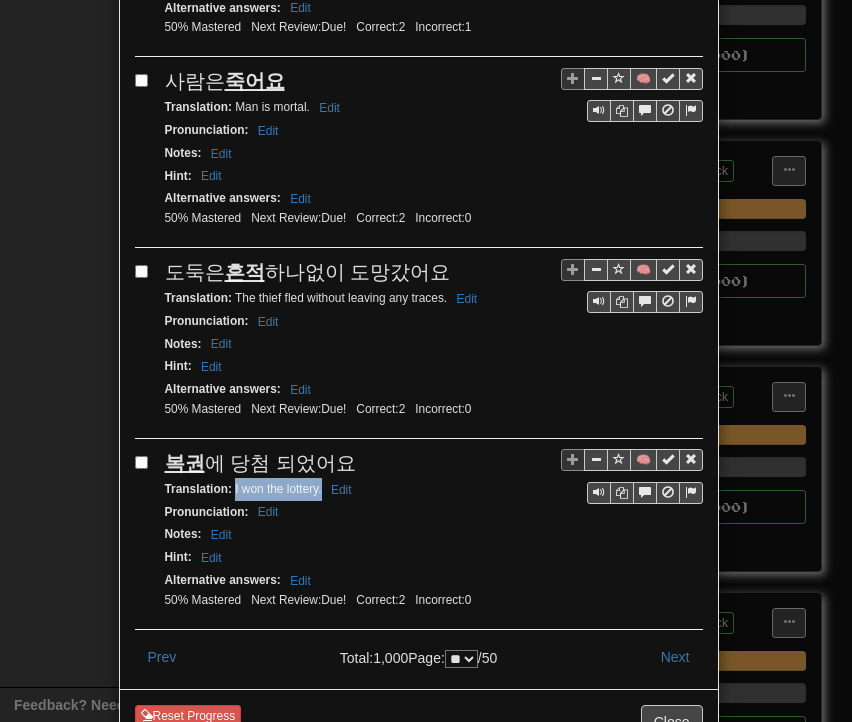 scroll, scrollTop: 0, scrollLeft: 0, axis: both 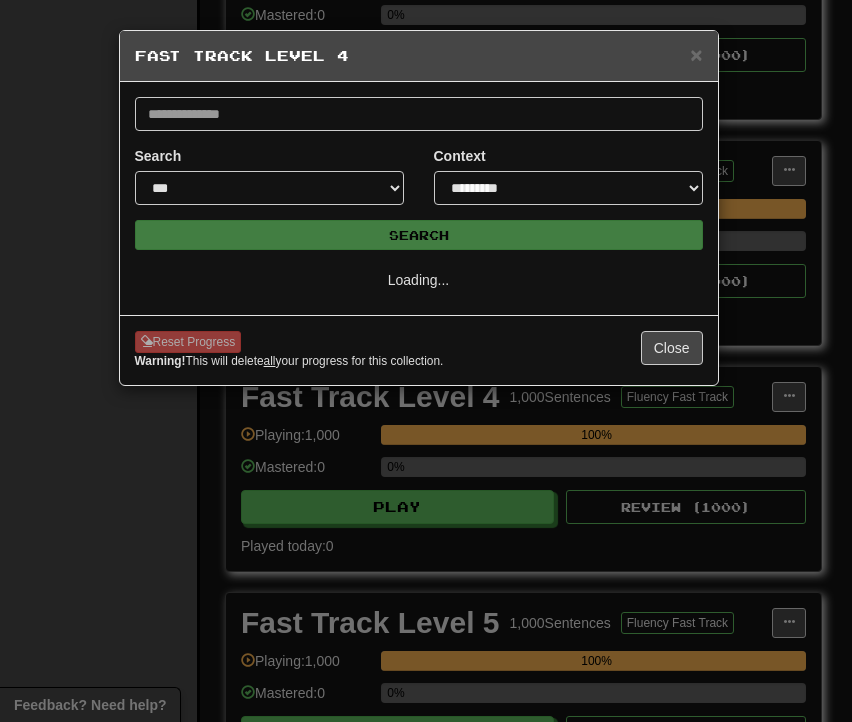 select on "**" 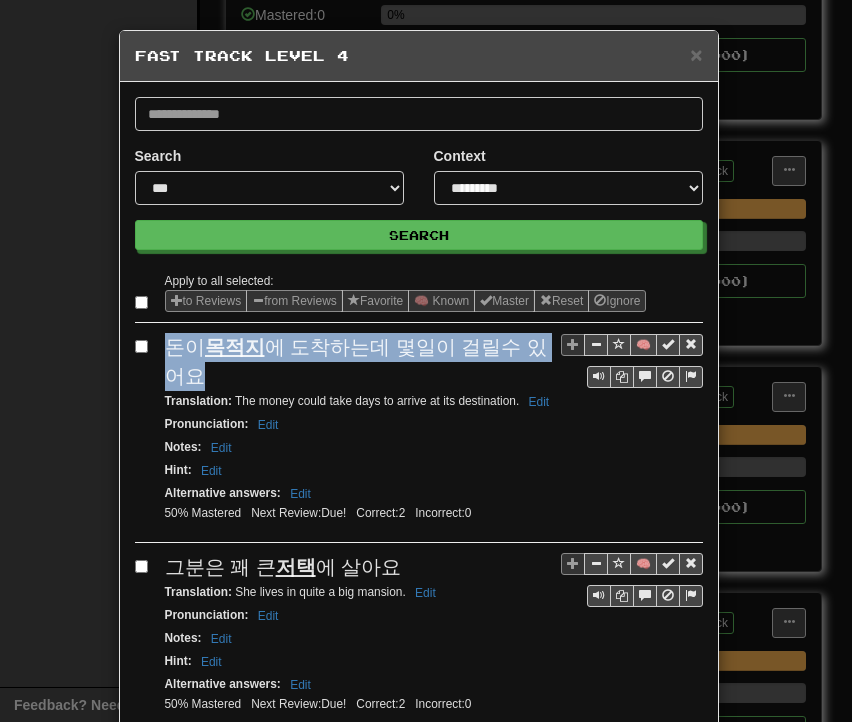 drag, startPoint x: 156, startPoint y: 349, endPoint x: 190, endPoint y: 370, distance: 39.962482 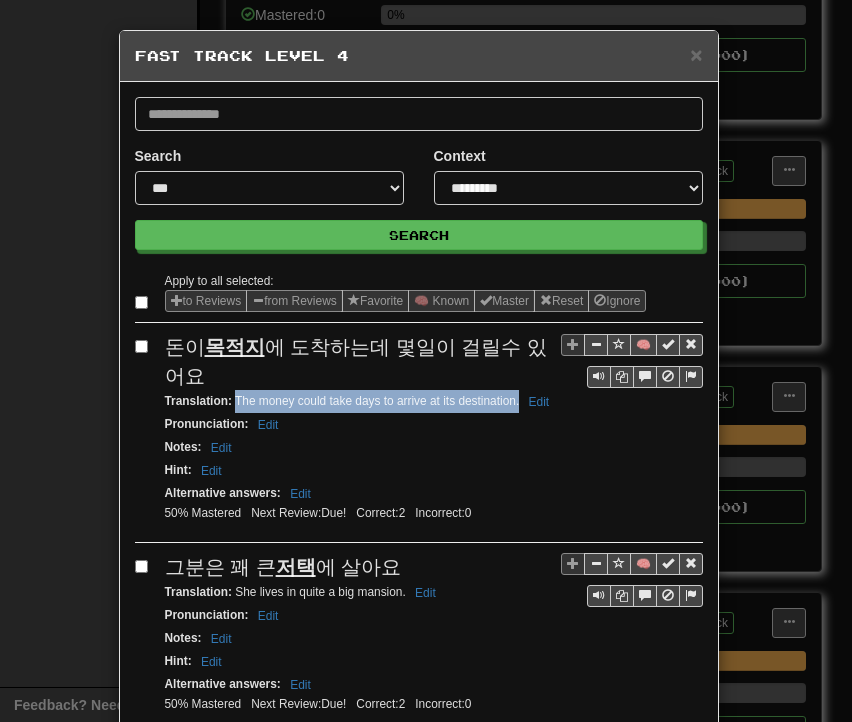 drag, startPoint x: 240, startPoint y: 399, endPoint x: 510, endPoint y: 401, distance: 270.00742 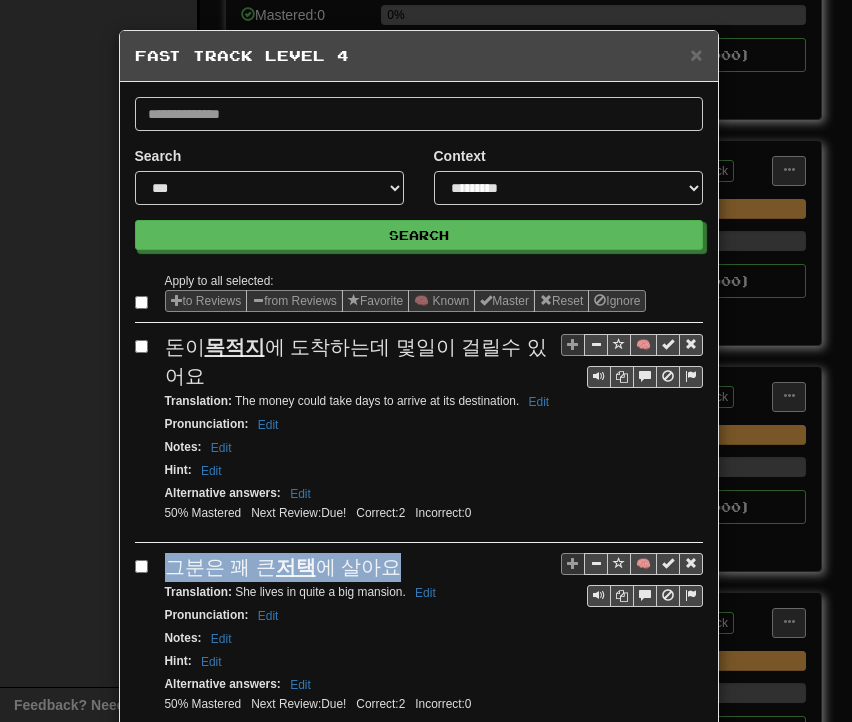 drag, startPoint x: 165, startPoint y: 557, endPoint x: 400, endPoint y: 562, distance: 235.05319 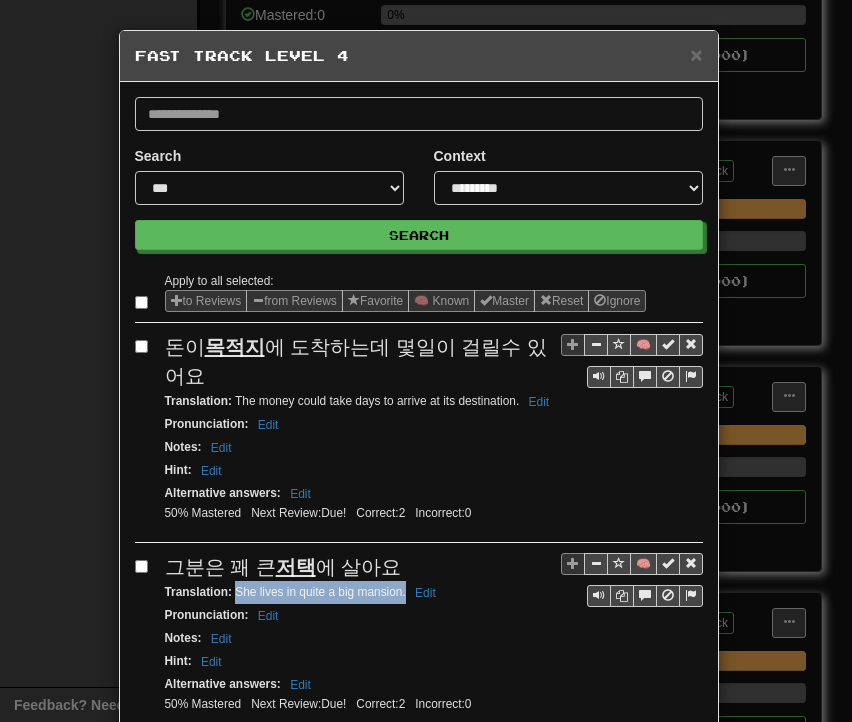 drag, startPoint x: 228, startPoint y: 585, endPoint x: 399, endPoint y: 585, distance: 171 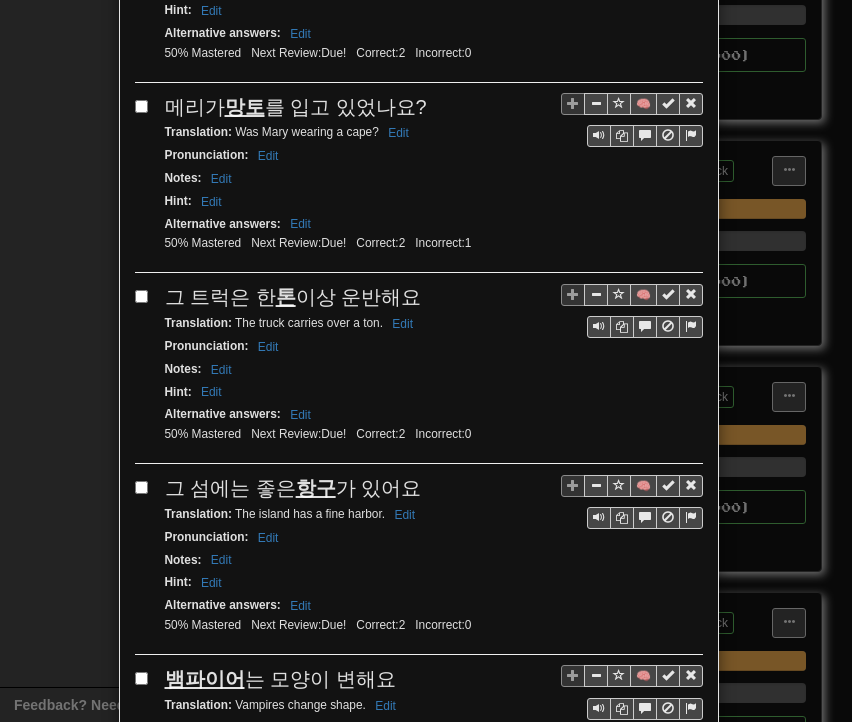 scroll, scrollTop: 700, scrollLeft: 0, axis: vertical 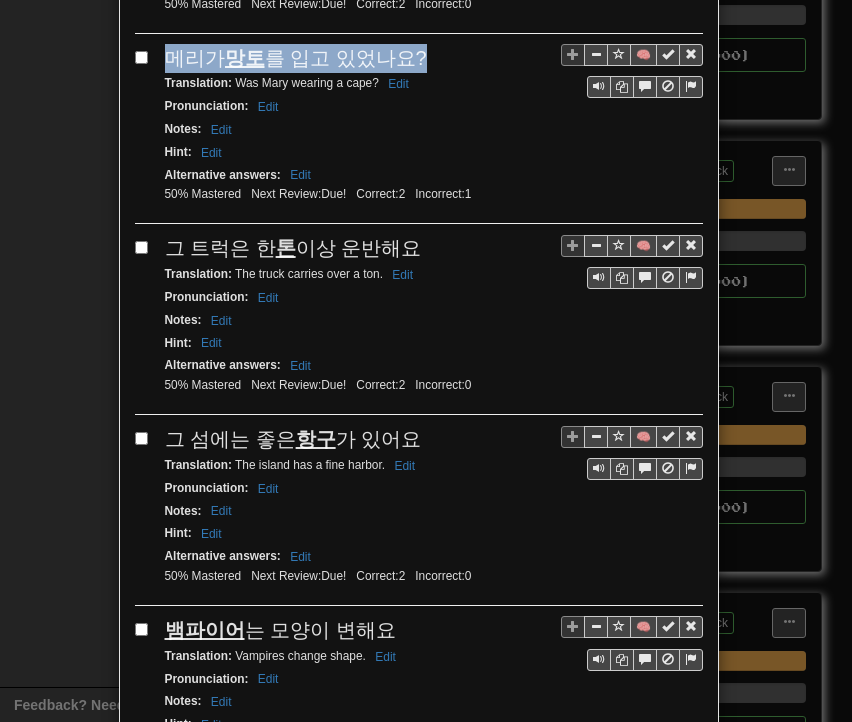 drag, startPoint x: 163, startPoint y: 52, endPoint x: 412, endPoint y: 44, distance: 249.12848 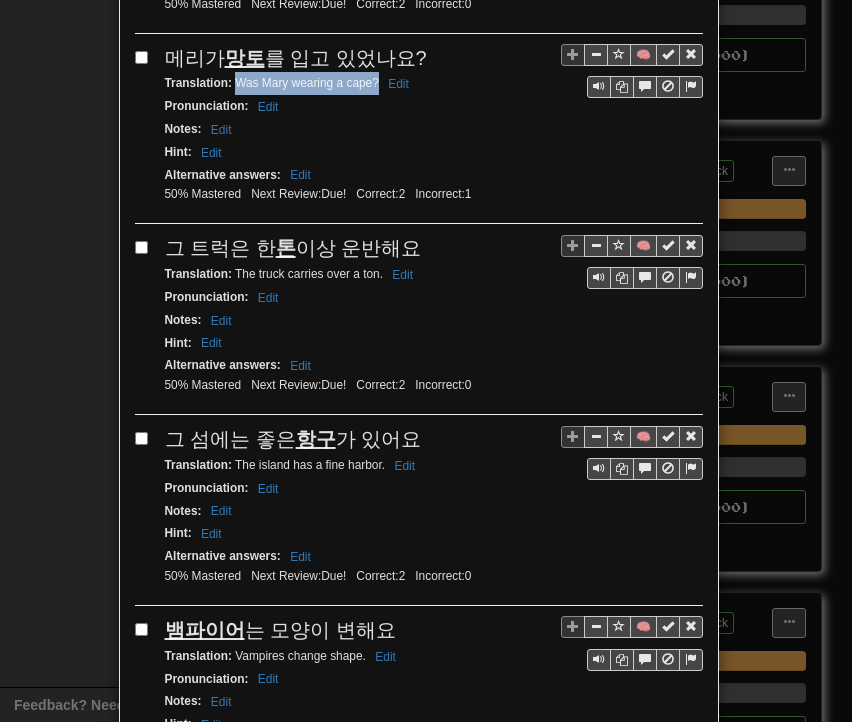 drag, startPoint x: 226, startPoint y: 73, endPoint x: 369, endPoint y: 80, distance: 143.17122 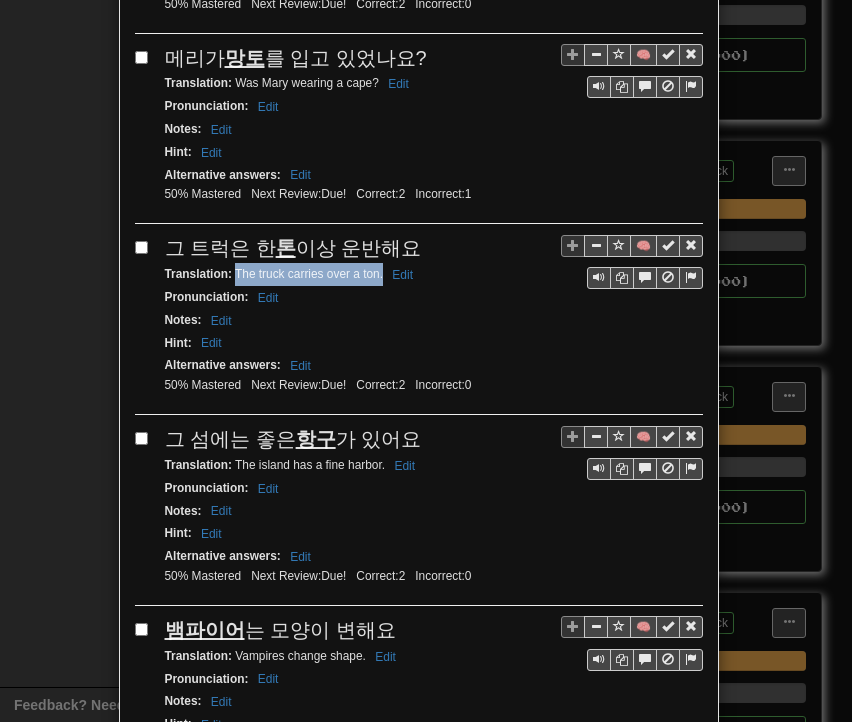 drag, startPoint x: 228, startPoint y: 260, endPoint x: 373, endPoint y: 261, distance: 145.00345 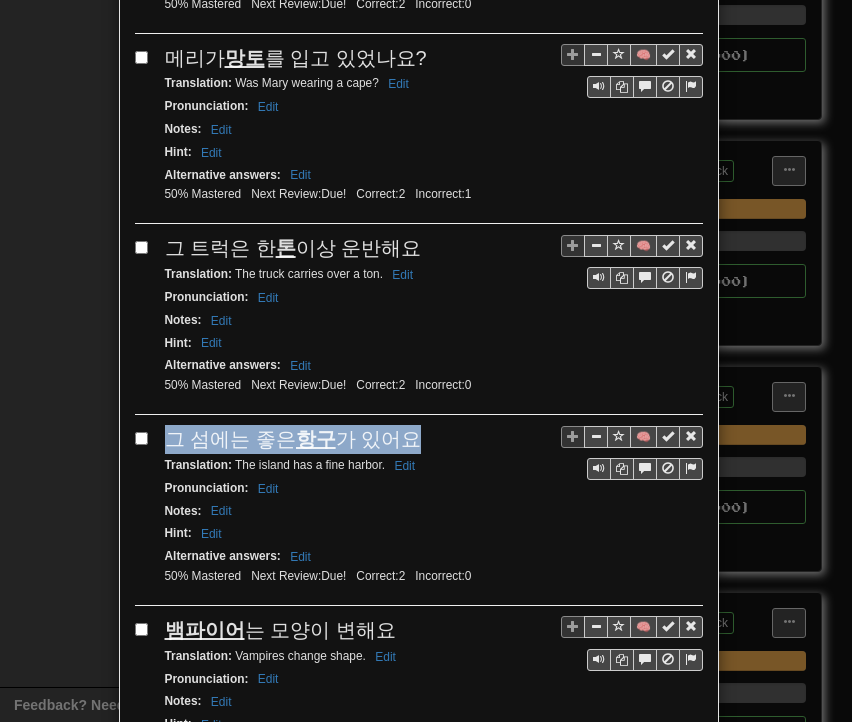 drag, startPoint x: 156, startPoint y: 419, endPoint x: 419, endPoint y: 413, distance: 263.06842 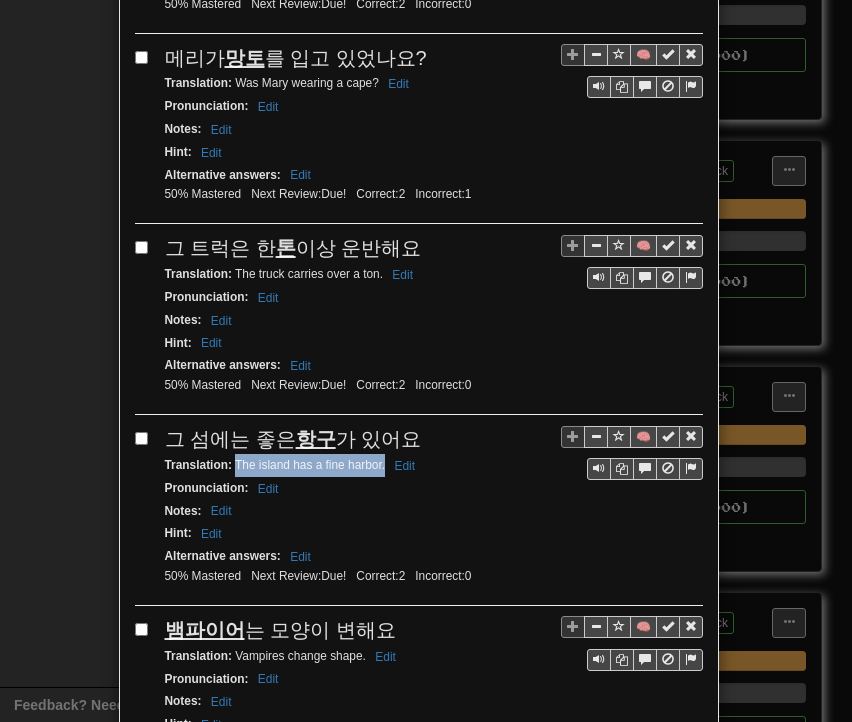 drag, startPoint x: 229, startPoint y: 446, endPoint x: 377, endPoint y: 449, distance: 148.0304 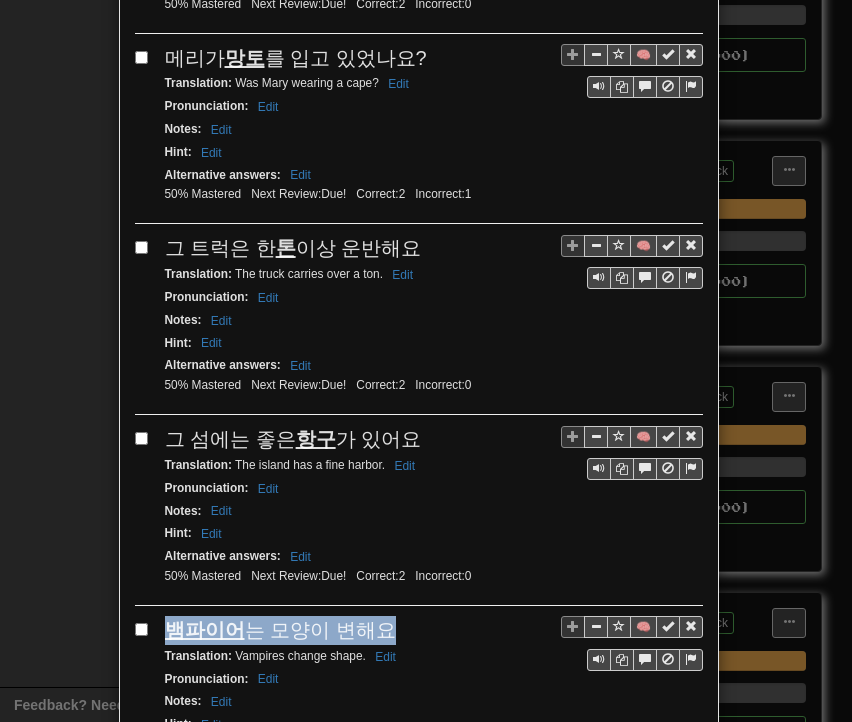 drag, startPoint x: 160, startPoint y: 607, endPoint x: 397, endPoint y: 604, distance: 237.01898 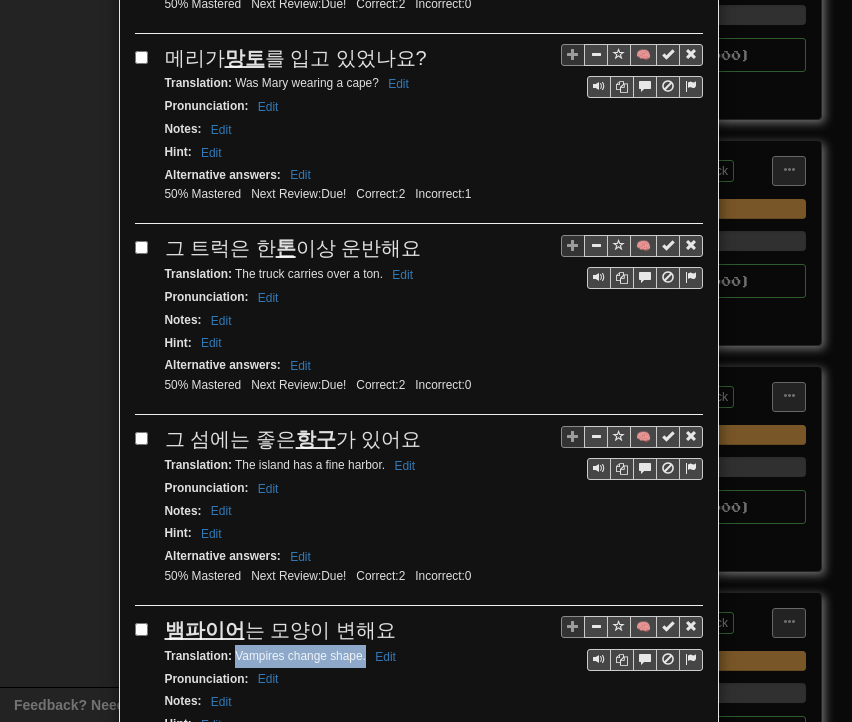 drag, startPoint x: 228, startPoint y: 633, endPoint x: 358, endPoint y: 638, distance: 130.09612 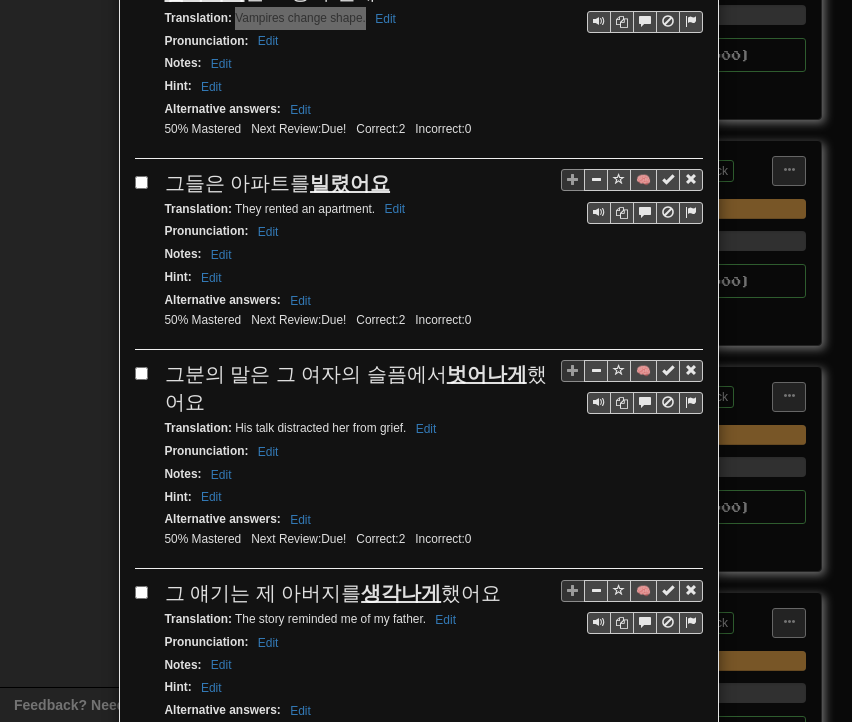 scroll, scrollTop: 1400, scrollLeft: 0, axis: vertical 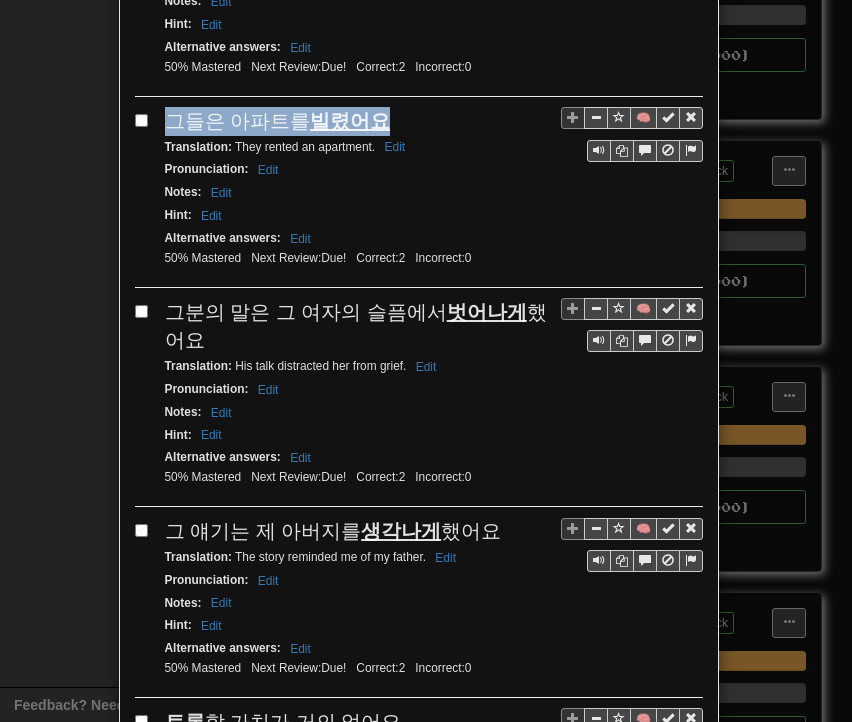 drag, startPoint x: 160, startPoint y: 97, endPoint x: 385, endPoint y: 85, distance: 225.31978 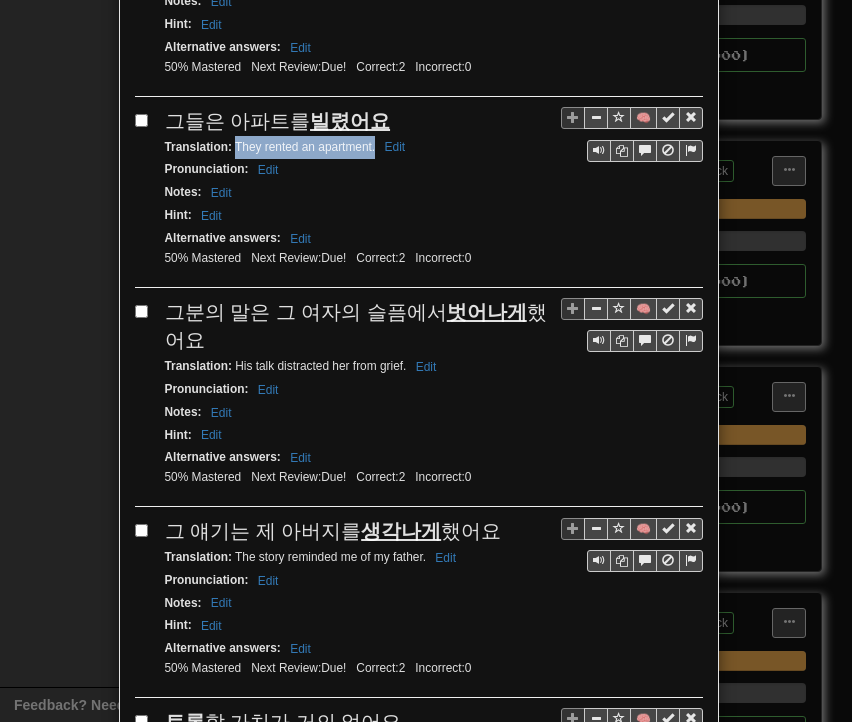 drag, startPoint x: 231, startPoint y: 123, endPoint x: 368, endPoint y: 125, distance: 137.0146 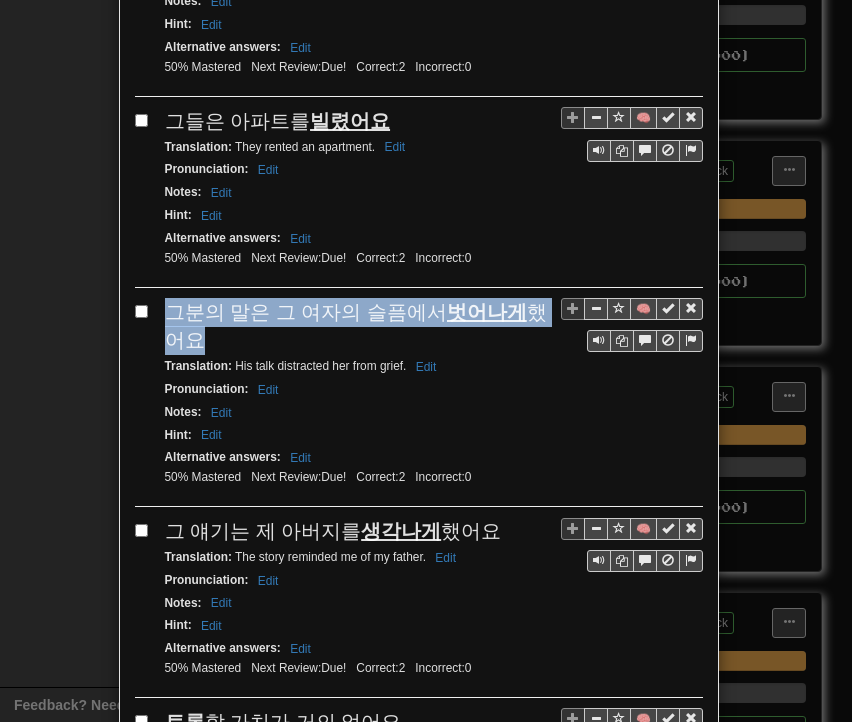drag, startPoint x: 161, startPoint y: 280, endPoint x: 192, endPoint y: 306, distance: 40.459858 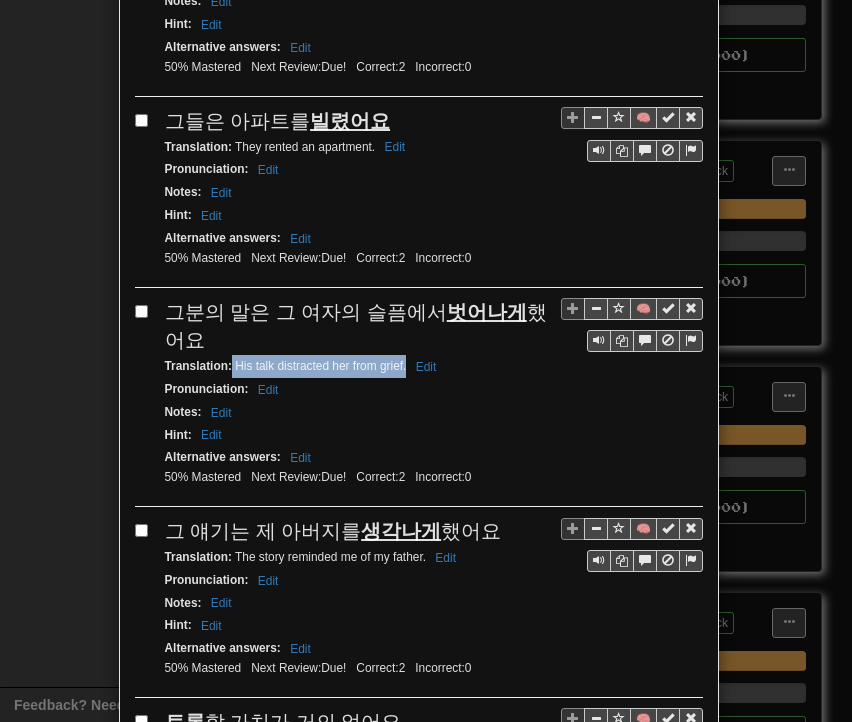 drag, startPoint x: 224, startPoint y: 333, endPoint x: 384, endPoint y: 342, distance: 160.25293 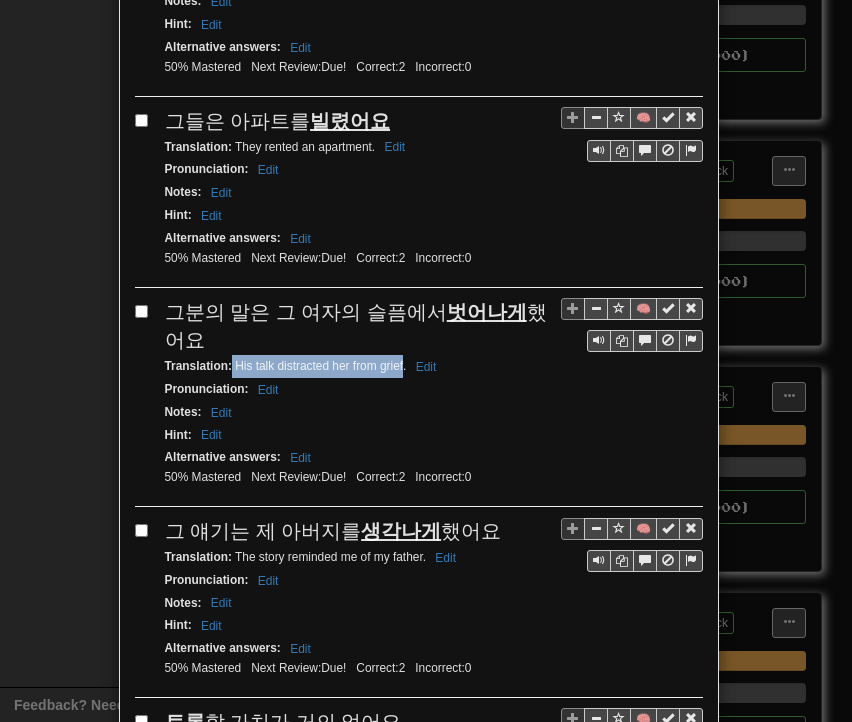drag, startPoint x: 162, startPoint y: 500, endPoint x: 493, endPoint y: 506, distance: 331.05438 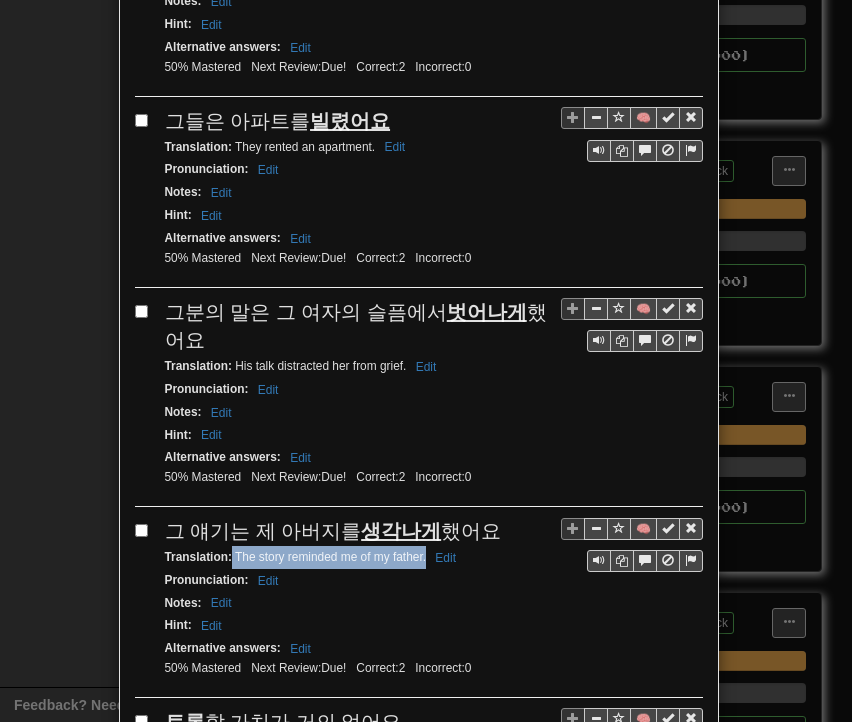 drag, startPoint x: 224, startPoint y: 524, endPoint x: 416, endPoint y: 524, distance: 192 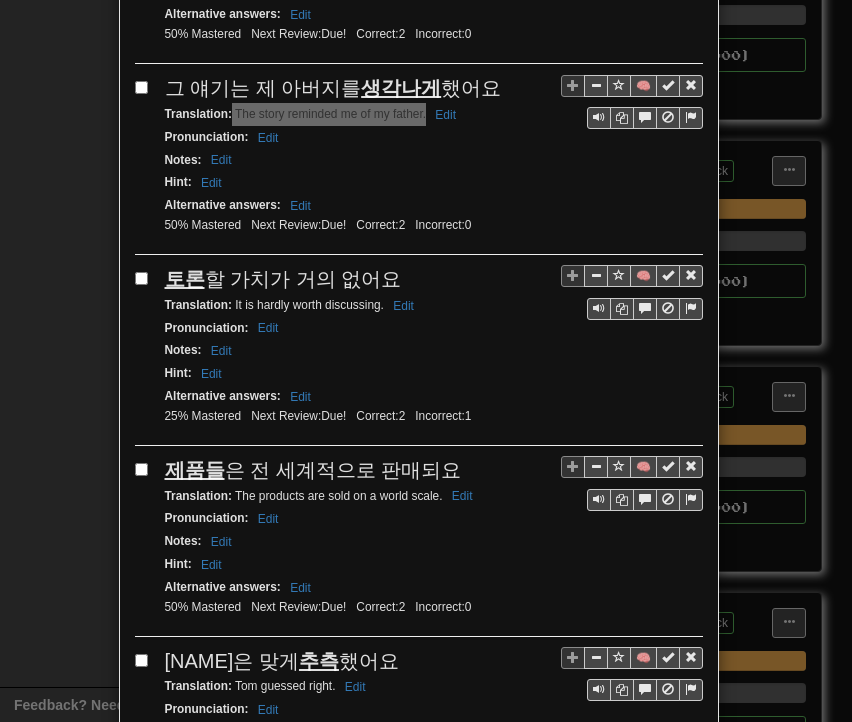 scroll, scrollTop: 1900, scrollLeft: 0, axis: vertical 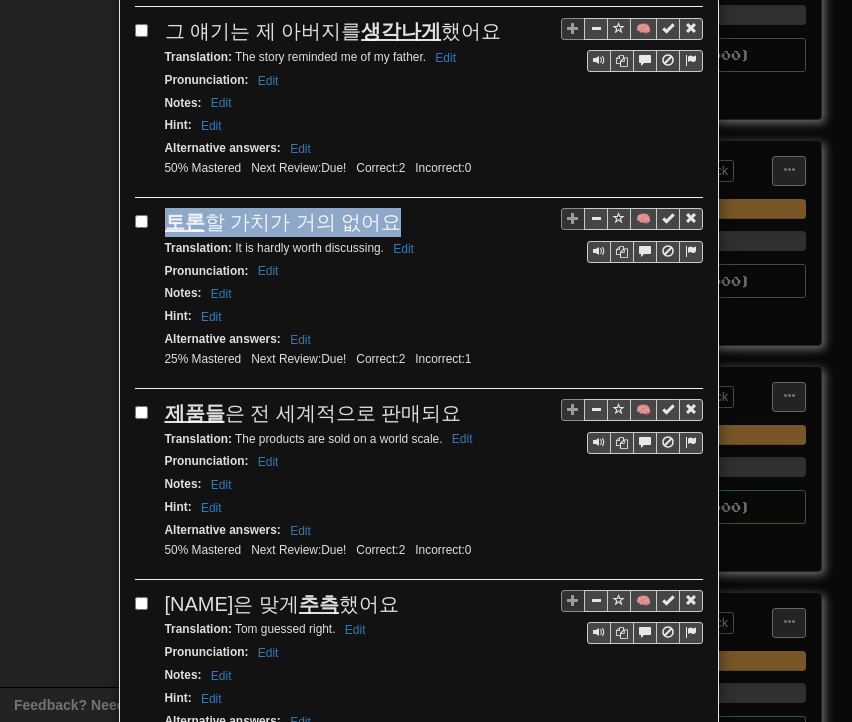 drag, startPoint x: 156, startPoint y: 186, endPoint x: 379, endPoint y: 181, distance: 223.05605 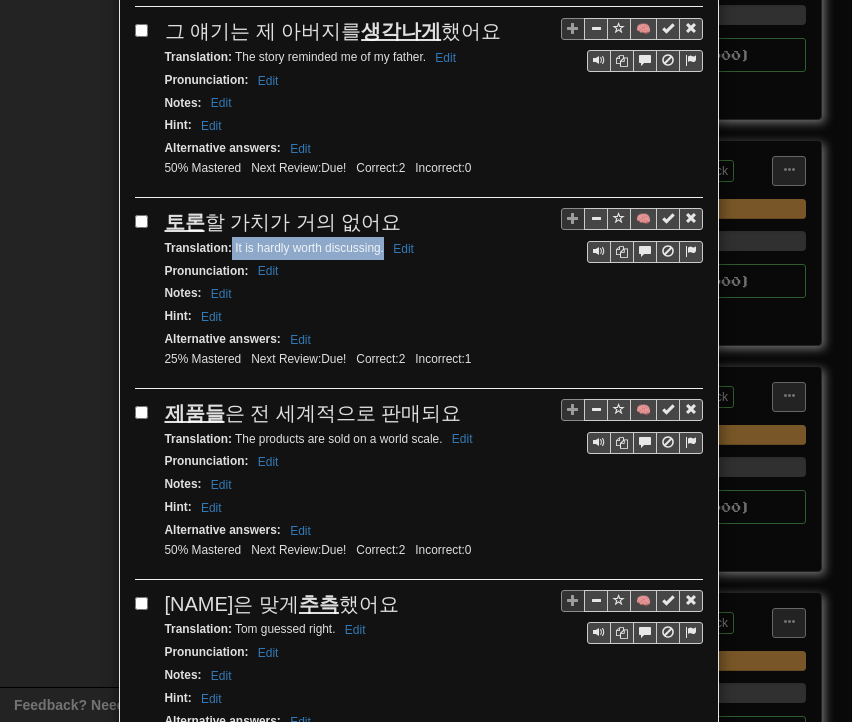 drag, startPoint x: 225, startPoint y: 210, endPoint x: 376, endPoint y: 217, distance: 151.16217 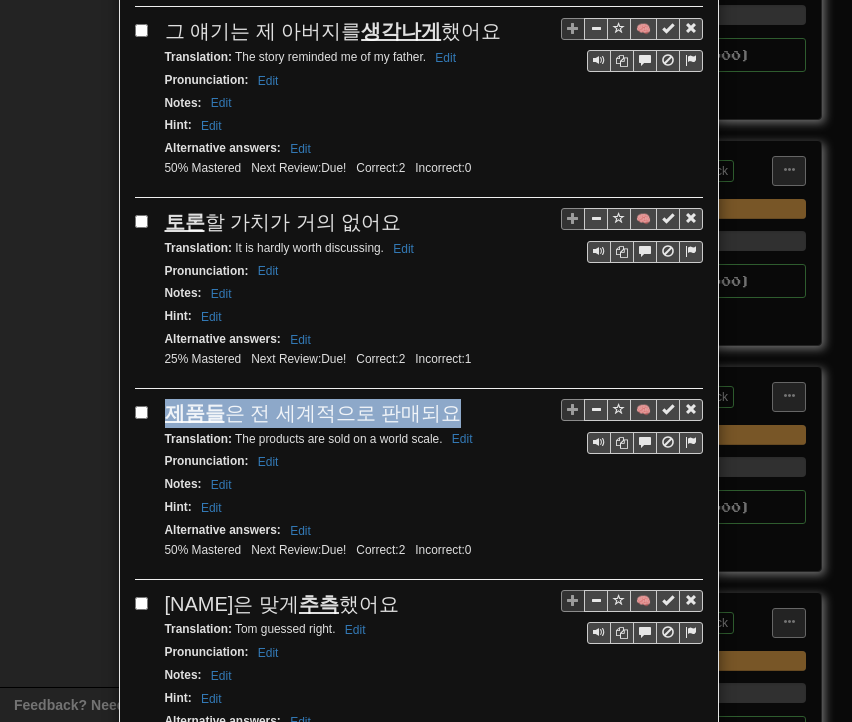 drag, startPoint x: 159, startPoint y: 365, endPoint x: 452, endPoint y: 361, distance: 293.0273 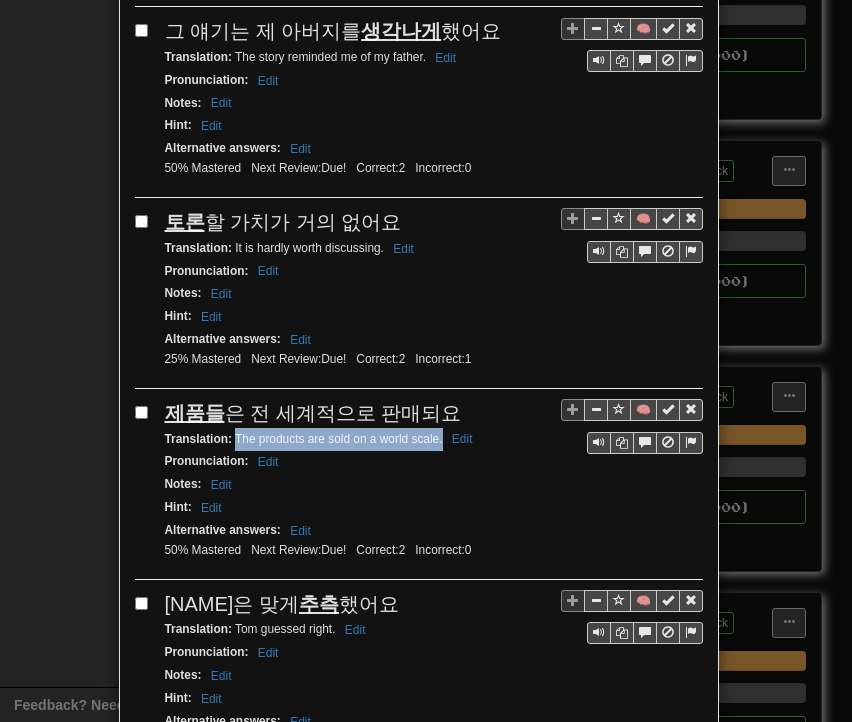 drag, startPoint x: 227, startPoint y: 397, endPoint x: 435, endPoint y: 400, distance: 208.02164 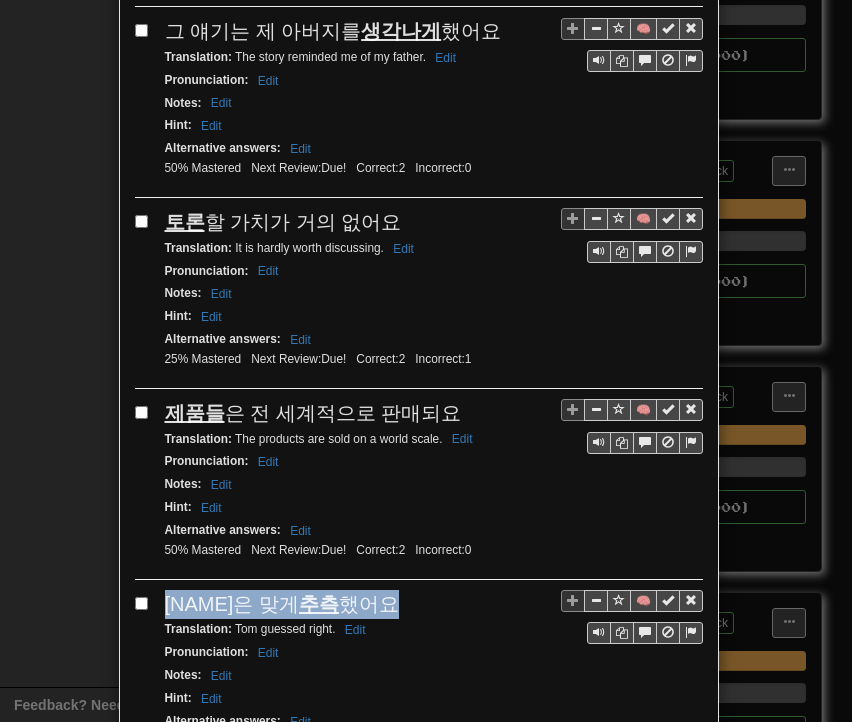drag, startPoint x: 160, startPoint y: 556, endPoint x: 328, endPoint y: 552, distance: 168.0476 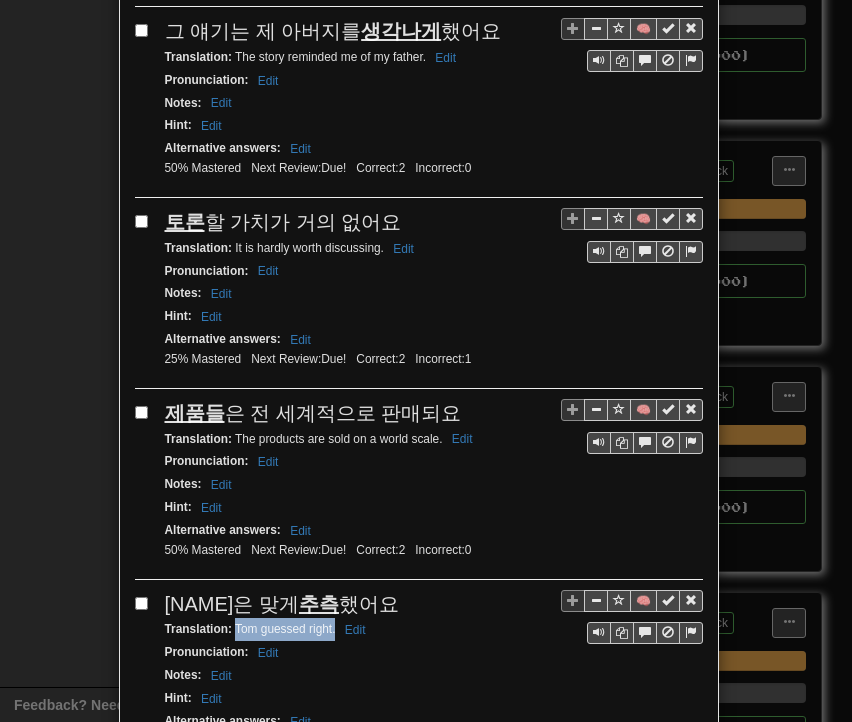 drag, startPoint x: 228, startPoint y: 581, endPoint x: 325, endPoint y: 585, distance: 97.082436 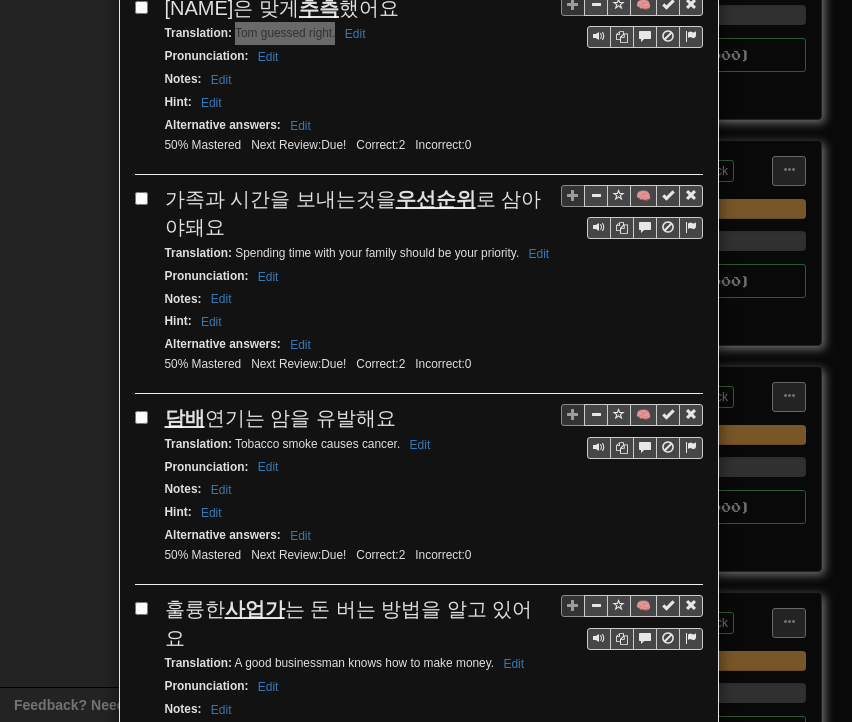 scroll, scrollTop: 2500, scrollLeft: 0, axis: vertical 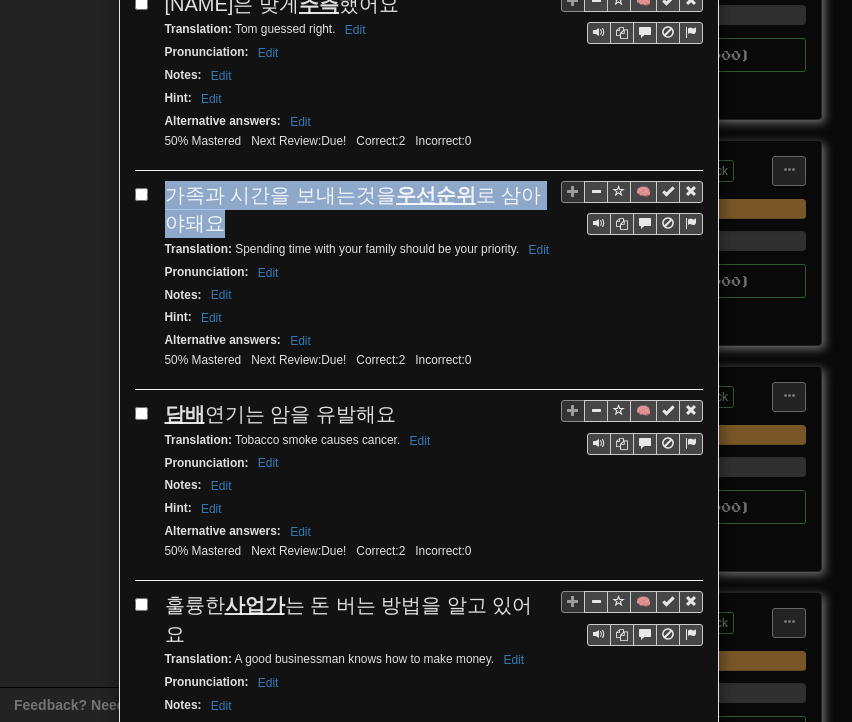 drag, startPoint x: 160, startPoint y: 139, endPoint x: 214, endPoint y: 169, distance: 61.77378 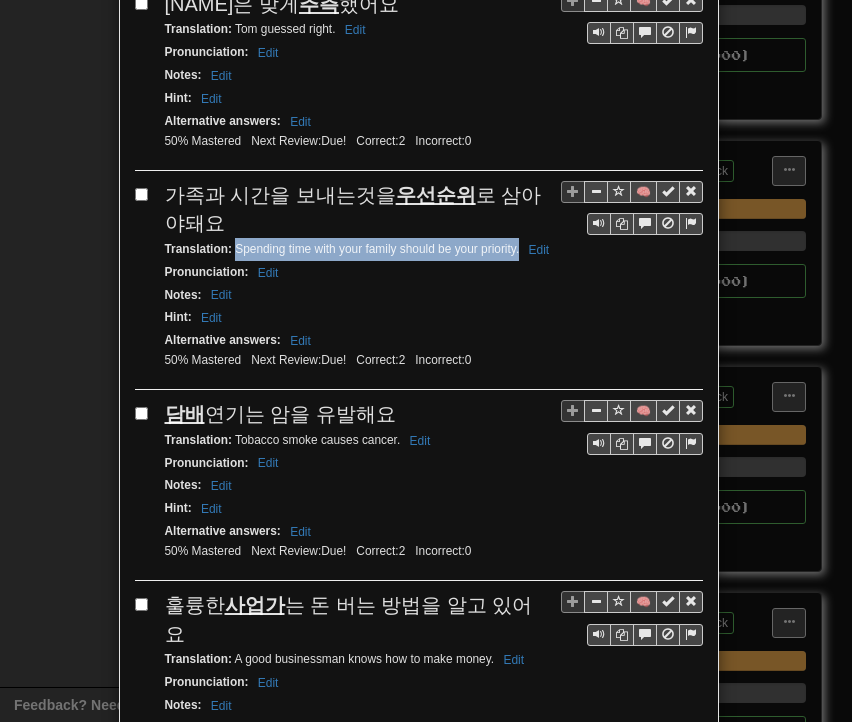 drag, startPoint x: 227, startPoint y: 196, endPoint x: 512, endPoint y: 203, distance: 285.08594 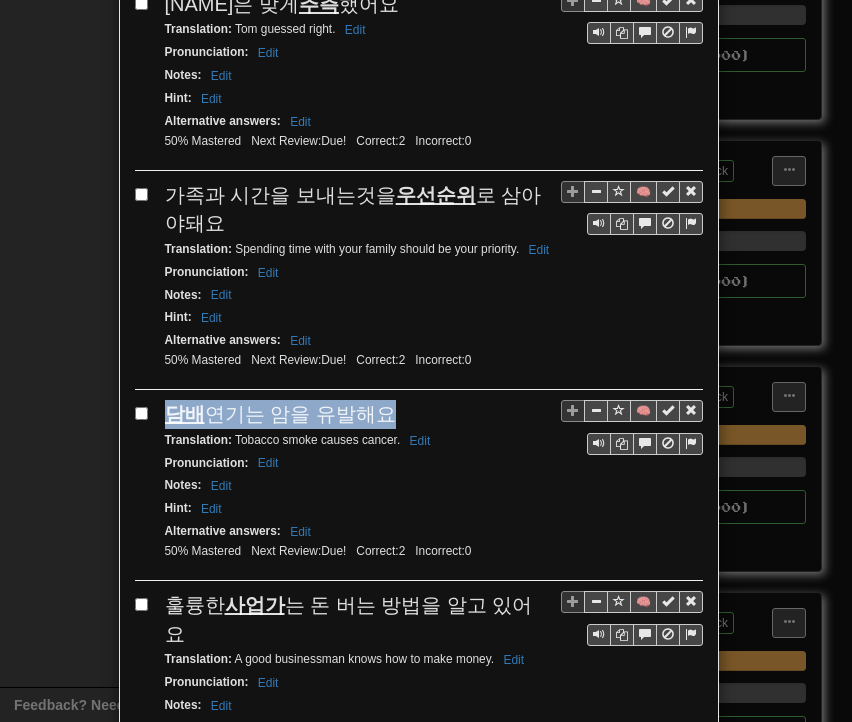 drag, startPoint x: 157, startPoint y: 364, endPoint x: 385, endPoint y: 359, distance: 228.05482 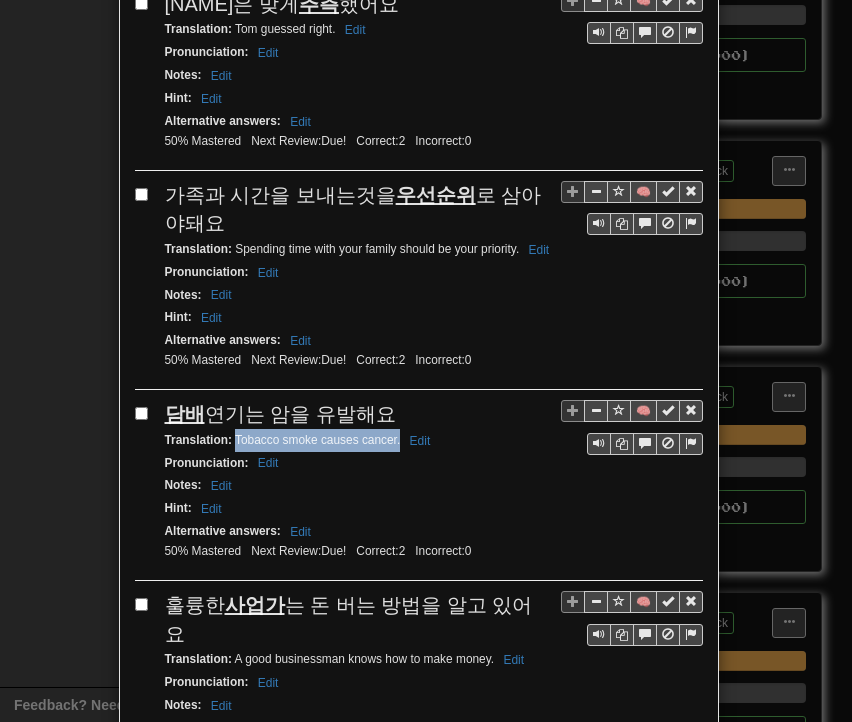 drag, startPoint x: 227, startPoint y: 384, endPoint x: 392, endPoint y: 386, distance: 165.01212 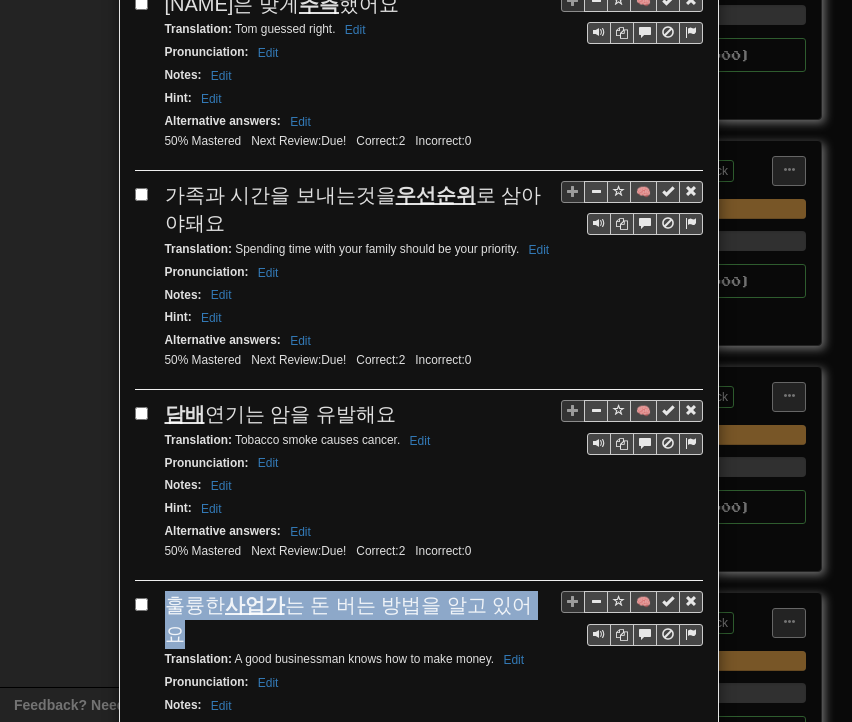 drag, startPoint x: 162, startPoint y: 549, endPoint x: 535, endPoint y: 548, distance: 373.00134 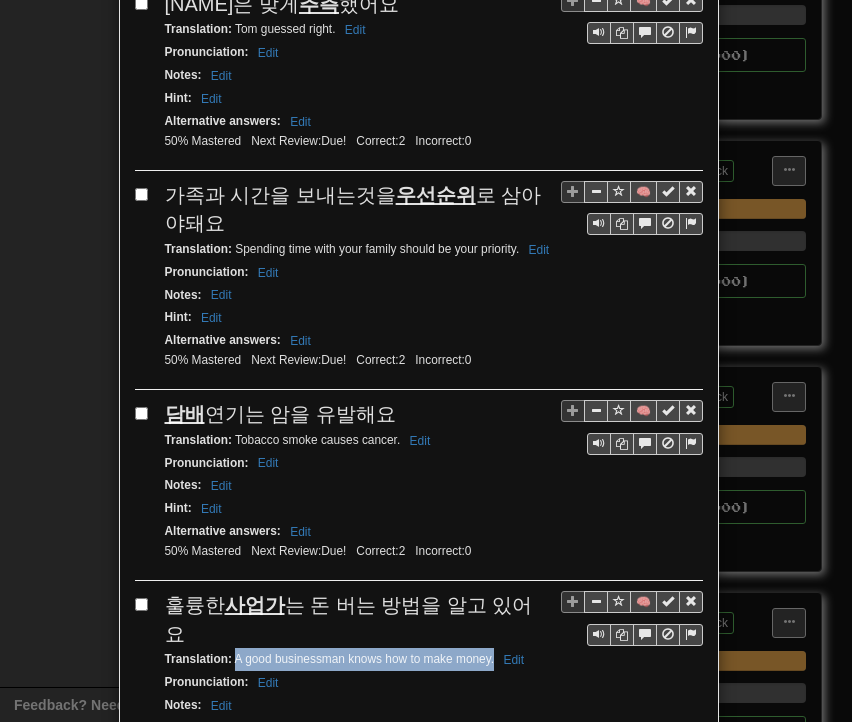 drag, startPoint x: 227, startPoint y: 573, endPoint x: 486, endPoint y: 577, distance: 259.03088 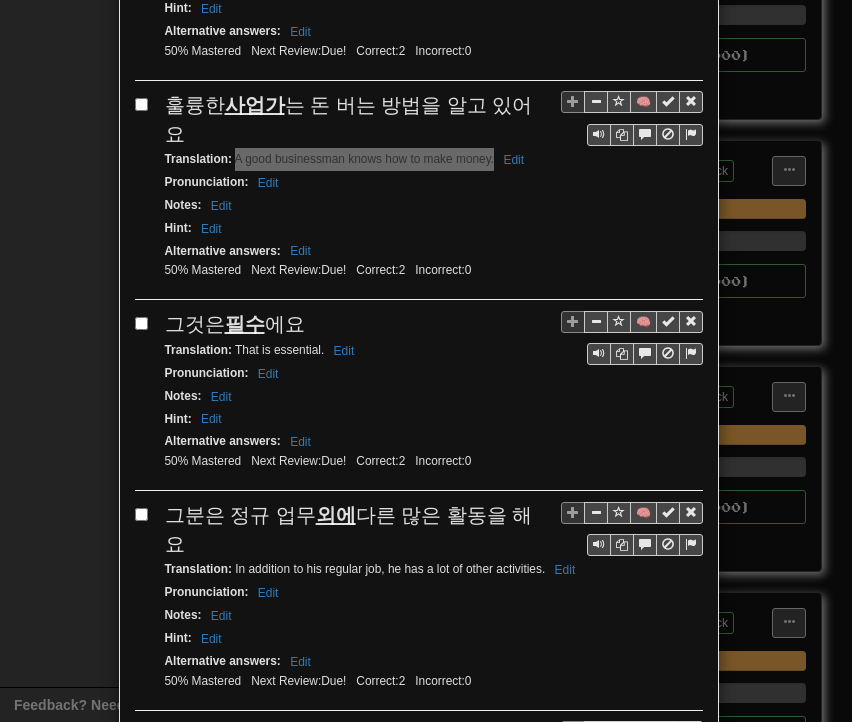 scroll, scrollTop: 3100, scrollLeft: 0, axis: vertical 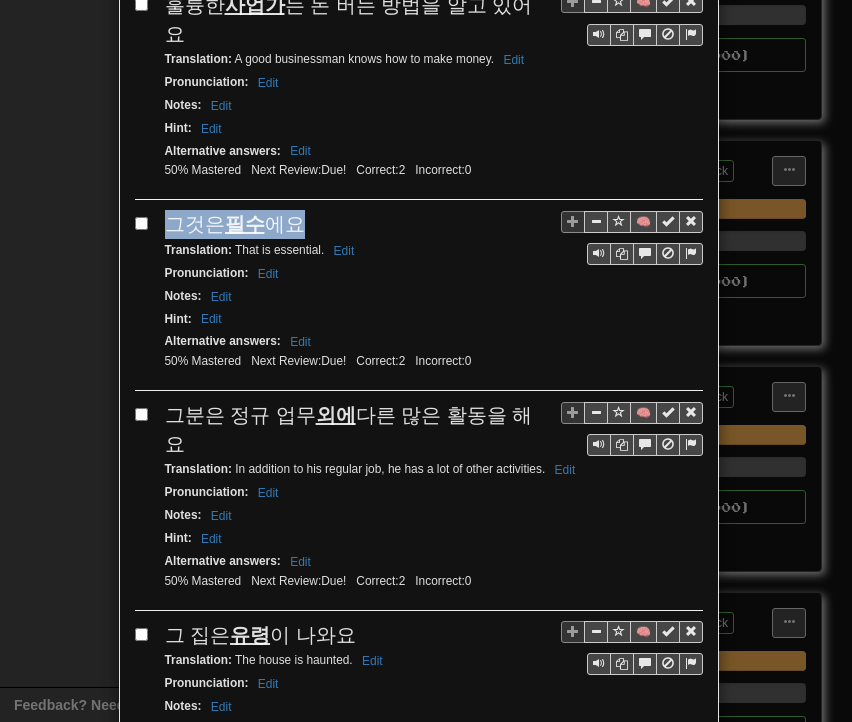 drag, startPoint x: 159, startPoint y: 133, endPoint x: 301, endPoint y: 137, distance: 142.05632 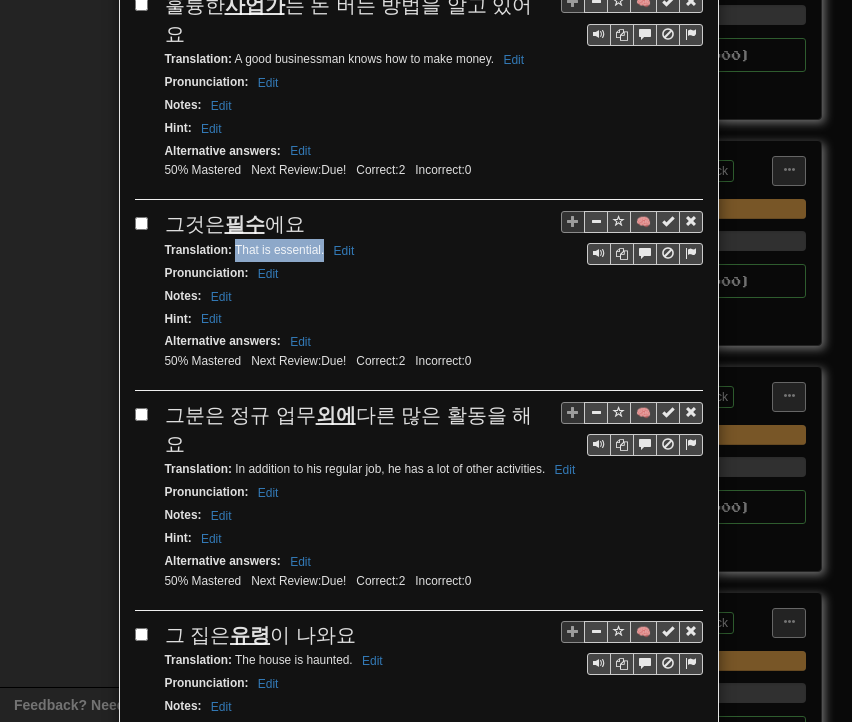 drag, startPoint x: 228, startPoint y: 161, endPoint x: 315, endPoint y: 161, distance: 87 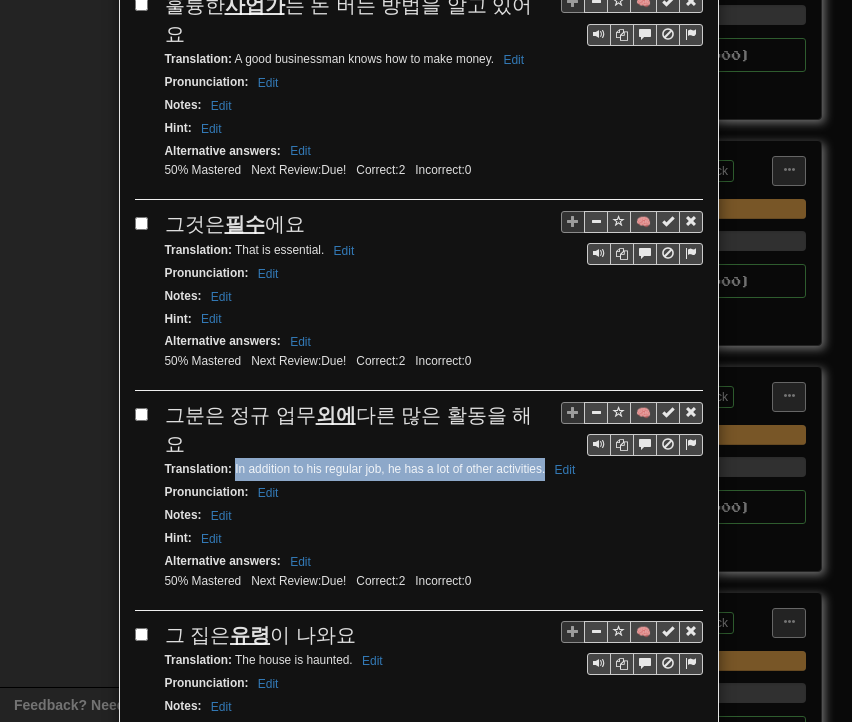 drag, startPoint x: 228, startPoint y: 348, endPoint x: 532, endPoint y: 348, distance: 304 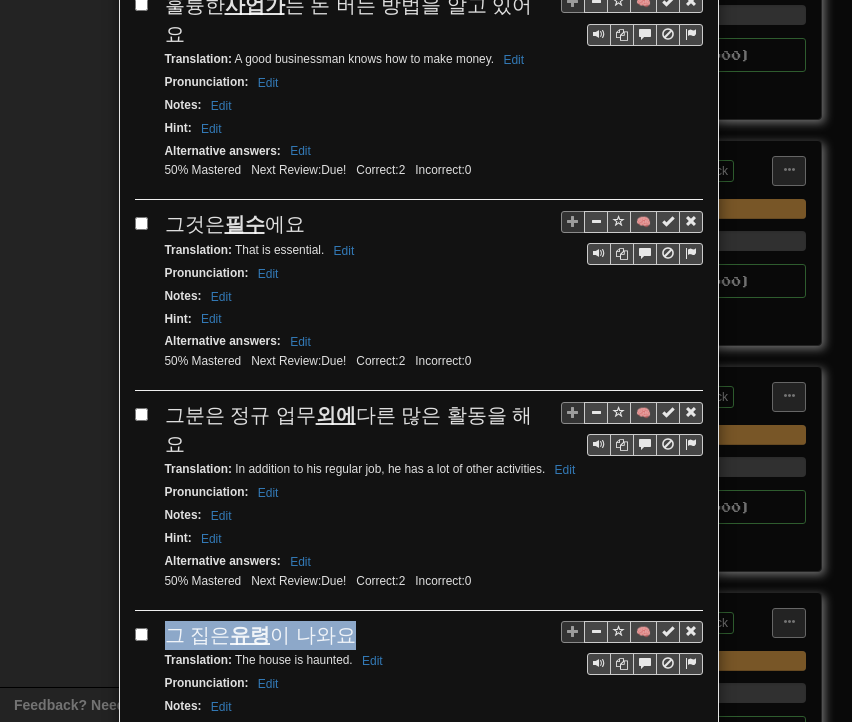 drag, startPoint x: 163, startPoint y: 534, endPoint x: 348, endPoint y: 520, distance: 185.52898 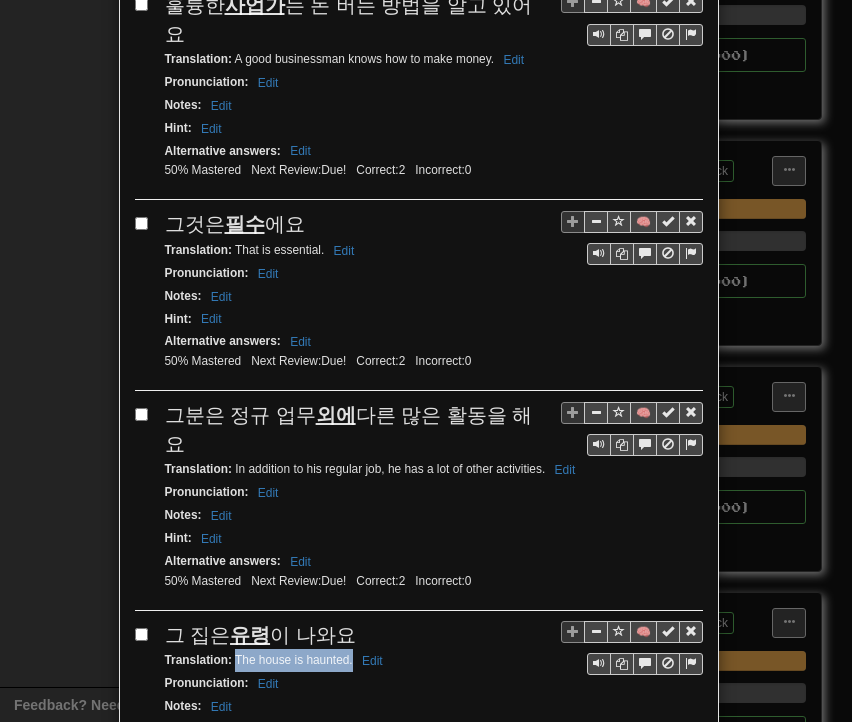 drag, startPoint x: 226, startPoint y: 554, endPoint x: 345, endPoint y: 556, distance: 119.01681 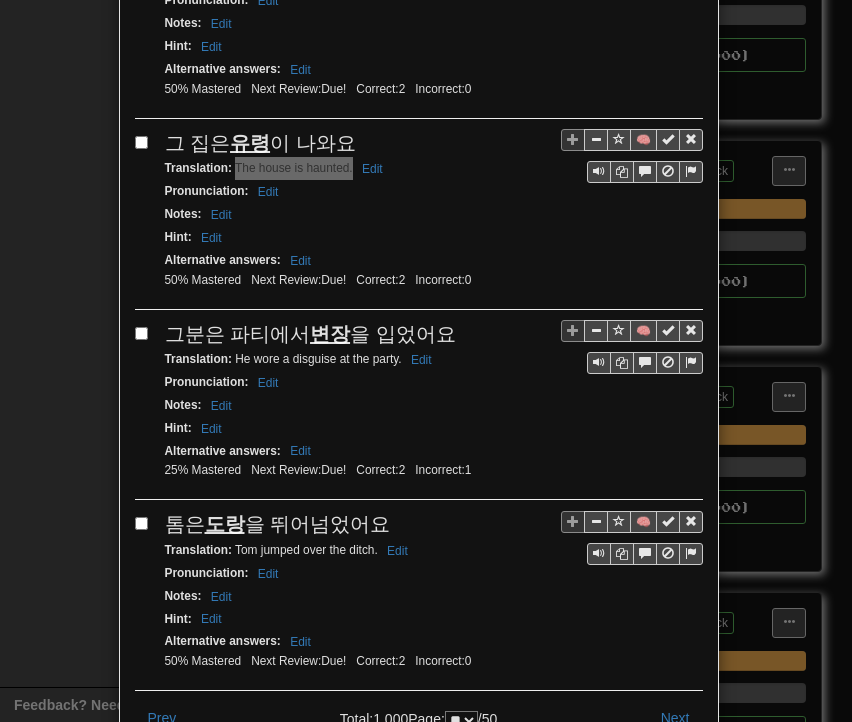 scroll, scrollTop: 3600, scrollLeft: 0, axis: vertical 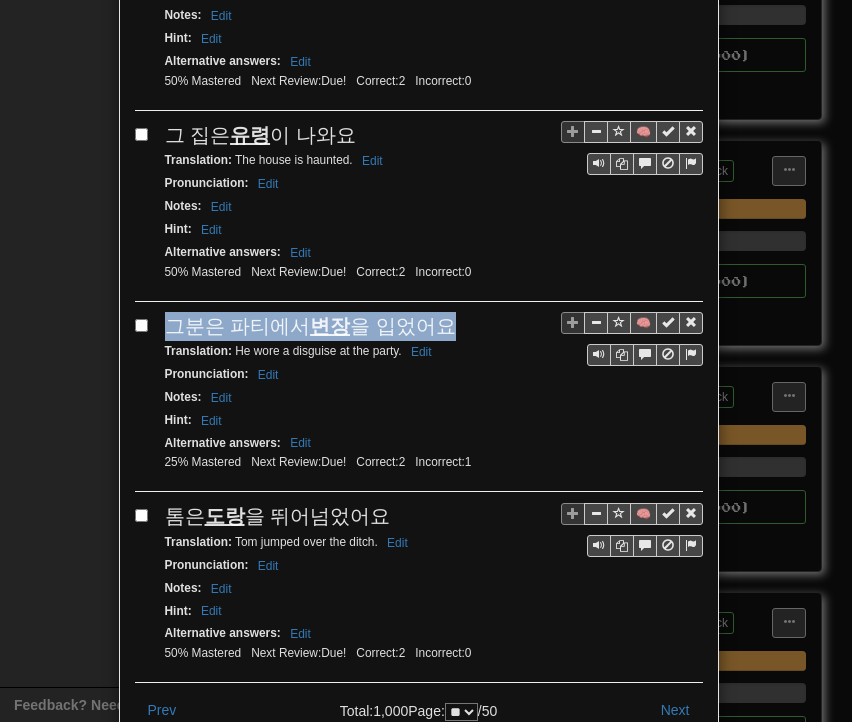 drag, startPoint x: 160, startPoint y: 211, endPoint x: 448, endPoint y: 220, distance: 288.1406 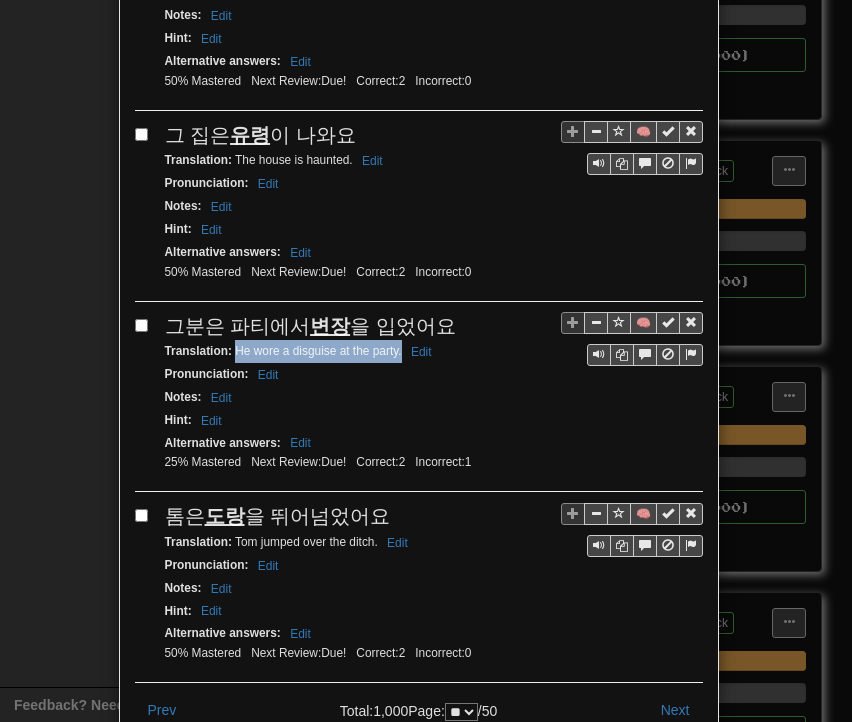 drag, startPoint x: 229, startPoint y: 245, endPoint x: 393, endPoint y: 245, distance: 164 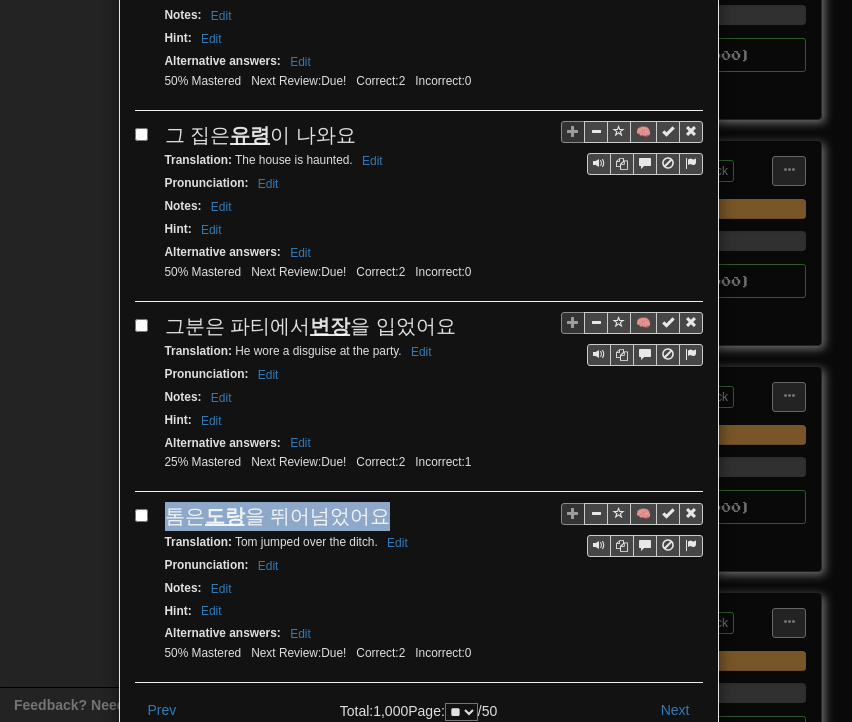 drag, startPoint x: 162, startPoint y: 406, endPoint x: 380, endPoint y: 400, distance: 218.08255 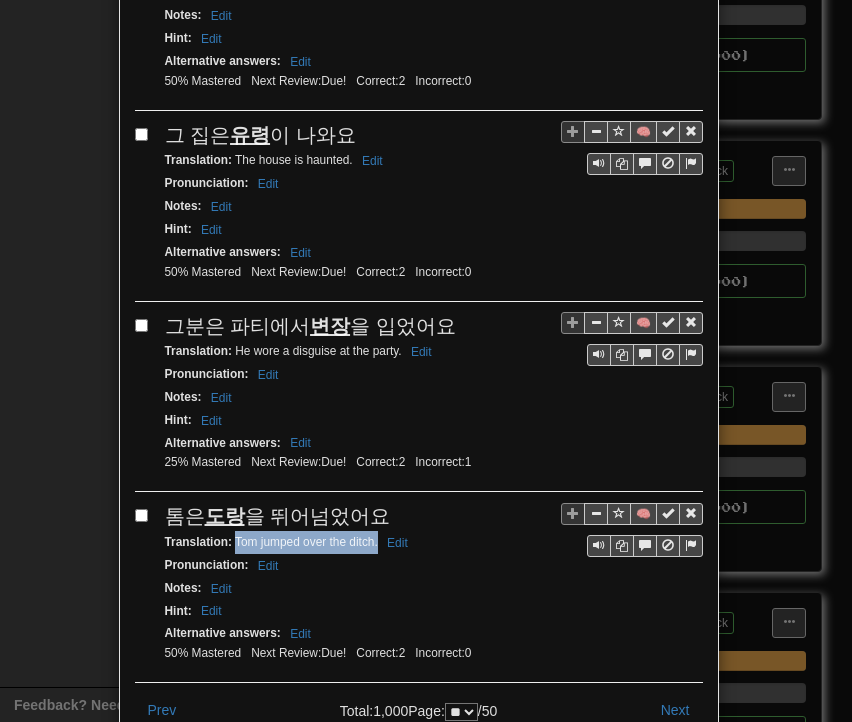 drag, startPoint x: 228, startPoint y: 427, endPoint x: 371, endPoint y: 432, distance: 143.08739 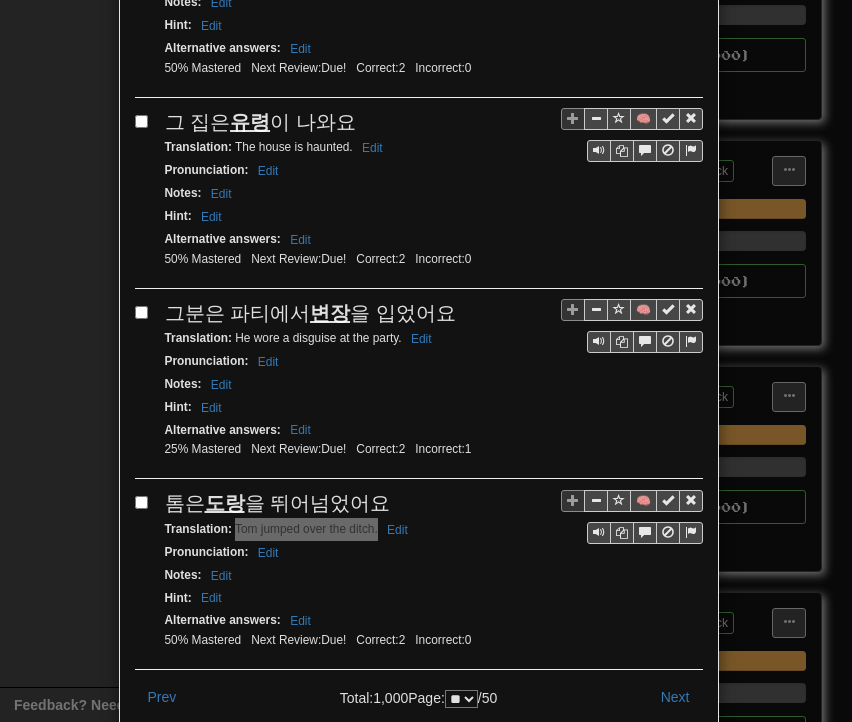 scroll, scrollTop: 3616, scrollLeft: 0, axis: vertical 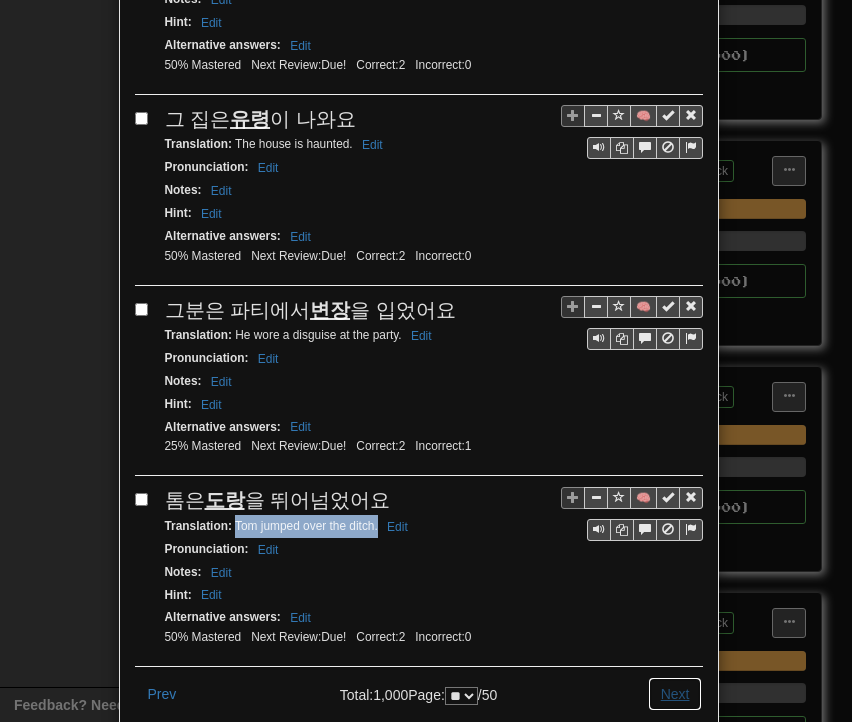 click on "Next" at bounding box center (675, 694) 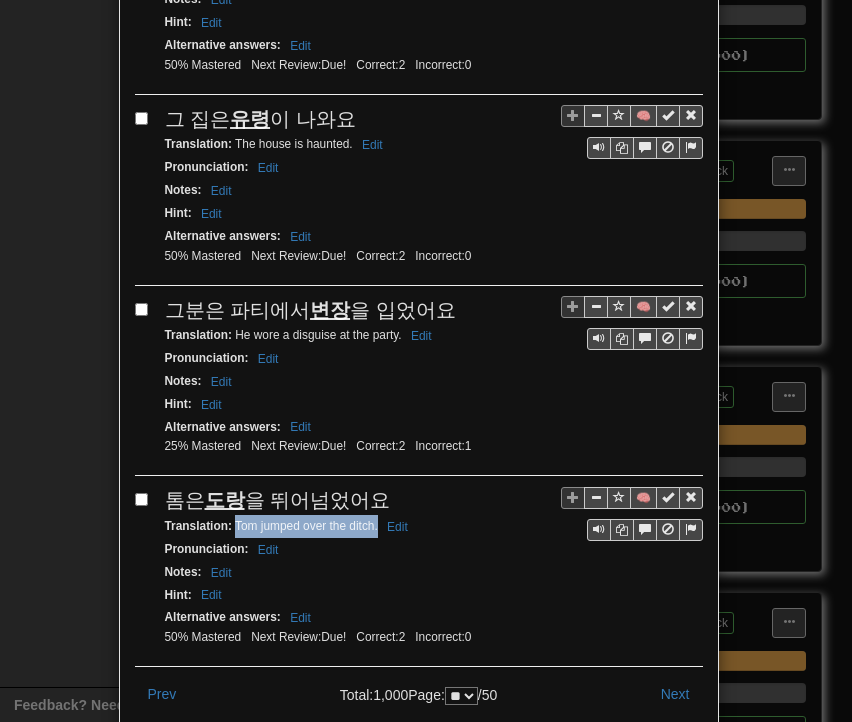 scroll, scrollTop: 0, scrollLeft: 0, axis: both 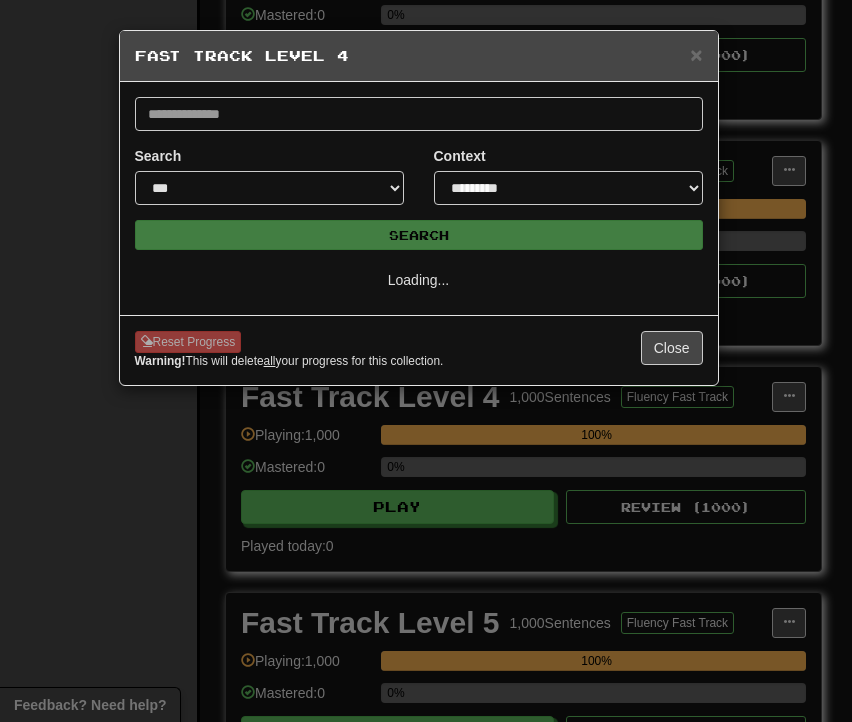 select on "**" 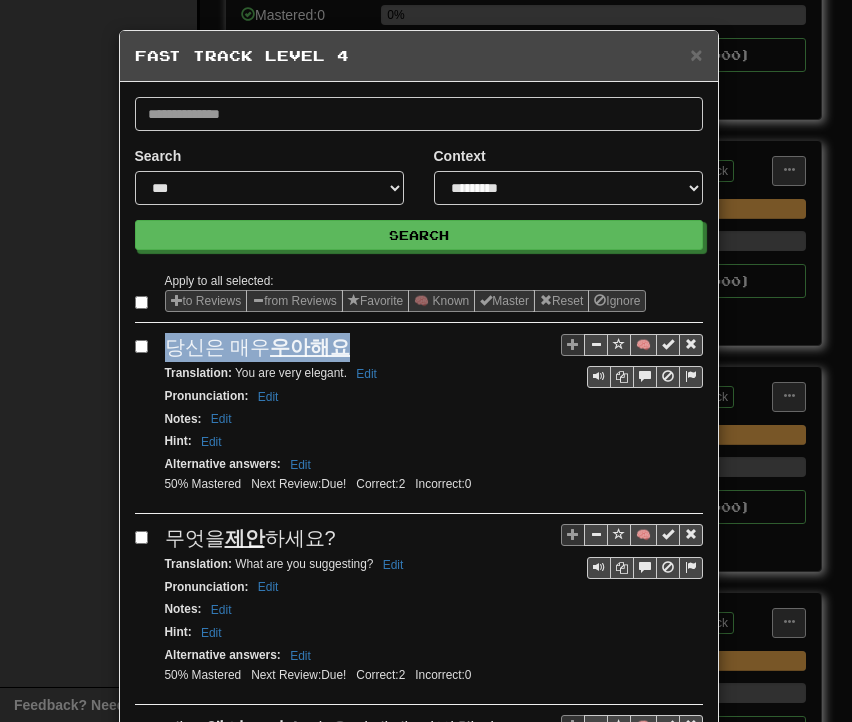 drag, startPoint x: 158, startPoint y: 343, endPoint x: 336, endPoint y: 347, distance: 178.04494 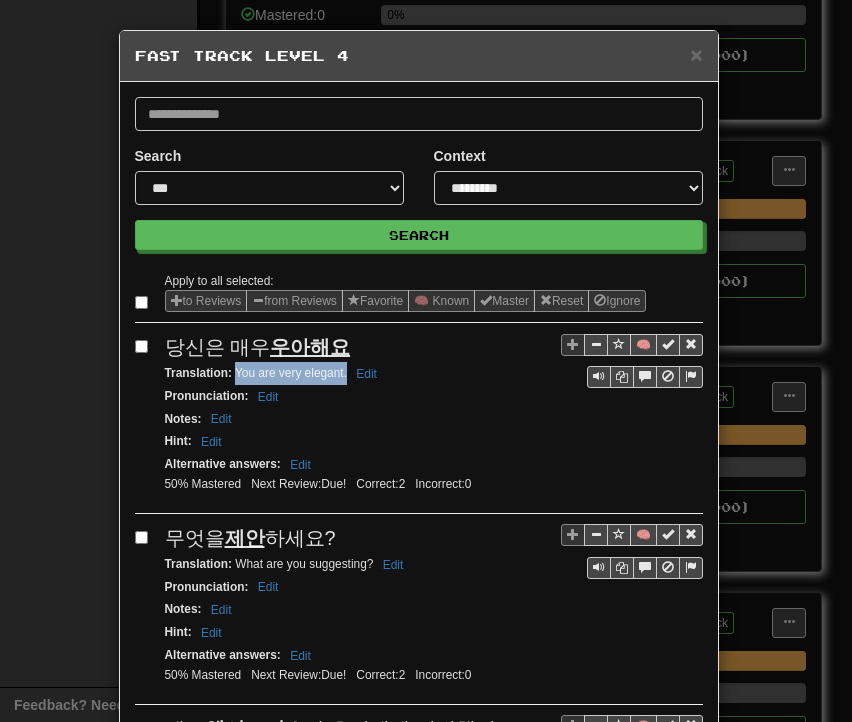 drag, startPoint x: 228, startPoint y: 371, endPoint x: 339, endPoint y: 379, distance: 111.28792 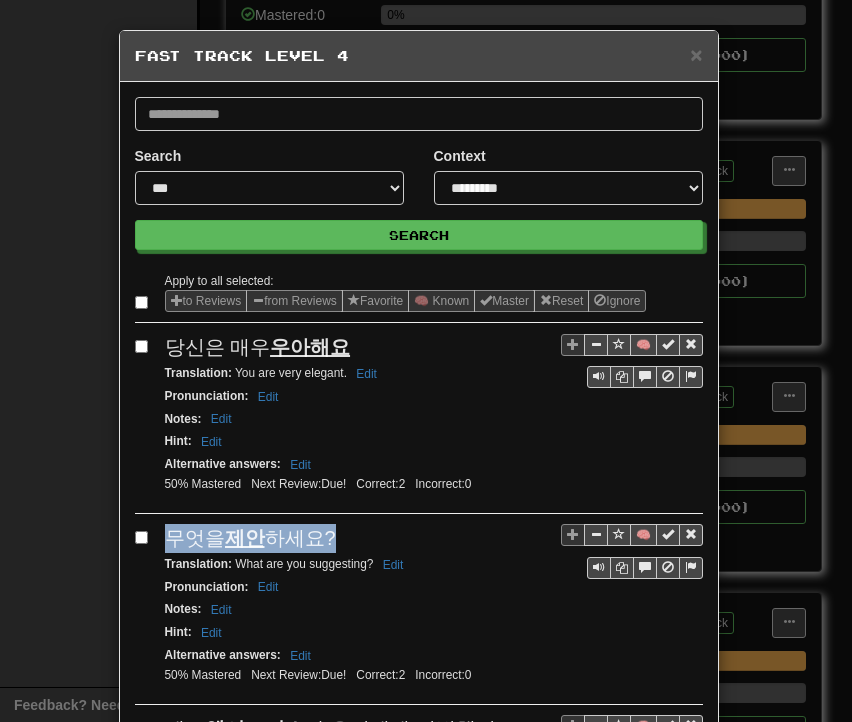 drag, startPoint x: 160, startPoint y: 526, endPoint x: 350, endPoint y: 524, distance: 190.01053 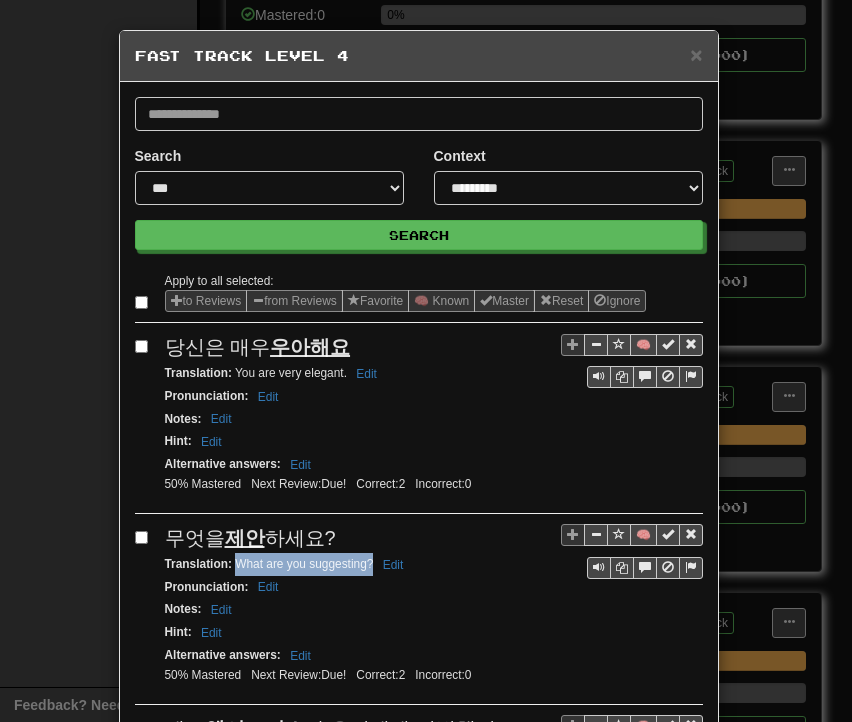 drag, startPoint x: 227, startPoint y: 558, endPoint x: 367, endPoint y: 560, distance: 140.01428 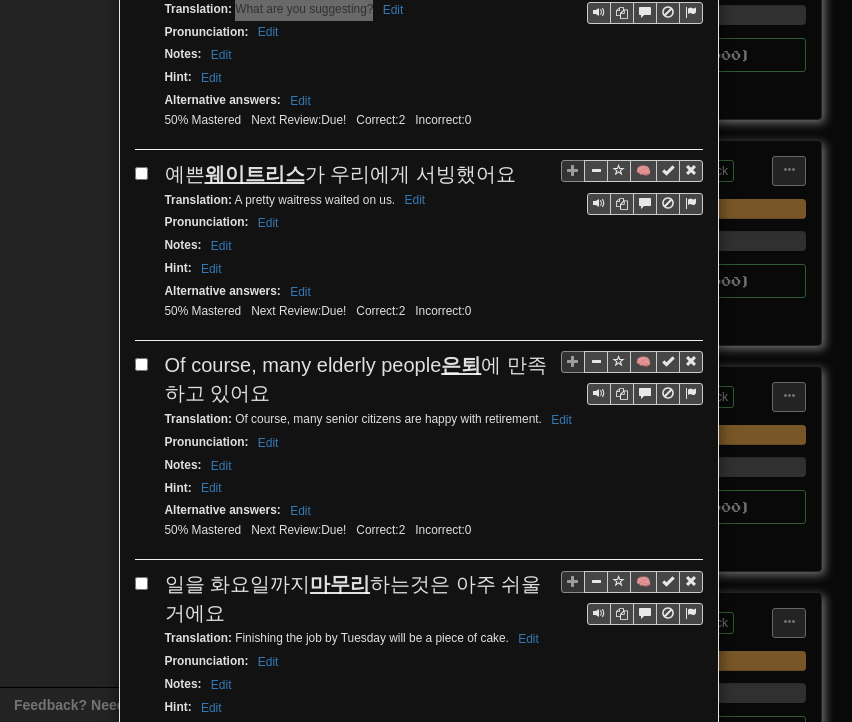 scroll, scrollTop: 600, scrollLeft: 0, axis: vertical 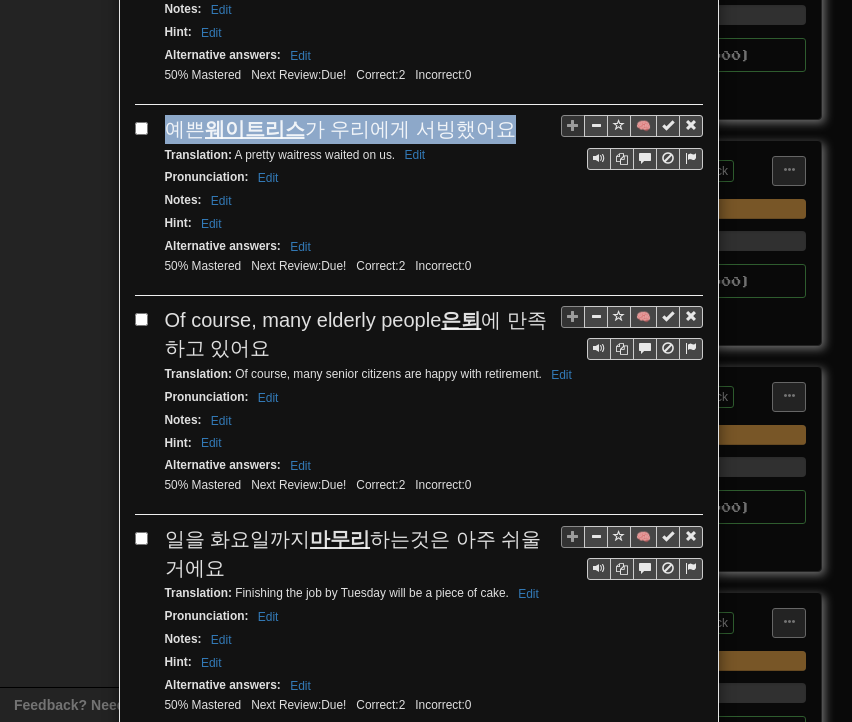 drag, startPoint x: 159, startPoint y: 114, endPoint x: 493, endPoint y: 122, distance: 334.0958 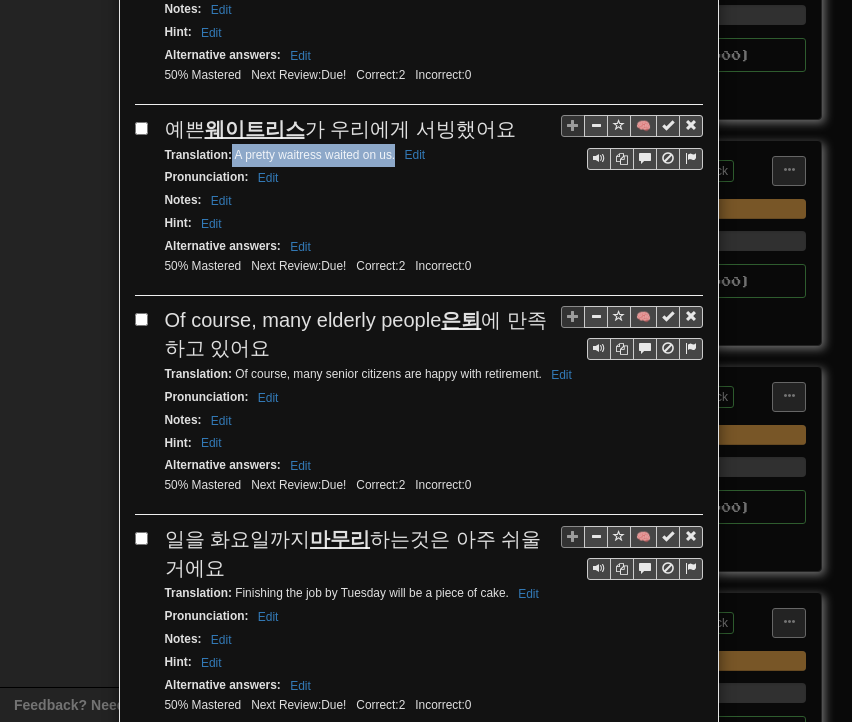drag, startPoint x: 228, startPoint y: 143, endPoint x: 388, endPoint y: 149, distance: 160.11246 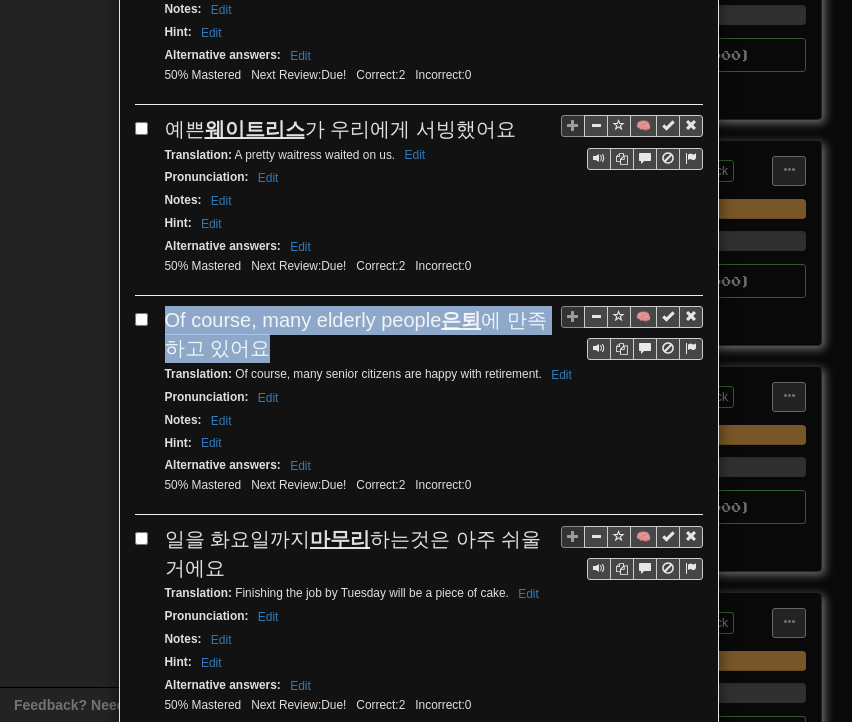 drag, startPoint x: 161, startPoint y: 300, endPoint x: 525, endPoint y: 305, distance: 364.03433 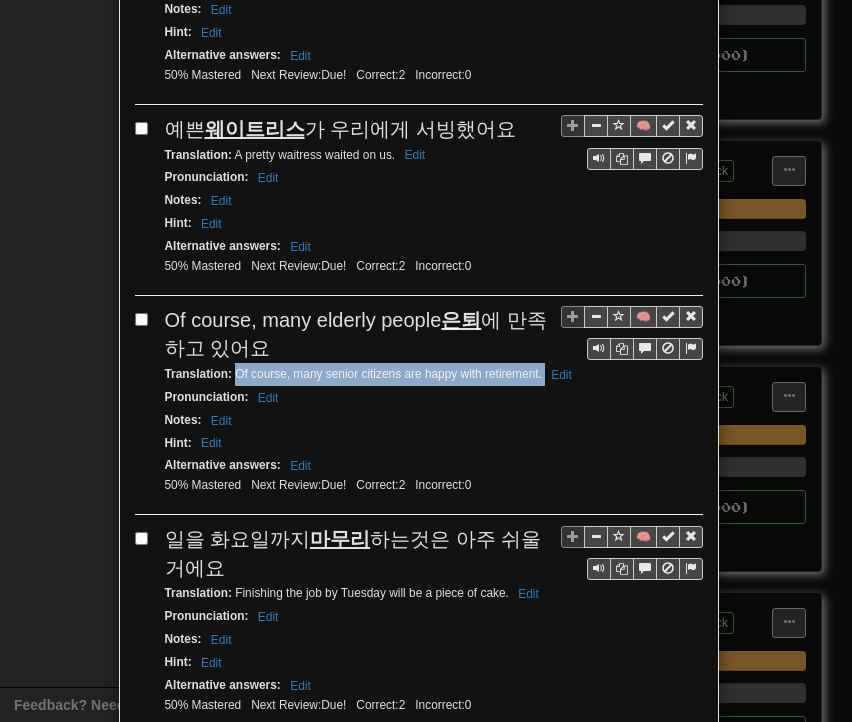 drag, startPoint x: 228, startPoint y: 333, endPoint x: 537, endPoint y: 341, distance: 309.10355 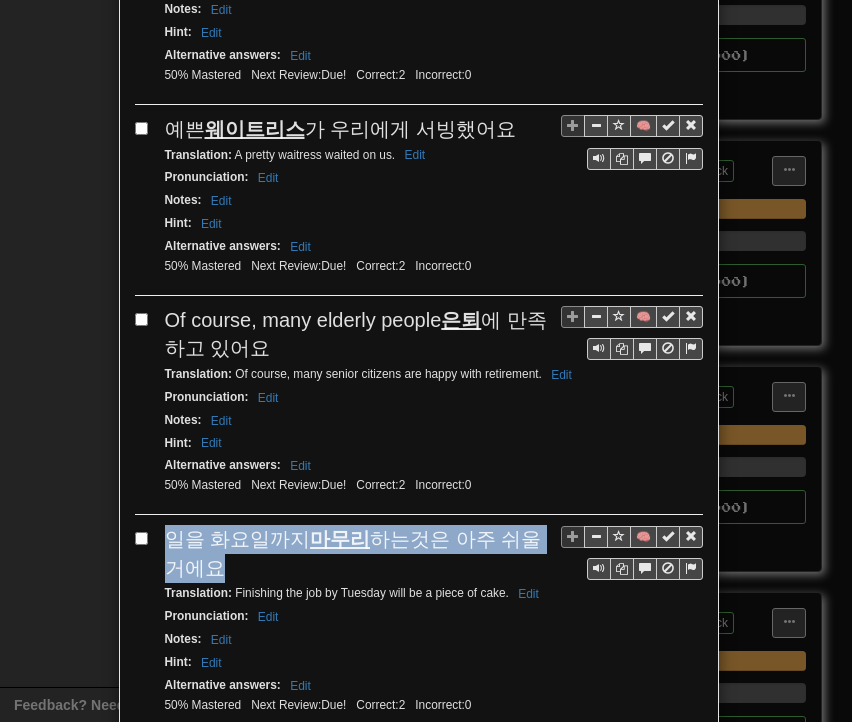 drag, startPoint x: 162, startPoint y: 511, endPoint x: 217, endPoint y: 524, distance: 56.515484 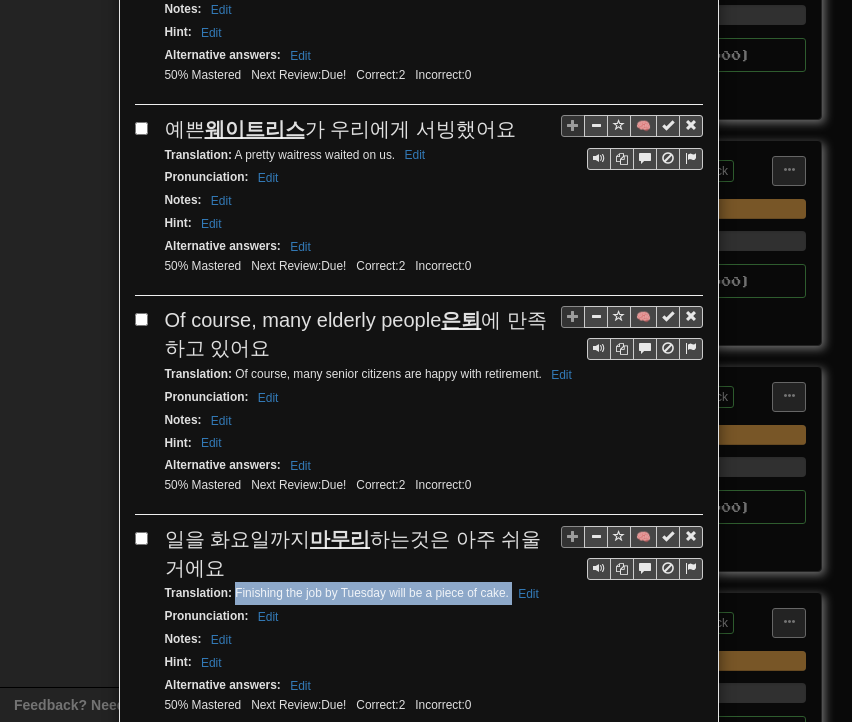 drag, startPoint x: 228, startPoint y: 565, endPoint x: 503, endPoint y: 570, distance: 275.04544 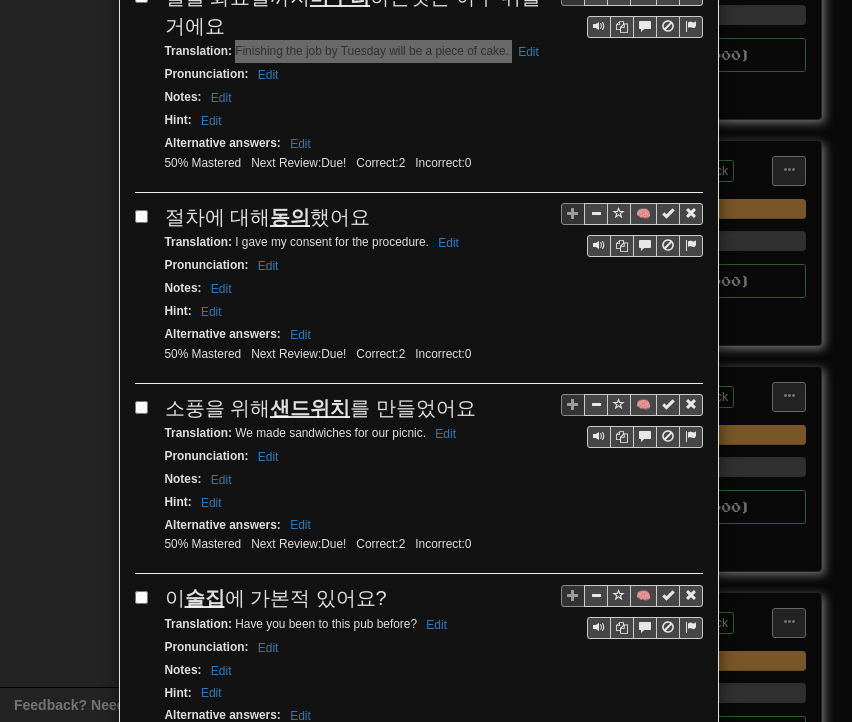 scroll, scrollTop: 1200, scrollLeft: 0, axis: vertical 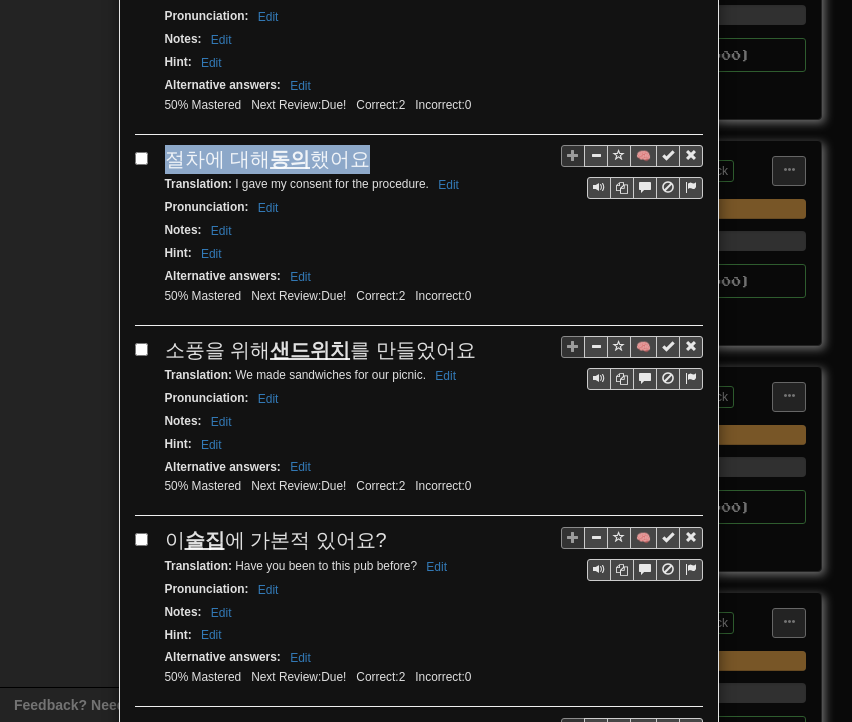 drag, startPoint x: 171, startPoint y: 138, endPoint x: 368, endPoint y: 126, distance: 197.36514 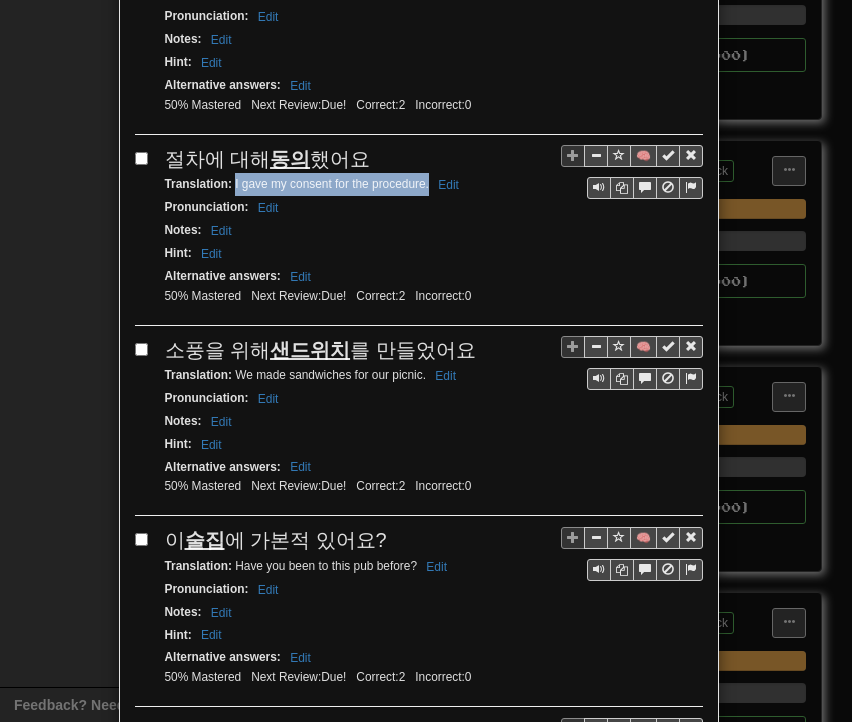 drag, startPoint x: 228, startPoint y: 158, endPoint x: 421, endPoint y: 156, distance: 193.01036 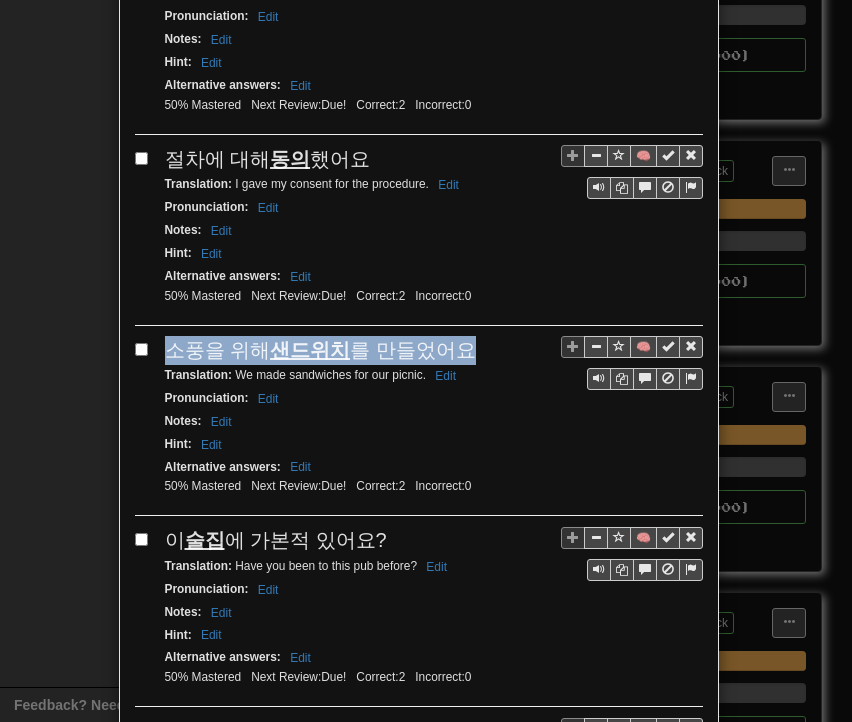 drag, startPoint x: 159, startPoint y: 319, endPoint x: 472, endPoint y: 311, distance: 313.10223 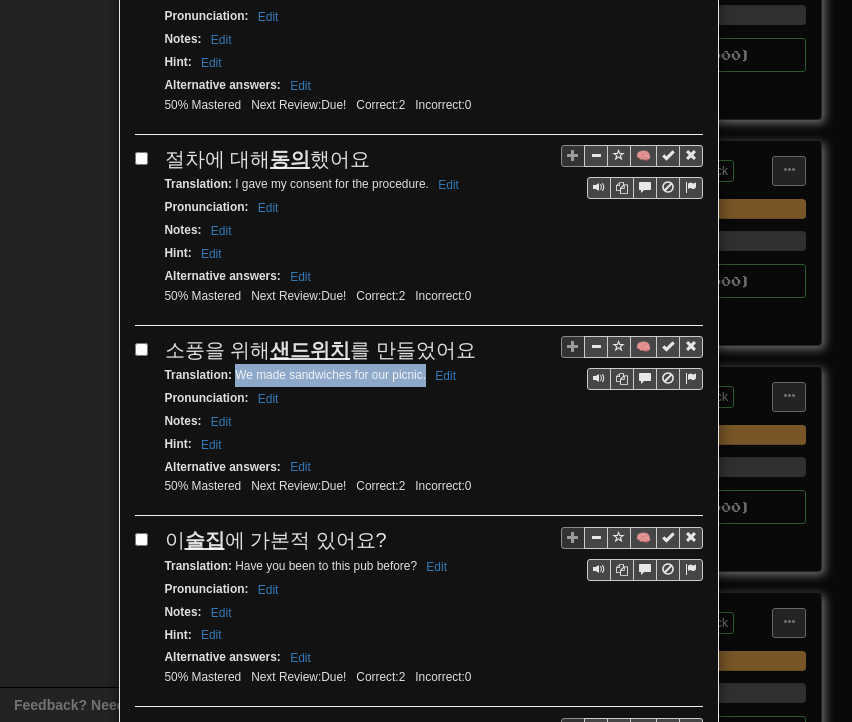 drag, startPoint x: 226, startPoint y: 339, endPoint x: 418, endPoint y: 346, distance: 192.12756 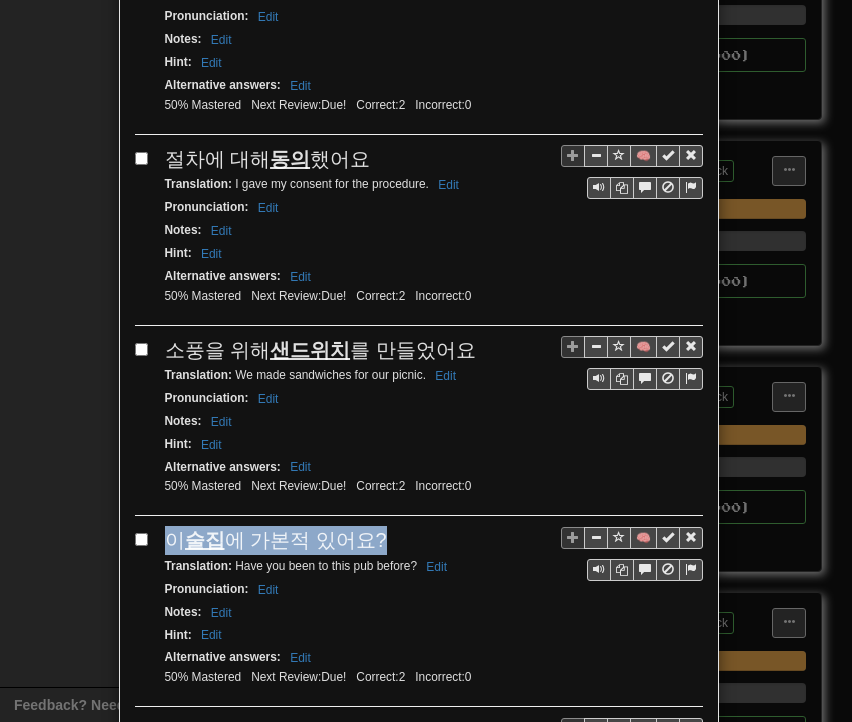 drag, startPoint x: 156, startPoint y: 509, endPoint x: 371, endPoint y: 505, distance: 215.0372 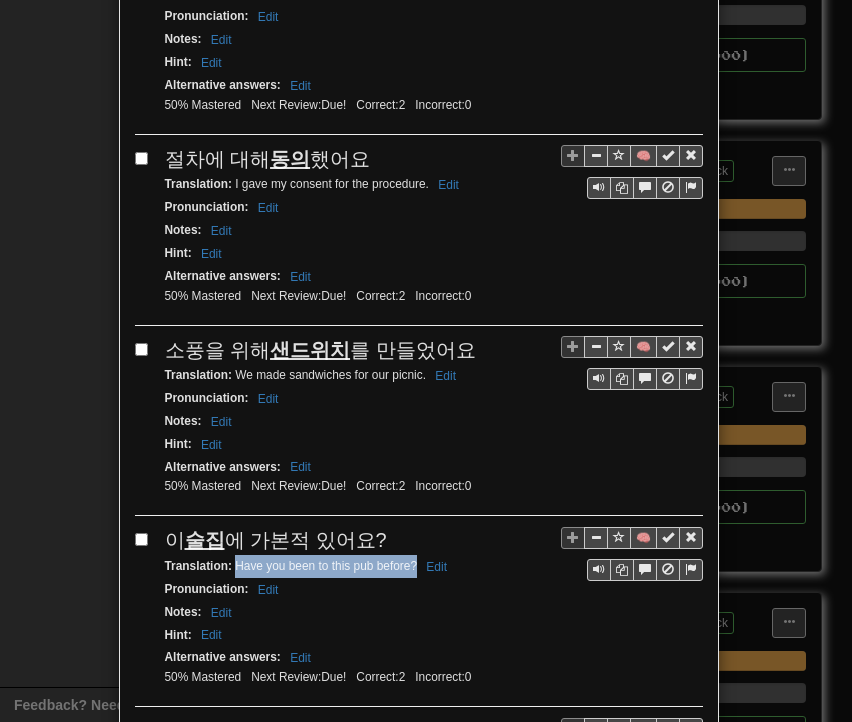 drag, startPoint x: 226, startPoint y: 523, endPoint x: 408, endPoint y: 528, distance: 182.06866 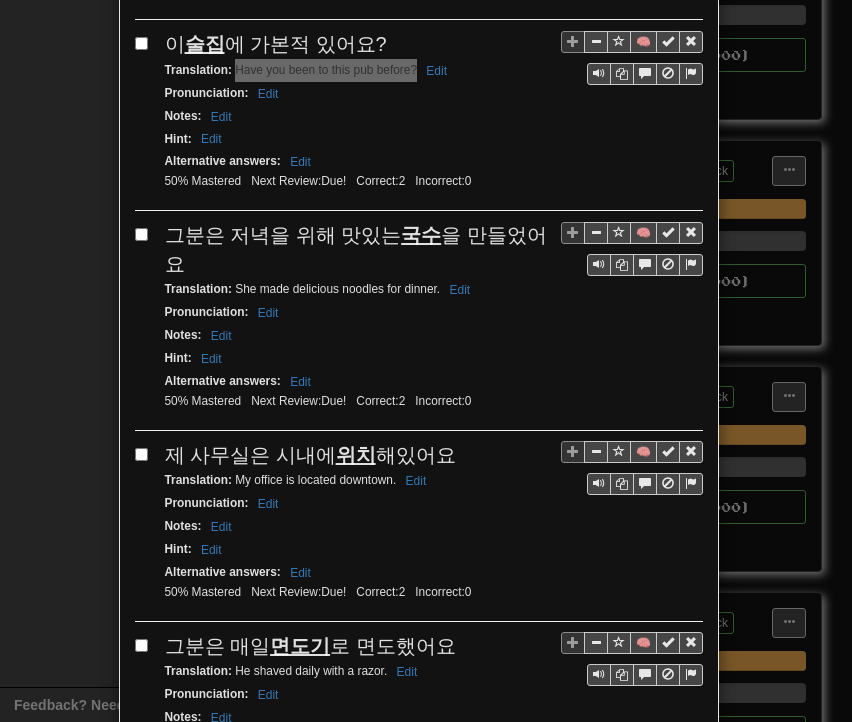 scroll, scrollTop: 1700, scrollLeft: 0, axis: vertical 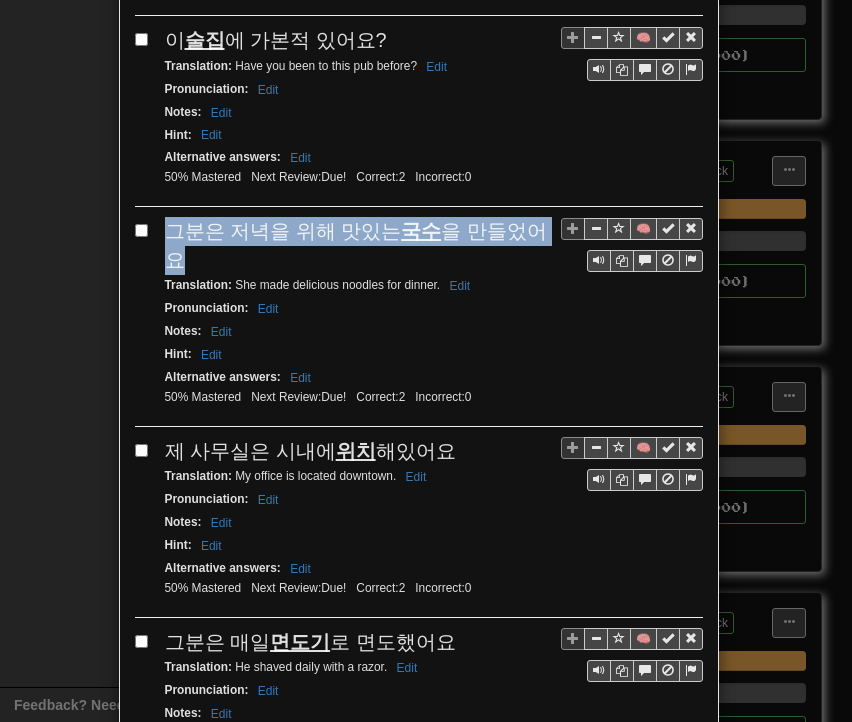 drag, startPoint x: 161, startPoint y: 194, endPoint x: 532, endPoint y: 197, distance: 371.01212 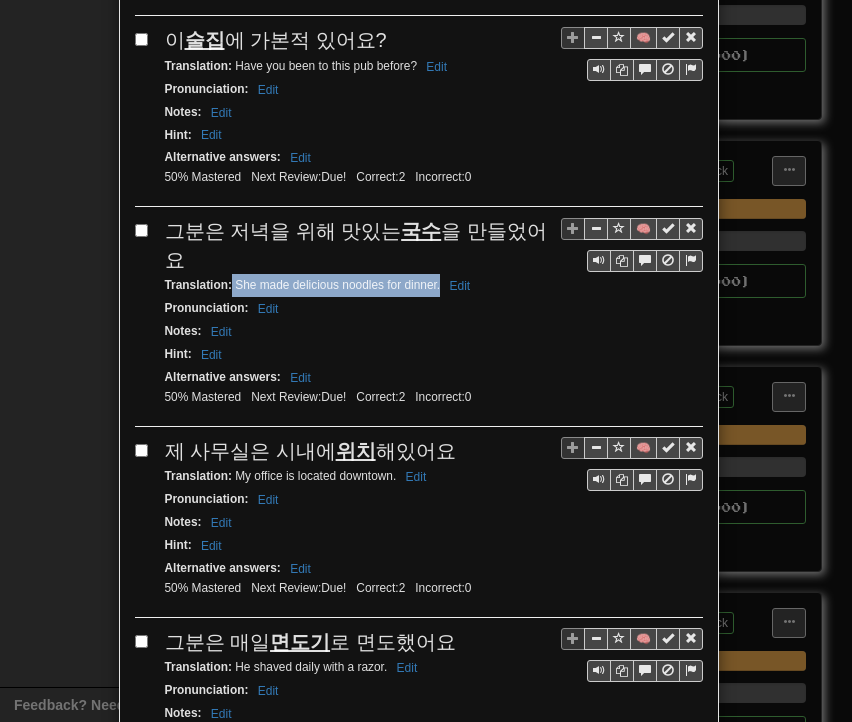drag, startPoint x: 224, startPoint y: 214, endPoint x: 432, endPoint y: 223, distance: 208.19463 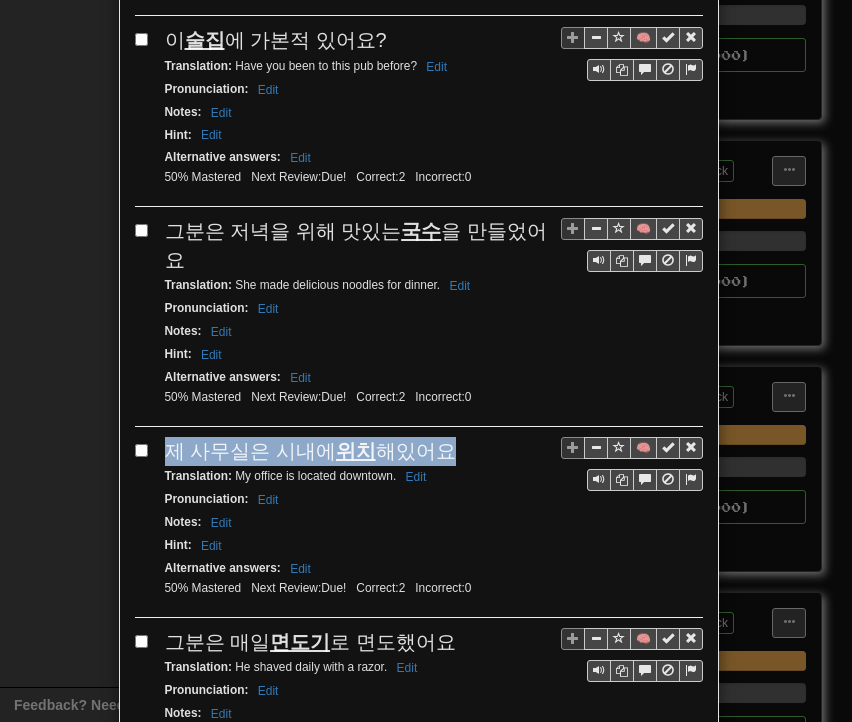 drag, startPoint x: 180, startPoint y: 377, endPoint x: 441, endPoint y: 375, distance: 261.00766 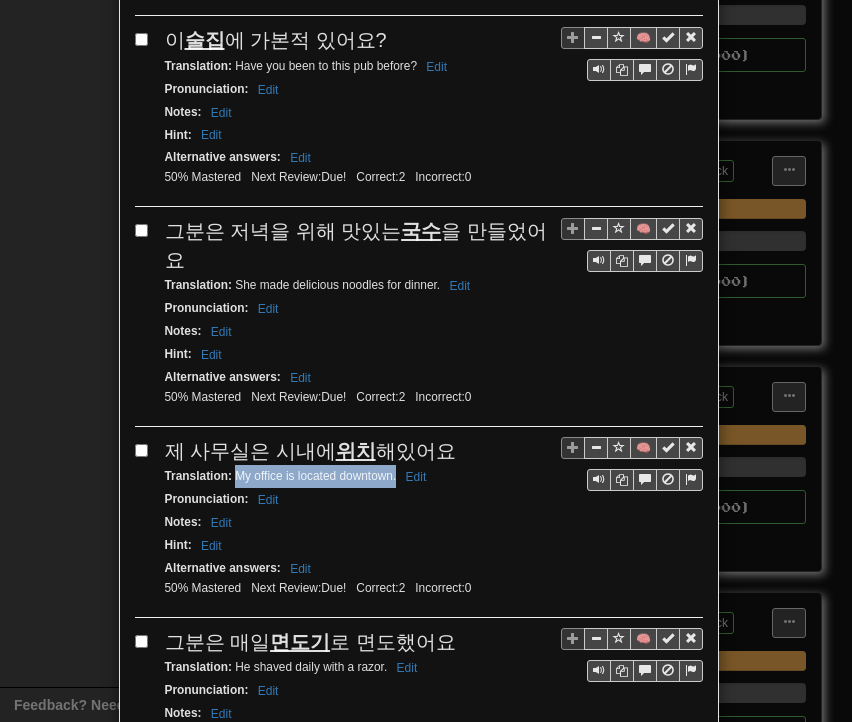 drag, startPoint x: 226, startPoint y: 405, endPoint x: 389, endPoint y: 405, distance: 163 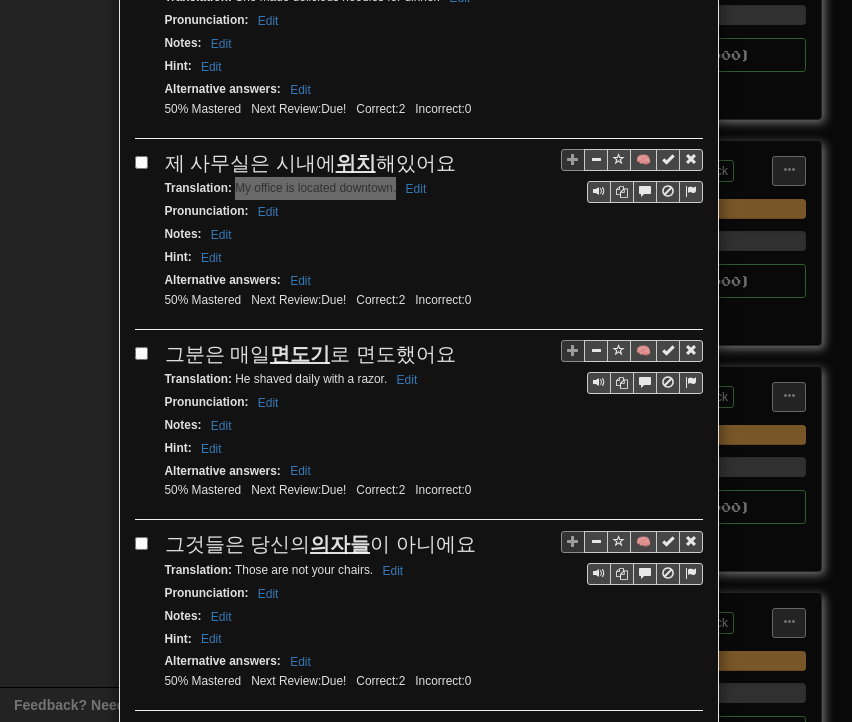 scroll, scrollTop: 2100, scrollLeft: 0, axis: vertical 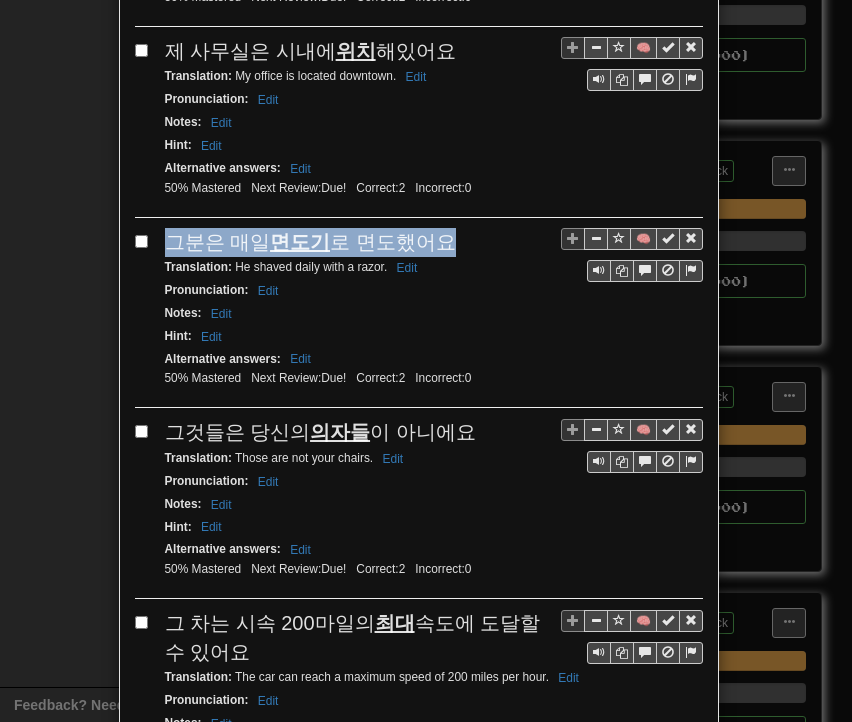 drag, startPoint x: 156, startPoint y: 157, endPoint x: 441, endPoint y: 162, distance: 285.04385 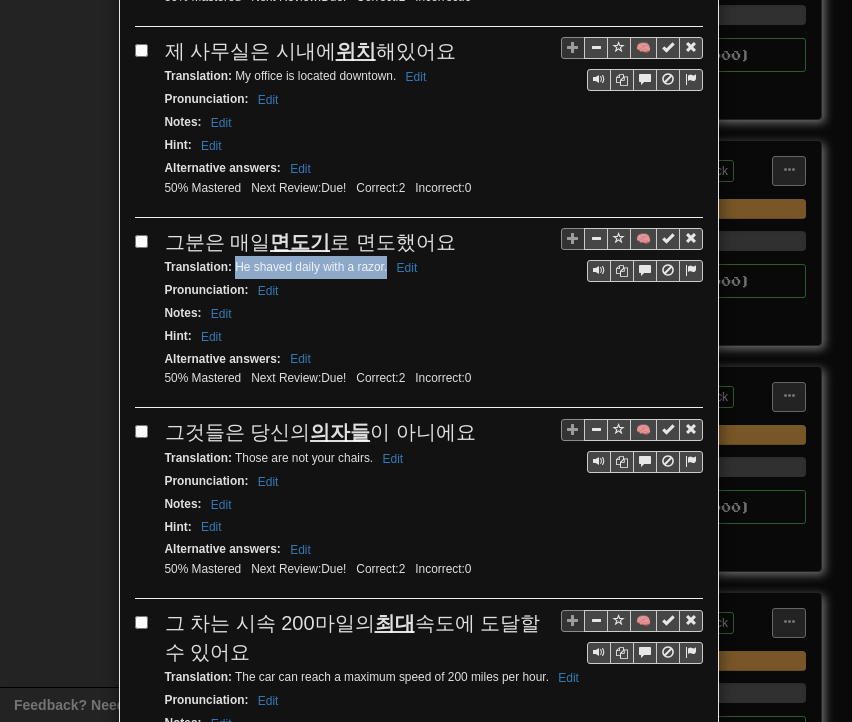 drag, startPoint x: 228, startPoint y: 189, endPoint x: 380, endPoint y: 193, distance: 152.05263 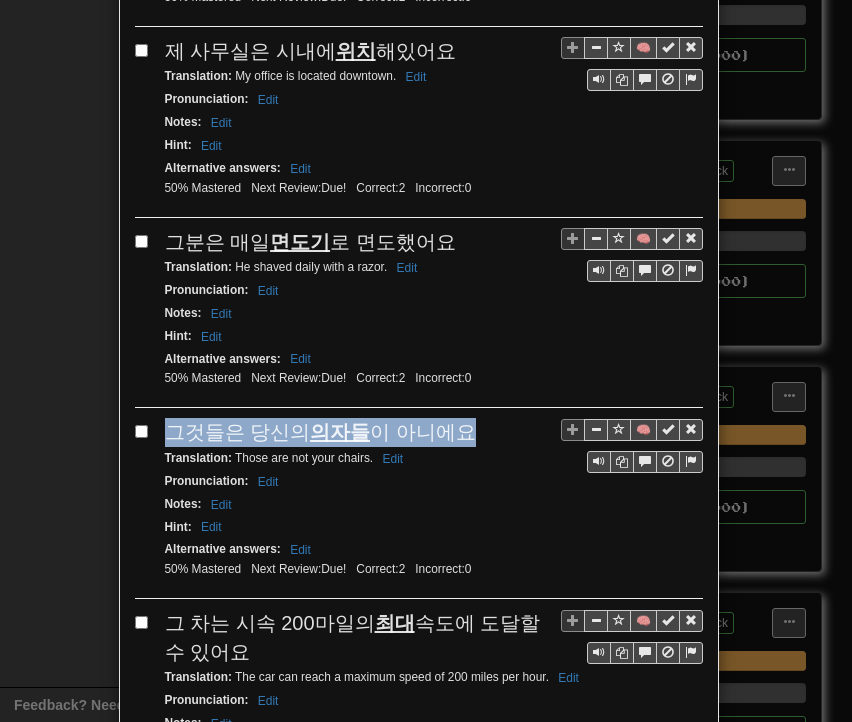 drag, startPoint x: 163, startPoint y: 351, endPoint x: 444, endPoint y: 356, distance: 281.0445 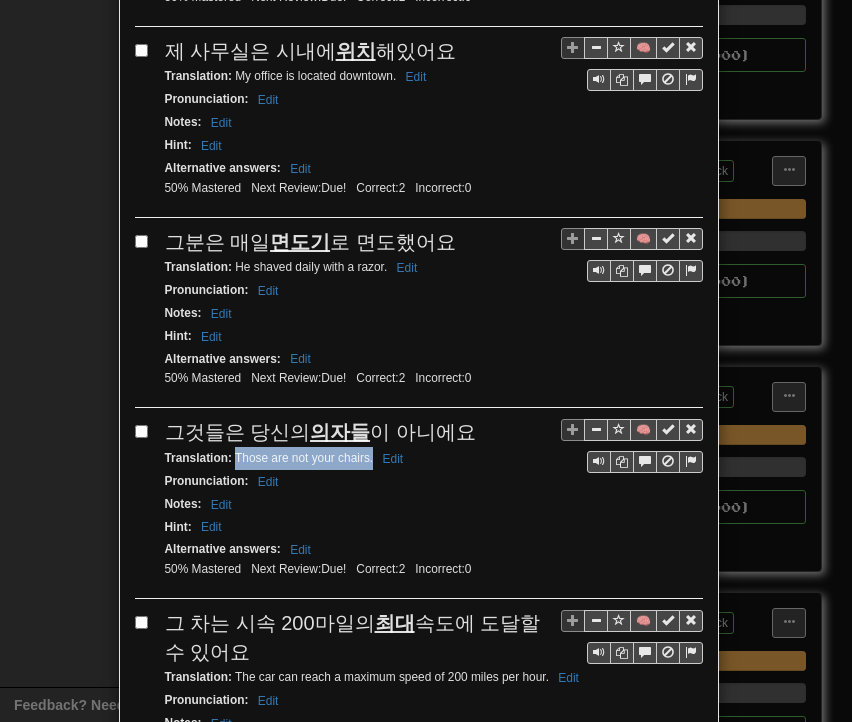 drag, startPoint x: 228, startPoint y: 376, endPoint x: 366, endPoint y: 381, distance: 138.09055 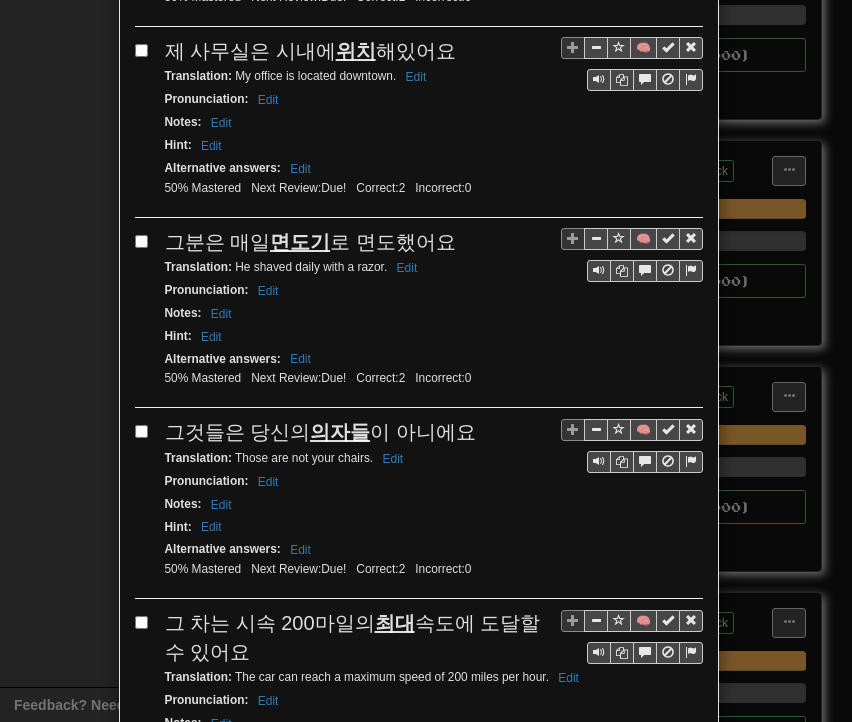 drag, startPoint x: 249, startPoint y: 560, endPoint x: 218, endPoint y: 536, distance: 39.20459 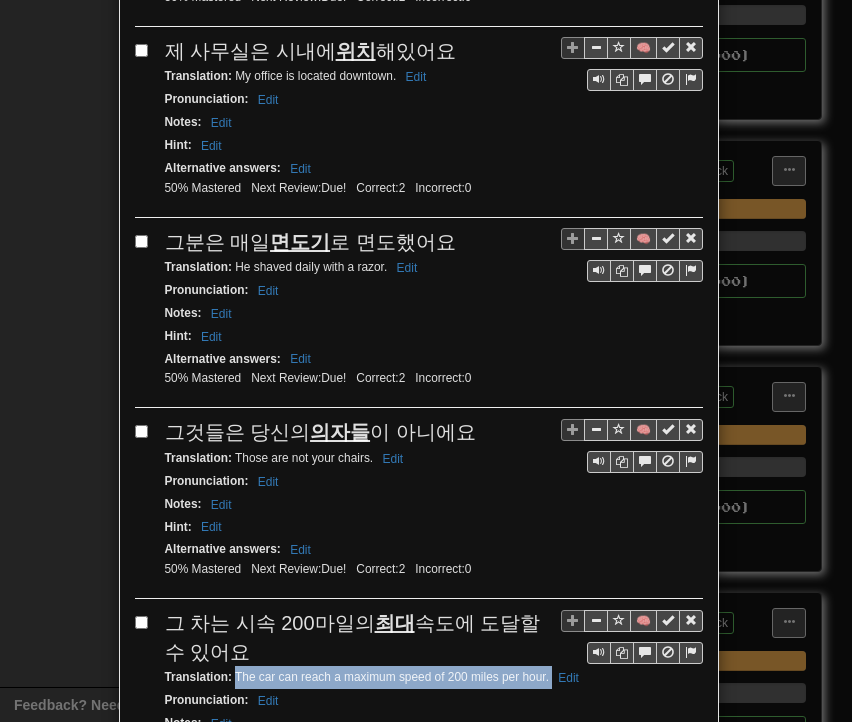drag, startPoint x: 230, startPoint y: 588, endPoint x: 535, endPoint y: 594, distance: 305.05902 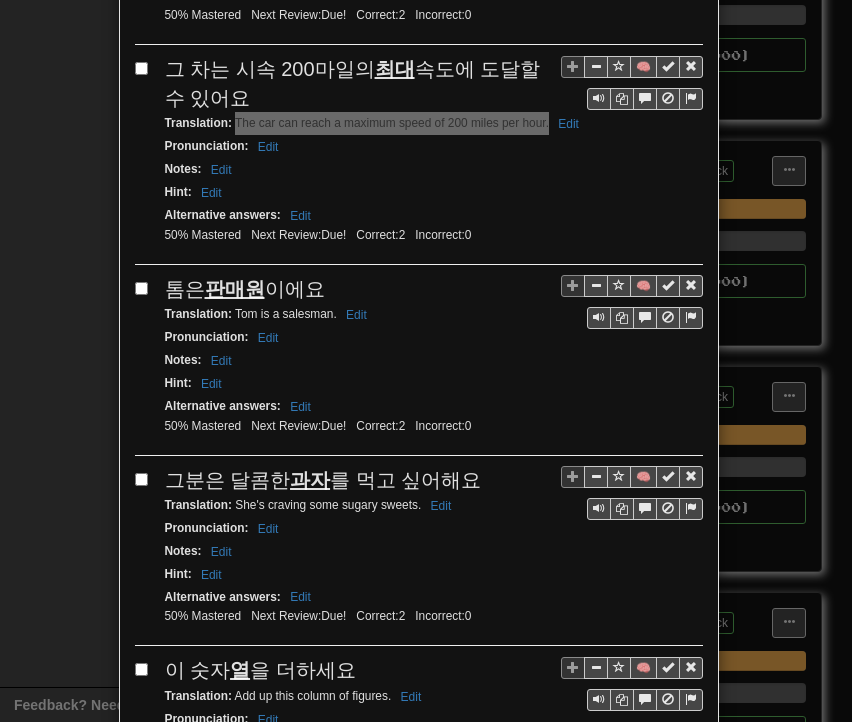 scroll, scrollTop: 2700, scrollLeft: 0, axis: vertical 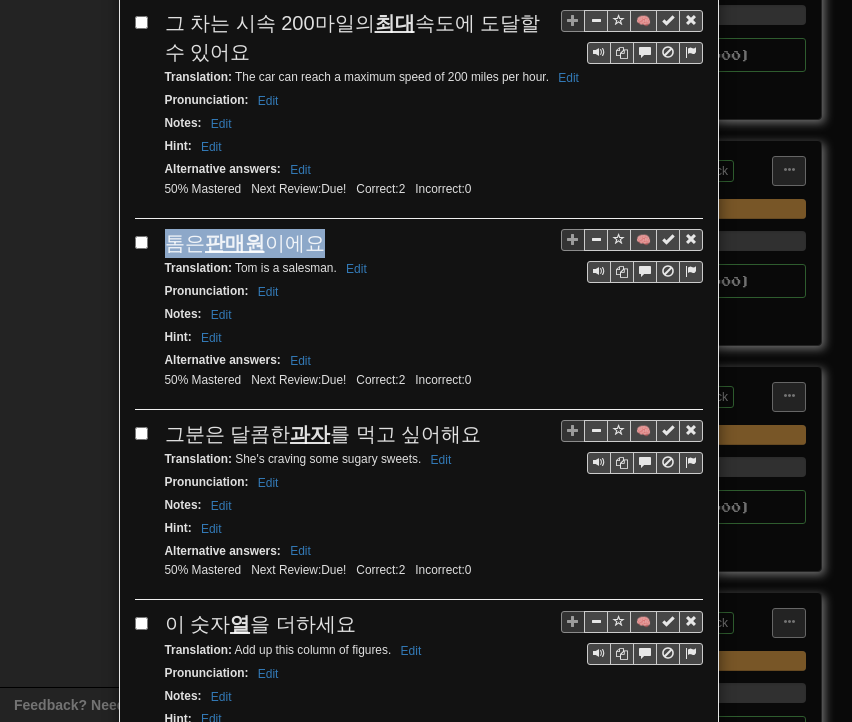 drag, startPoint x: 159, startPoint y: 149, endPoint x: 320, endPoint y: 149, distance: 161 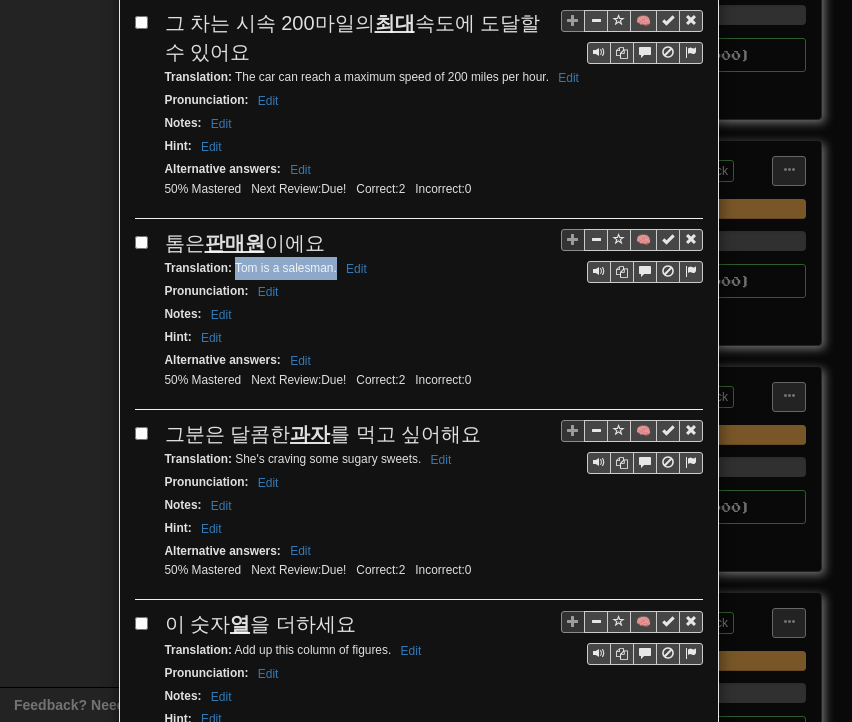 drag, startPoint x: 227, startPoint y: 174, endPoint x: 327, endPoint y: 183, distance: 100.40418 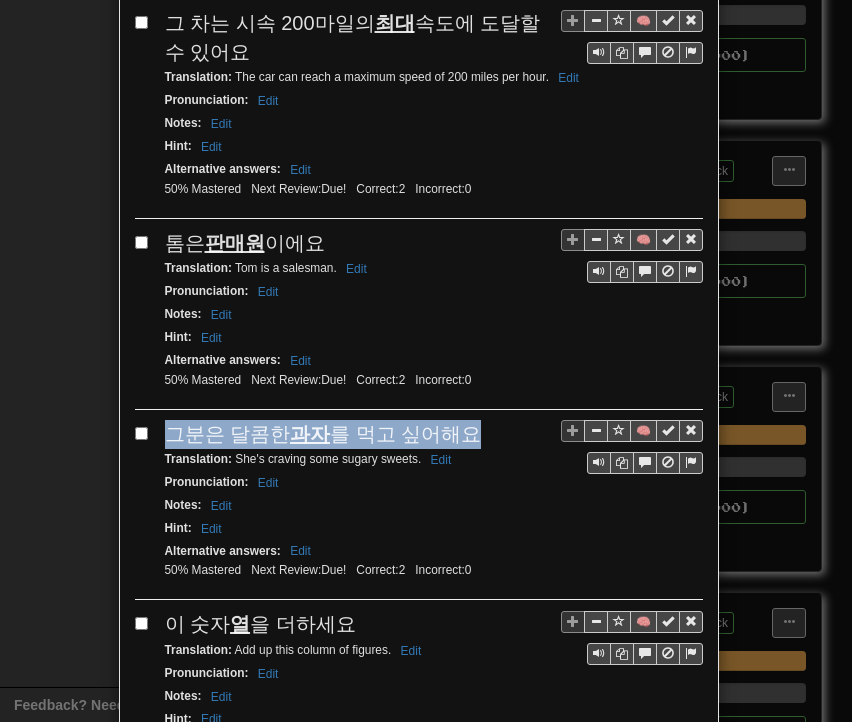 drag, startPoint x: 160, startPoint y: 331, endPoint x: 471, endPoint y: 340, distance: 311.1302 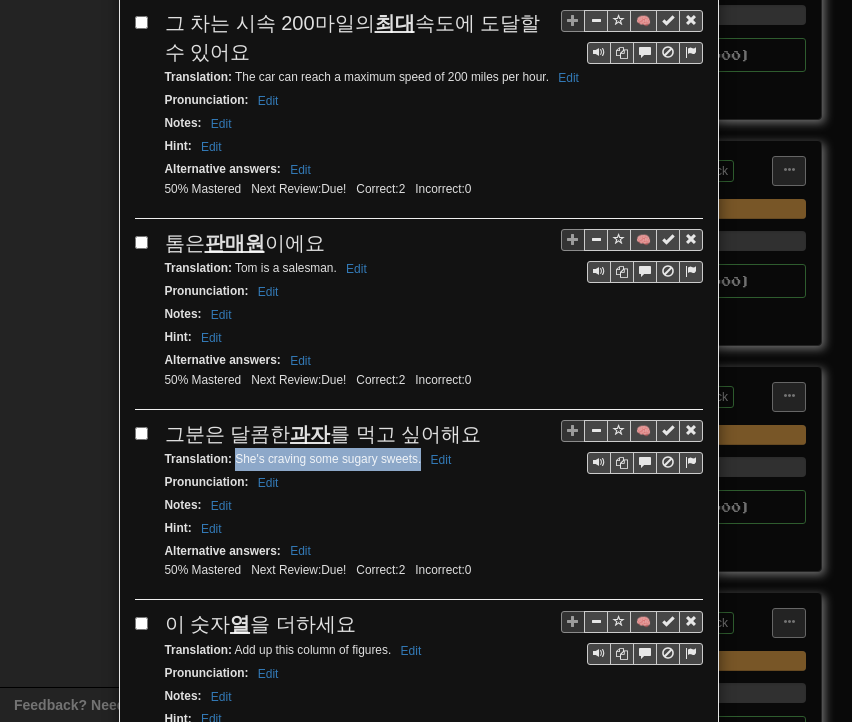 drag, startPoint x: 228, startPoint y: 364, endPoint x: 413, endPoint y: 365, distance: 185.0027 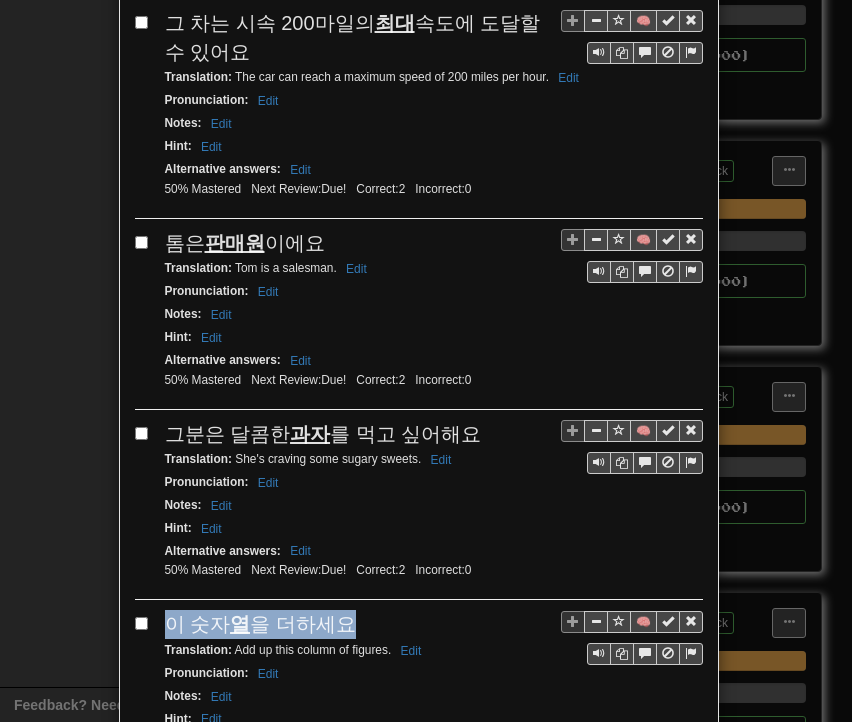 drag, startPoint x: 160, startPoint y: 526, endPoint x: 349, endPoint y: 513, distance: 189.44656 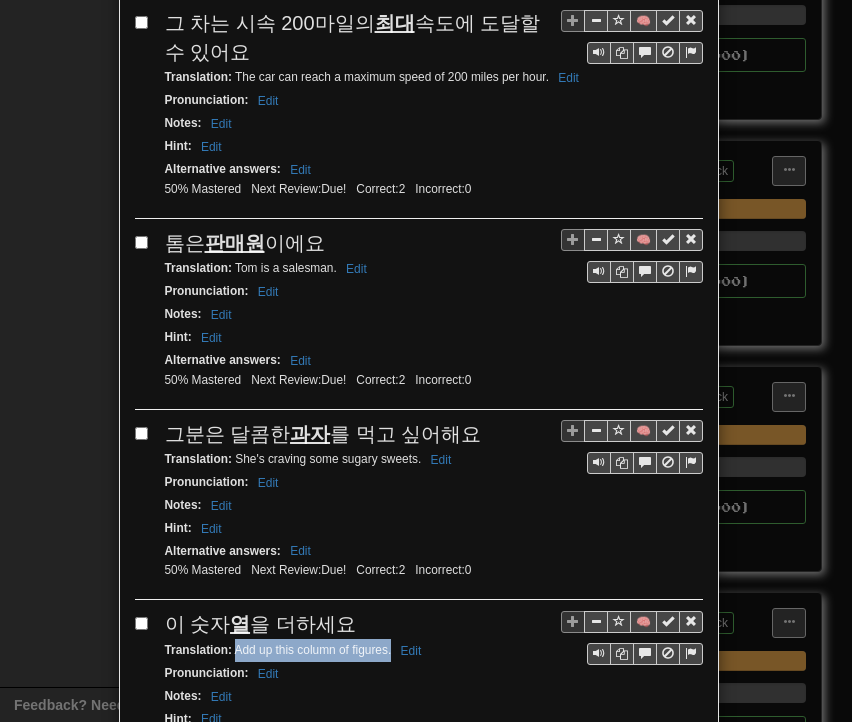 drag, startPoint x: 228, startPoint y: 551, endPoint x: 383, endPoint y: 554, distance: 155.02902 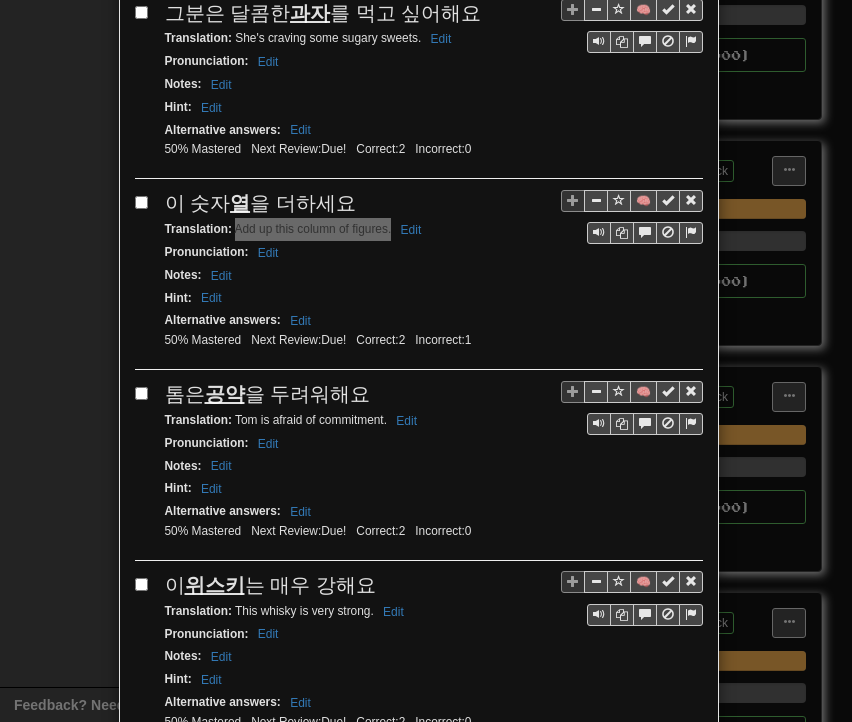 scroll, scrollTop: 3200, scrollLeft: 0, axis: vertical 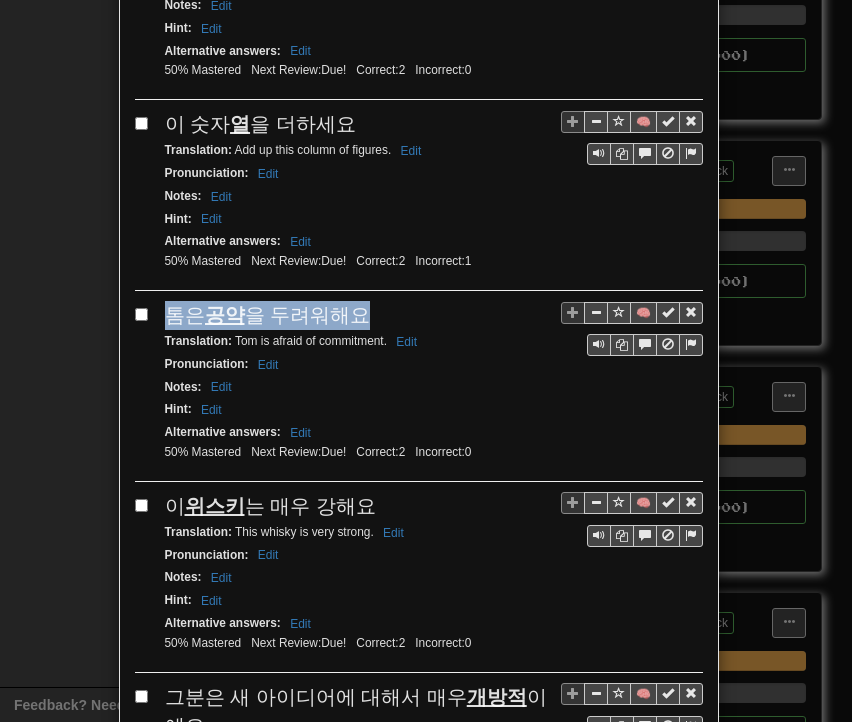drag, startPoint x: 160, startPoint y: 221, endPoint x: 337, endPoint y: 213, distance: 177.1807 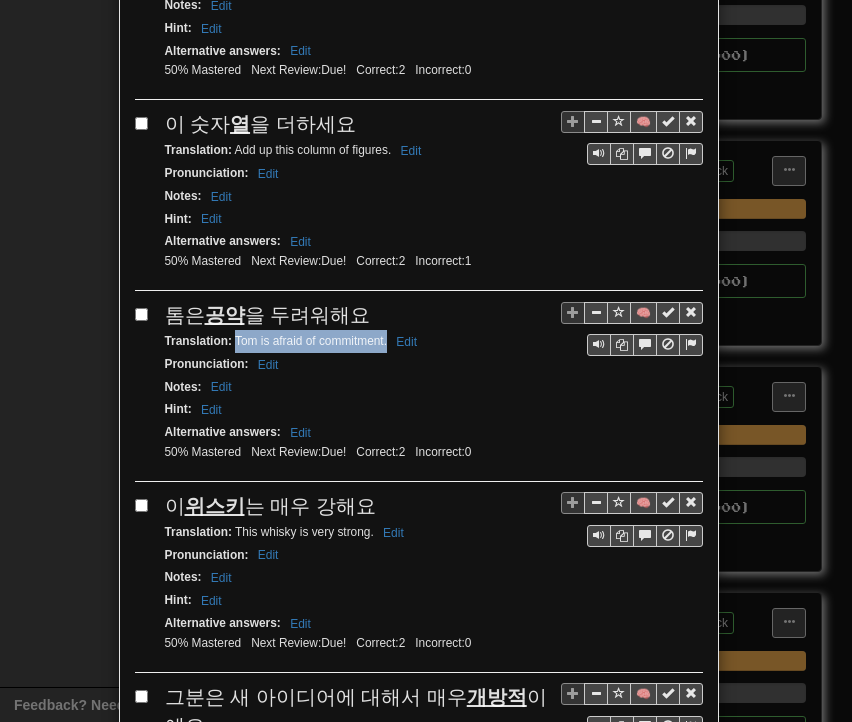 drag, startPoint x: 228, startPoint y: 241, endPoint x: 378, endPoint y: 244, distance: 150.03 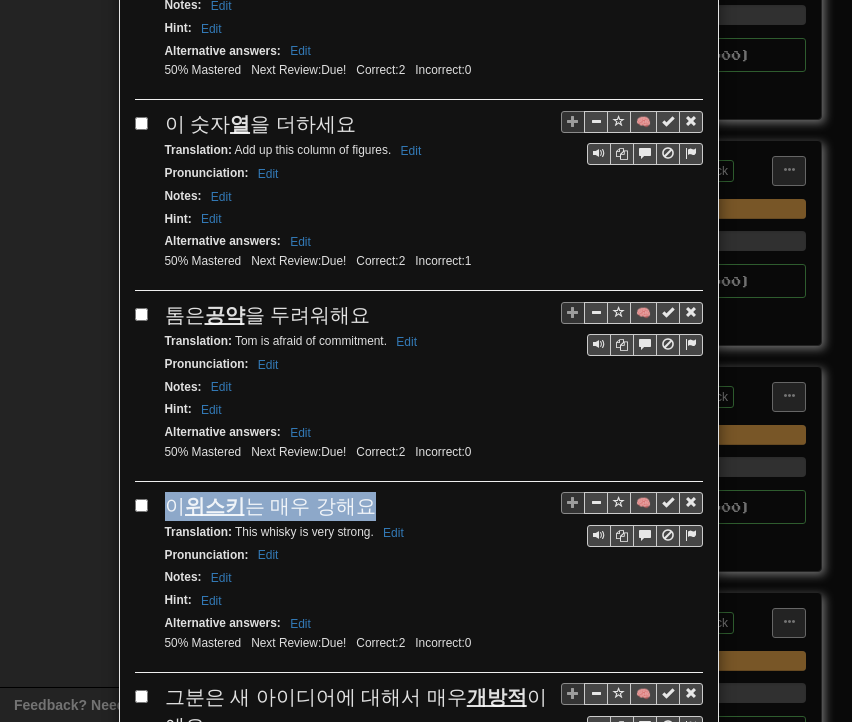 drag, startPoint x: 160, startPoint y: 403, endPoint x: 370, endPoint y: 387, distance: 210.60864 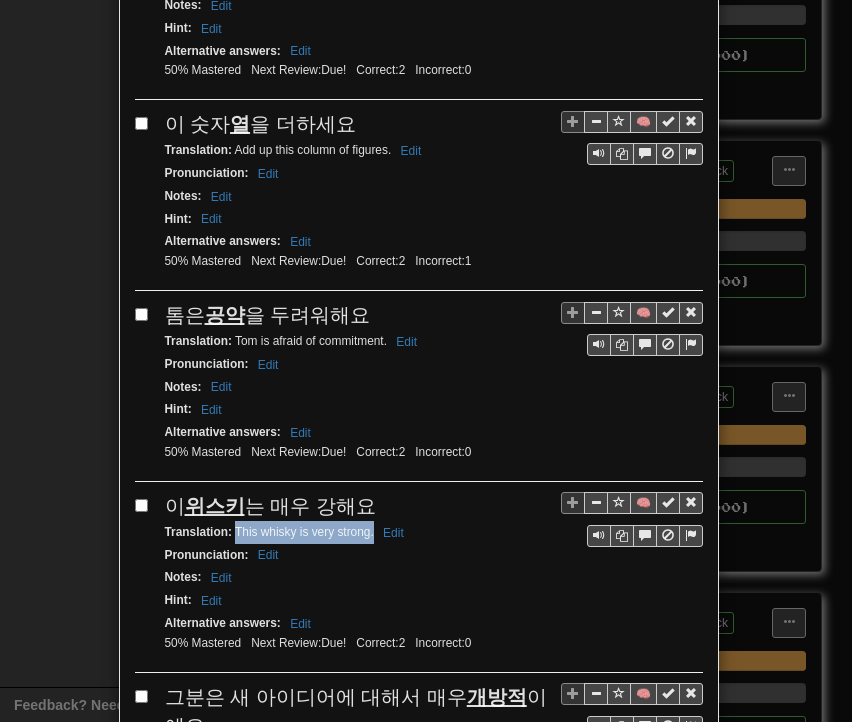 drag, startPoint x: 228, startPoint y: 425, endPoint x: 367, endPoint y: 433, distance: 139.23003 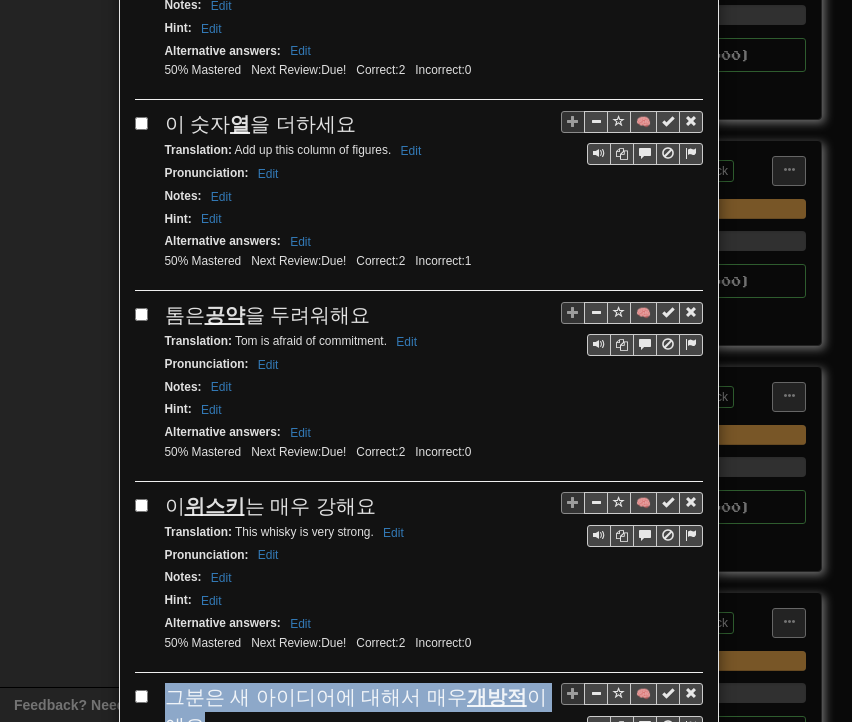 drag, startPoint x: 160, startPoint y: 584, endPoint x: 195, endPoint y: 608, distance: 42.43819 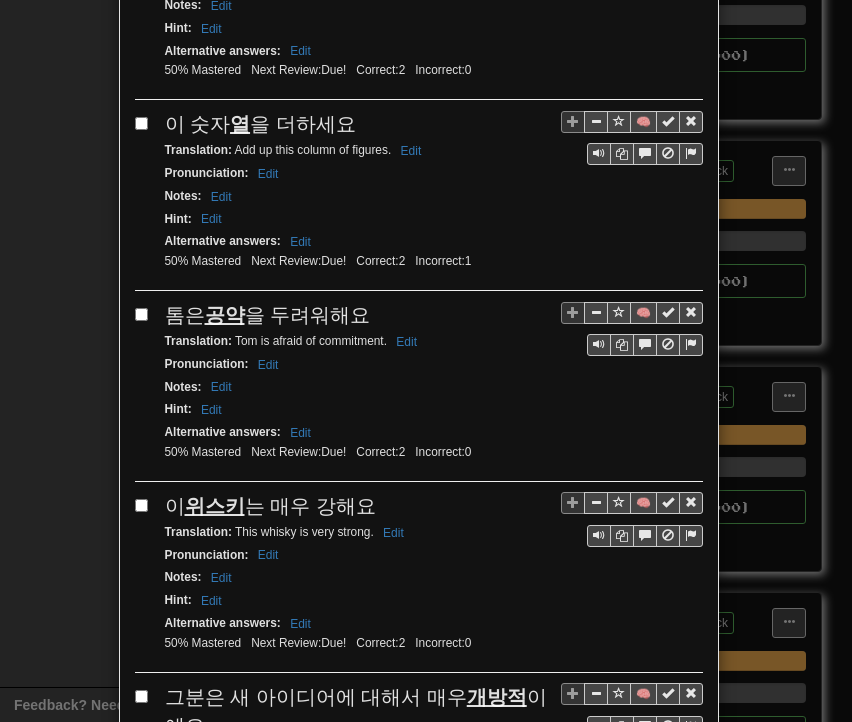 drag, startPoint x: 226, startPoint y: 637, endPoint x: 449, endPoint y: 639, distance: 223.00897 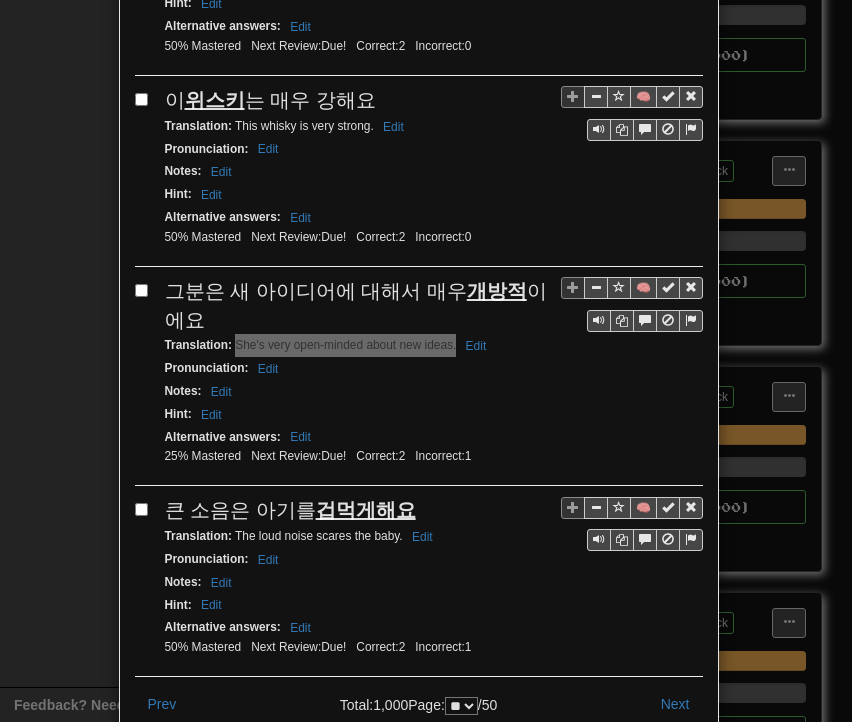 scroll, scrollTop: 3616, scrollLeft: 0, axis: vertical 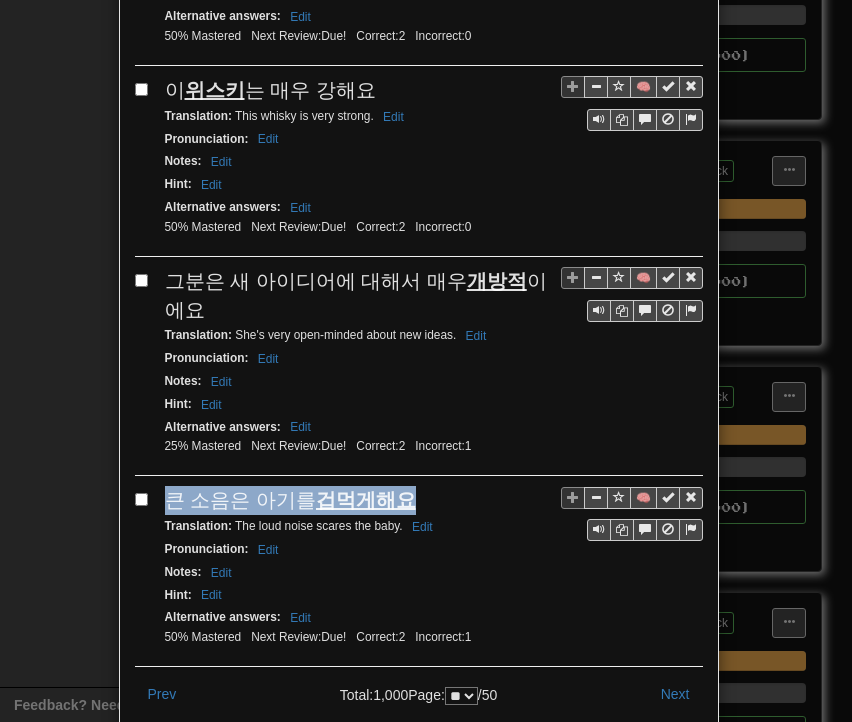 drag, startPoint x: 160, startPoint y: 383, endPoint x: 400, endPoint y: 373, distance: 240.20824 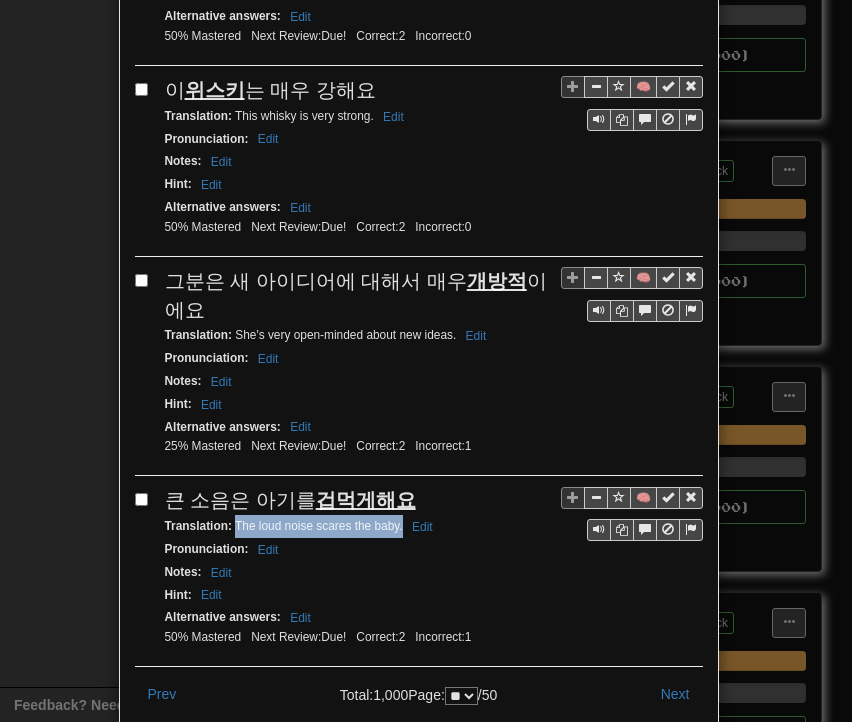 drag, startPoint x: 228, startPoint y: 415, endPoint x: 395, endPoint y: 417, distance: 167.01198 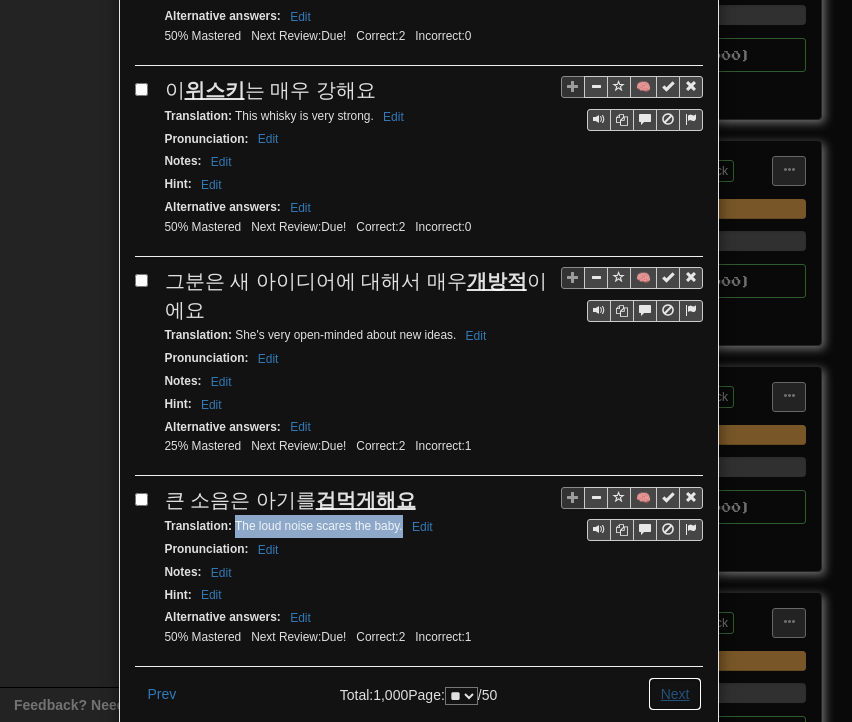 click on "Next" at bounding box center (675, 694) 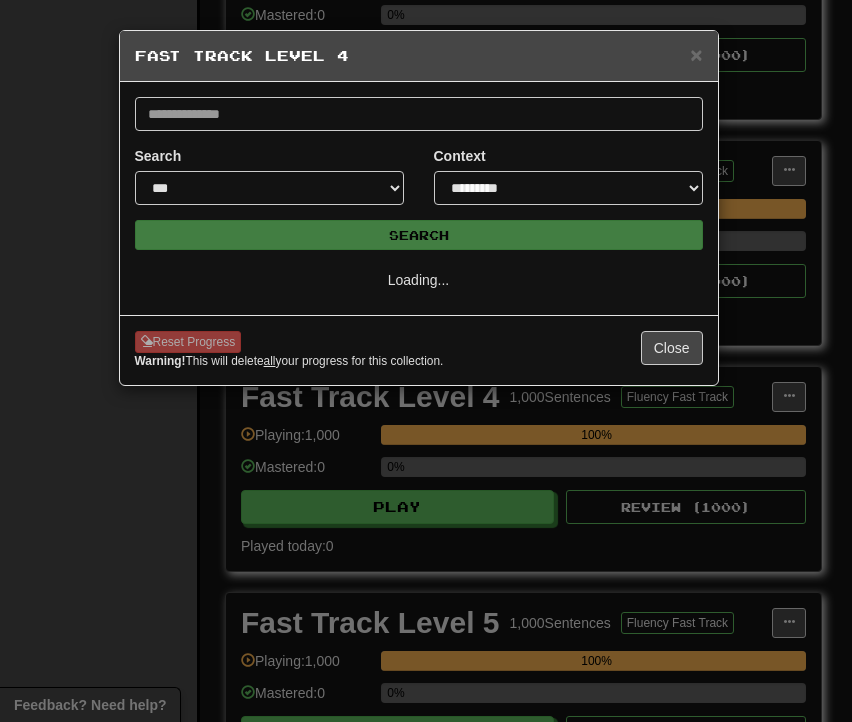scroll, scrollTop: 0, scrollLeft: 0, axis: both 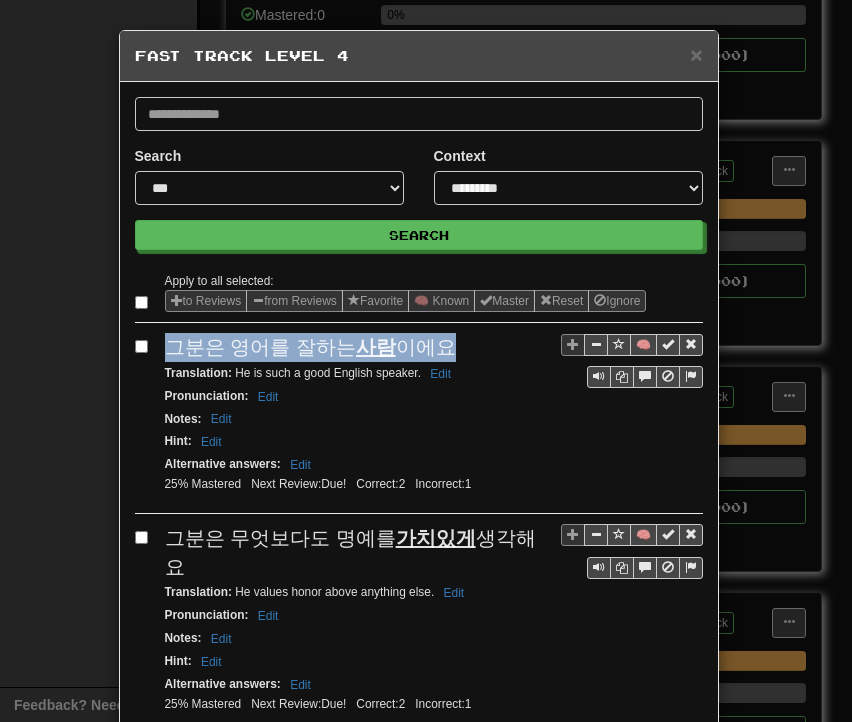 drag, startPoint x: 161, startPoint y: 341, endPoint x: 440, endPoint y: 332, distance: 279.1451 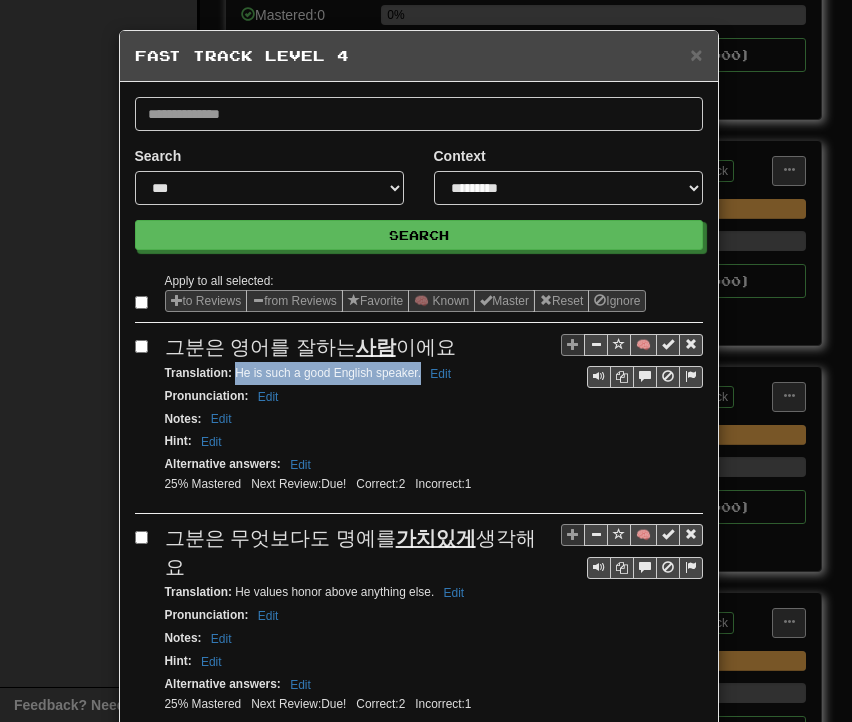 drag, startPoint x: 228, startPoint y: 373, endPoint x: 414, endPoint y: 376, distance: 186.02419 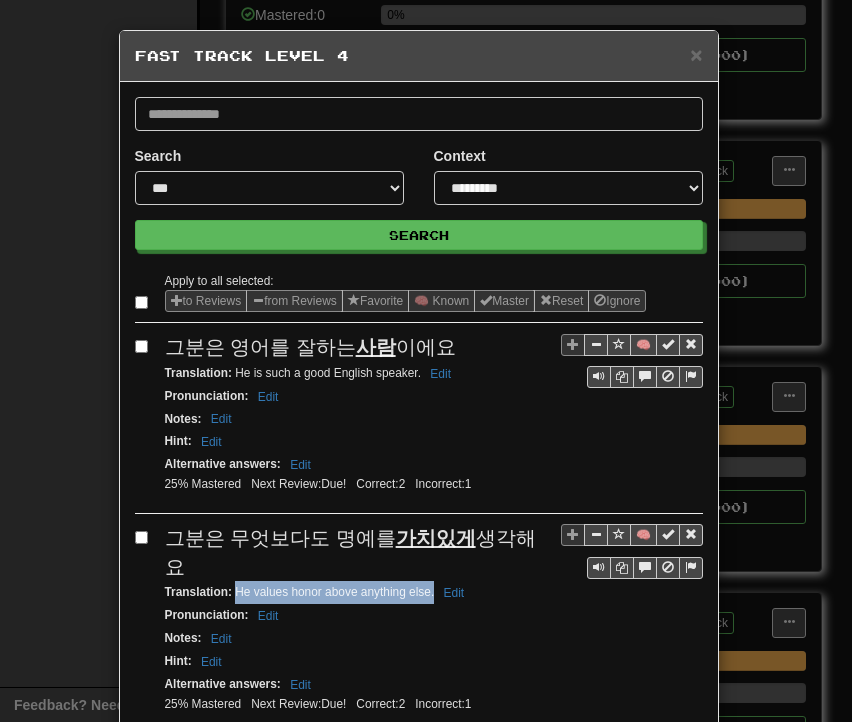 drag, startPoint x: 229, startPoint y: 558, endPoint x: 426, endPoint y: 561, distance: 197.02284 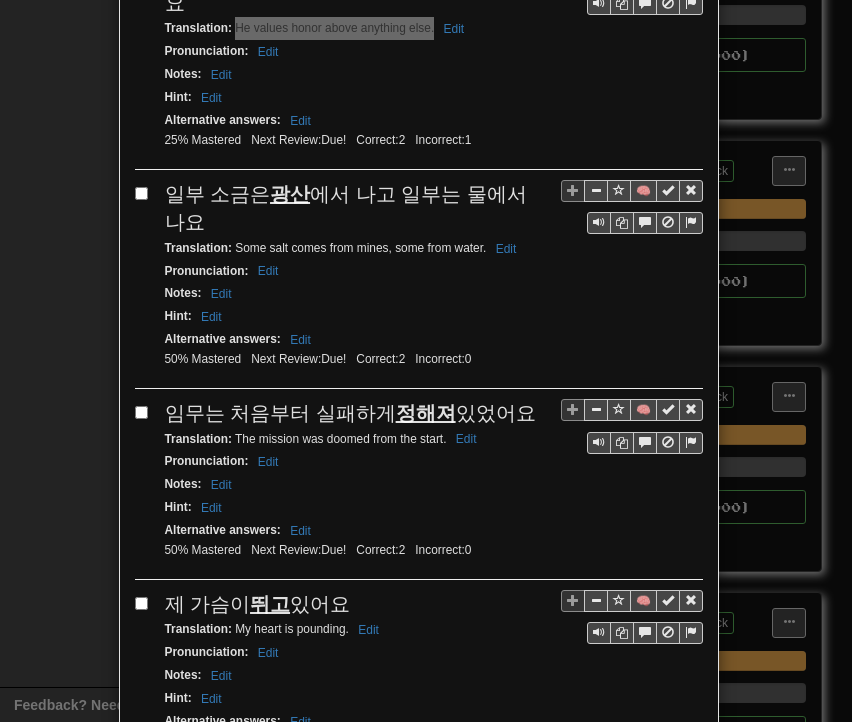 scroll, scrollTop: 600, scrollLeft: 0, axis: vertical 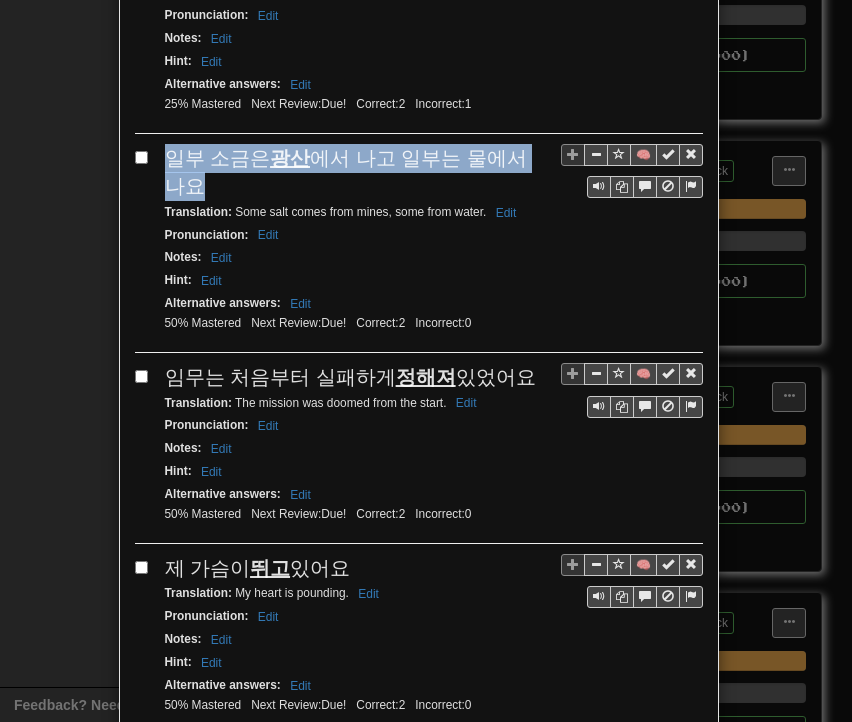 drag, startPoint x: 162, startPoint y: 120, endPoint x: 536, endPoint y: 126, distance: 374.04813 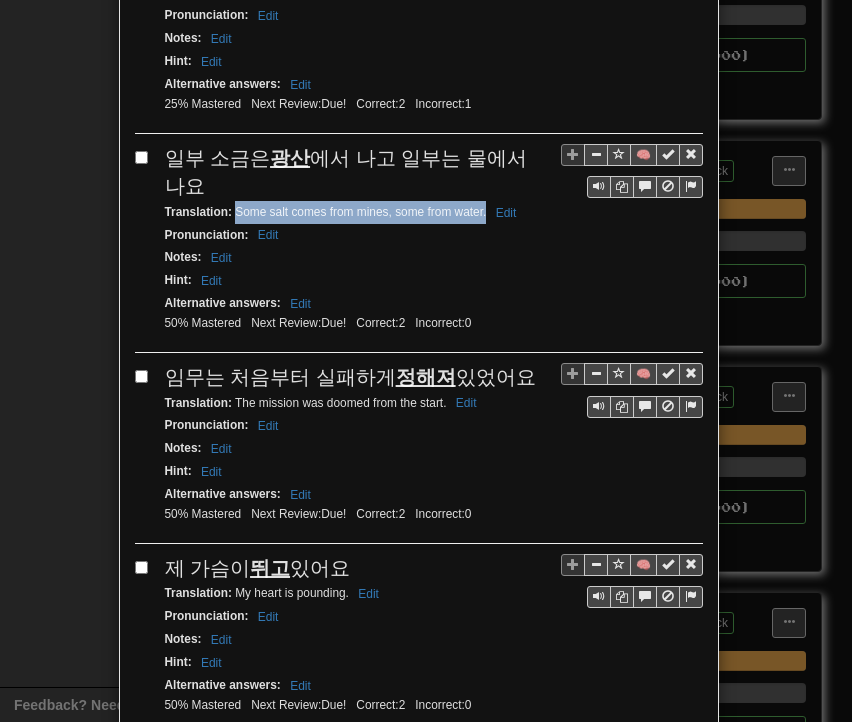 drag, startPoint x: 227, startPoint y: 147, endPoint x: 478, endPoint y: 153, distance: 251.0717 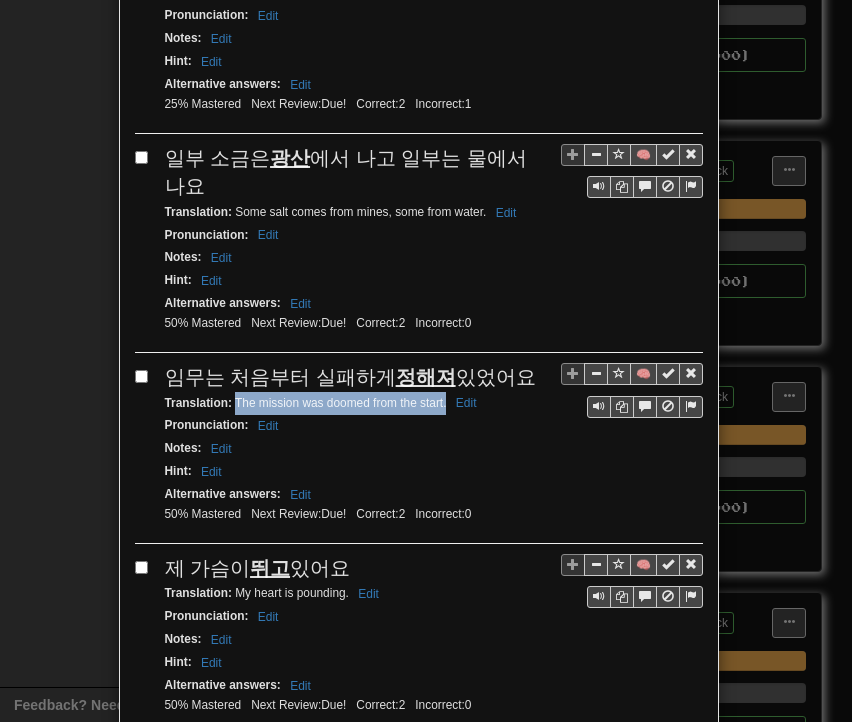 drag, startPoint x: 228, startPoint y: 334, endPoint x: 440, endPoint y: 337, distance: 212.02122 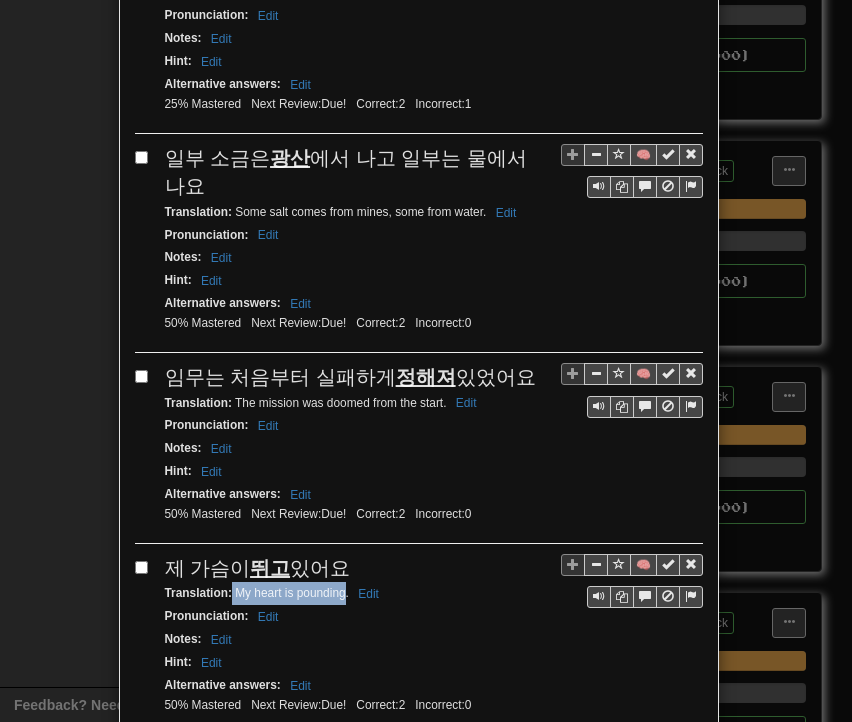 drag, startPoint x: 225, startPoint y: 518, endPoint x: 339, endPoint y: 521, distance: 114.03947 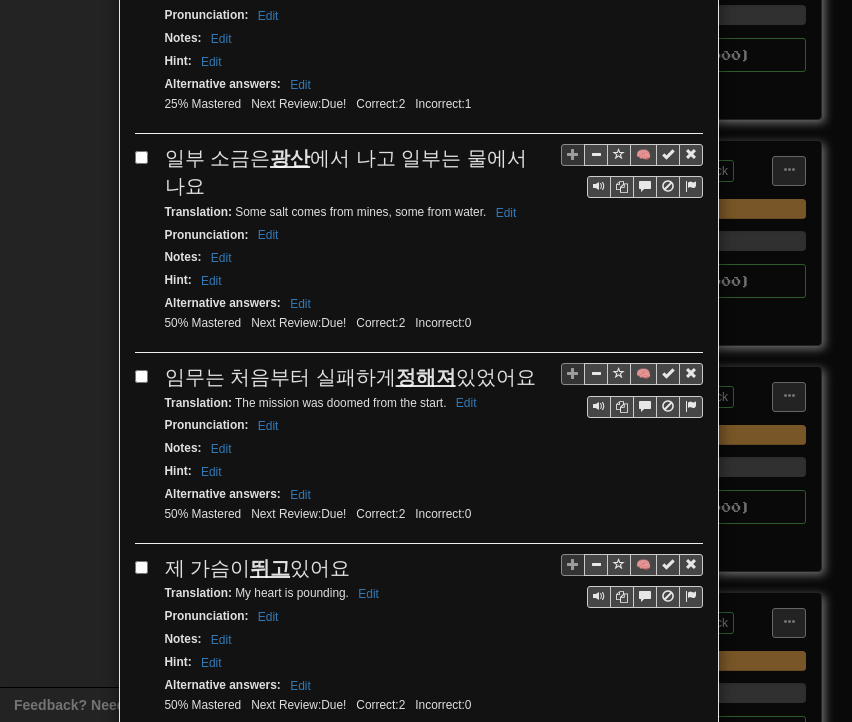 click on "Pronunciation :     Edit" at bounding box center [434, 616] 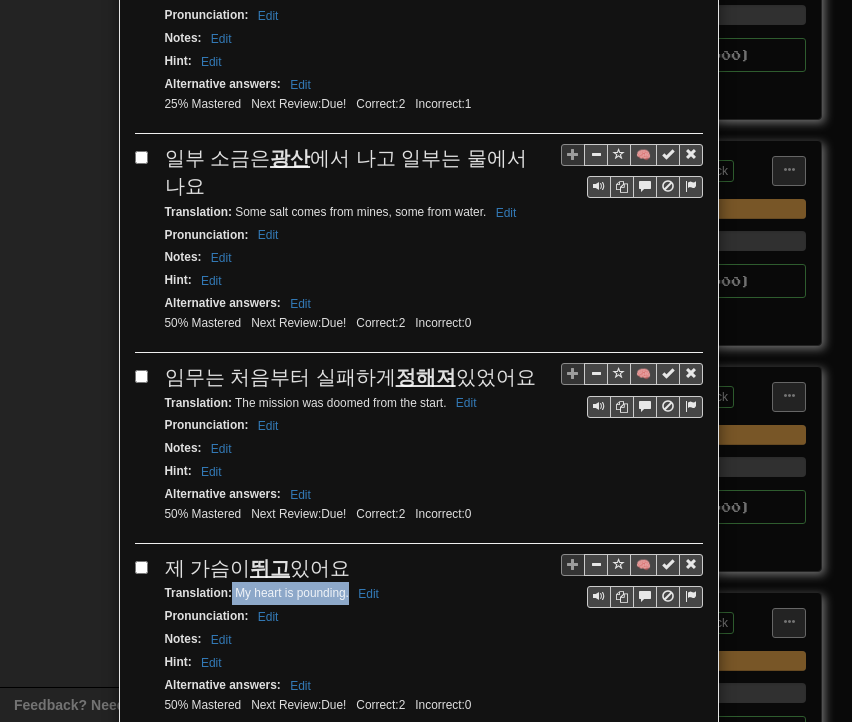 drag, startPoint x: 225, startPoint y: 521, endPoint x: 341, endPoint y: 522, distance: 116.00431 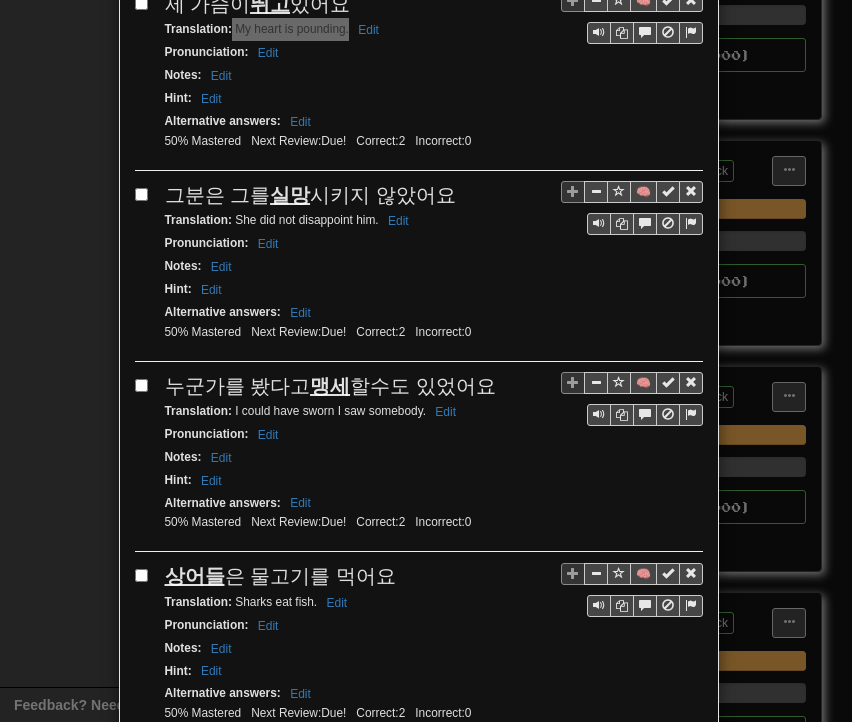 scroll, scrollTop: 1200, scrollLeft: 0, axis: vertical 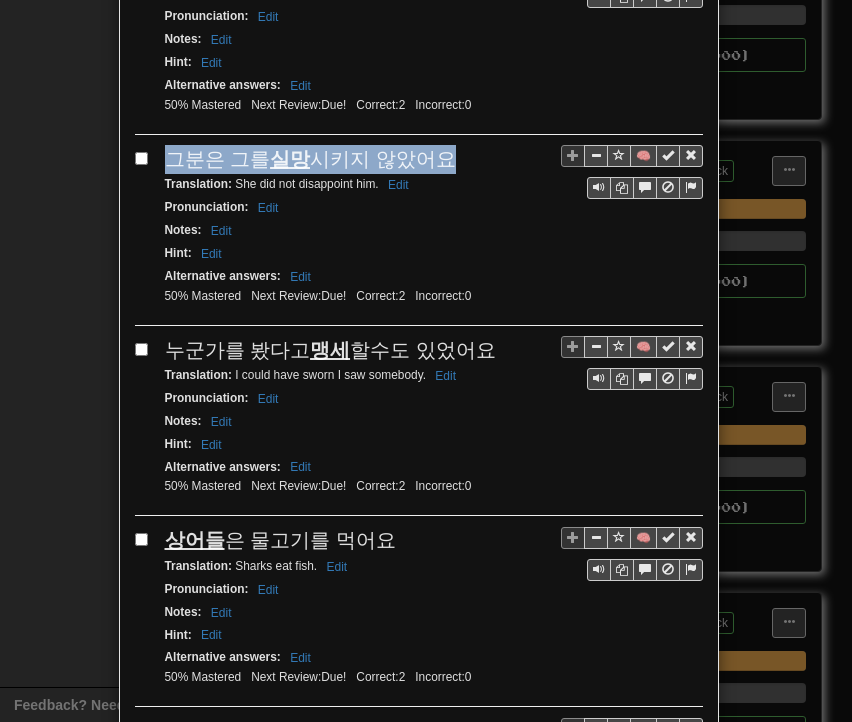 drag, startPoint x: 187, startPoint y: 84, endPoint x: 436, endPoint y: 89, distance: 249.0502 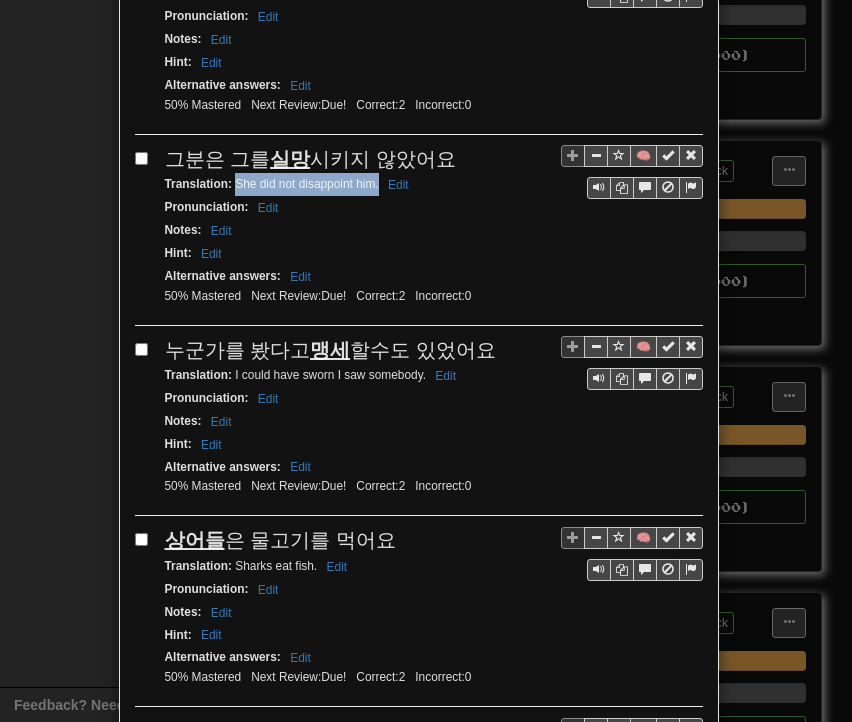 drag, startPoint x: 229, startPoint y: 104, endPoint x: 370, endPoint y: 113, distance: 141.28694 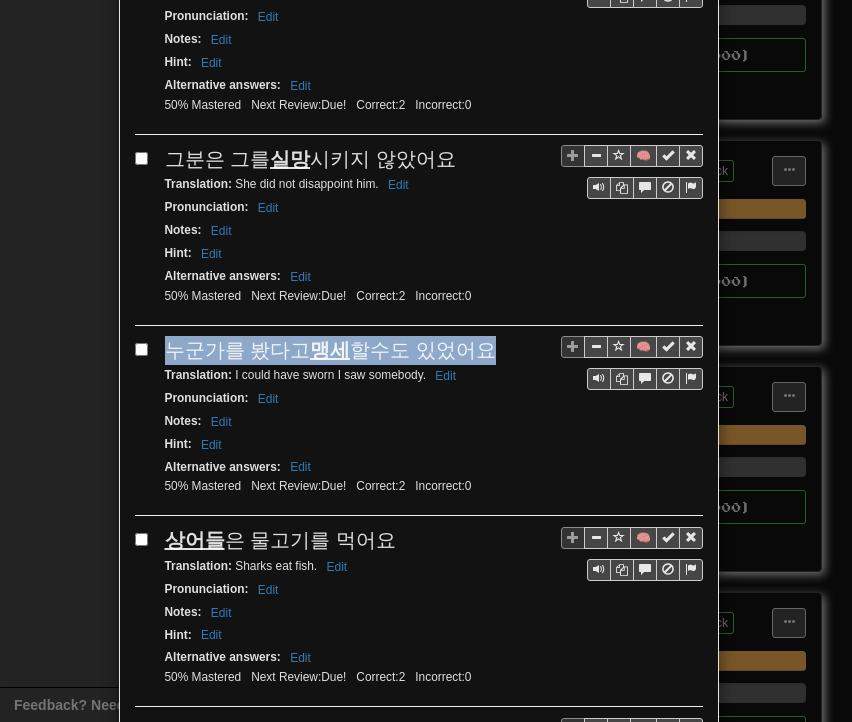 drag, startPoint x: 160, startPoint y: 276, endPoint x: 471, endPoint y: 271, distance: 311.0402 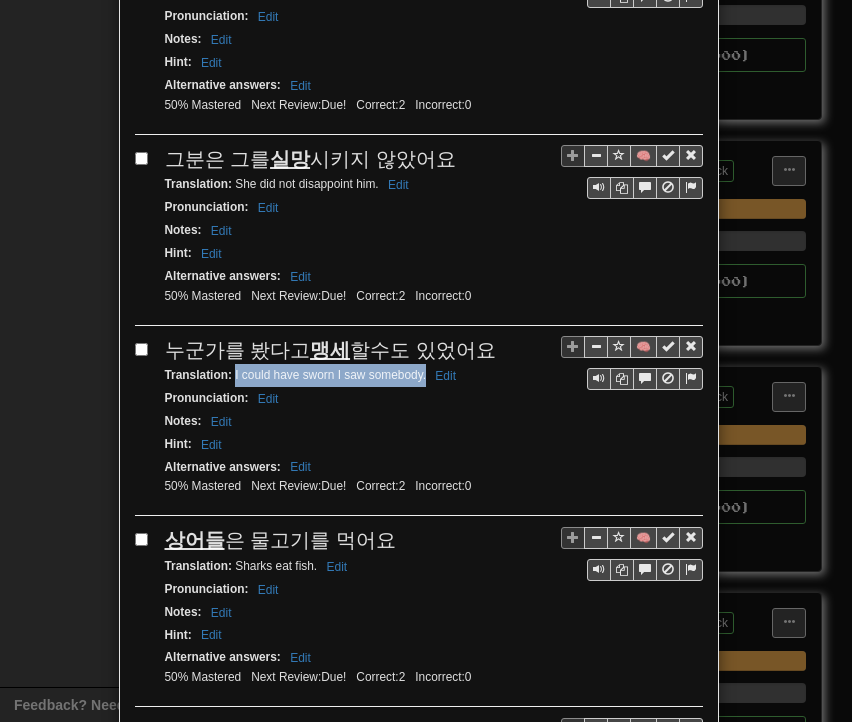 drag, startPoint x: 228, startPoint y: 291, endPoint x: 417, endPoint y: 294, distance: 189.0238 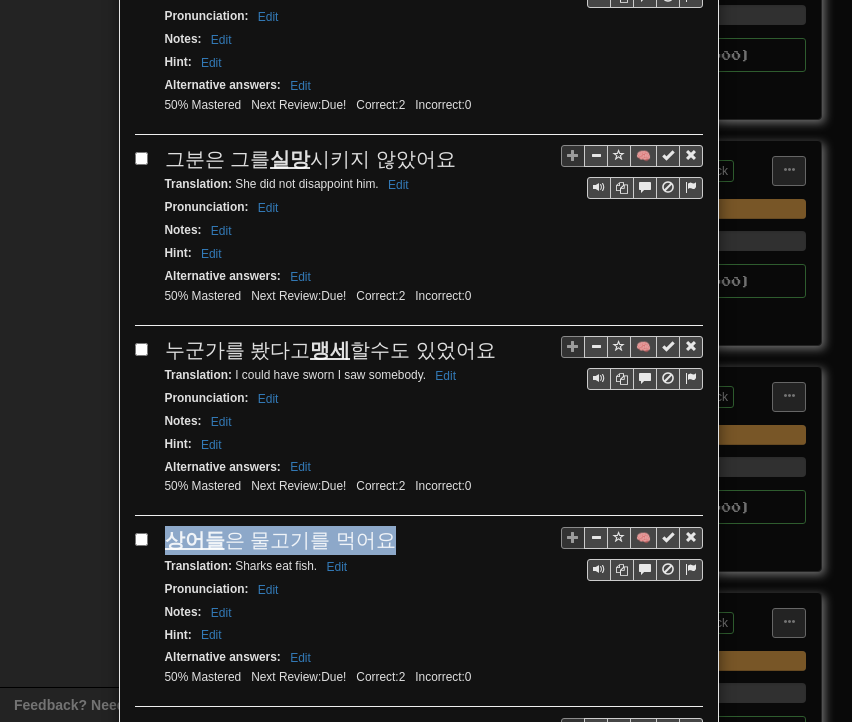 drag, startPoint x: 155, startPoint y: 452, endPoint x: 392, endPoint y: 448, distance: 237.03375 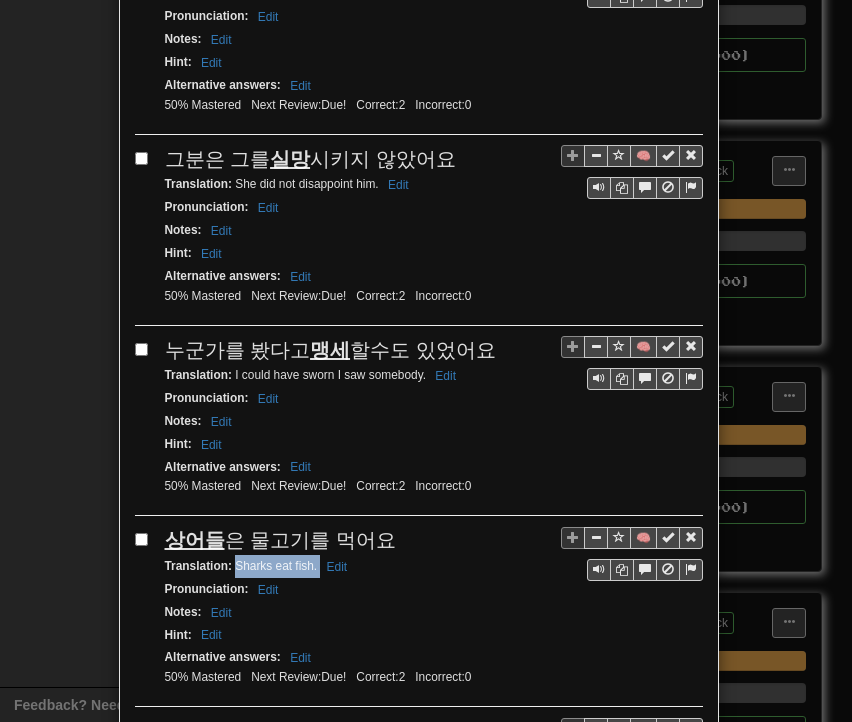 drag, startPoint x: 230, startPoint y: 482, endPoint x: 311, endPoint y: 479, distance: 81.055534 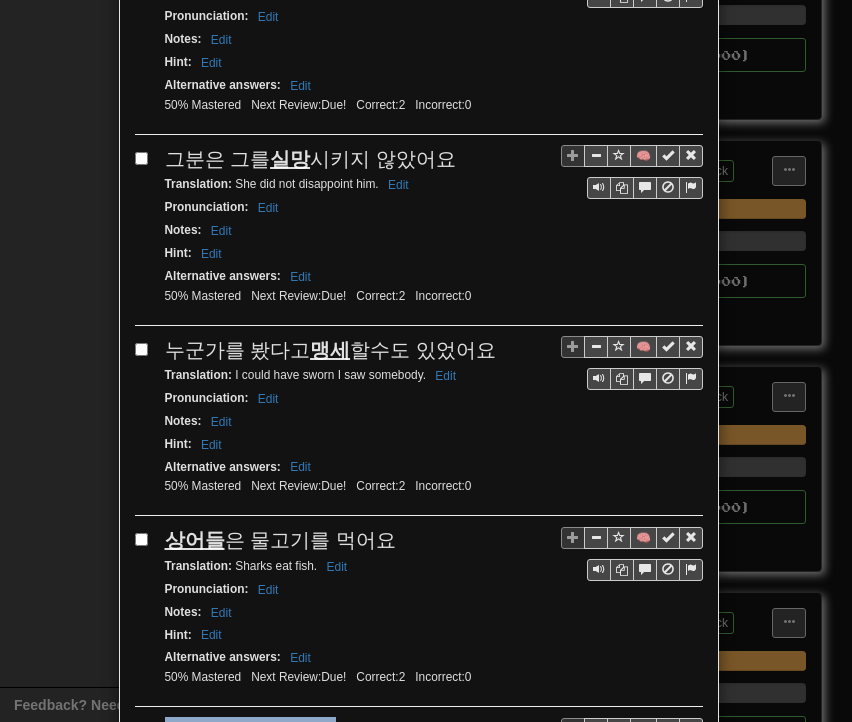 drag, startPoint x: 157, startPoint y: 641, endPoint x: 332, endPoint y: 645, distance: 175.04572 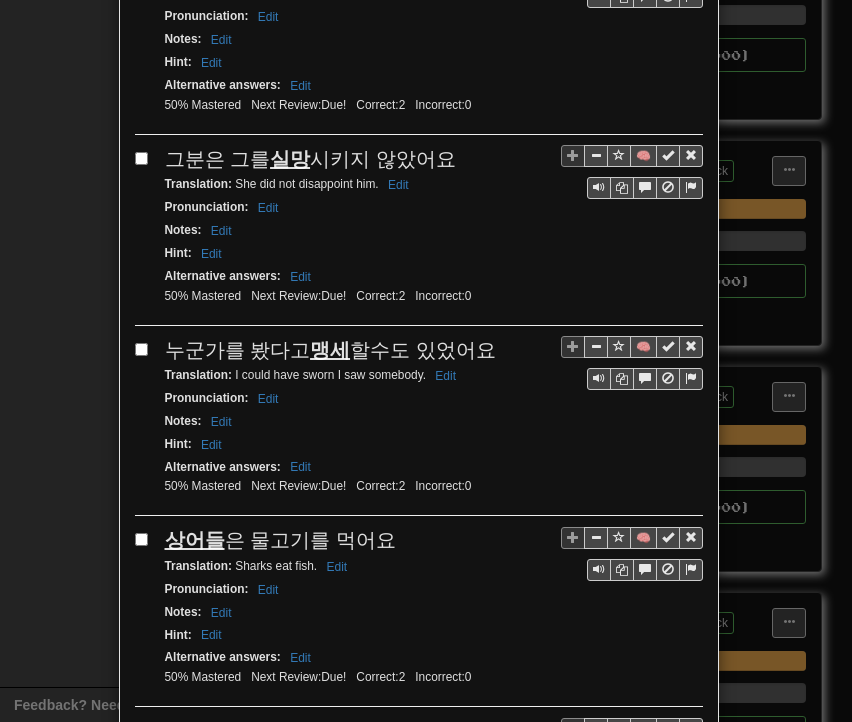 drag, startPoint x: 228, startPoint y: 666, endPoint x: 332, endPoint y: 661, distance: 104.120125 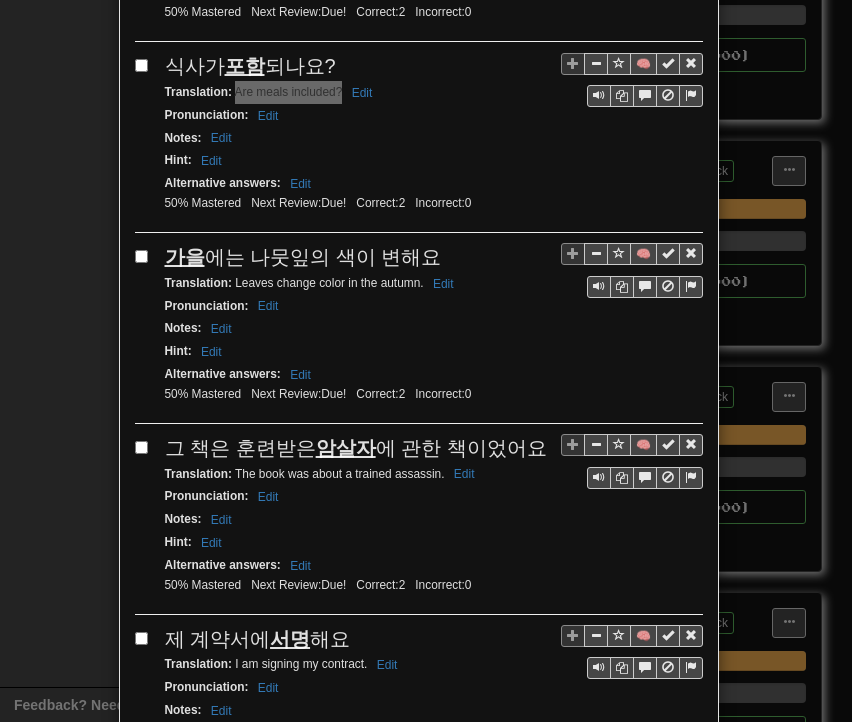 scroll, scrollTop: 1900, scrollLeft: 0, axis: vertical 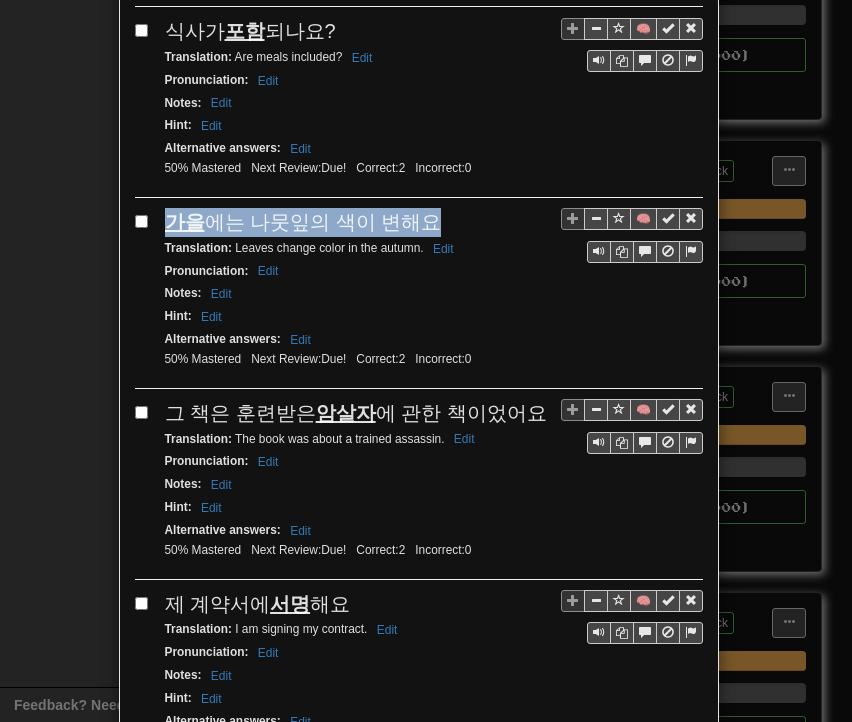 drag, startPoint x: 155, startPoint y: 127, endPoint x: 420, endPoint y: 128, distance: 265.0019 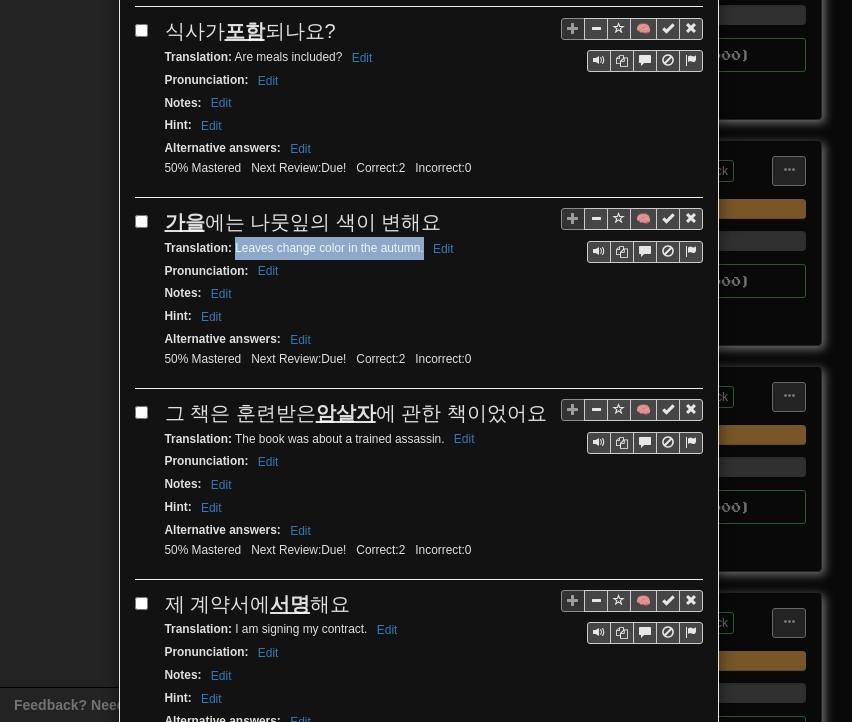 drag, startPoint x: 227, startPoint y: 150, endPoint x: 415, endPoint y: 160, distance: 188.26576 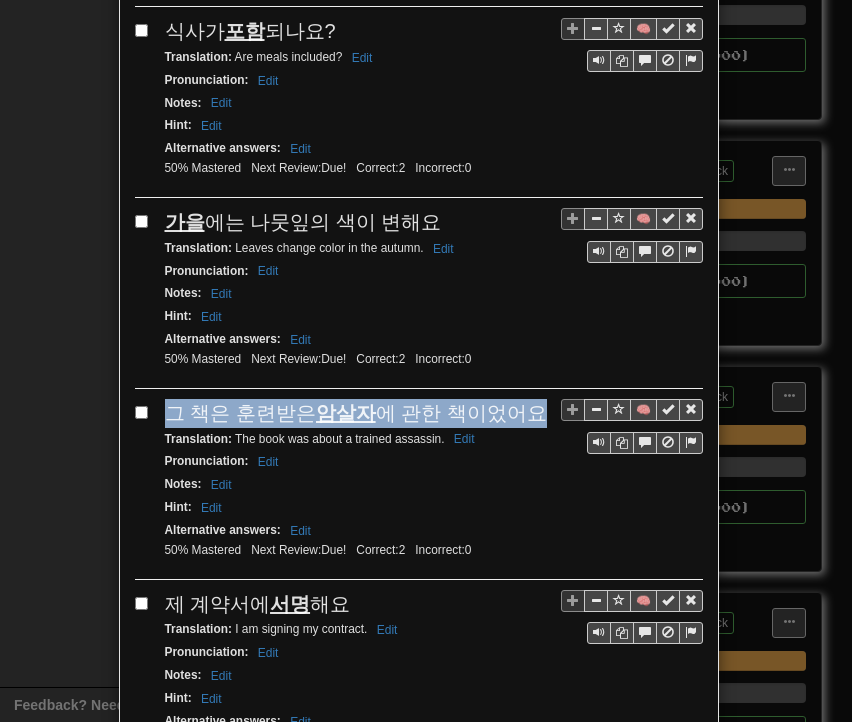 drag, startPoint x: 161, startPoint y: 311, endPoint x: 519, endPoint y: 309, distance: 358.00558 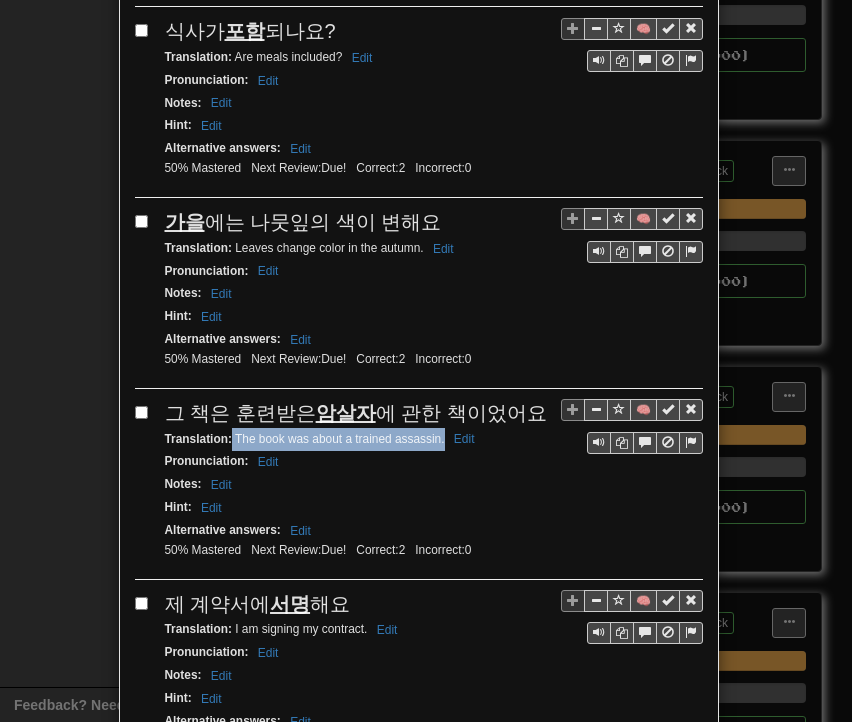 drag, startPoint x: 224, startPoint y: 340, endPoint x: 436, endPoint y: 339, distance: 212.00237 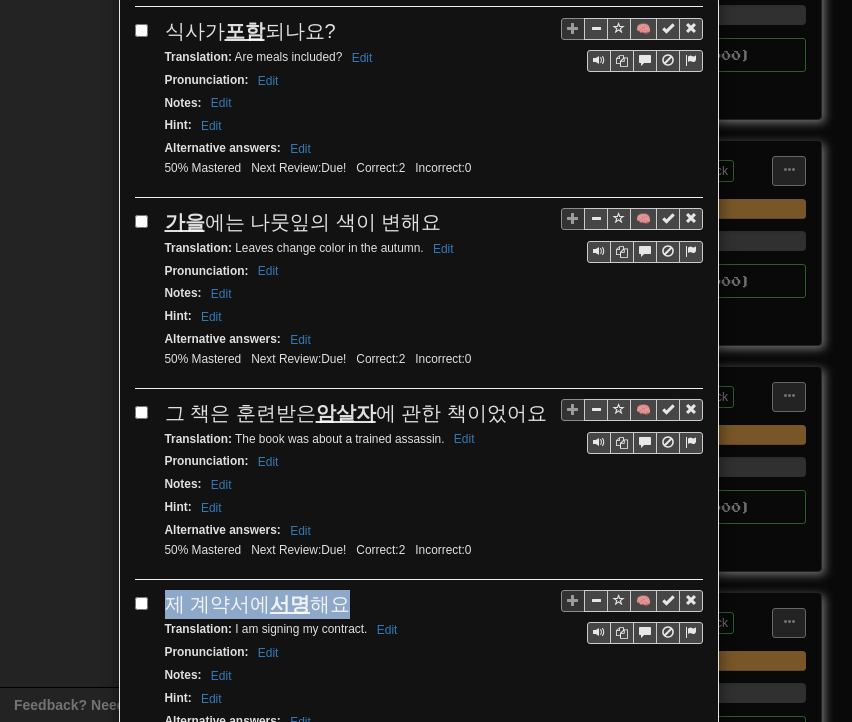 drag, startPoint x: 161, startPoint y: 503, endPoint x: 355, endPoint y: 505, distance: 194.01031 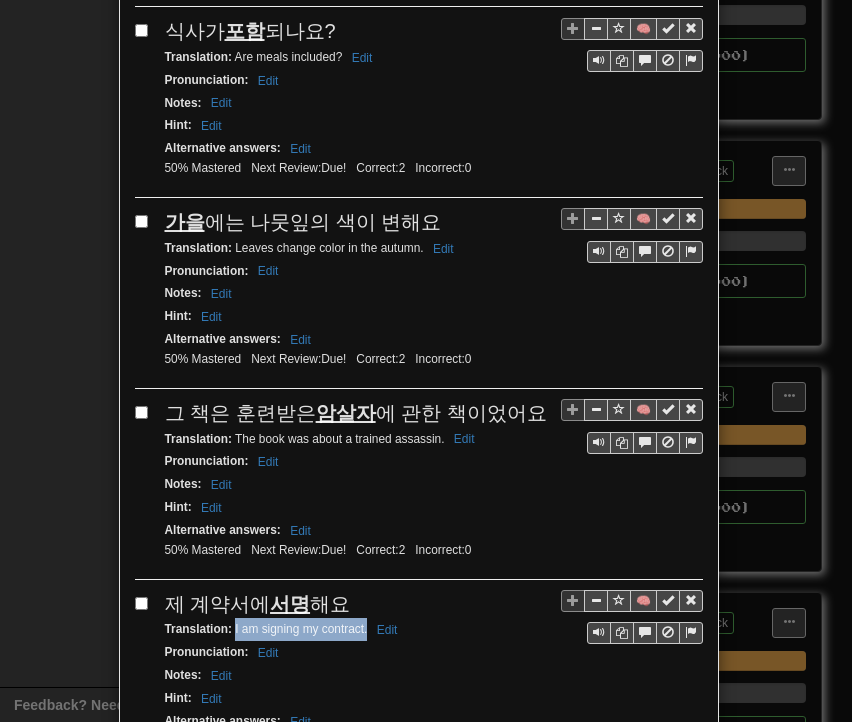 drag, startPoint x: 228, startPoint y: 525, endPoint x: 360, endPoint y: 528, distance: 132.03409 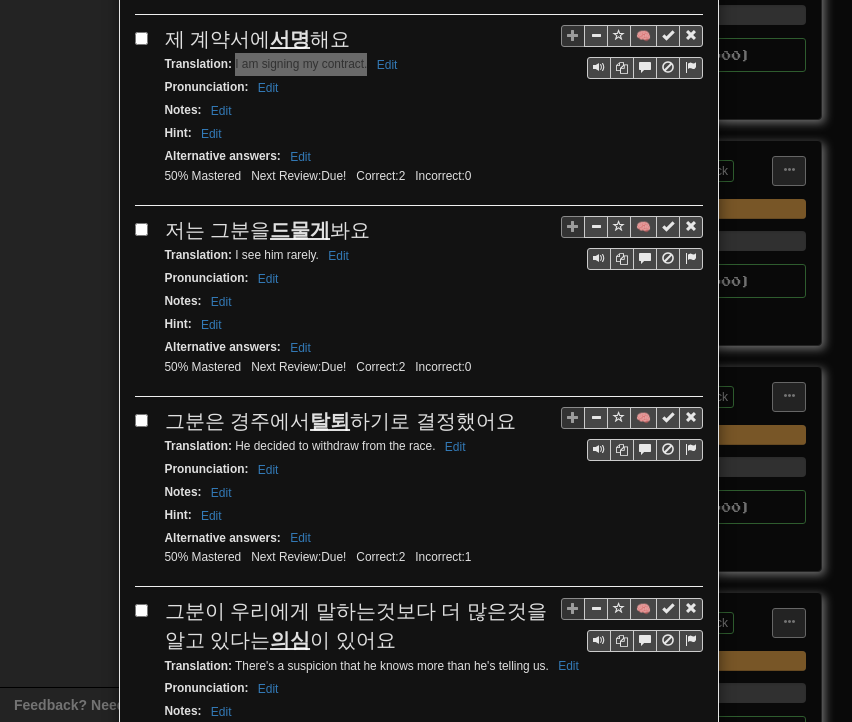 scroll, scrollTop: 2500, scrollLeft: 0, axis: vertical 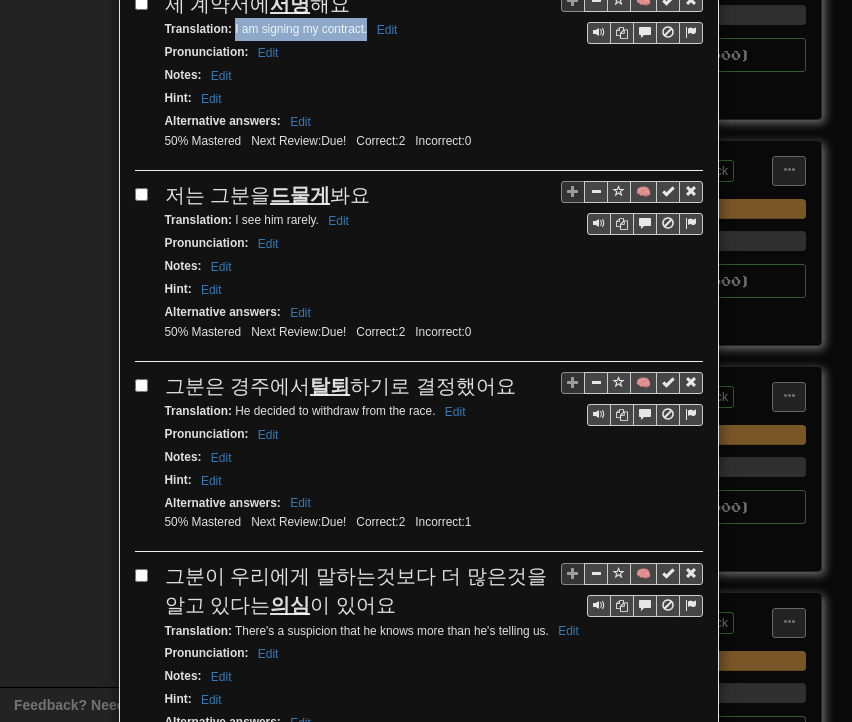 drag, startPoint x: 158, startPoint y: 89, endPoint x: 357, endPoint y: 93, distance: 199.04019 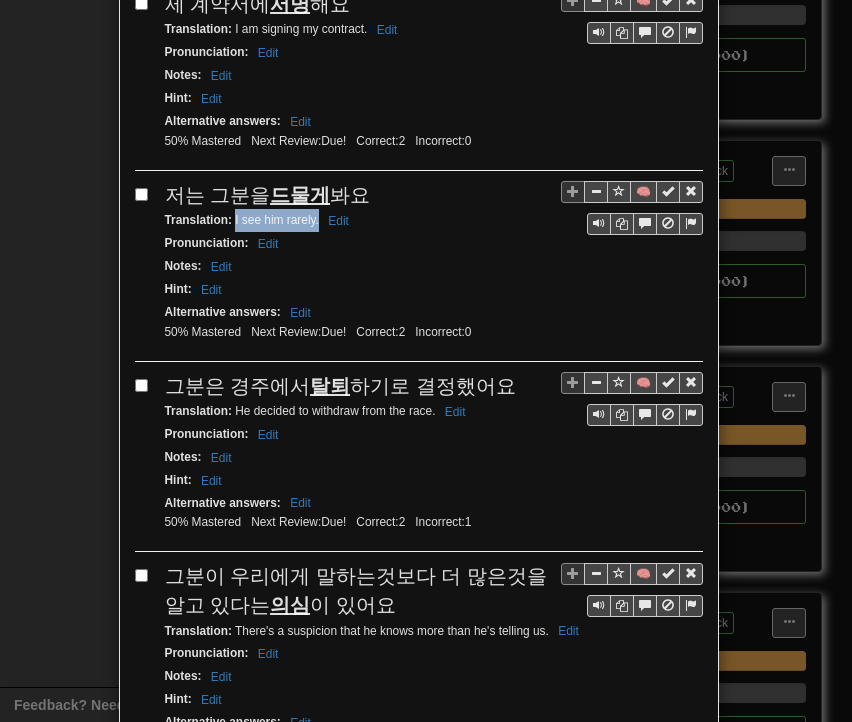 drag, startPoint x: 228, startPoint y: 117, endPoint x: 312, endPoint y: 120, distance: 84.05355 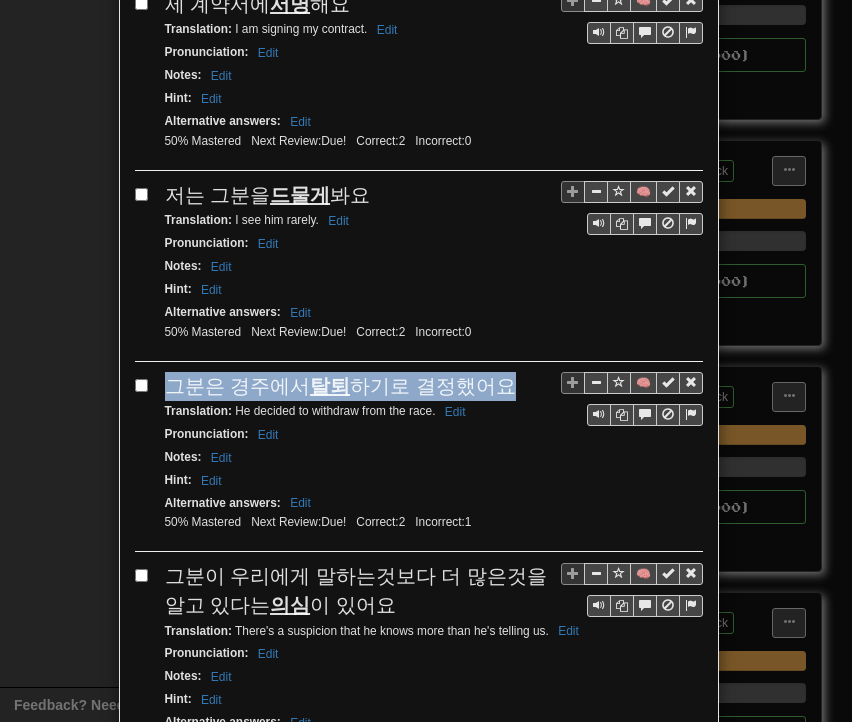 drag, startPoint x: 165, startPoint y: 279, endPoint x: 493, endPoint y: 278, distance: 328.00153 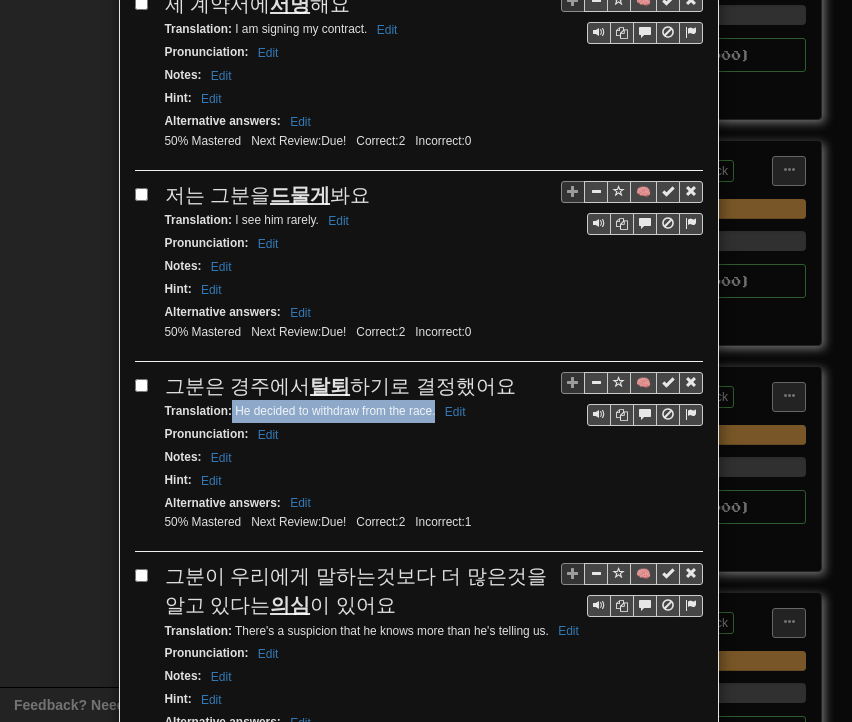 drag, startPoint x: 224, startPoint y: 301, endPoint x: 426, endPoint y: 305, distance: 202.0396 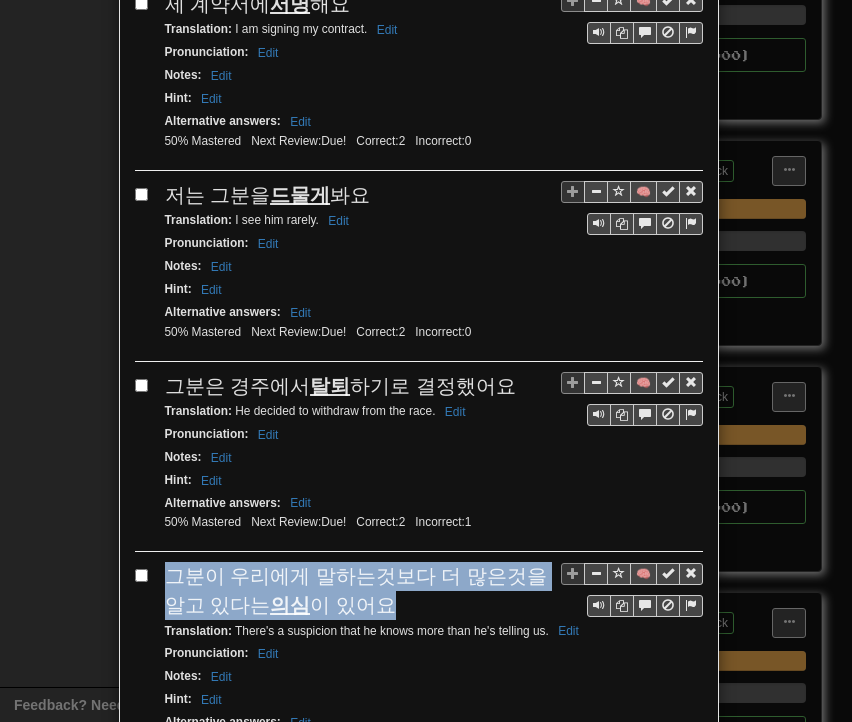 drag, startPoint x: 156, startPoint y: 462, endPoint x: 380, endPoint y: 489, distance: 225.62137 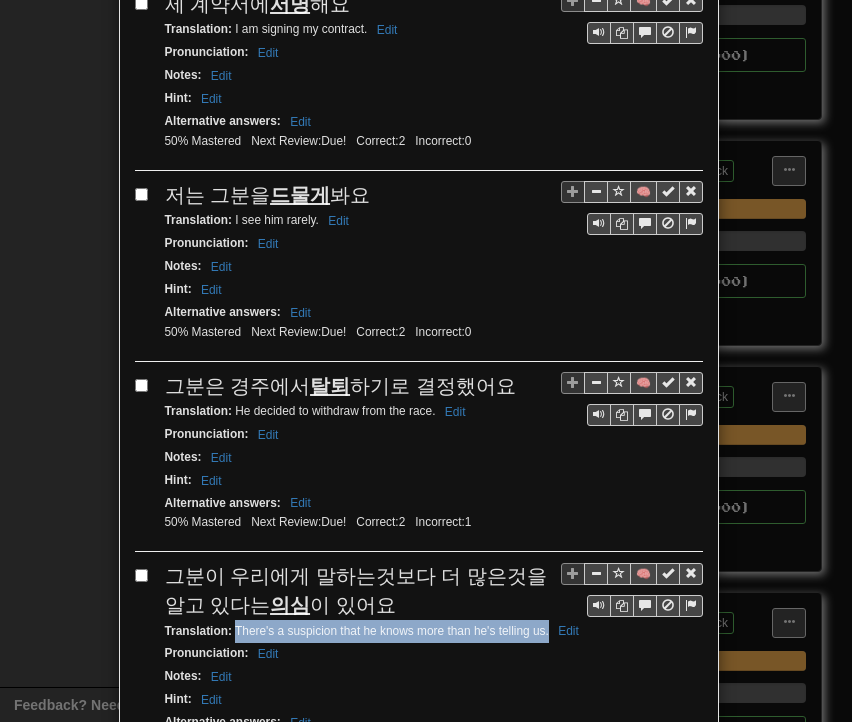 drag, startPoint x: 229, startPoint y: 517, endPoint x: 542, endPoint y: 522, distance: 313.03995 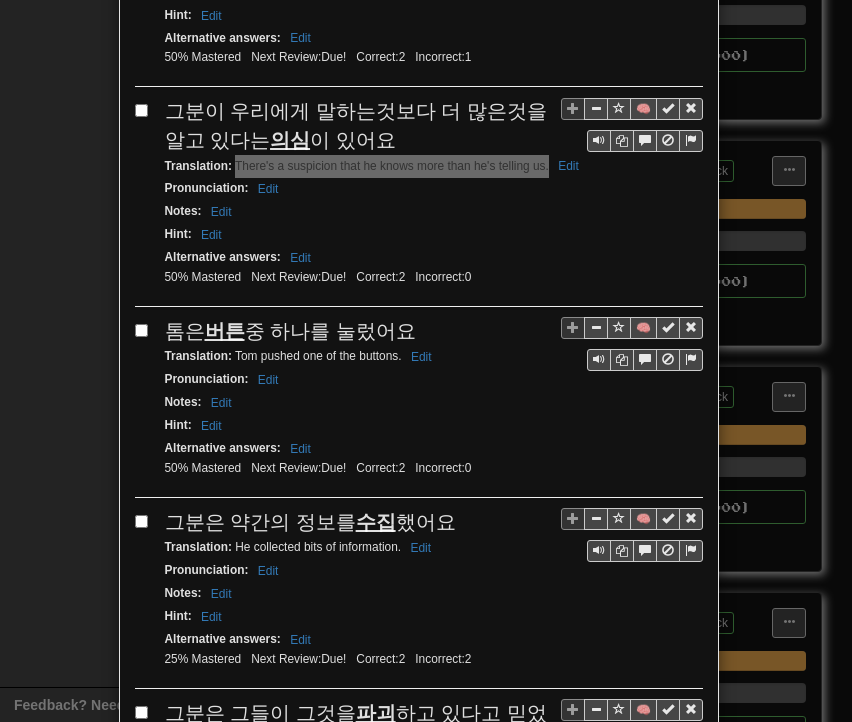 scroll, scrollTop: 3000, scrollLeft: 0, axis: vertical 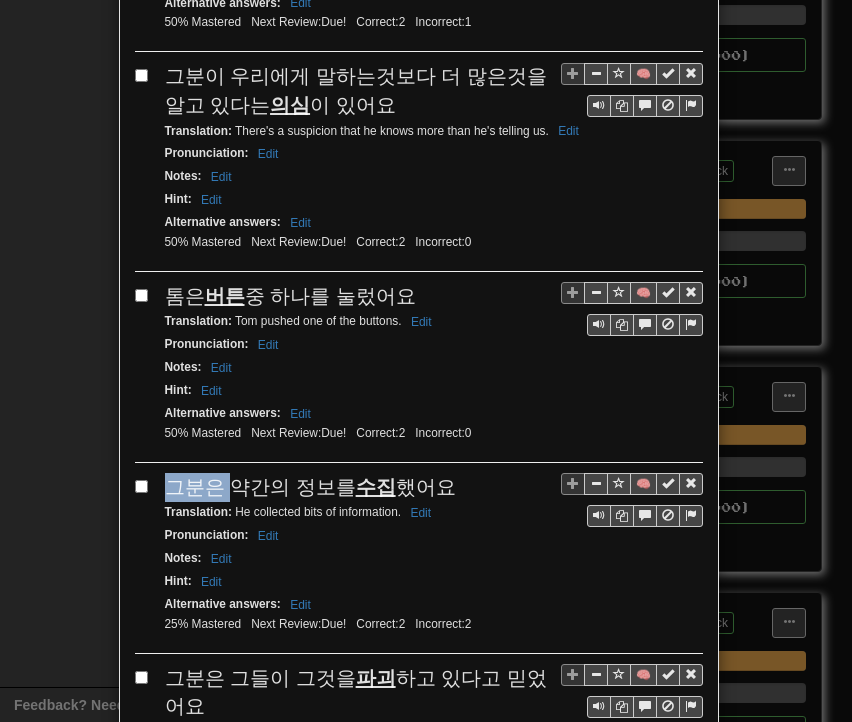 drag, startPoint x: 162, startPoint y: 366, endPoint x: 216, endPoint y: 366, distance: 54 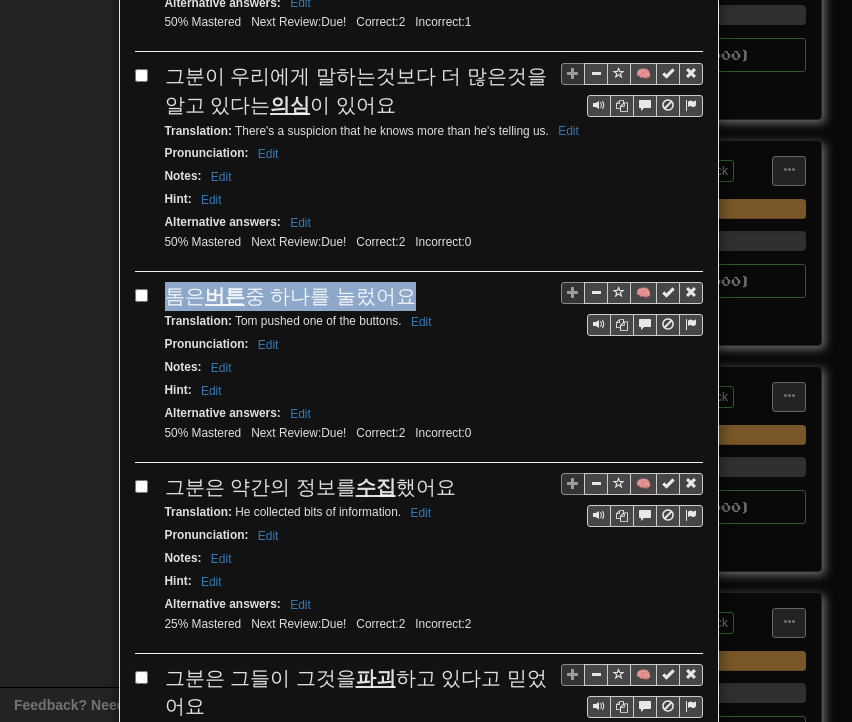 drag, startPoint x: 161, startPoint y: 177, endPoint x: 398, endPoint y: 180, distance: 237.01898 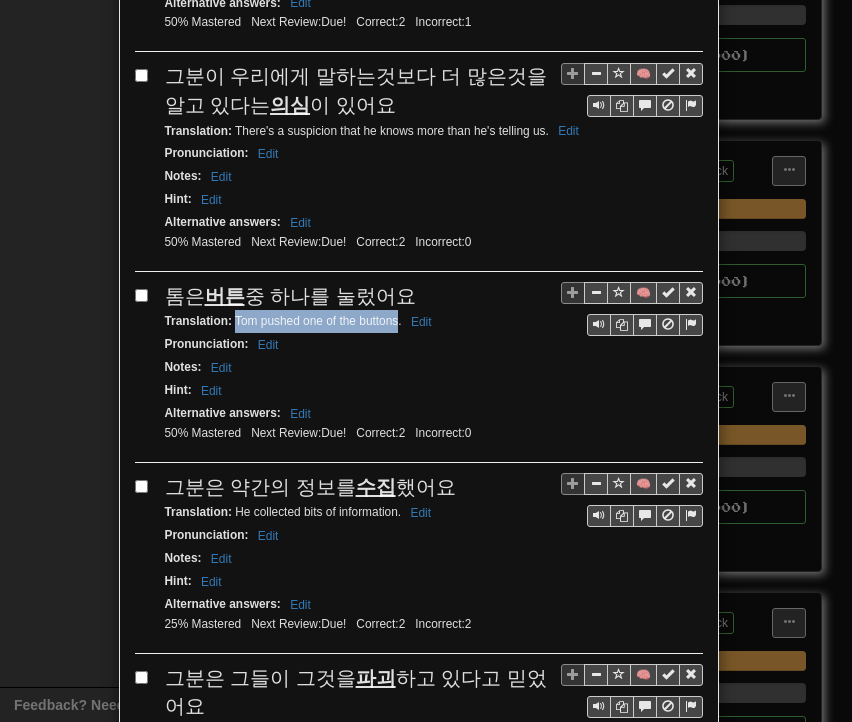 drag, startPoint x: 227, startPoint y: 206, endPoint x: 392, endPoint y: 209, distance: 165.02727 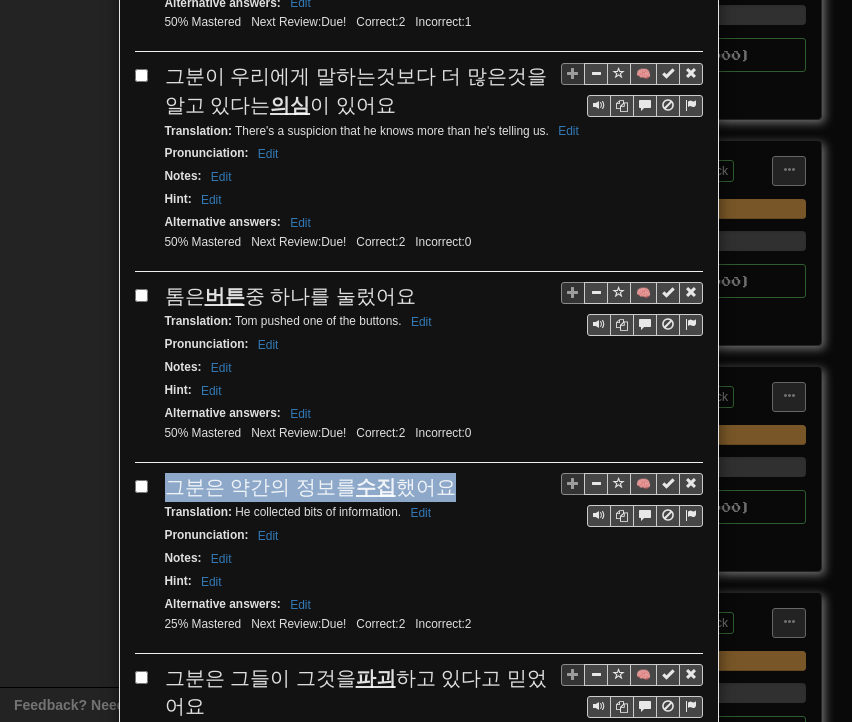drag, startPoint x: 160, startPoint y: 368, endPoint x: 404, endPoint y: 371, distance: 244.01845 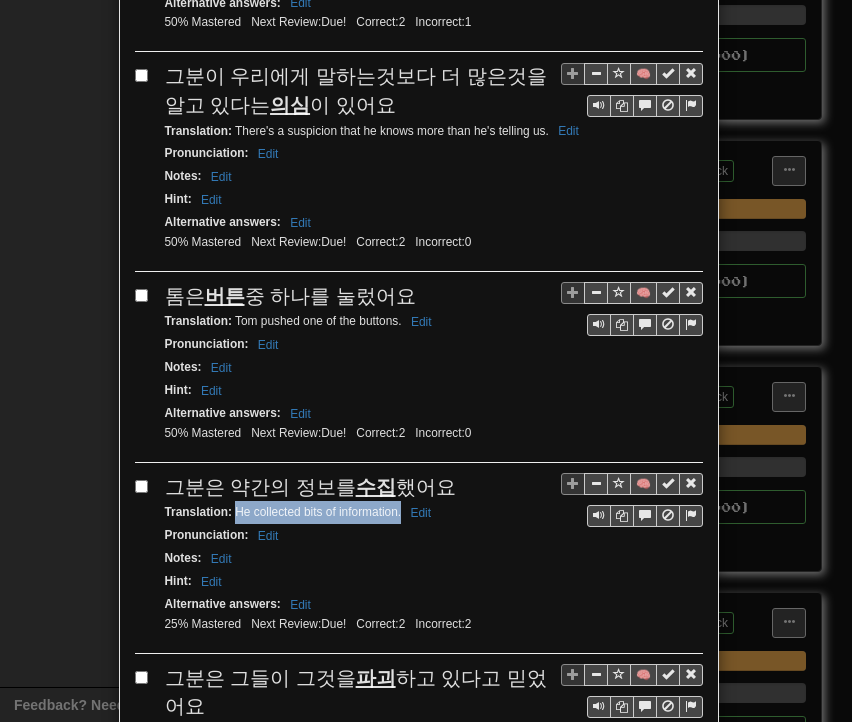 drag, startPoint x: 228, startPoint y: 391, endPoint x: 394, endPoint y: 393, distance: 166.01205 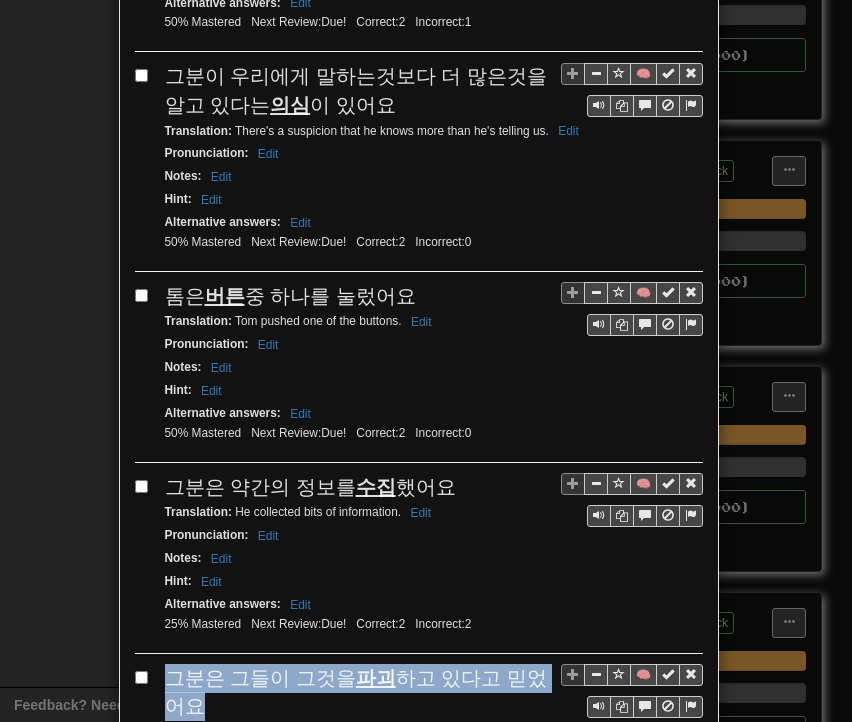 drag, startPoint x: 162, startPoint y: 549, endPoint x: 188, endPoint y: 582, distance: 42.0119 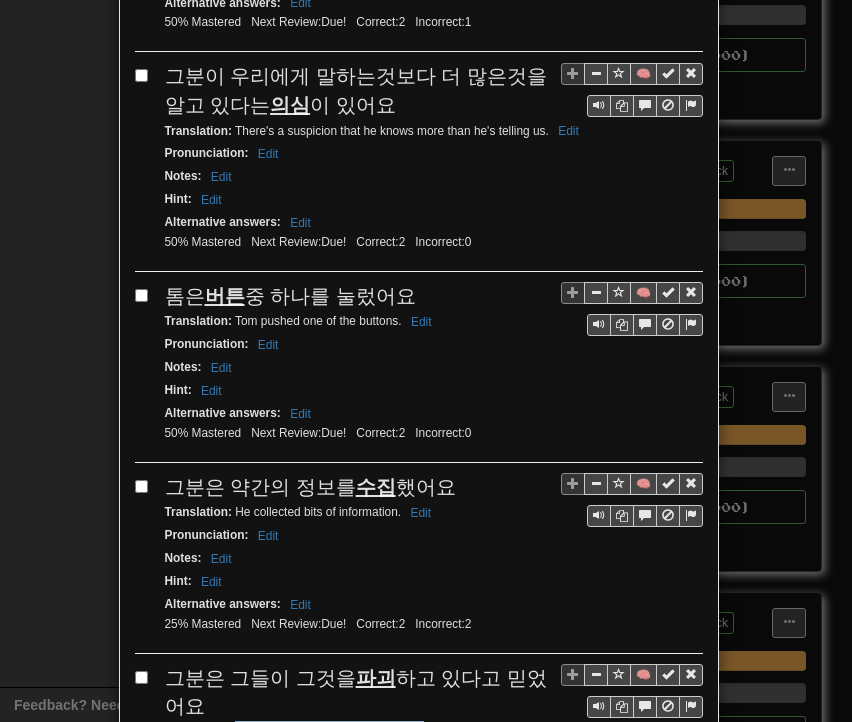 drag, startPoint x: 228, startPoint y: 604, endPoint x: 414, endPoint y: 610, distance: 186.09676 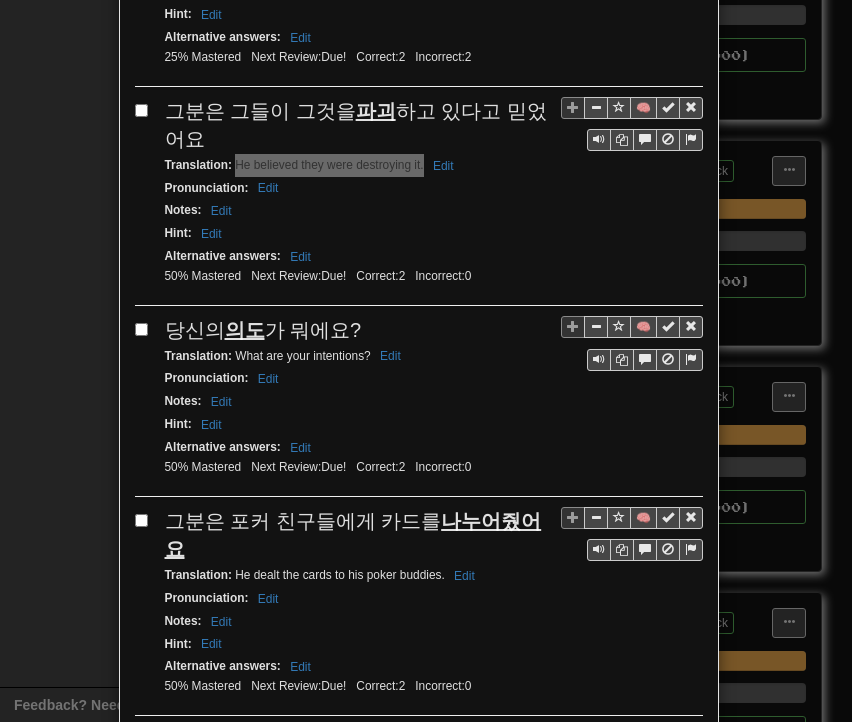 scroll, scrollTop: 3568, scrollLeft: 0, axis: vertical 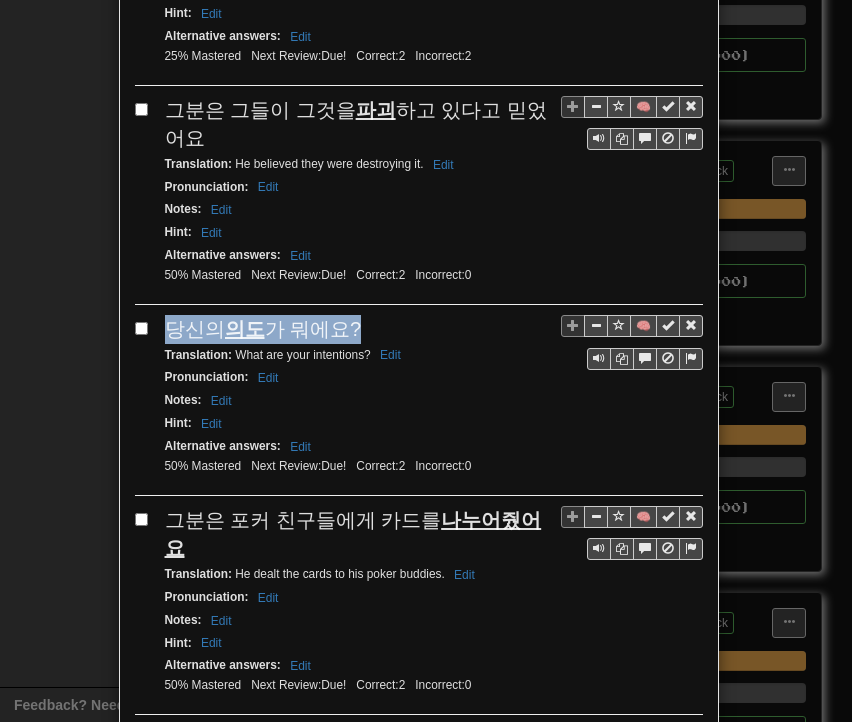 drag, startPoint x: 160, startPoint y: 197, endPoint x: 360, endPoint y: 196, distance: 200.0025 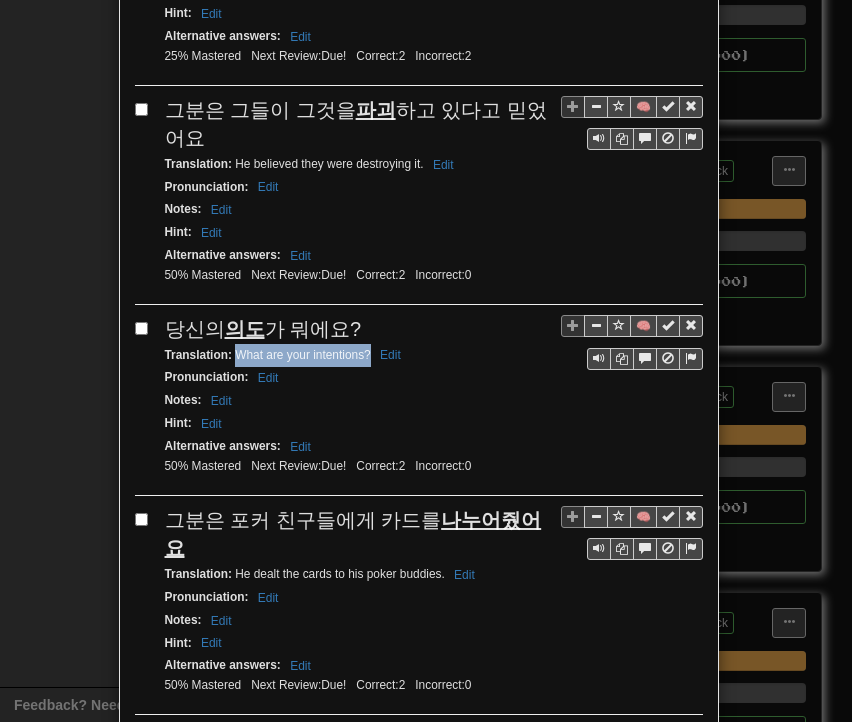 drag, startPoint x: 228, startPoint y: 221, endPoint x: 361, endPoint y: 232, distance: 133.45412 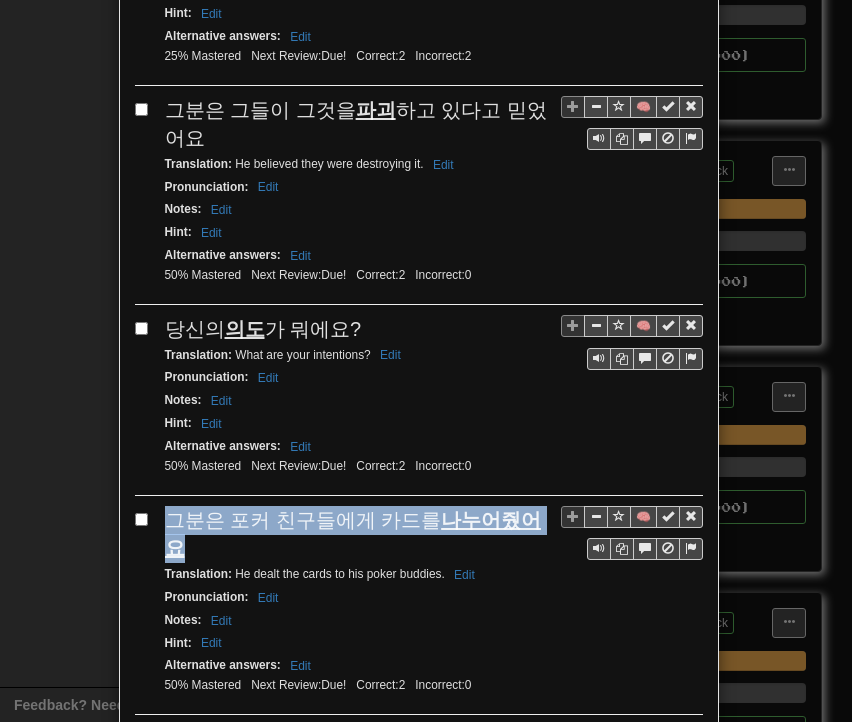 drag, startPoint x: 157, startPoint y: 387, endPoint x: 511, endPoint y: 389, distance: 354.00565 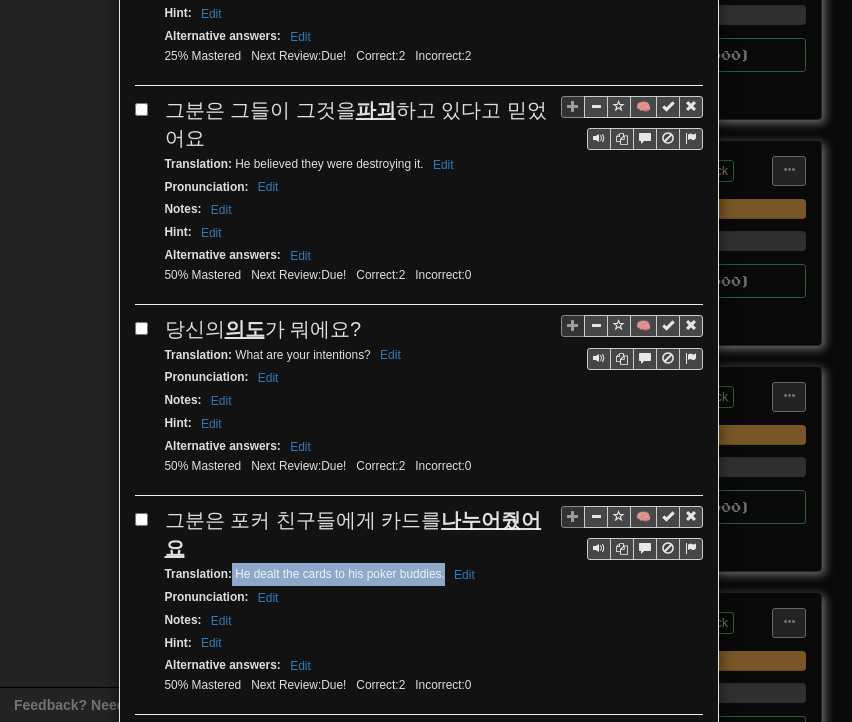 drag, startPoint x: 224, startPoint y: 413, endPoint x: 437, endPoint y: 413, distance: 213 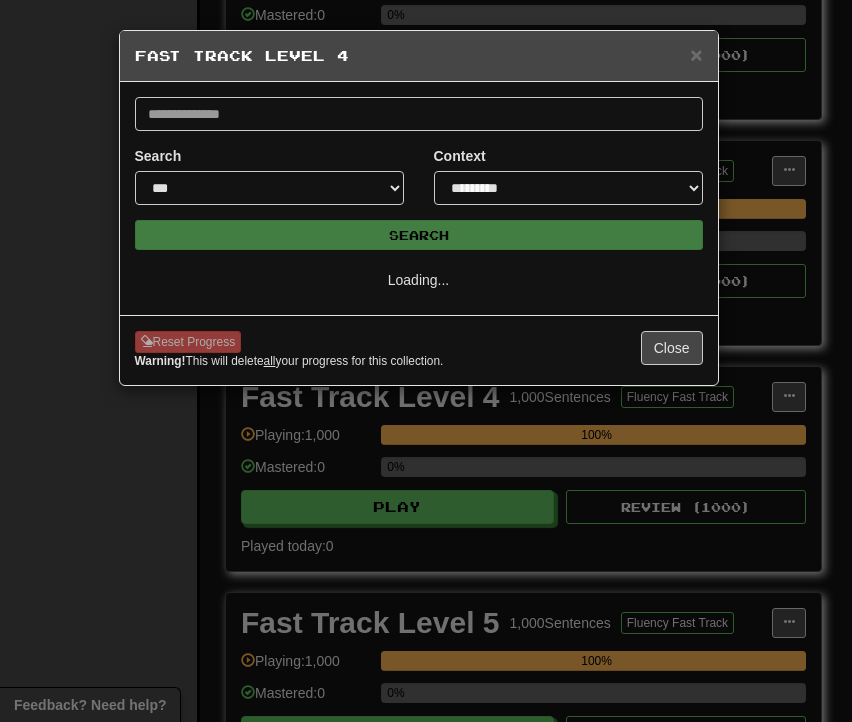 scroll, scrollTop: 0, scrollLeft: 0, axis: both 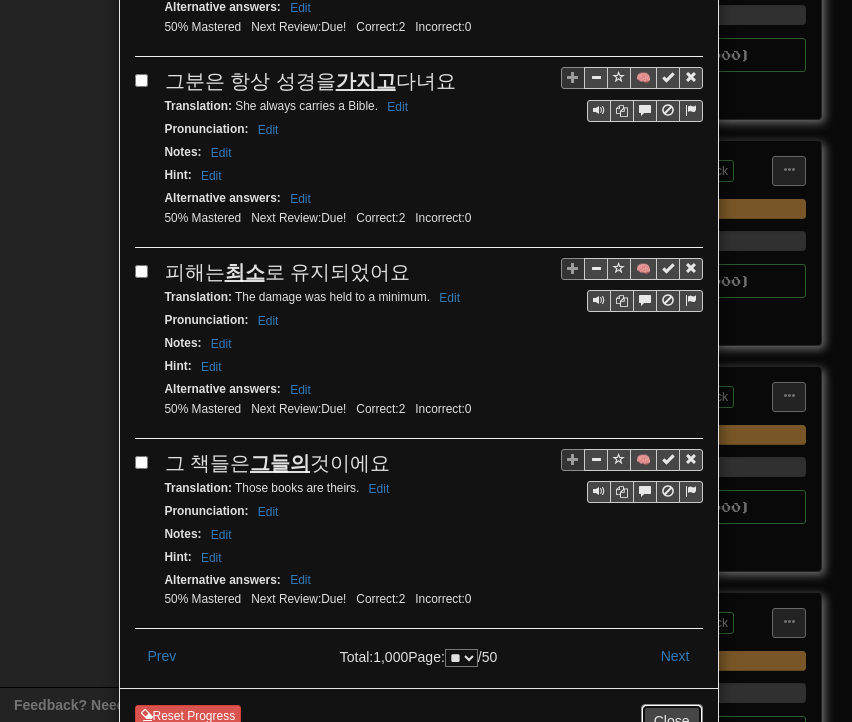 drag, startPoint x: 677, startPoint y: 648, endPoint x: 679, endPoint y: 628, distance: 20.09975 